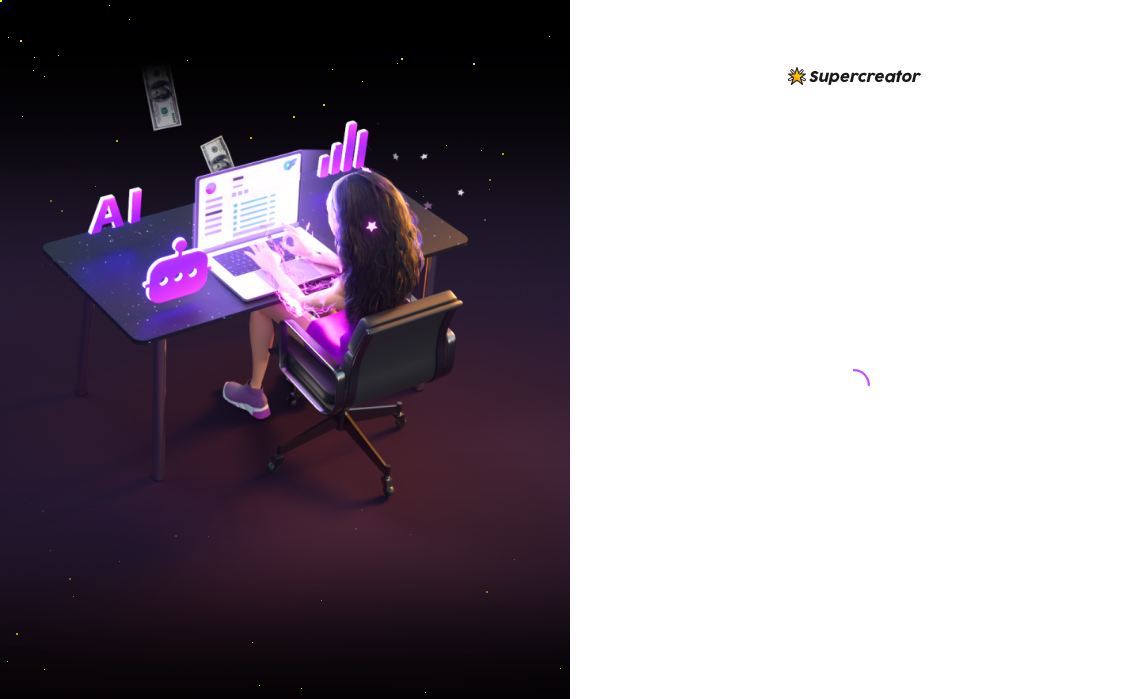 scroll, scrollTop: 0, scrollLeft: 0, axis: both 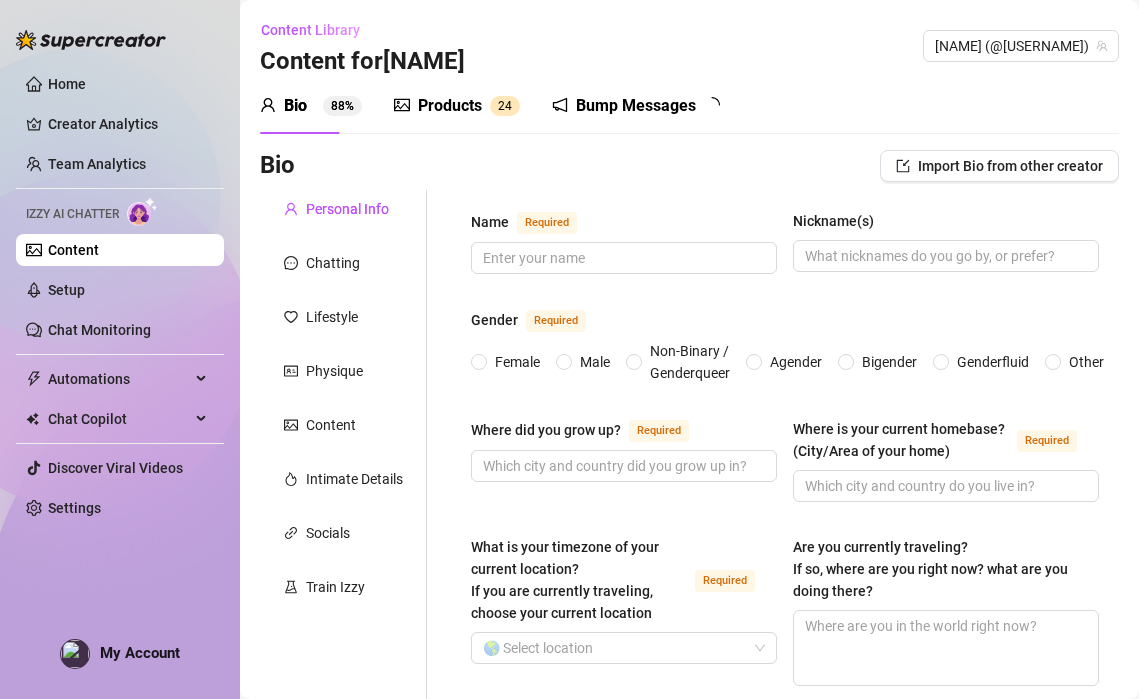 click on "Bump Messages" at bounding box center [636, 106] 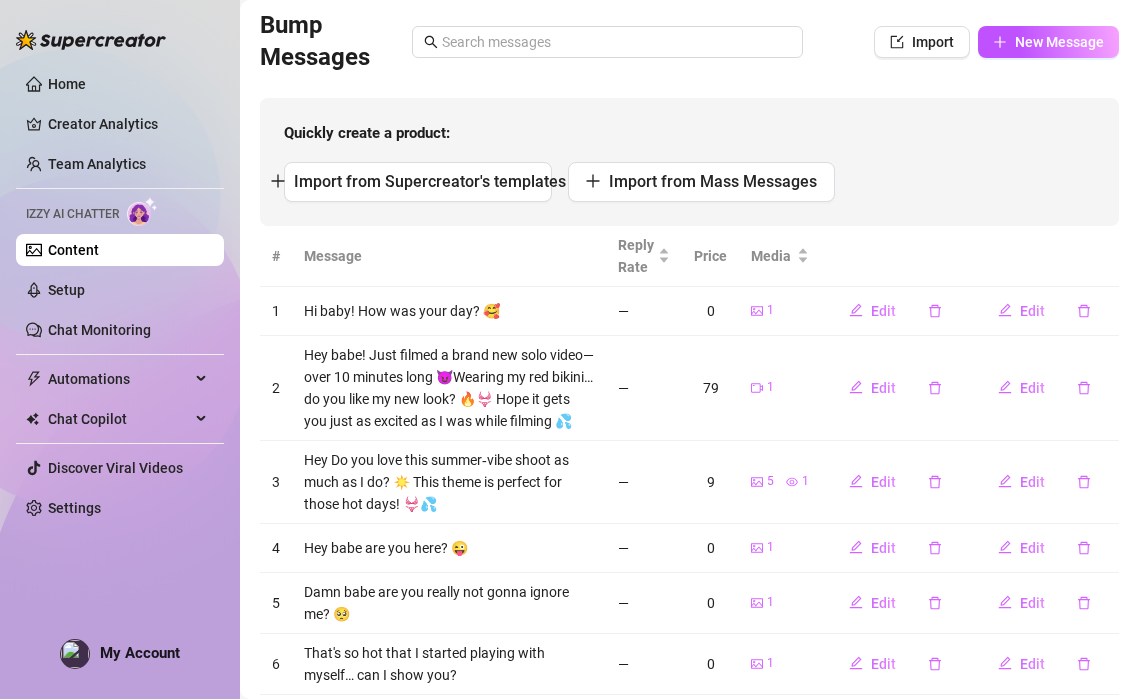 scroll, scrollTop: 143, scrollLeft: 0, axis: vertical 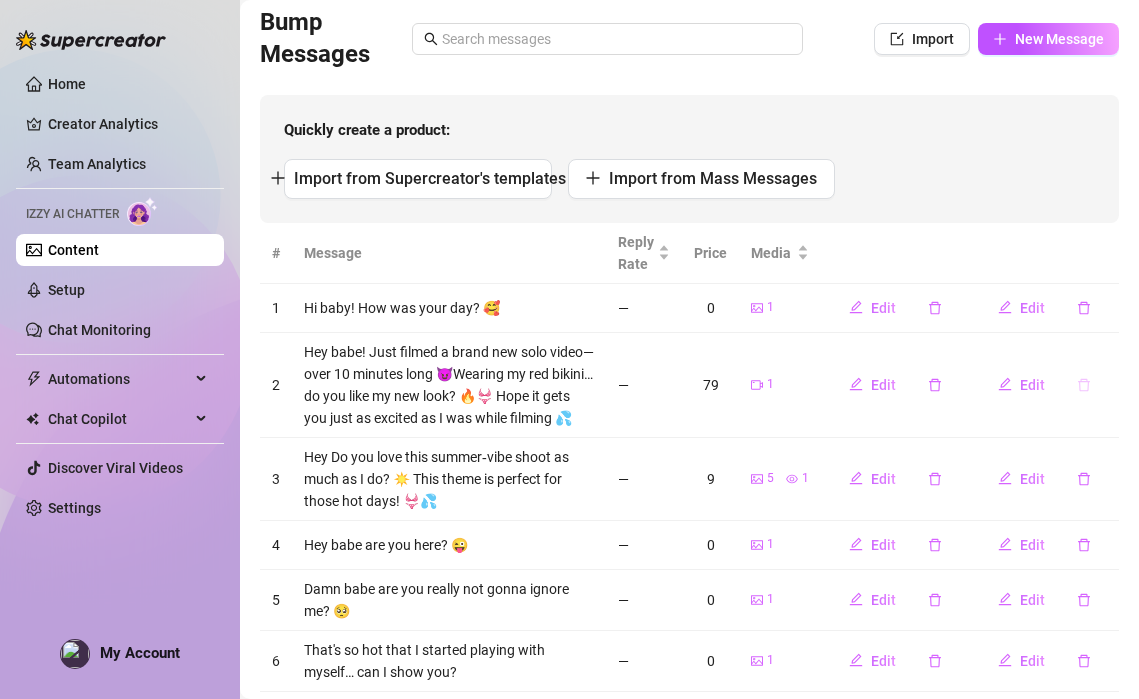 click 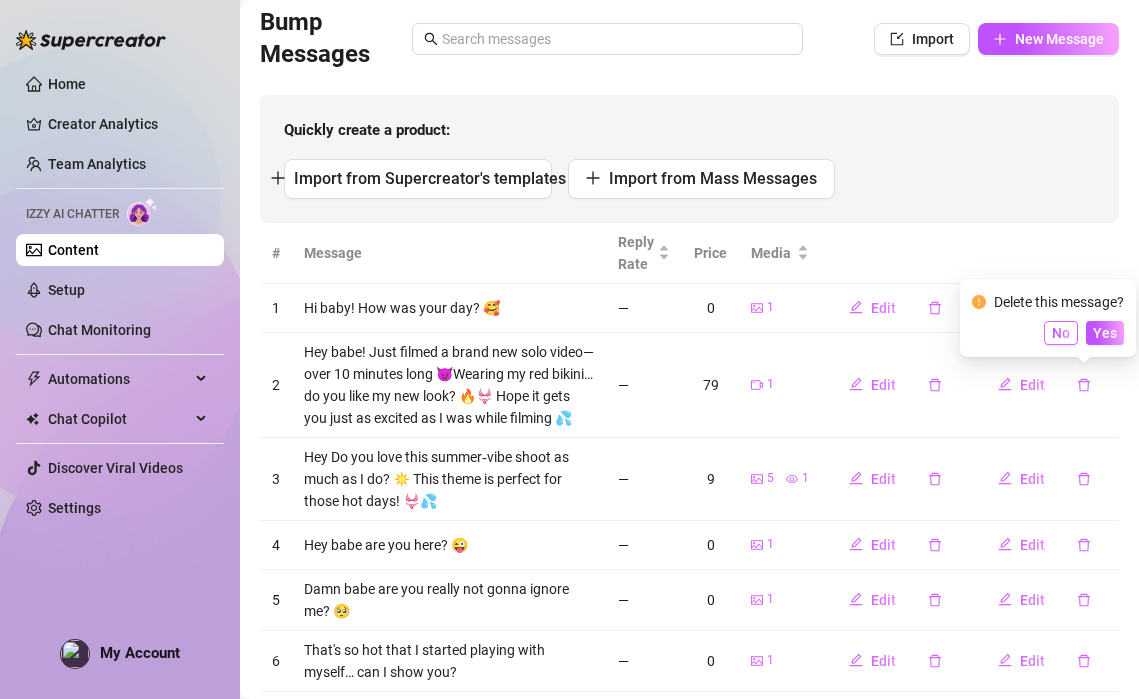 click on "No" at bounding box center [1061, 333] 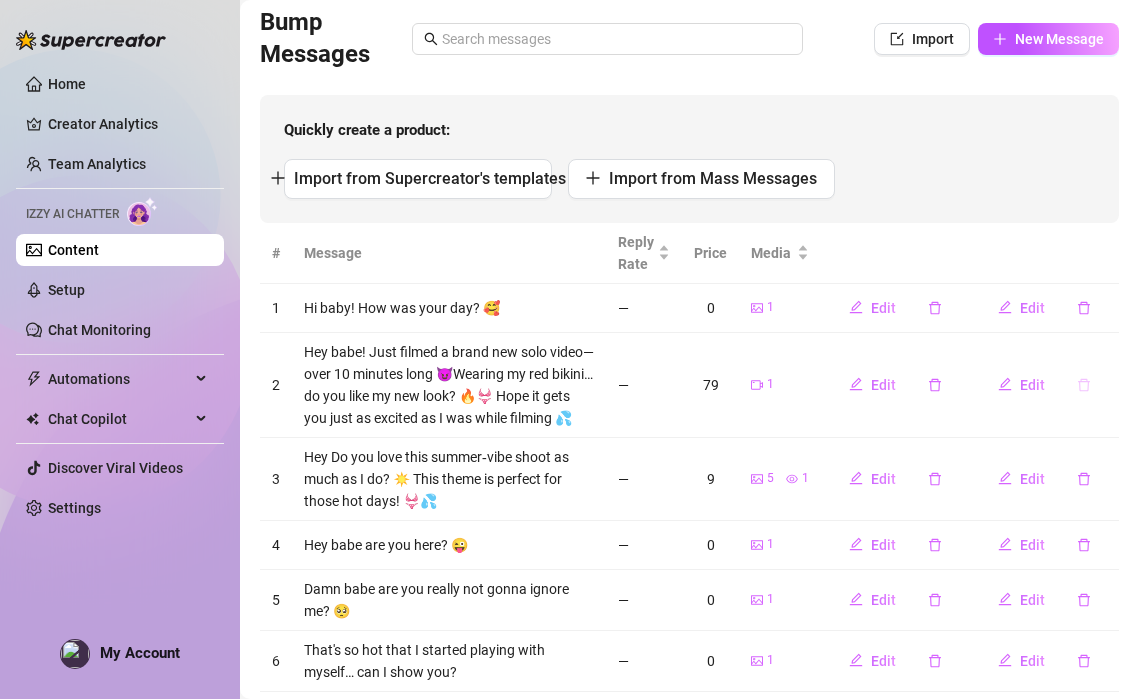 click 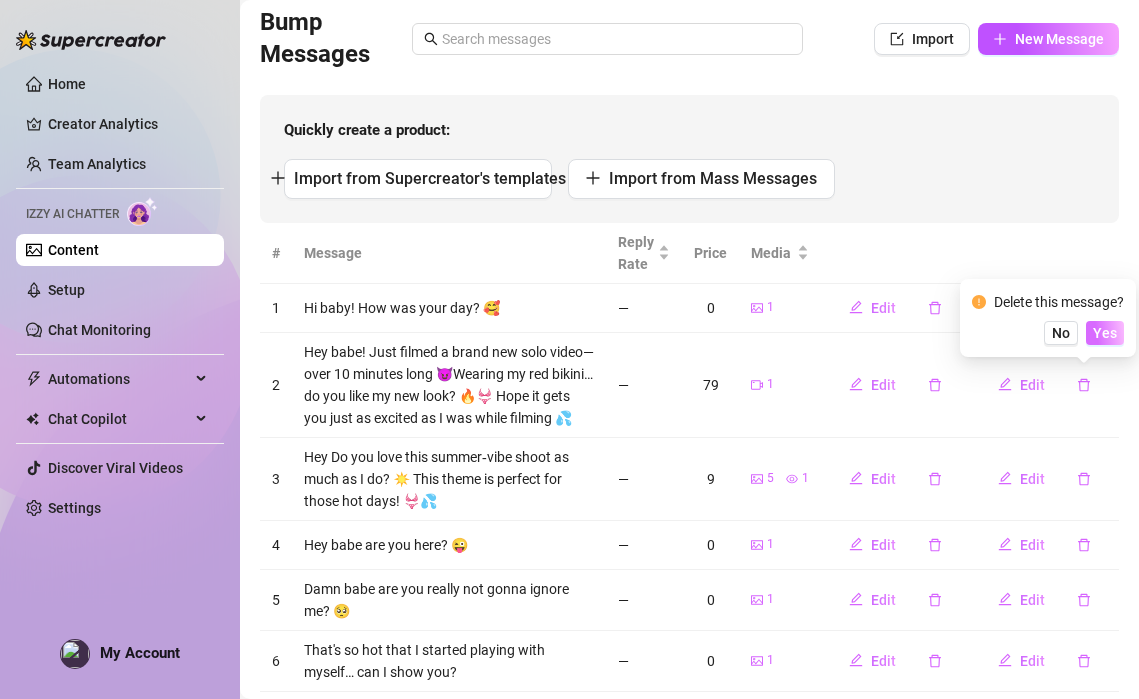 click on "Yes" at bounding box center (1105, 333) 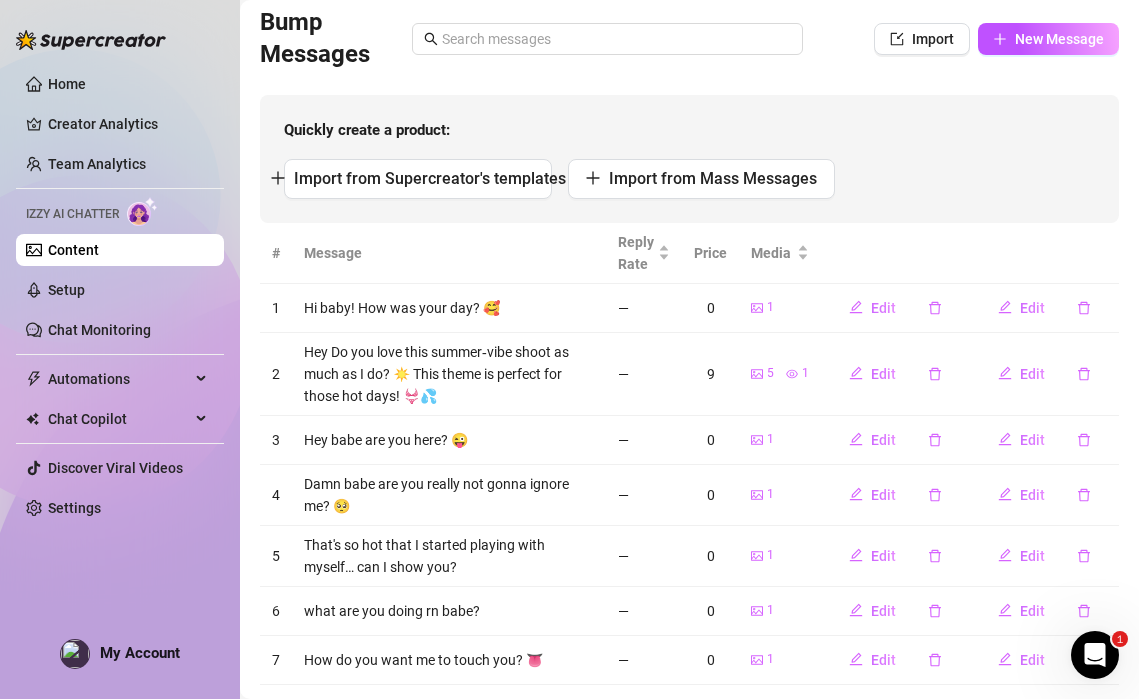 scroll, scrollTop: 0, scrollLeft: 0, axis: both 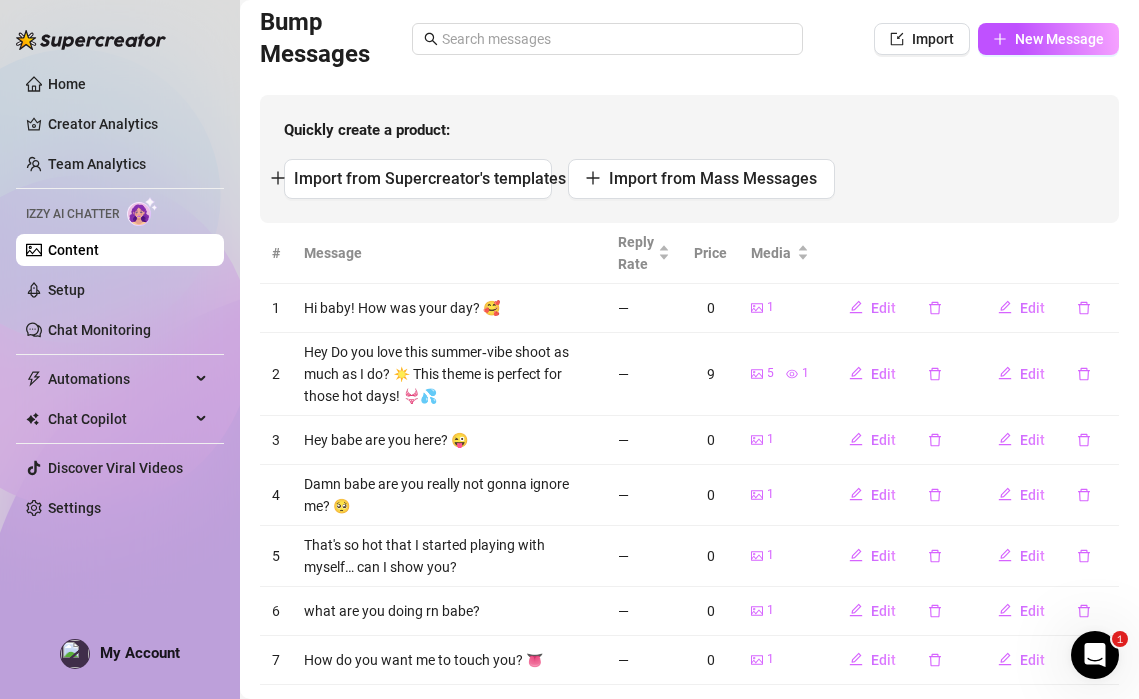 click on "—" at bounding box center [644, 374] 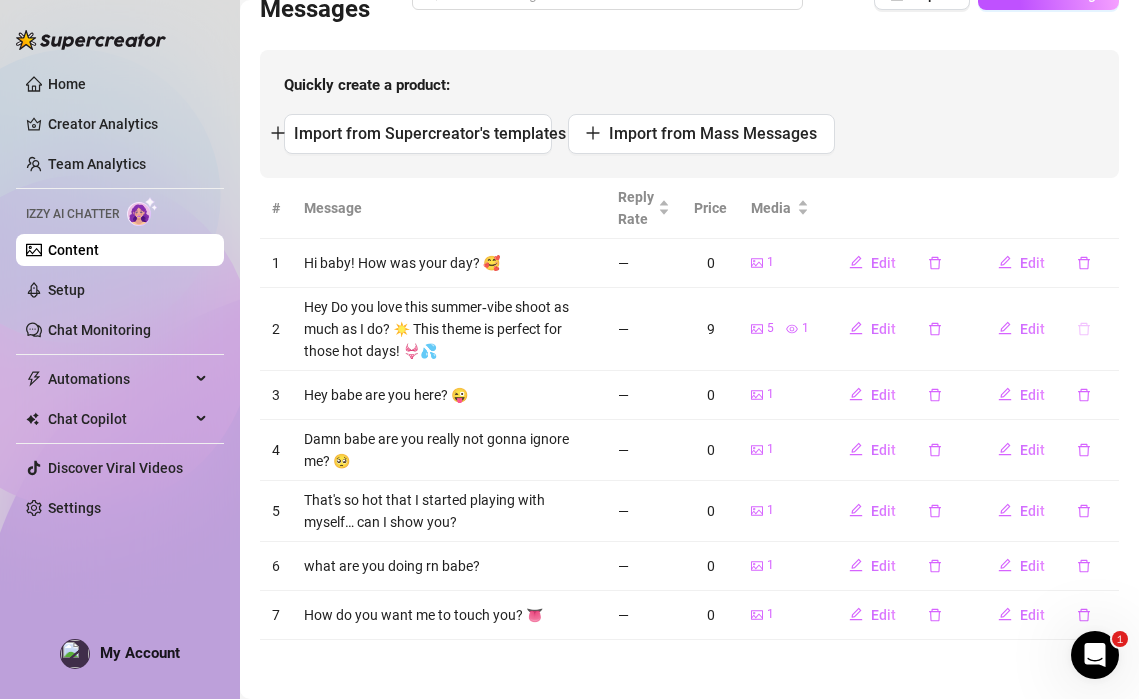 click 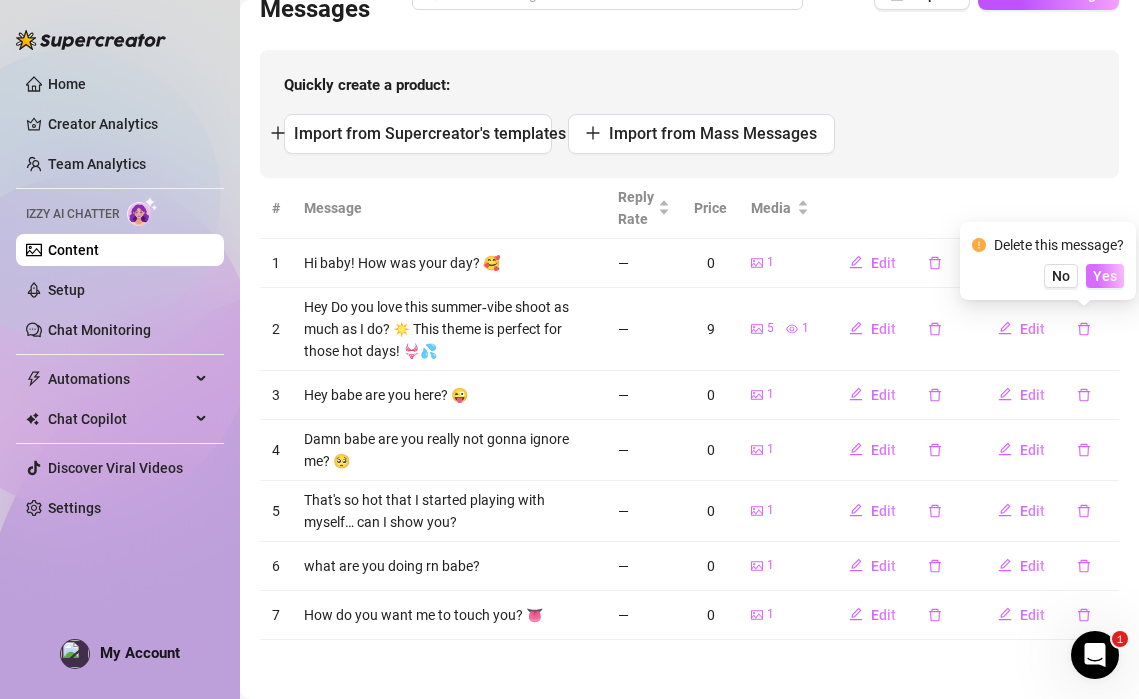 click on "Yes" at bounding box center [1105, 276] 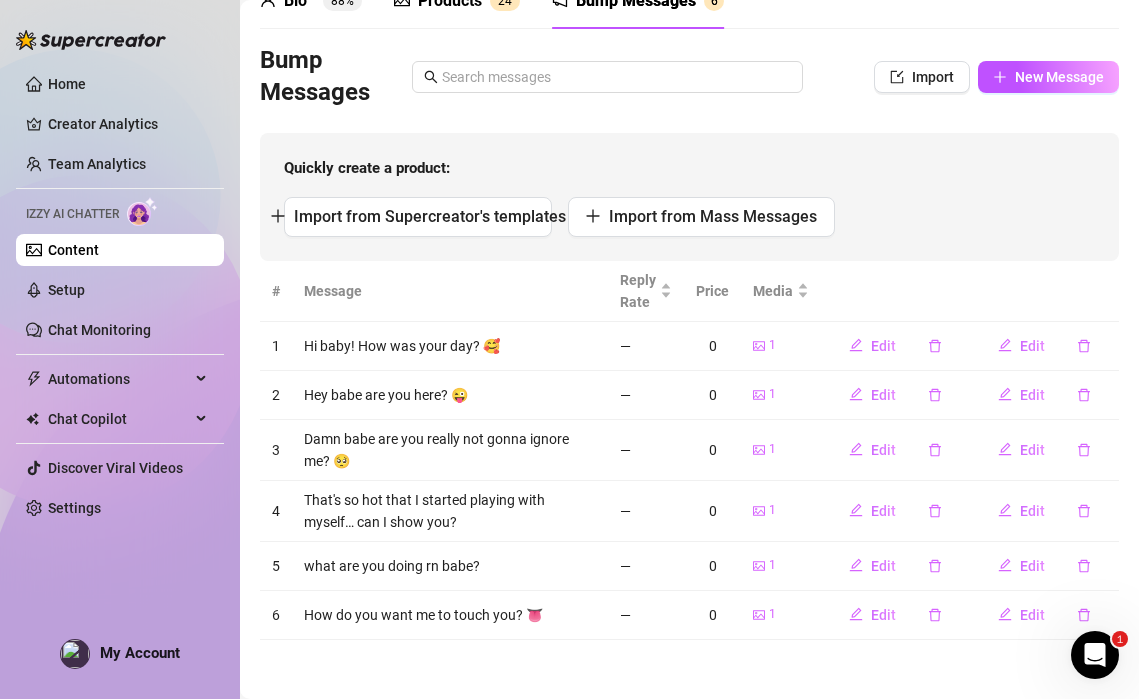scroll, scrollTop: 103, scrollLeft: 0, axis: vertical 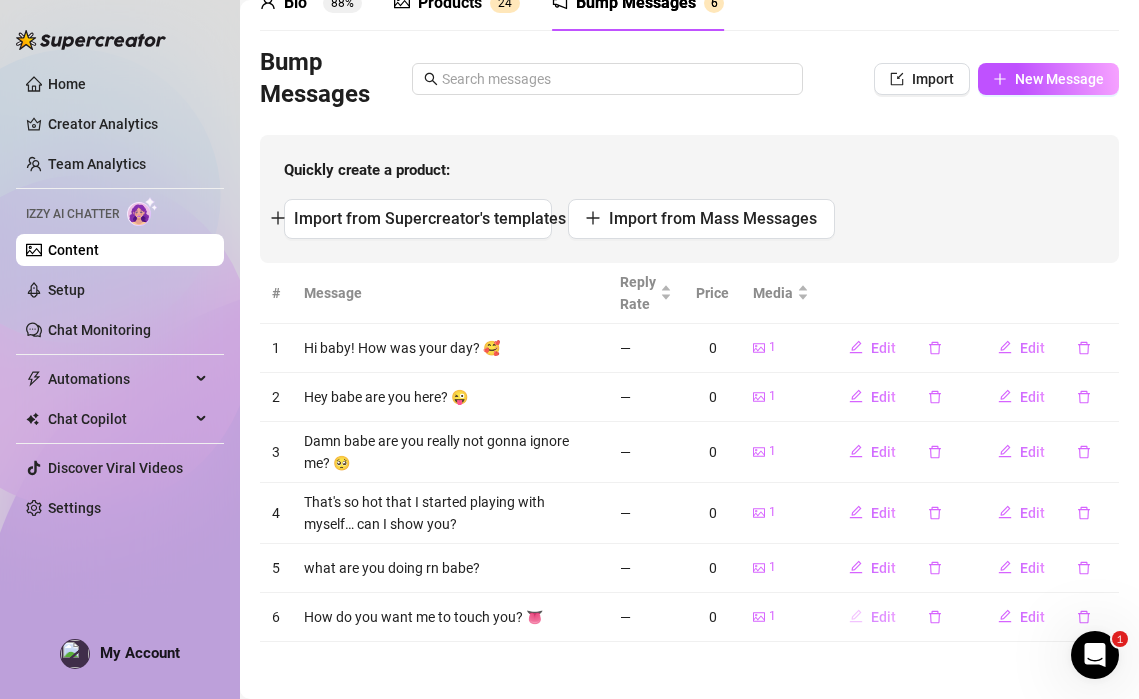 click on "Edit" at bounding box center [883, 617] 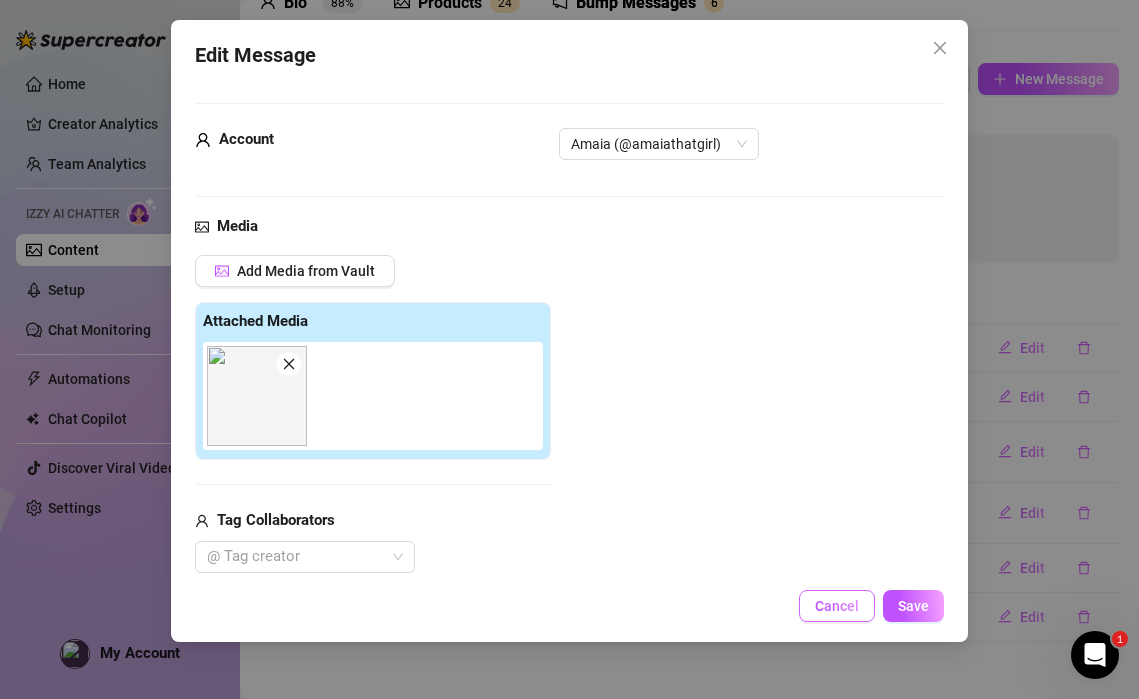 click on "Cancel" at bounding box center (837, 606) 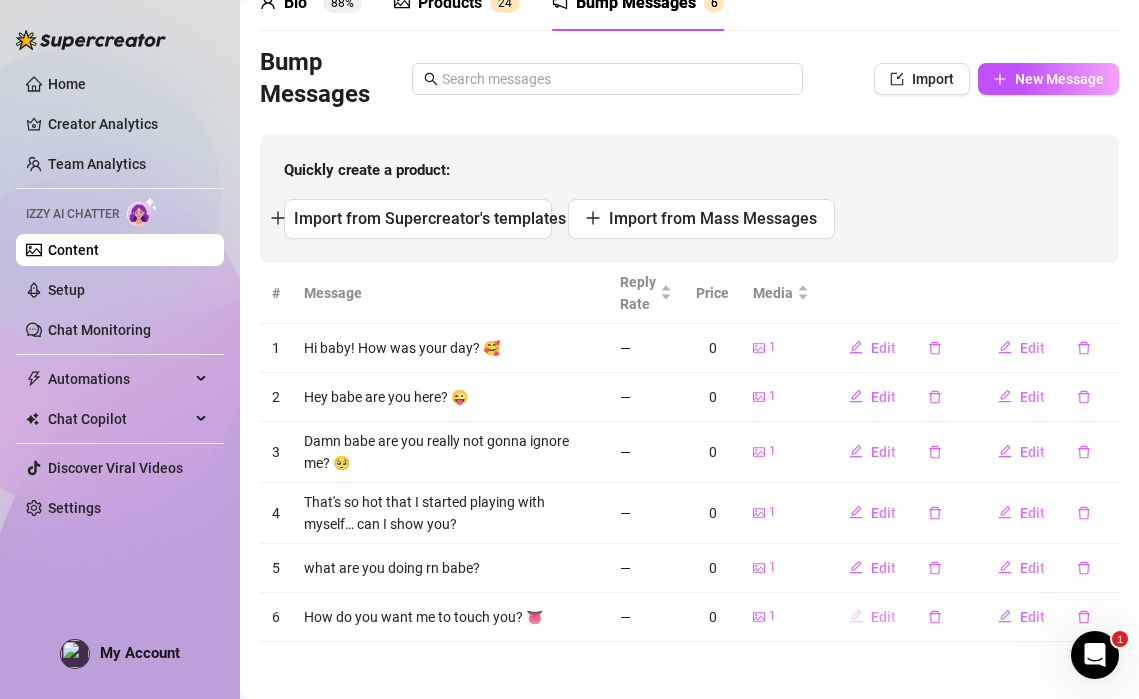 click on "Edit" at bounding box center [883, 617] 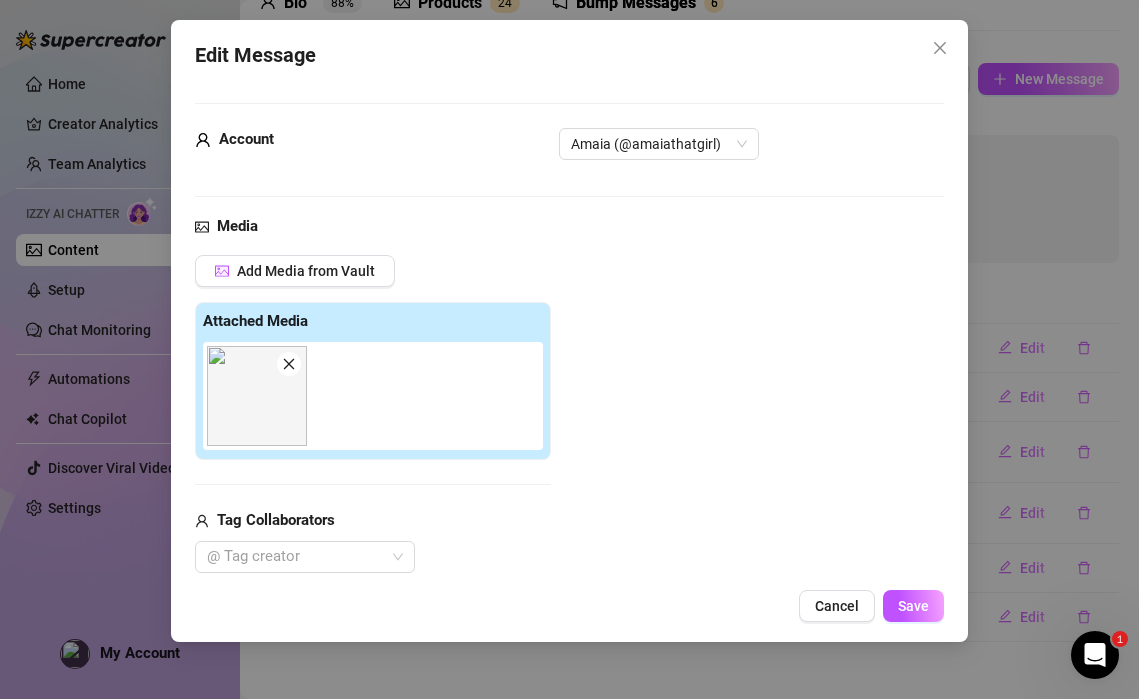 click 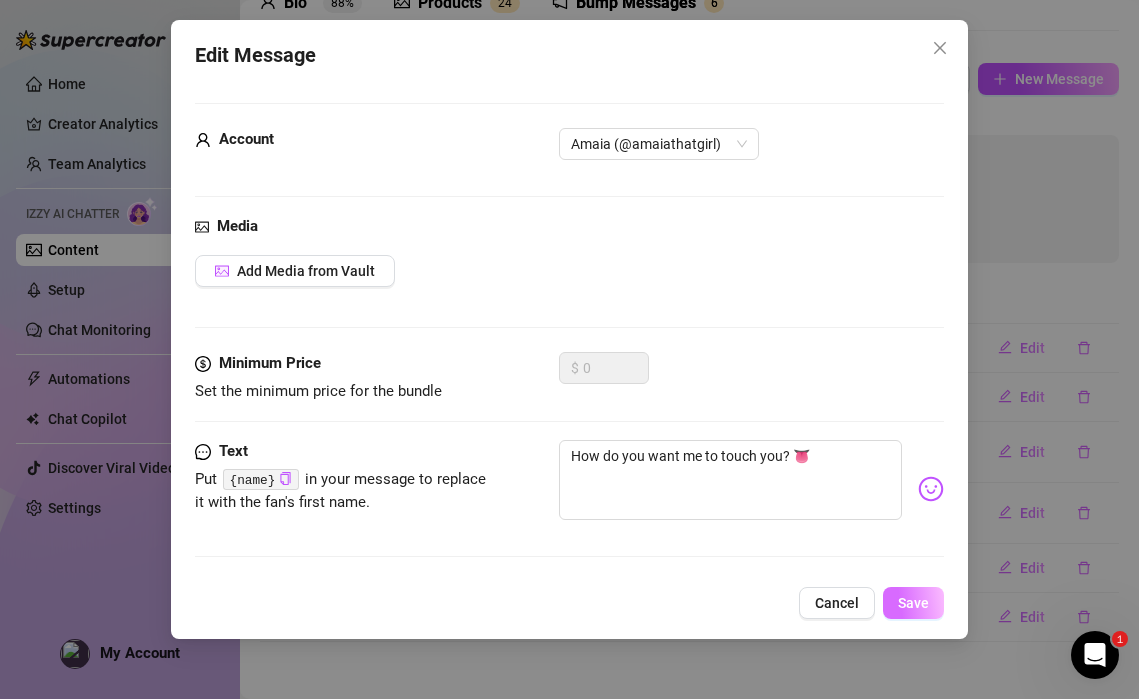click on "Save" at bounding box center (913, 603) 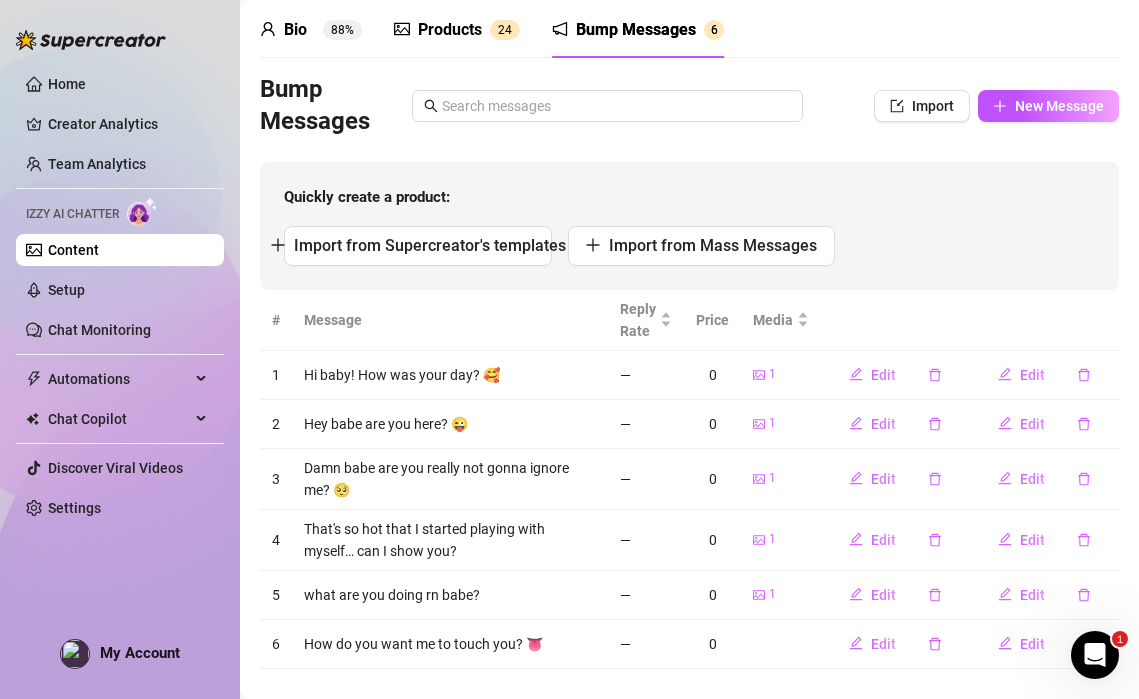 scroll, scrollTop: 0, scrollLeft: 0, axis: both 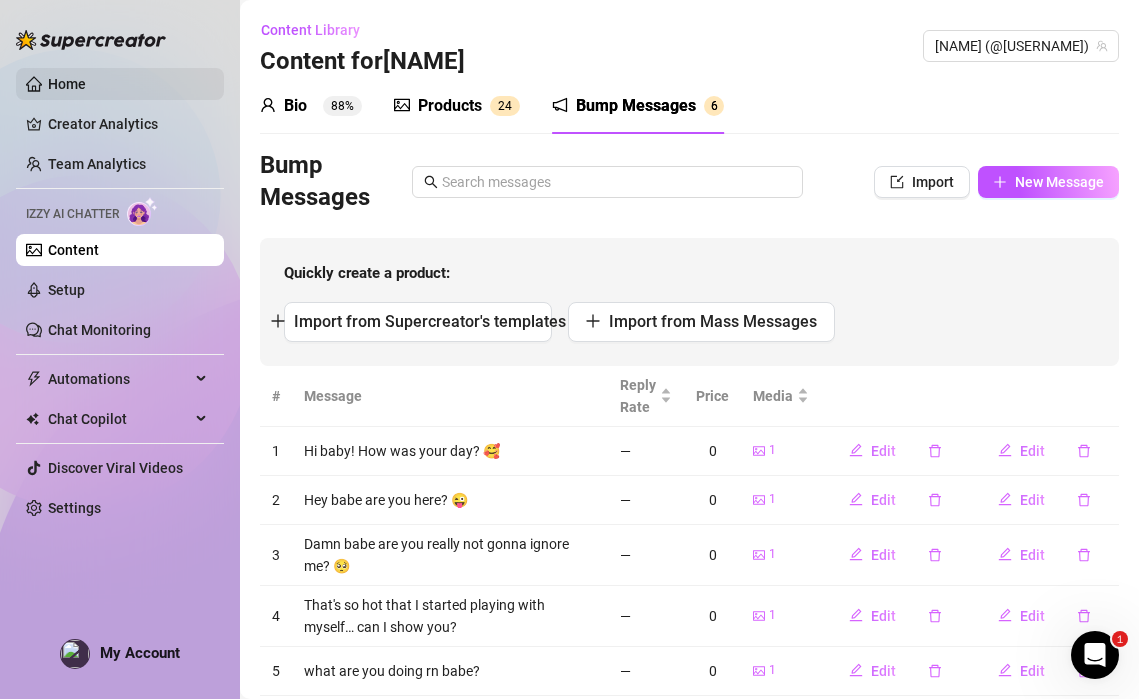 click on "Home" at bounding box center [67, 84] 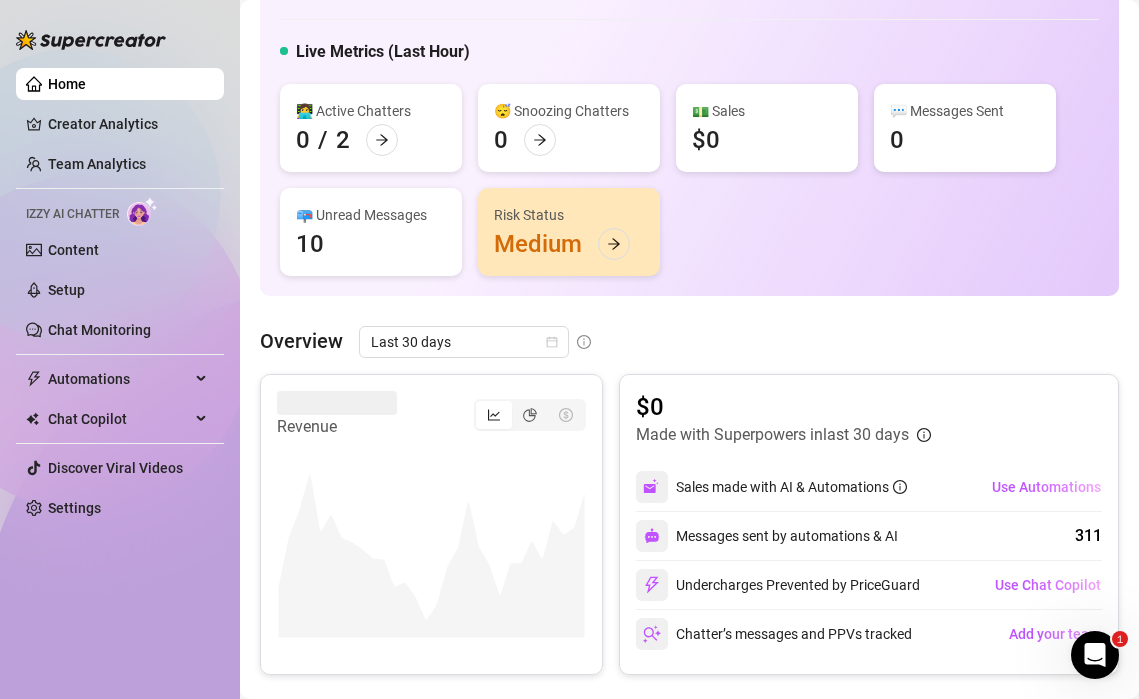 scroll, scrollTop: 0, scrollLeft: 0, axis: both 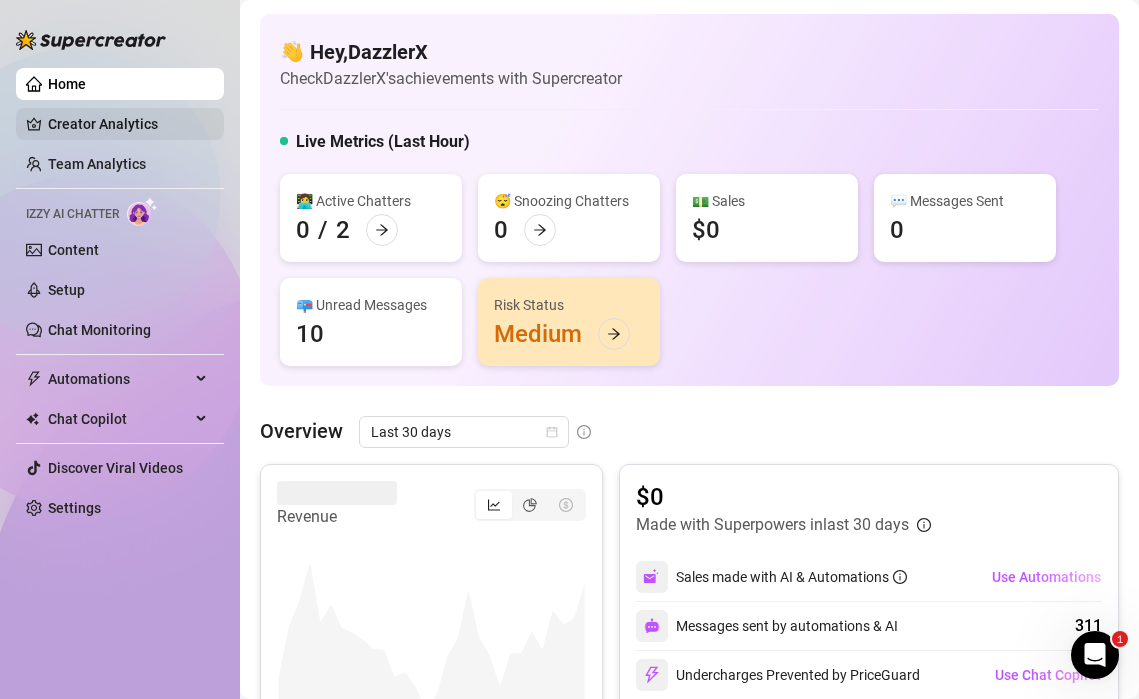 click on "Creator Analytics" at bounding box center (128, 124) 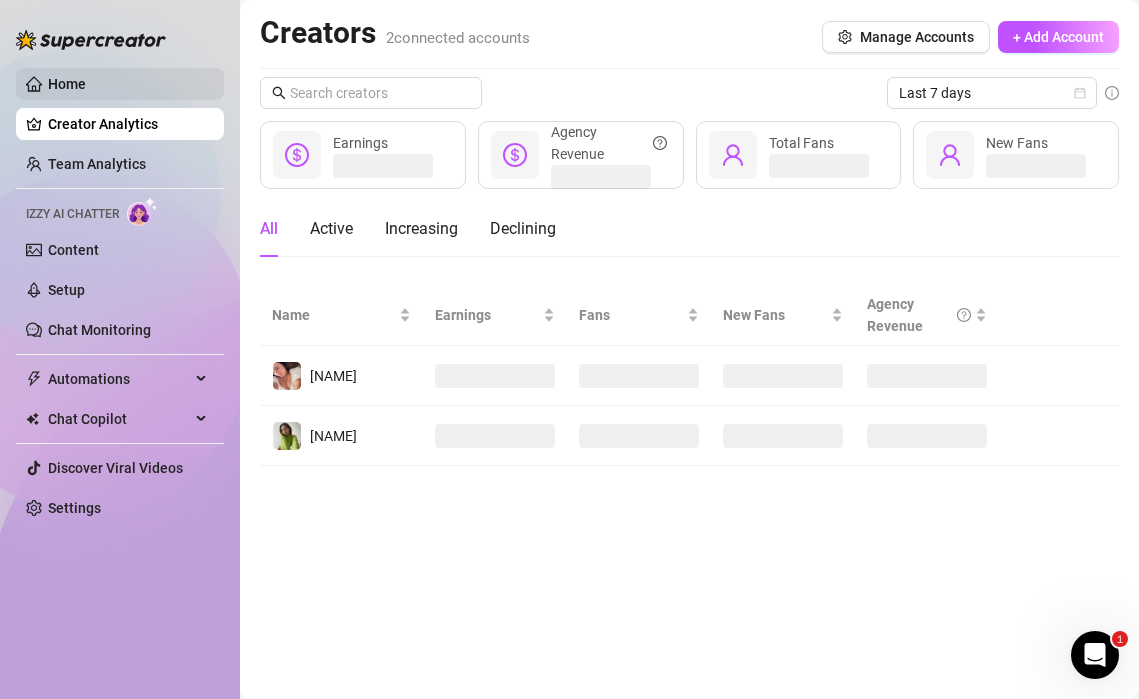 click on "Home" at bounding box center (67, 84) 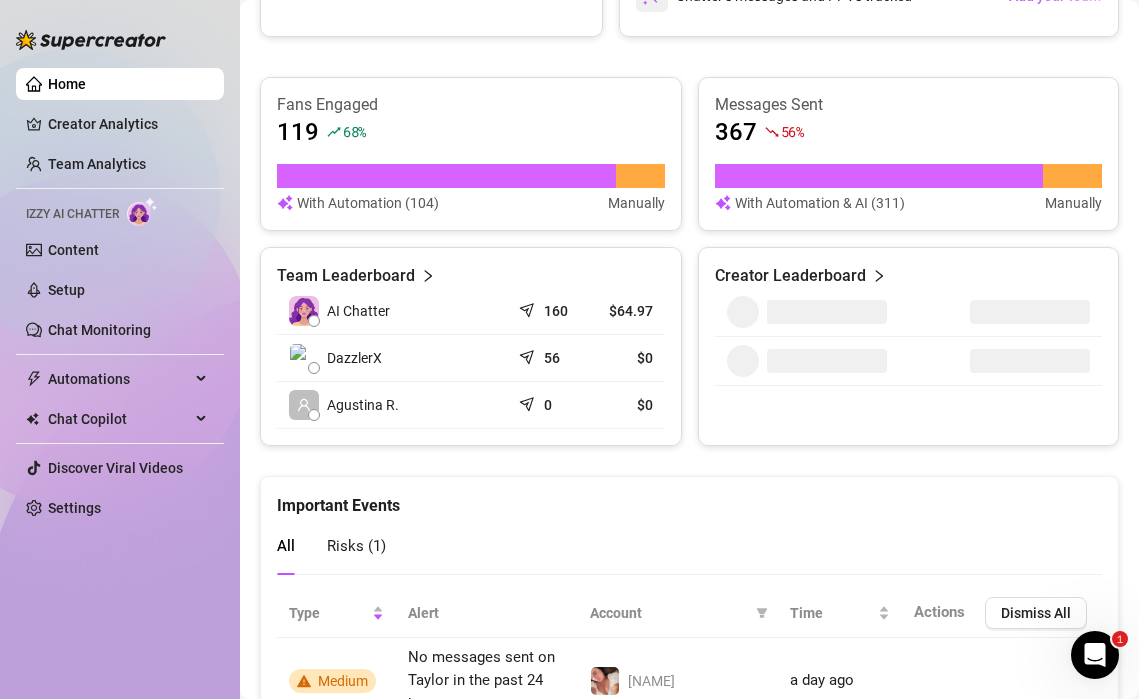 scroll, scrollTop: 831, scrollLeft: 0, axis: vertical 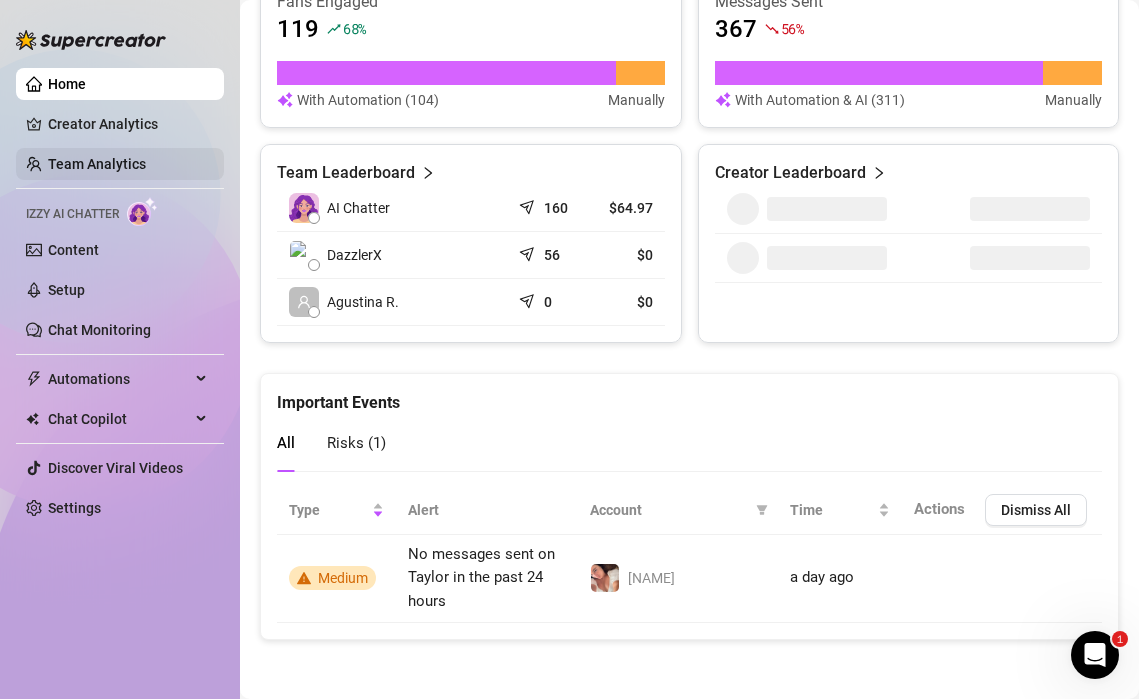 click on "Team Analytics" at bounding box center (97, 164) 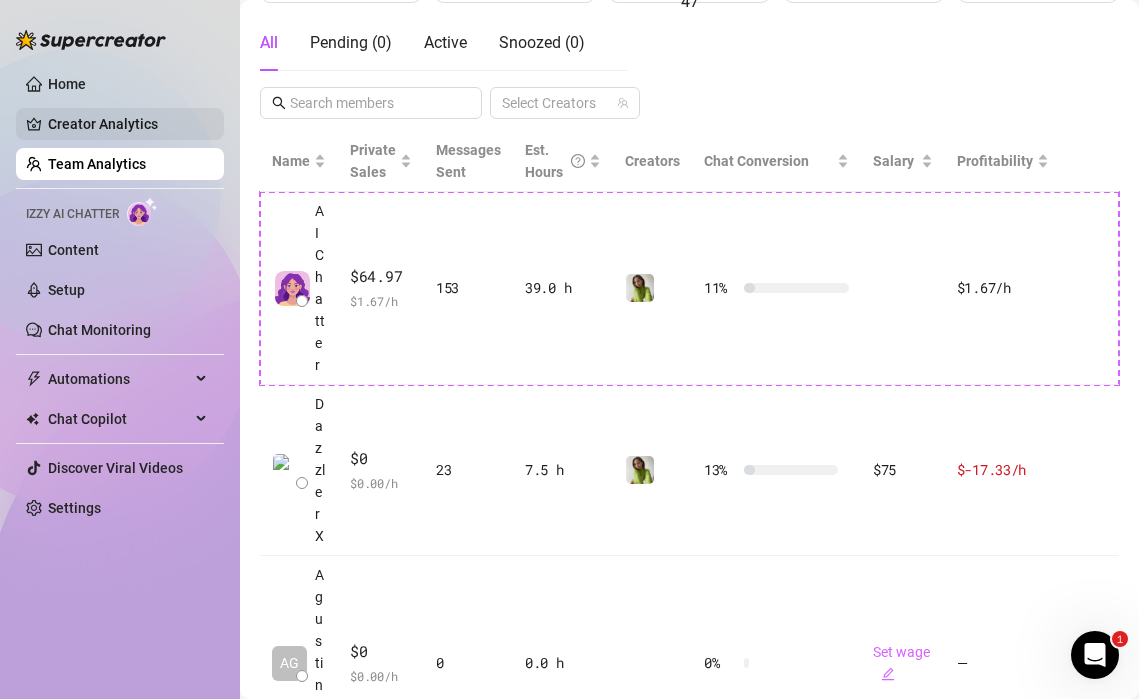 scroll, scrollTop: 538, scrollLeft: 0, axis: vertical 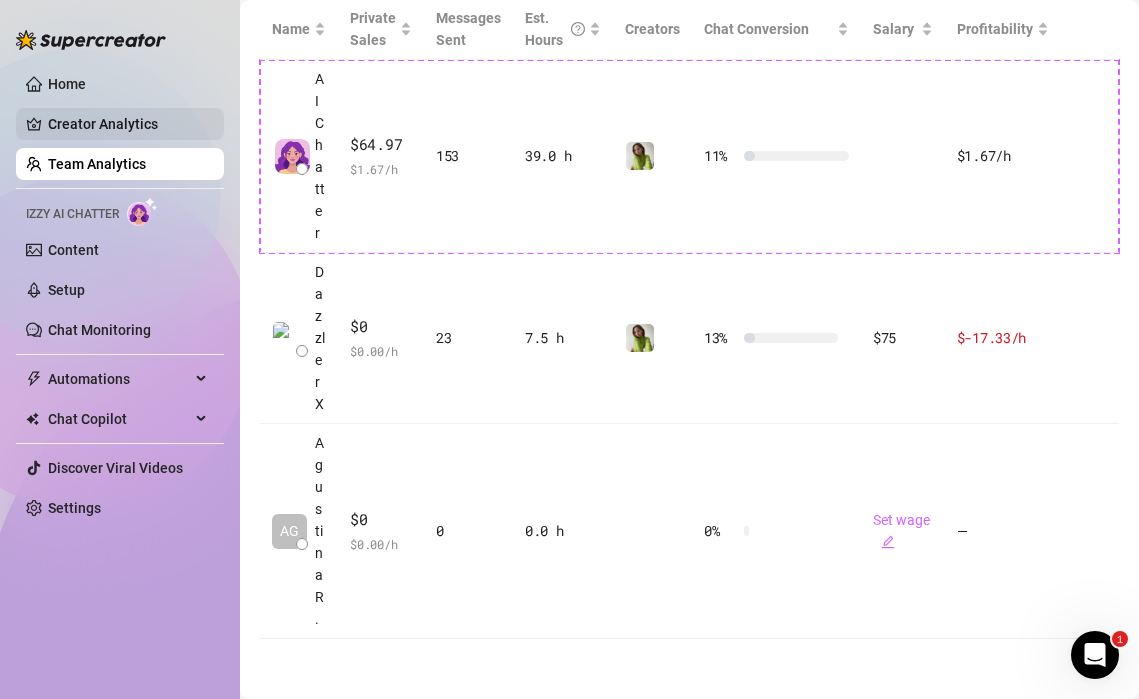 click on "Creator Analytics" at bounding box center [128, 124] 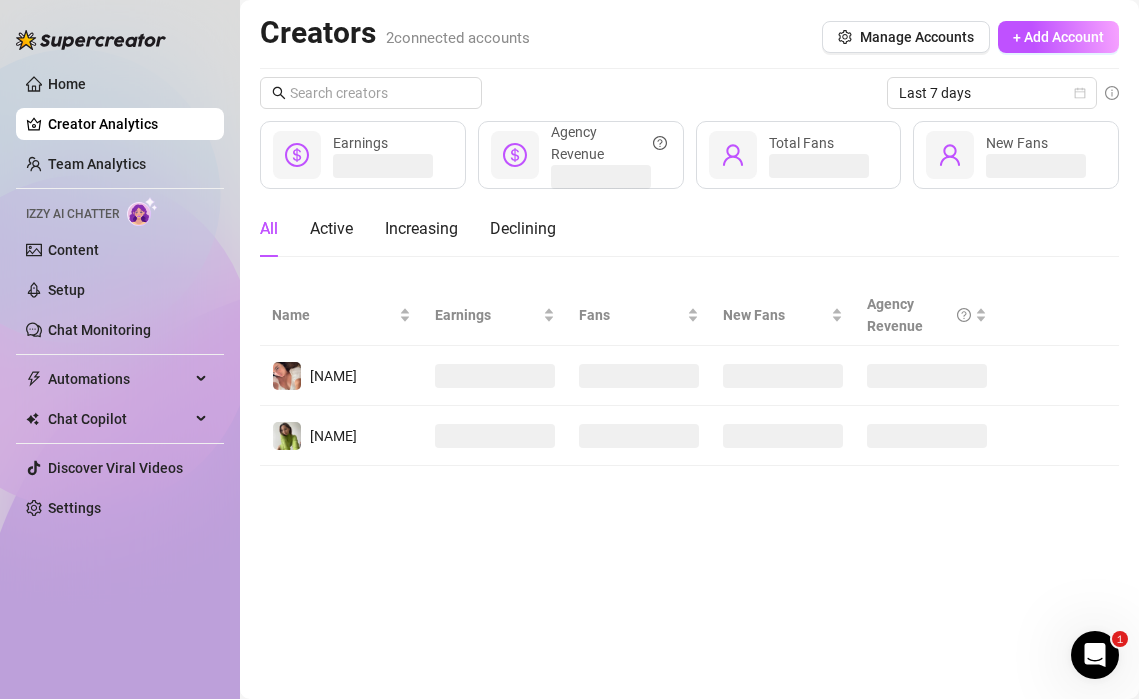 scroll, scrollTop: 0, scrollLeft: 0, axis: both 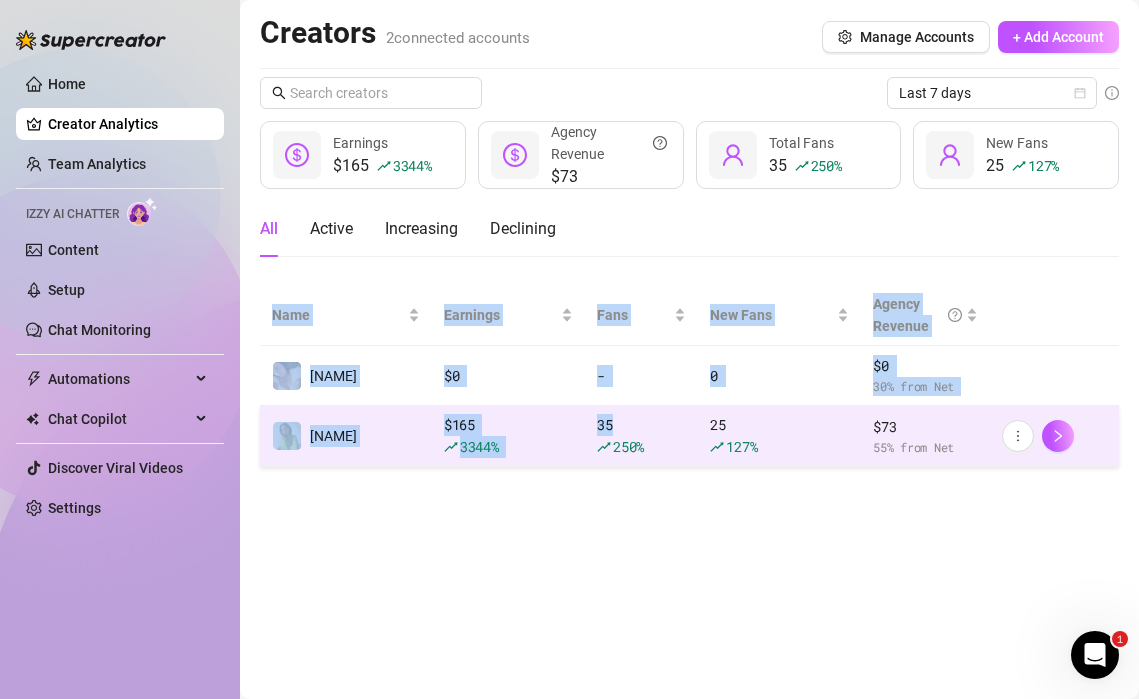 drag, startPoint x: 650, startPoint y: 526, endPoint x: 656, endPoint y: 415, distance: 111.16204 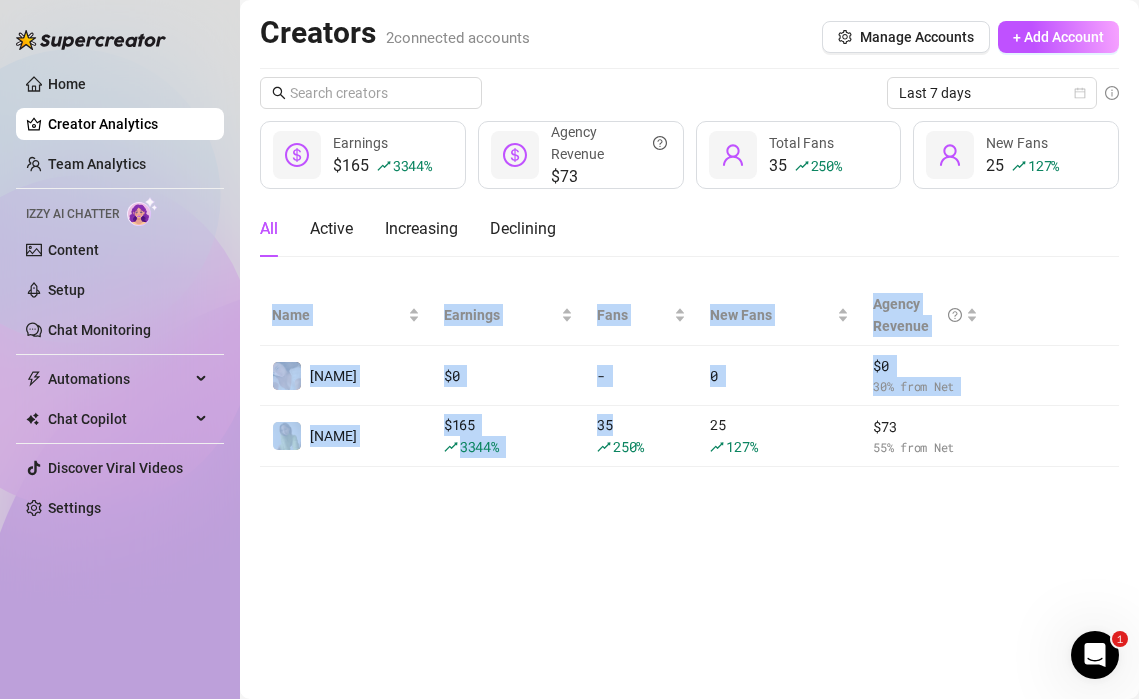 click on "Creators  2  connected accounts Manage Accounts + Add Account Last 7 days $165 3344 % Earnings $73 Agency Revenue 35 250 % Total Fans 25 127 % New Fans All Active Increasing Declining Name Earnings Fans New Fans Agency Revenue Taylor $ 0 -   0   $ 0 30 % from Net Amaia $ 165 3344 % 35   250 % 25   127 % $ 73 55 % from Net" at bounding box center (689, 349) 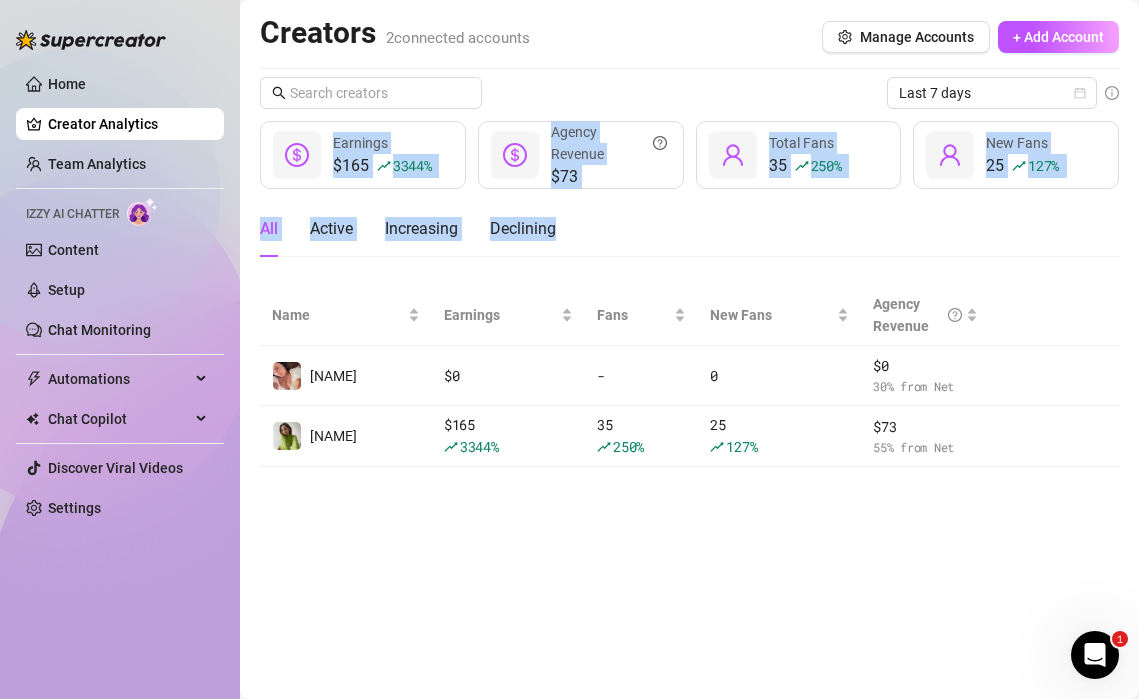 drag, startPoint x: 581, startPoint y: 218, endPoint x: 620, endPoint y: 64, distance: 158.86157 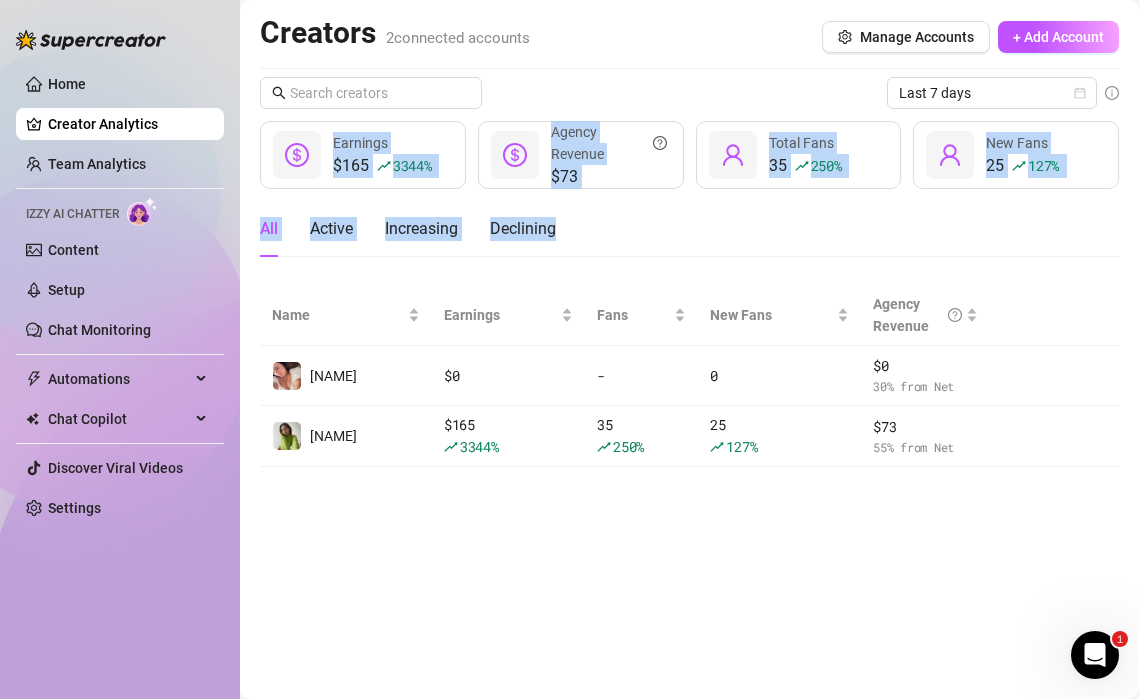 drag, startPoint x: 627, startPoint y: 78, endPoint x: 582, endPoint y: 232, distance: 160.44002 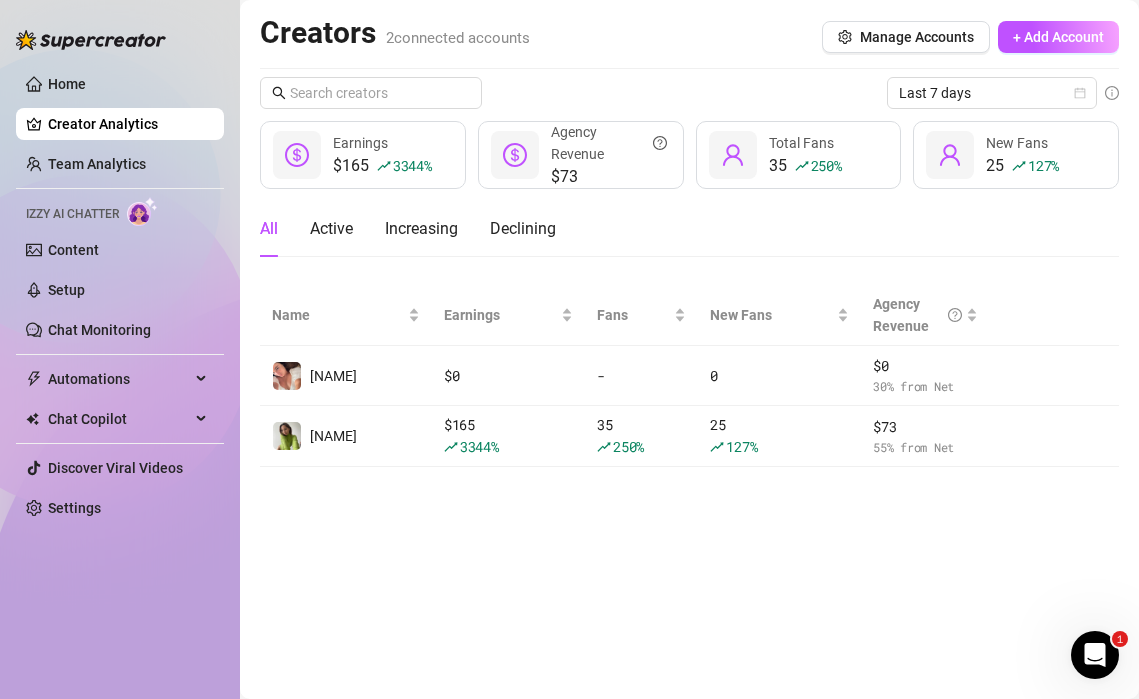 click on "Last 7 days" at bounding box center [689, 93] 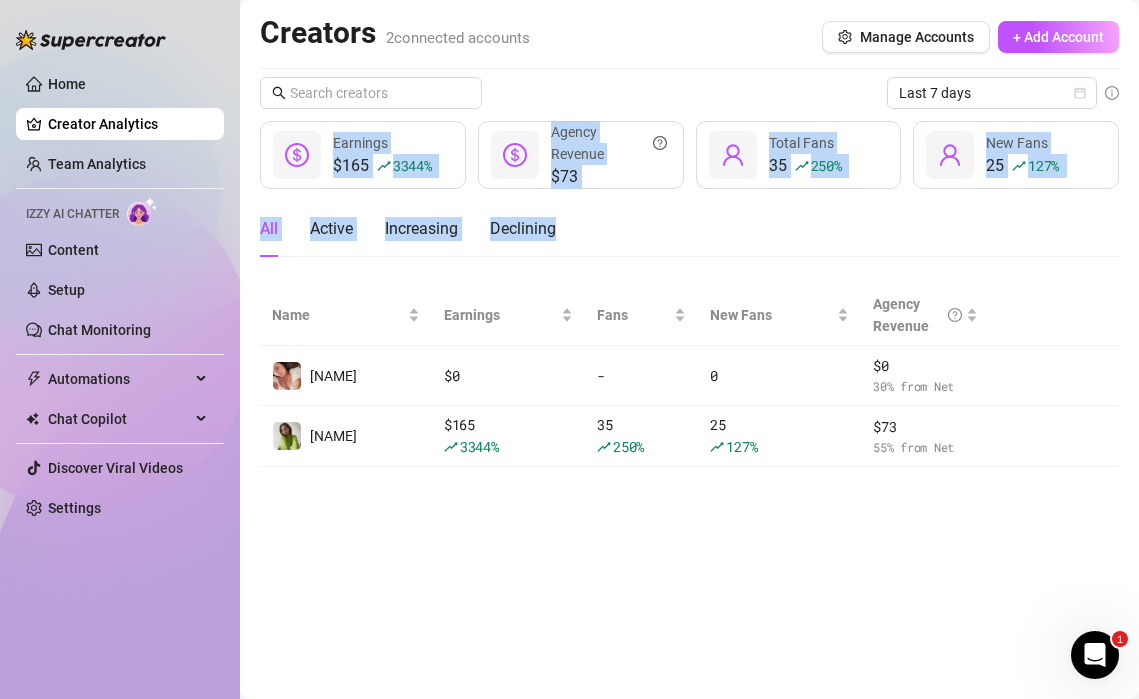 drag, startPoint x: 641, startPoint y: 92, endPoint x: 624, endPoint y: 236, distance: 145 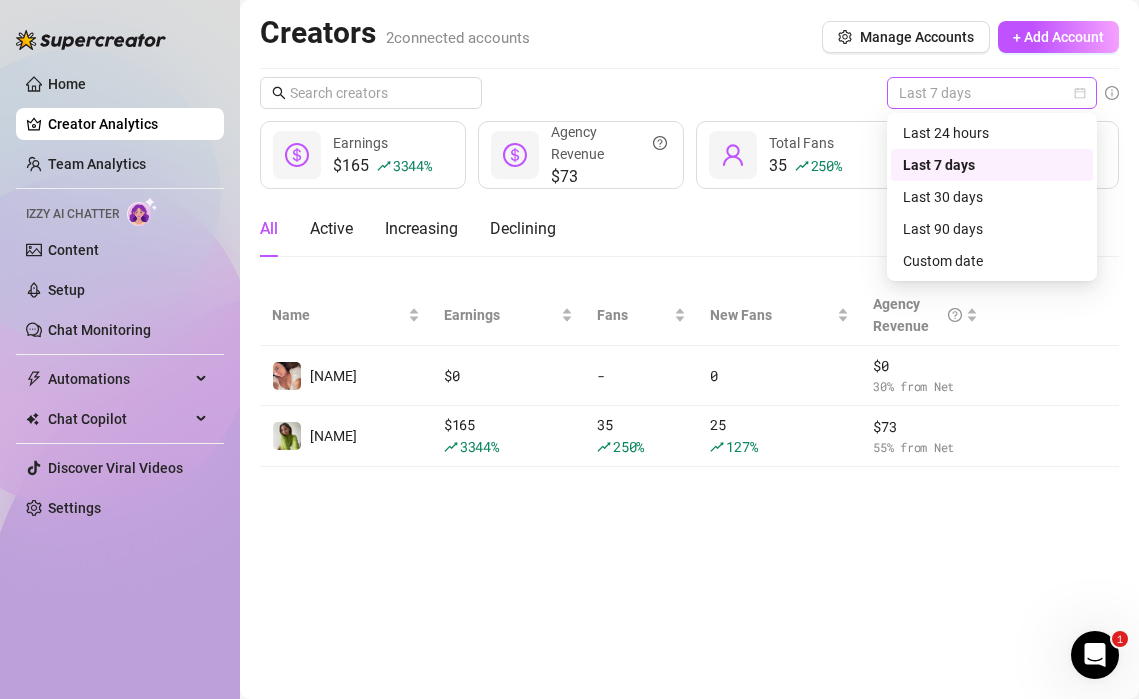click on "Last 7 days" at bounding box center (992, 93) 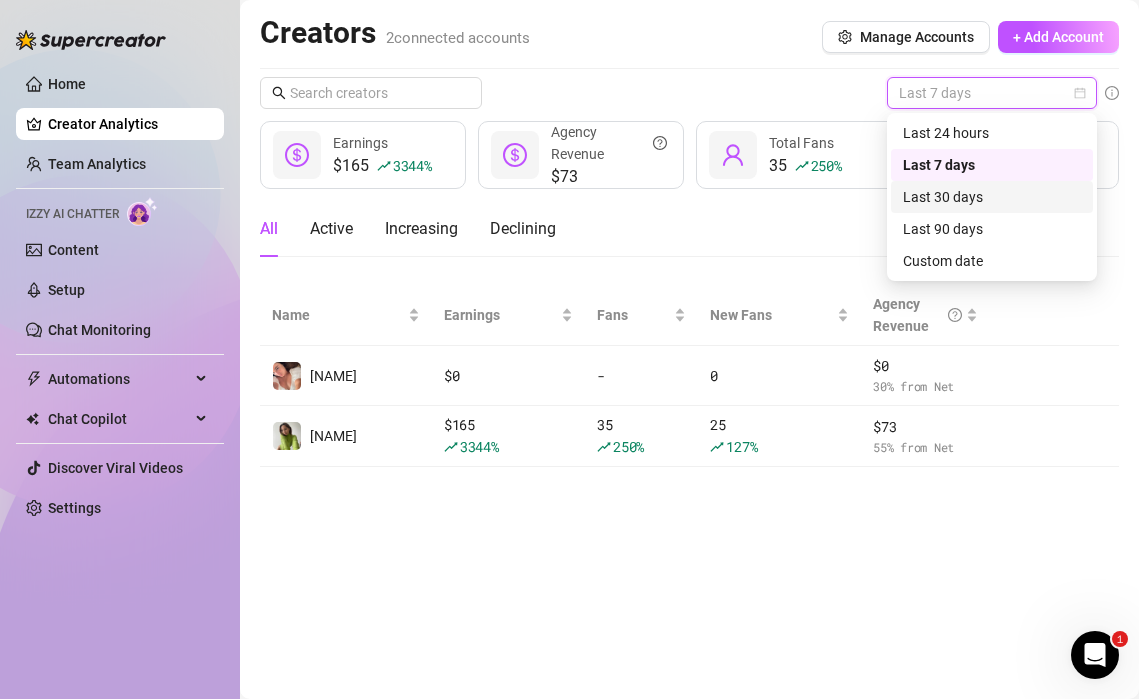click on "Last 30 days" at bounding box center (992, 197) 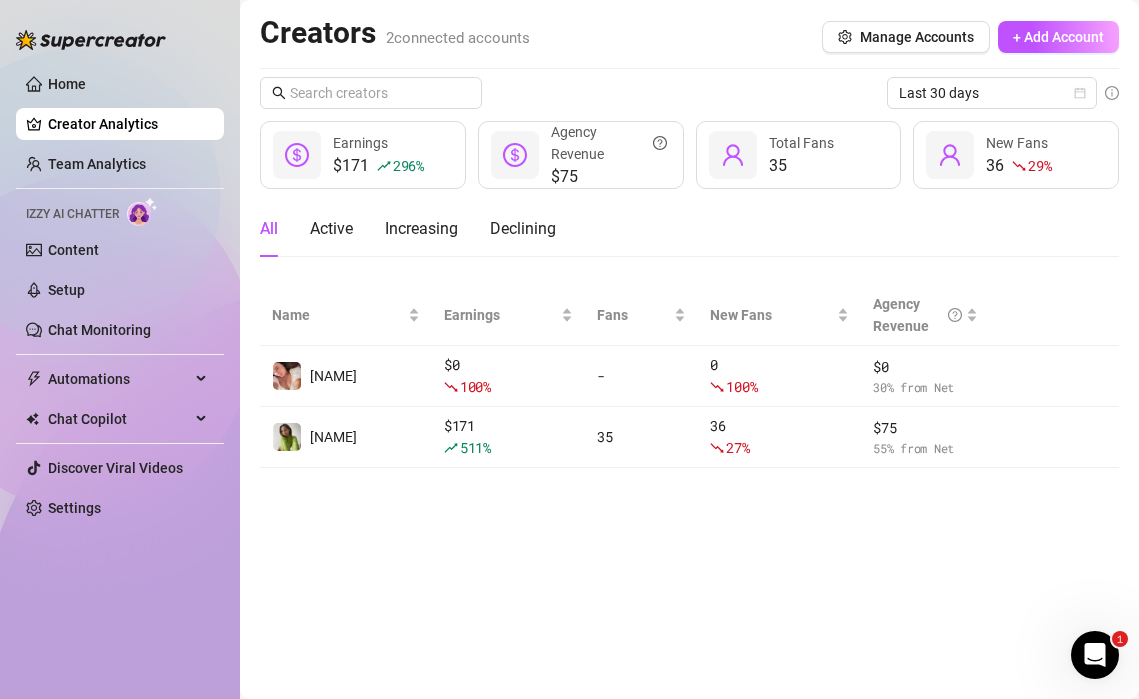 drag, startPoint x: 864, startPoint y: 240, endPoint x: 734, endPoint y: 525, distance: 313.2491 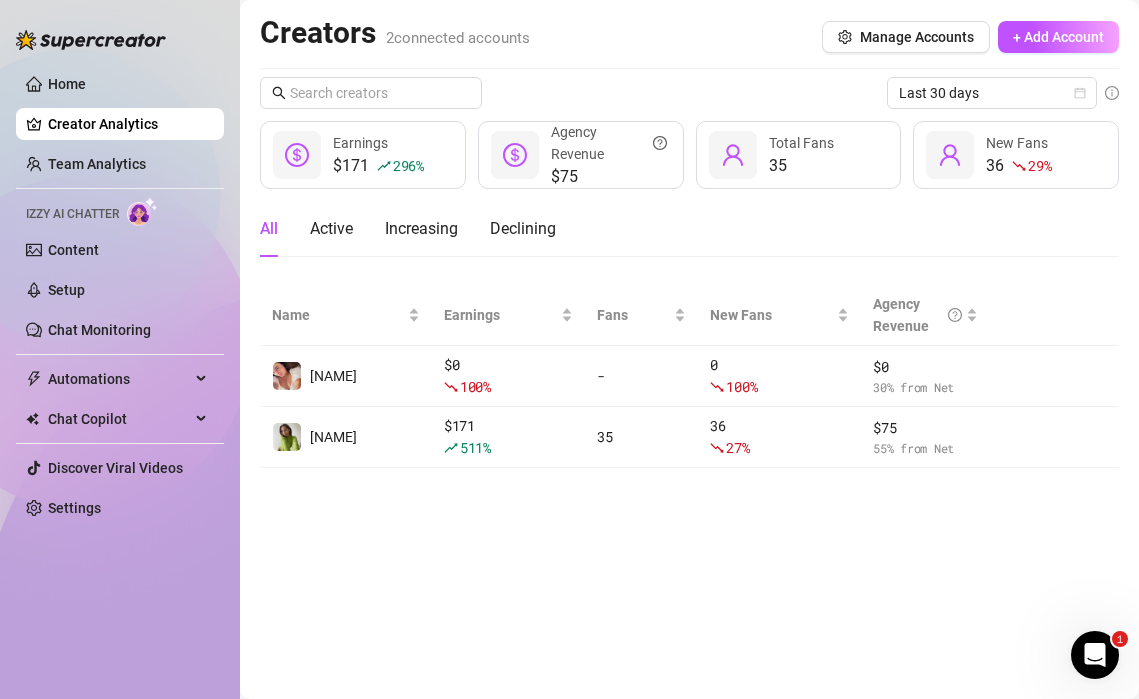 click on "Creators  2  connected accounts Manage Accounts + Add Account Last 30 days $171 296 % Earnings $75 Agency Revenue 35 Total Fans 36 29 % New Fans All Active Increasing Declining Name Earnings Fans New Fans Agency Revenue Taylor $ 0 100 % -   0   100 % $ 0 30 % from Net Amaia $ 171 511 % 35   36   27 % $ 75 55 % from Net" at bounding box center (689, 349) 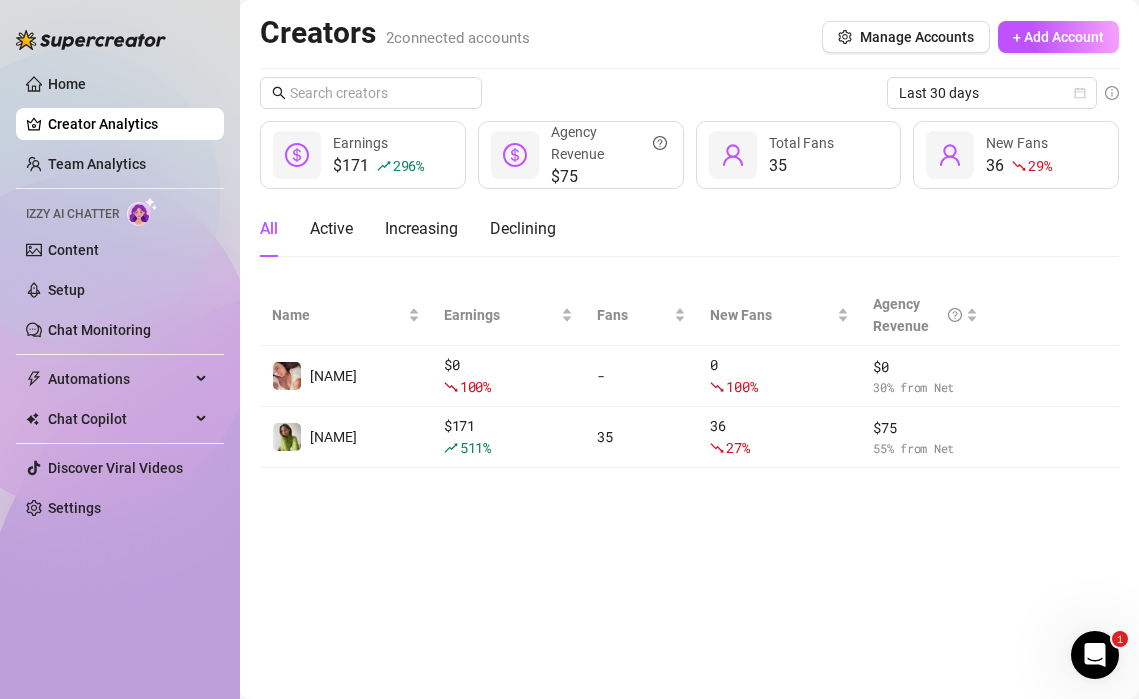 drag, startPoint x: 744, startPoint y: 517, endPoint x: 815, endPoint y: 233, distance: 292.7405 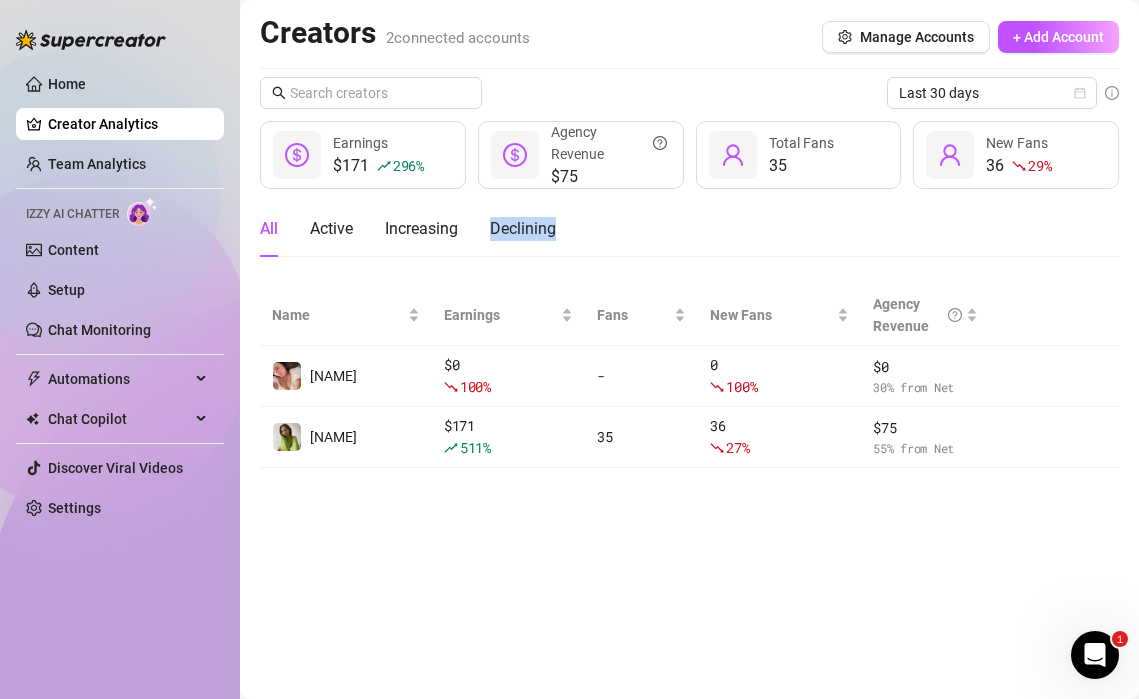 drag, startPoint x: 750, startPoint y: 483, endPoint x: 845, endPoint y: 205, distance: 293.78394 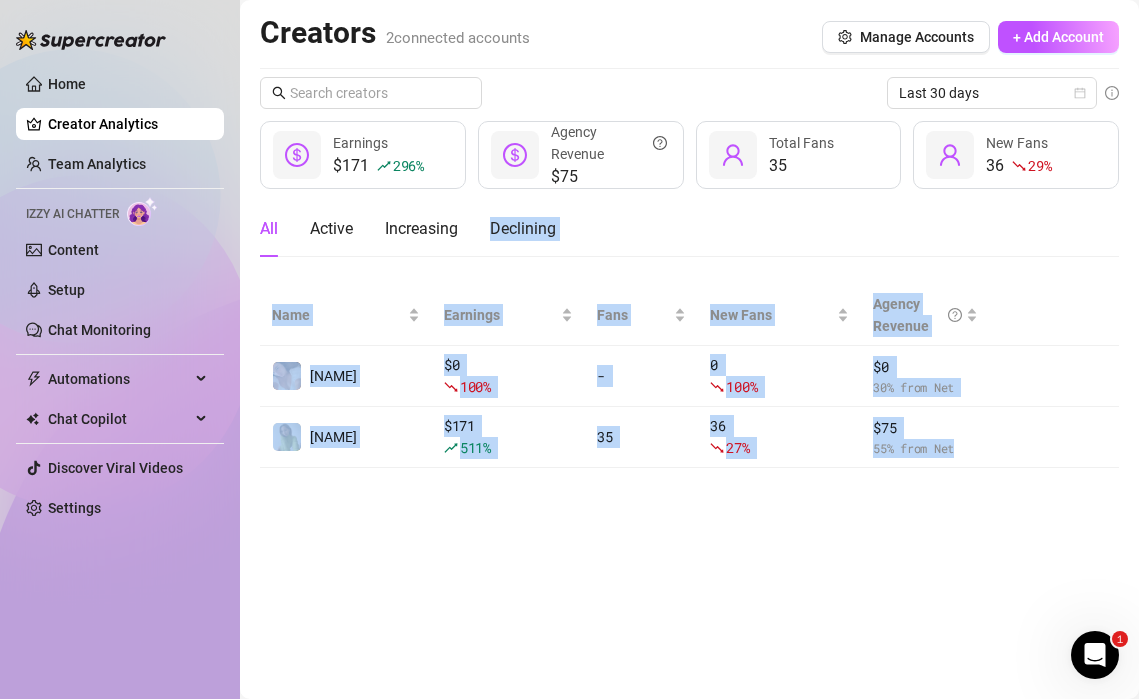 drag, startPoint x: 844, startPoint y: 205, endPoint x: 699, endPoint y: 545, distance: 369.6282 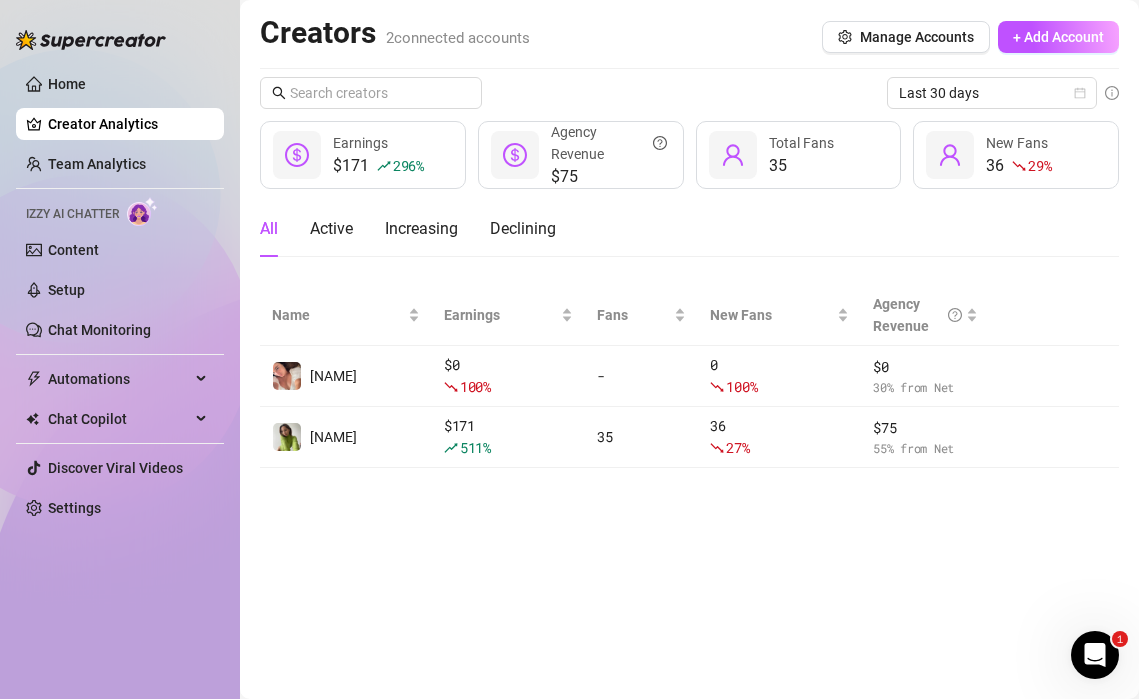 click on "Creators  2  connected accounts Manage Accounts + Add Account Last 30 days $171 296 % Earnings $75 Agency Revenue 35 Total Fans 36 29 % New Fans All Active Increasing Declining Name Earnings Fans New Fans Agency Revenue Taylor $ 0 100 % -   0   100 % $ 0 30 % from Net Amaia $ 171 511 % 35   36   27 % $ 75 55 % from Net" at bounding box center [689, 349] 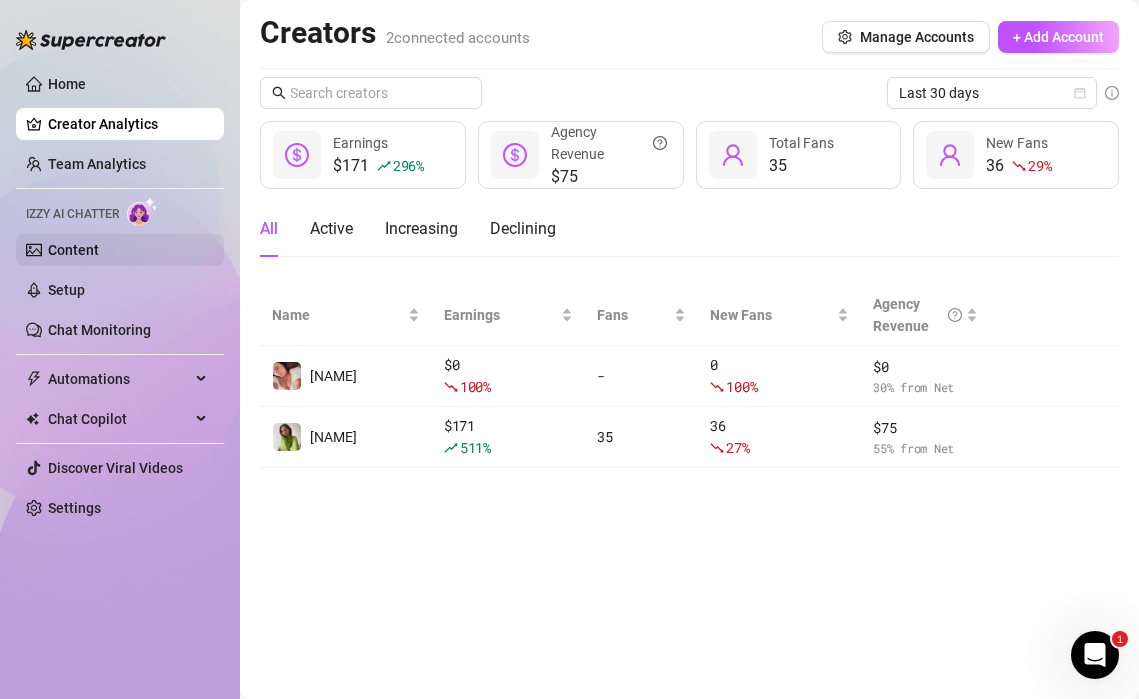 click on "Content" at bounding box center [73, 250] 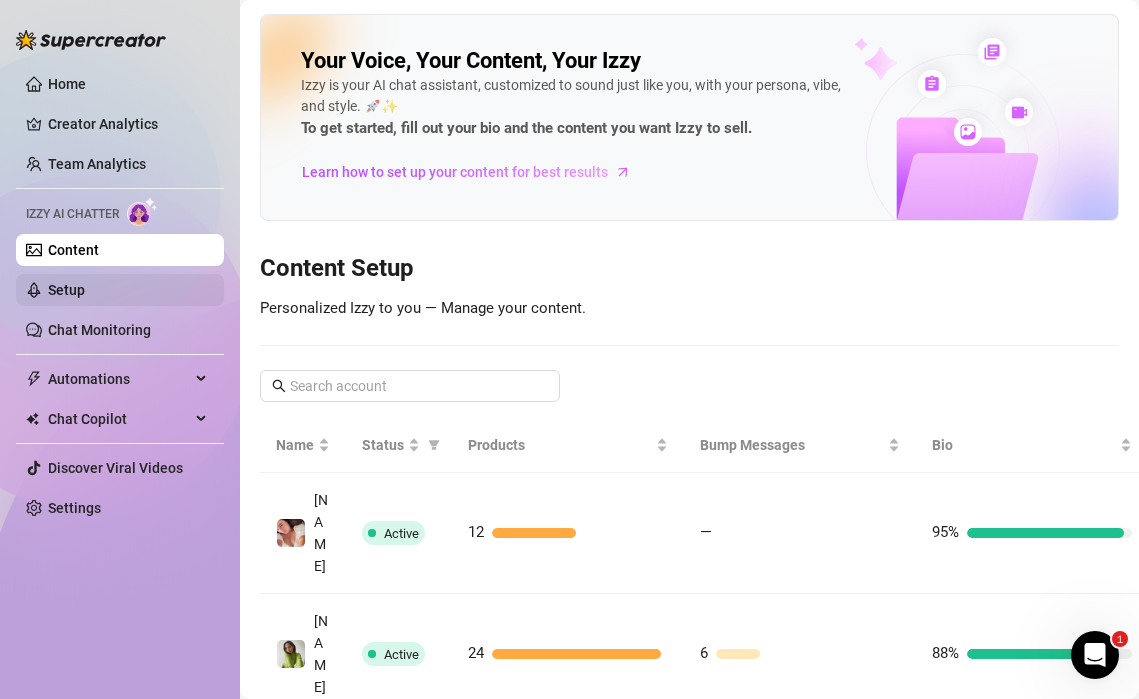 click on "Setup" at bounding box center [66, 290] 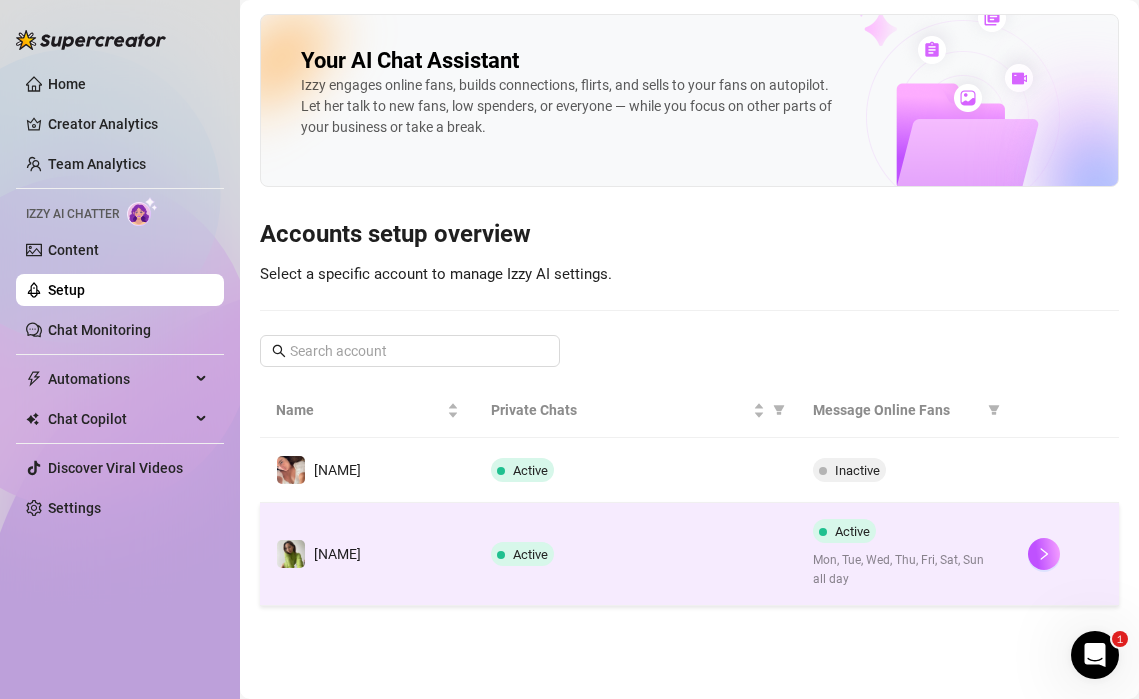 click on "Active" at bounding box center (636, 554) 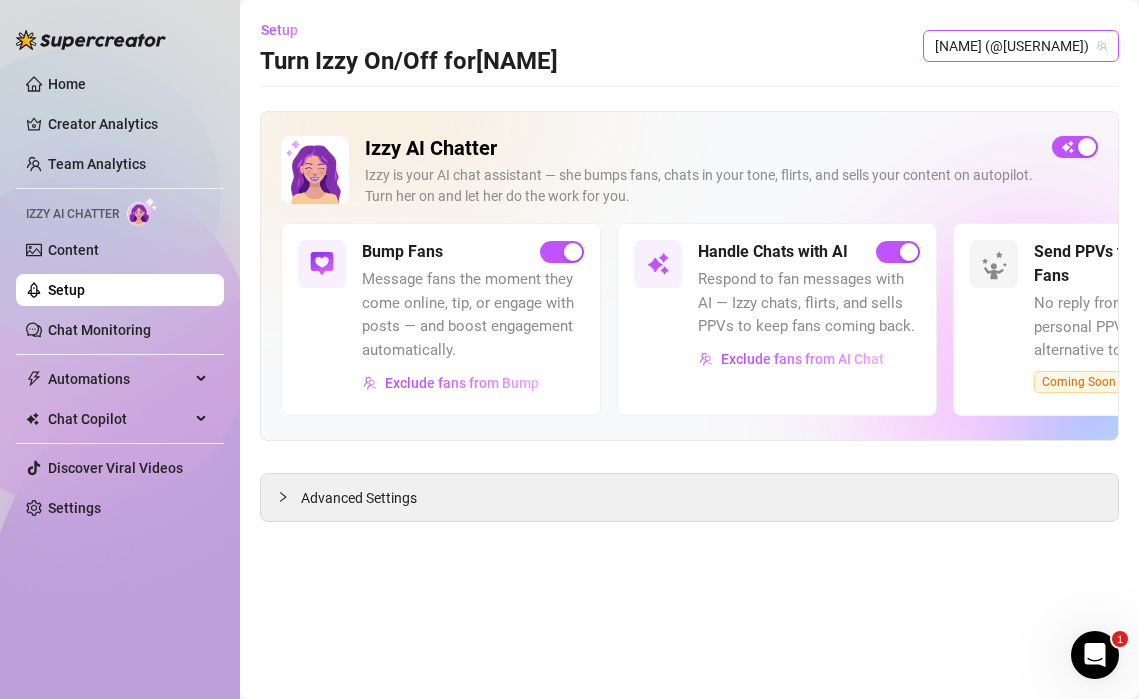 click on "[NAME] (@[USERNAME])" at bounding box center [1021, 46] 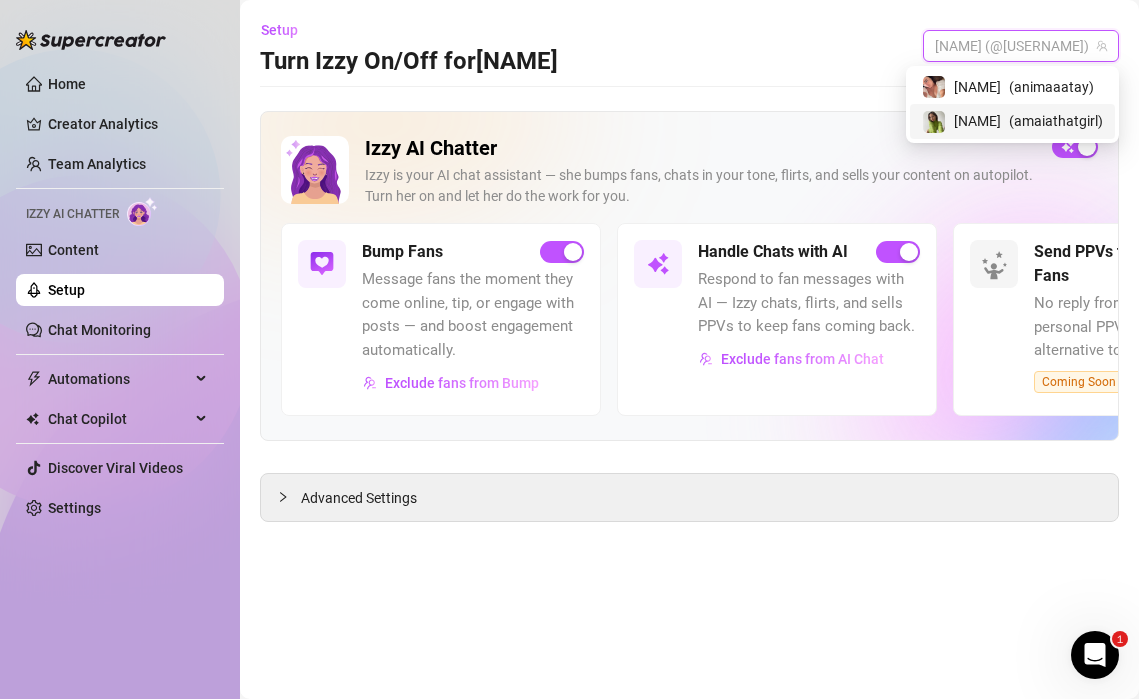 click on "[NAME]" at bounding box center [977, 121] 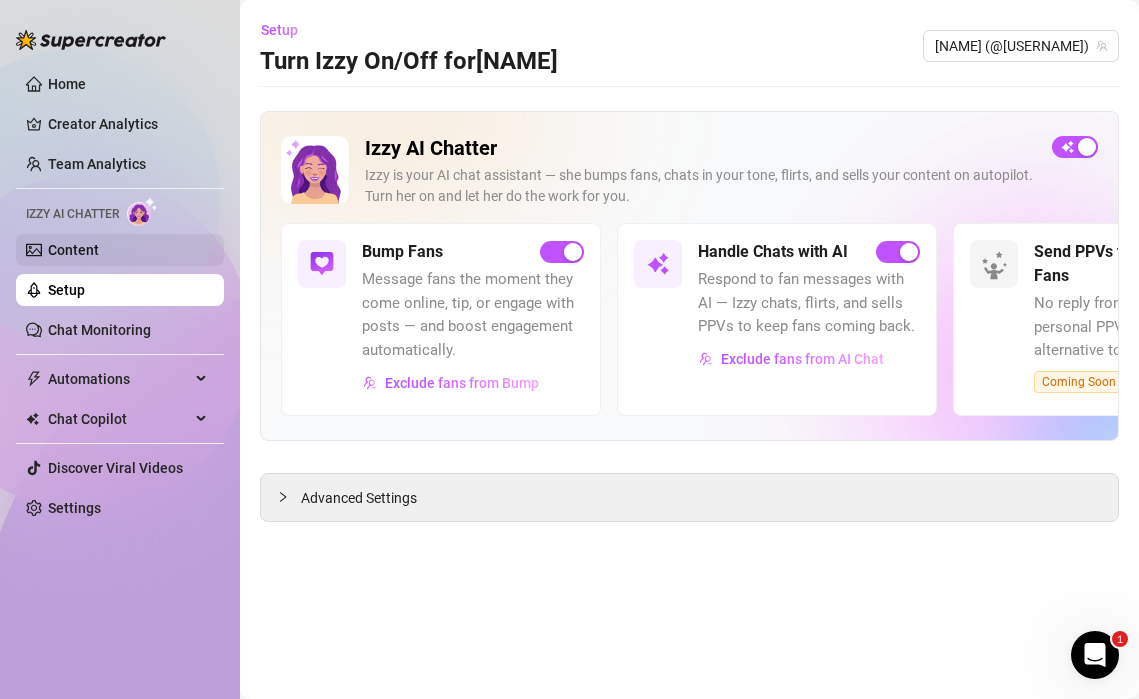 click on "Content" at bounding box center [73, 250] 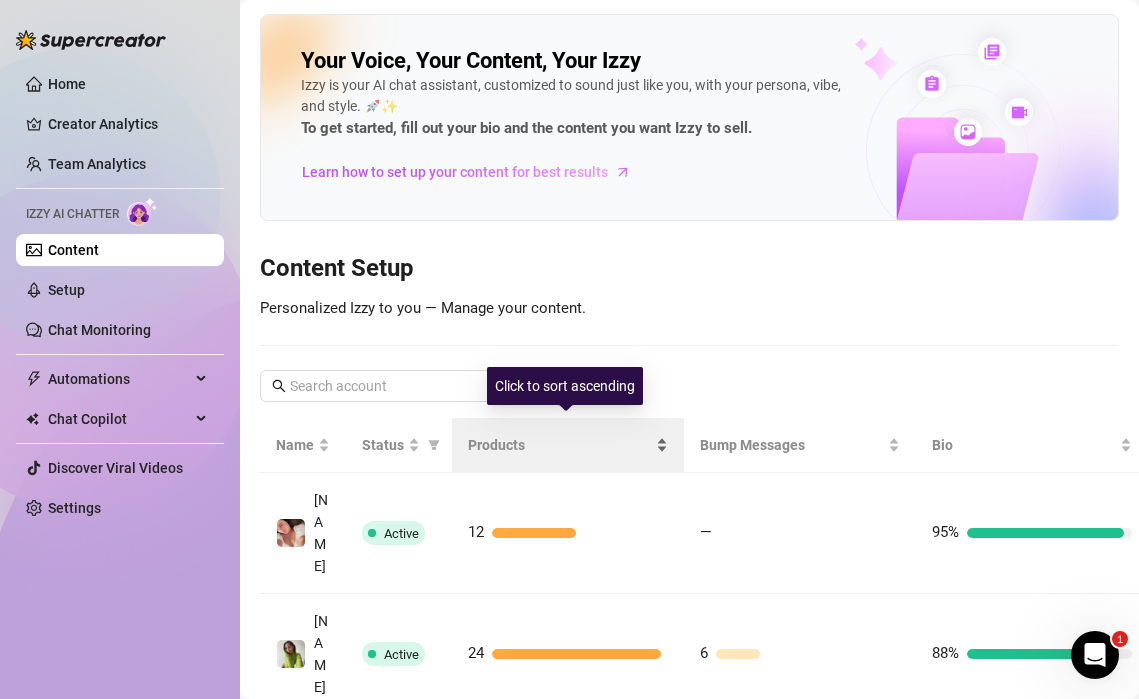 scroll, scrollTop: 54, scrollLeft: 0, axis: vertical 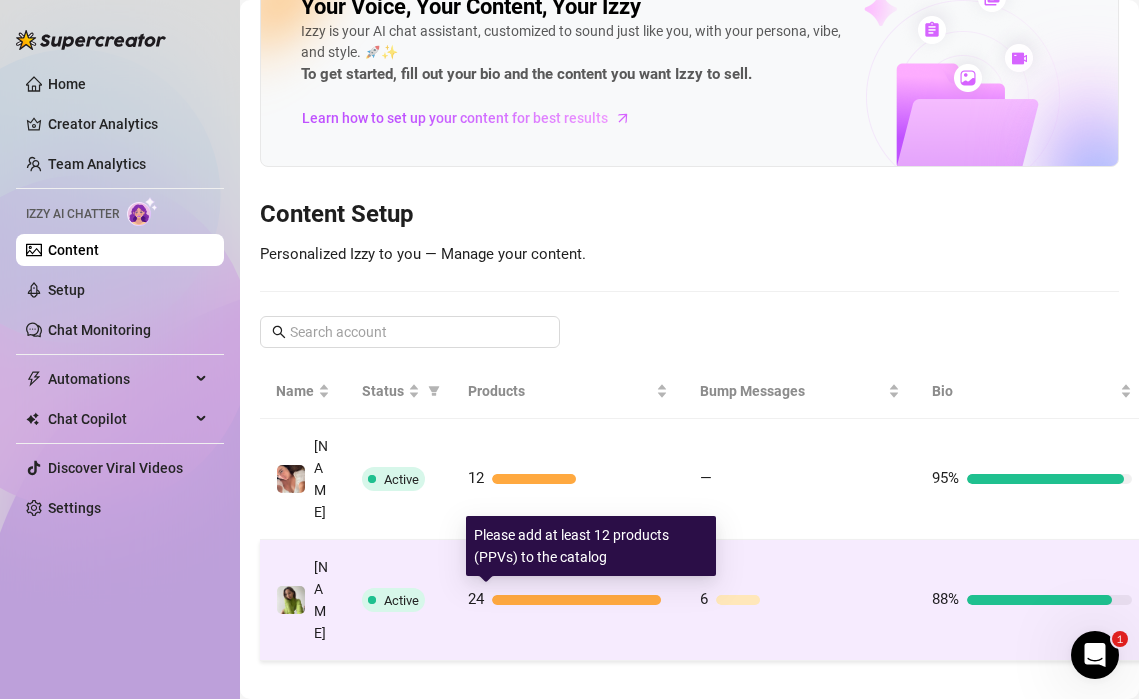 click at bounding box center [576, 600] 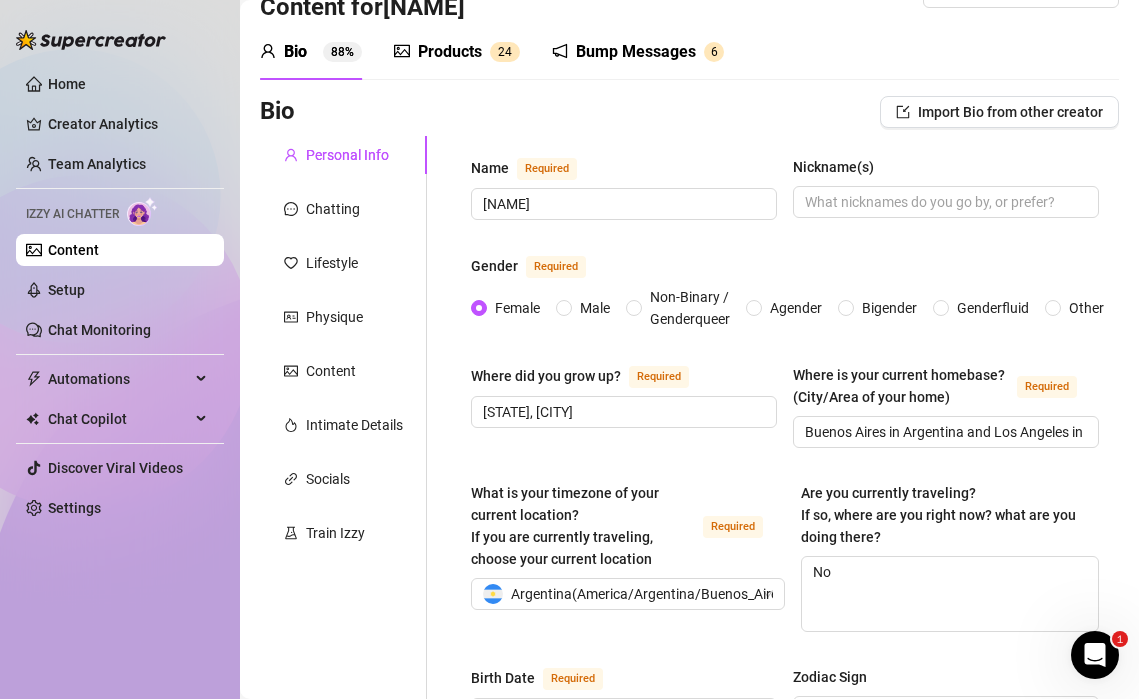 click on "Products" at bounding box center (450, 52) 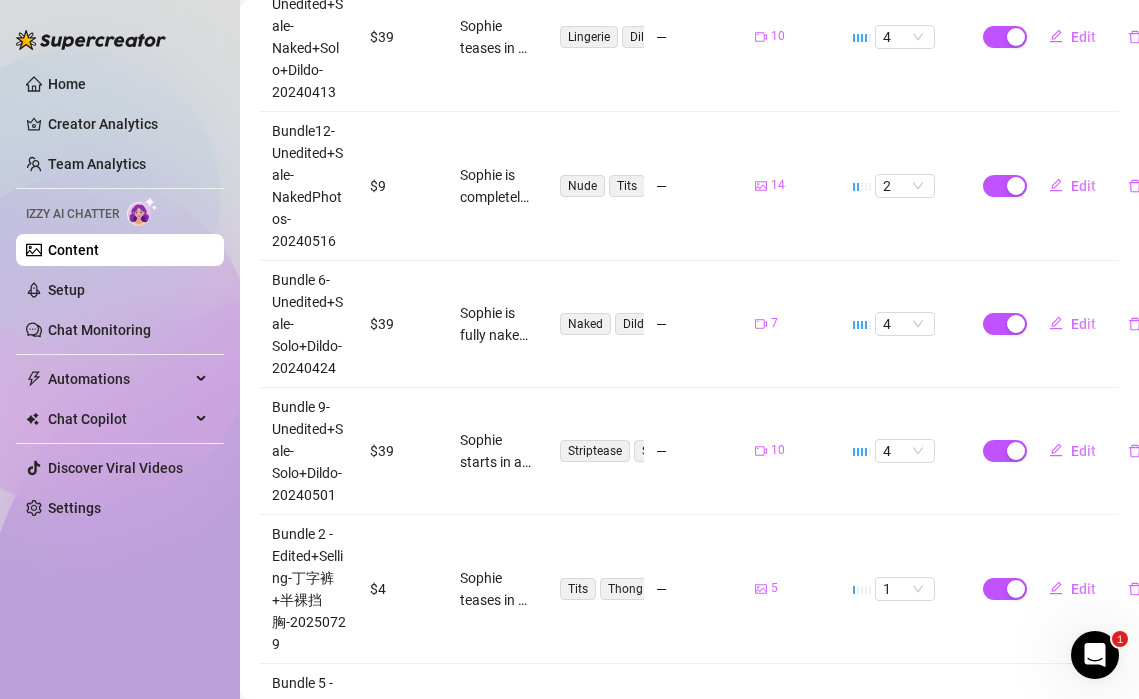 scroll, scrollTop: 819, scrollLeft: 0, axis: vertical 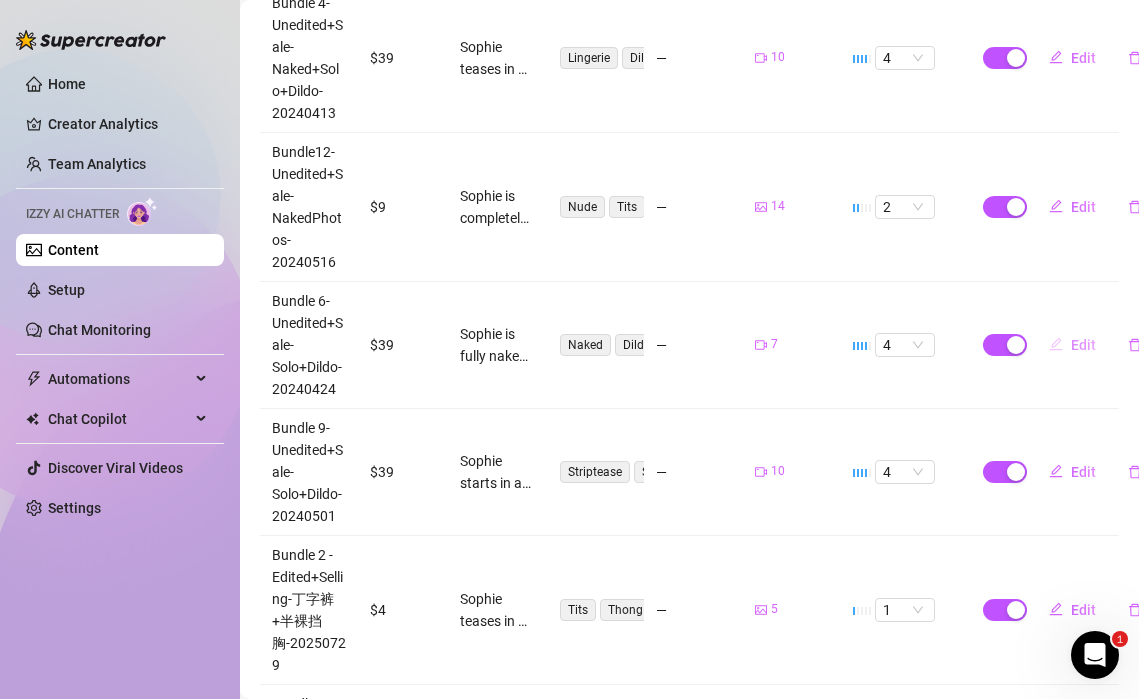 click on "Edit" at bounding box center [1083, 345] 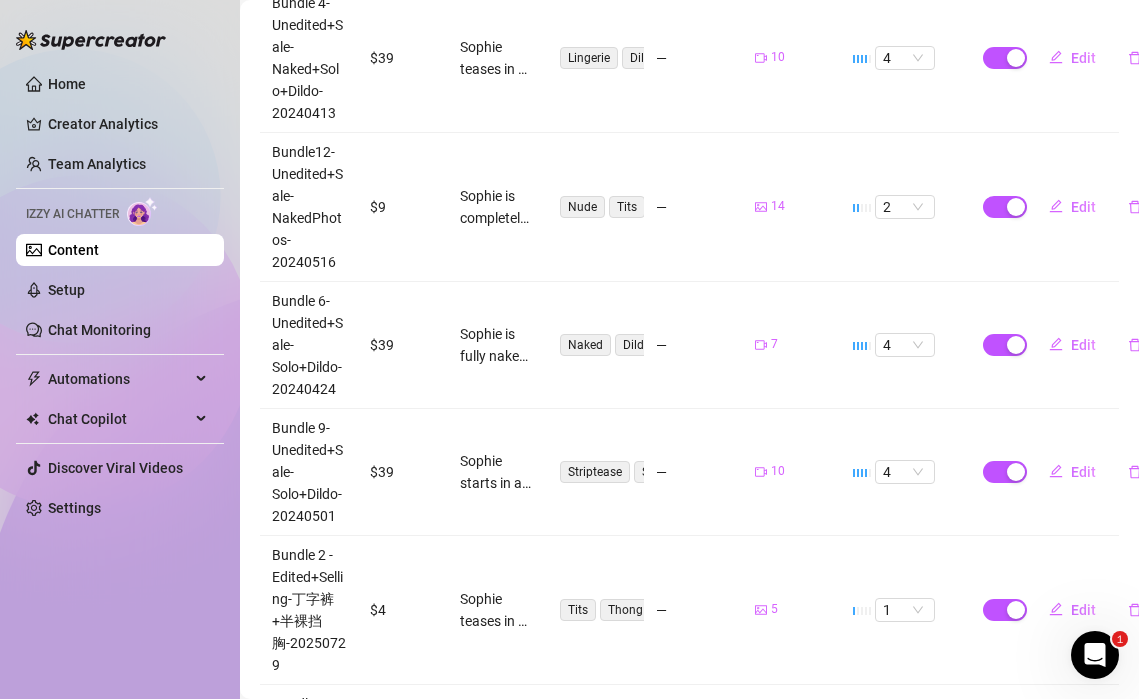 type on "Type your message here..." 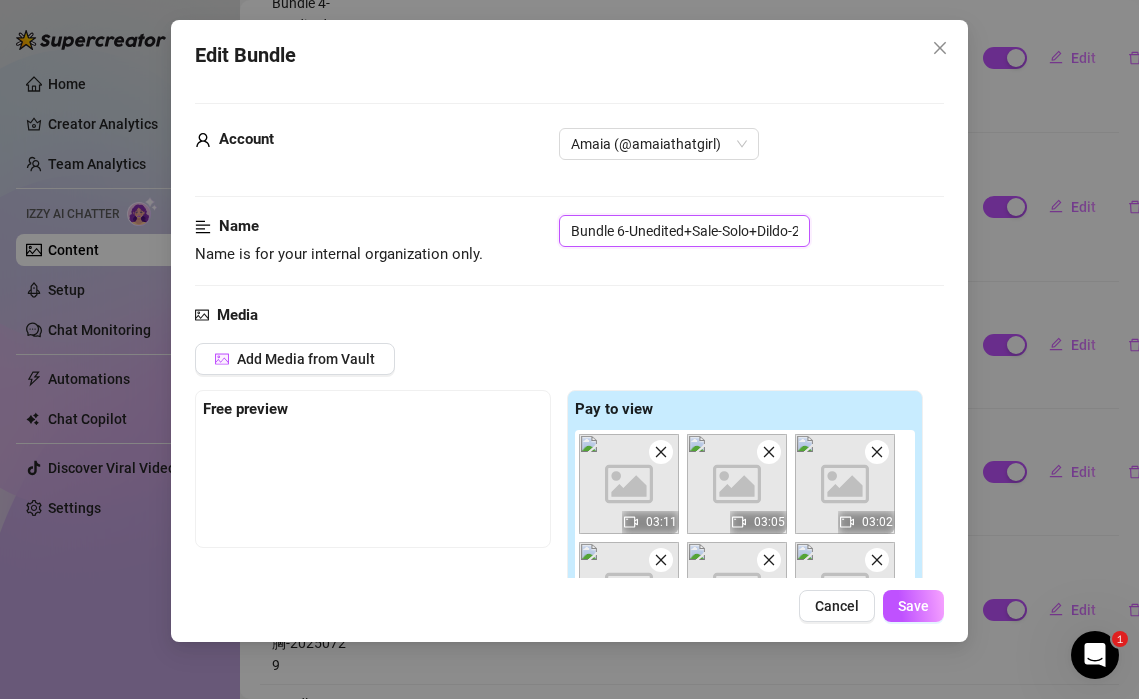 click on "Bundle 6-Unedited+Sale-Solo+Dildo-20240424" at bounding box center [684, 231] 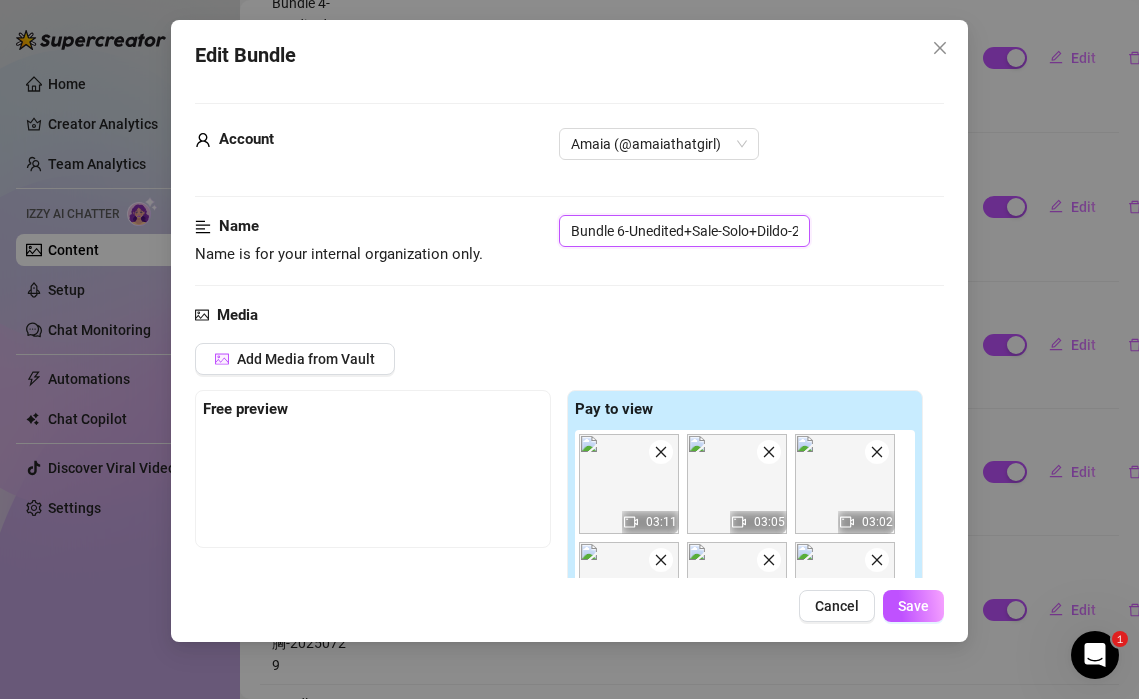 paste on "6主包(1主包+1子包)" 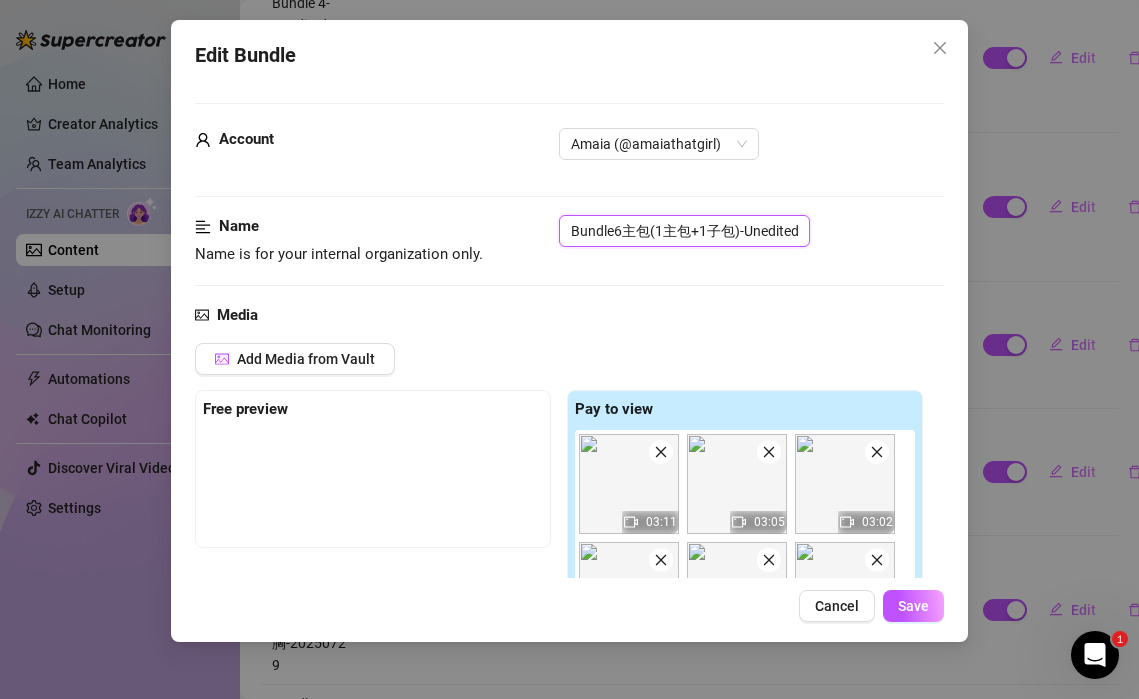 scroll, scrollTop: 0, scrollLeft: 173, axis: horizontal 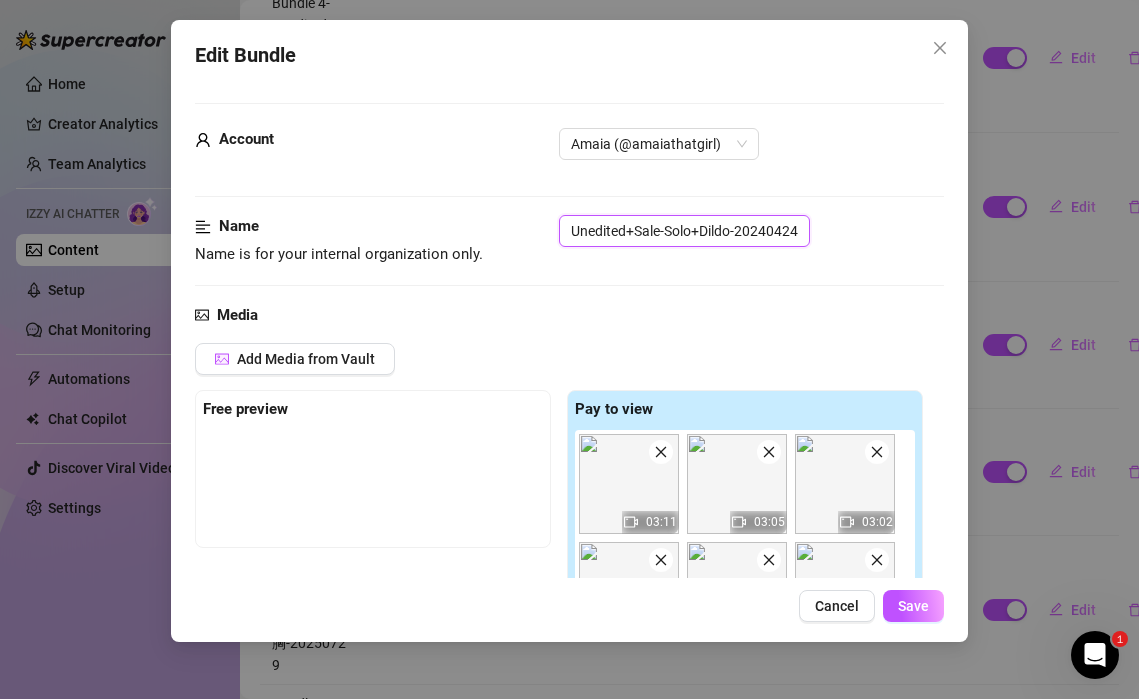 type on "Bundle6主包(1主包+1子包)-Unedited+Sale-Solo+Dildo-20240424" 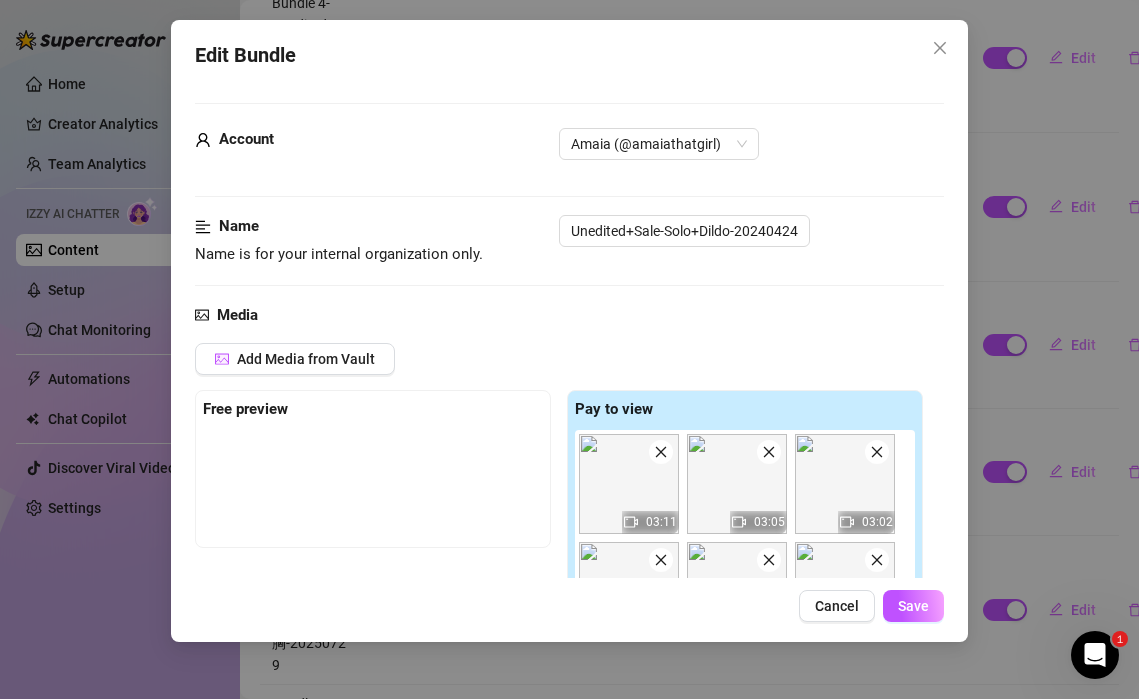 click on "Media" at bounding box center (569, 316) 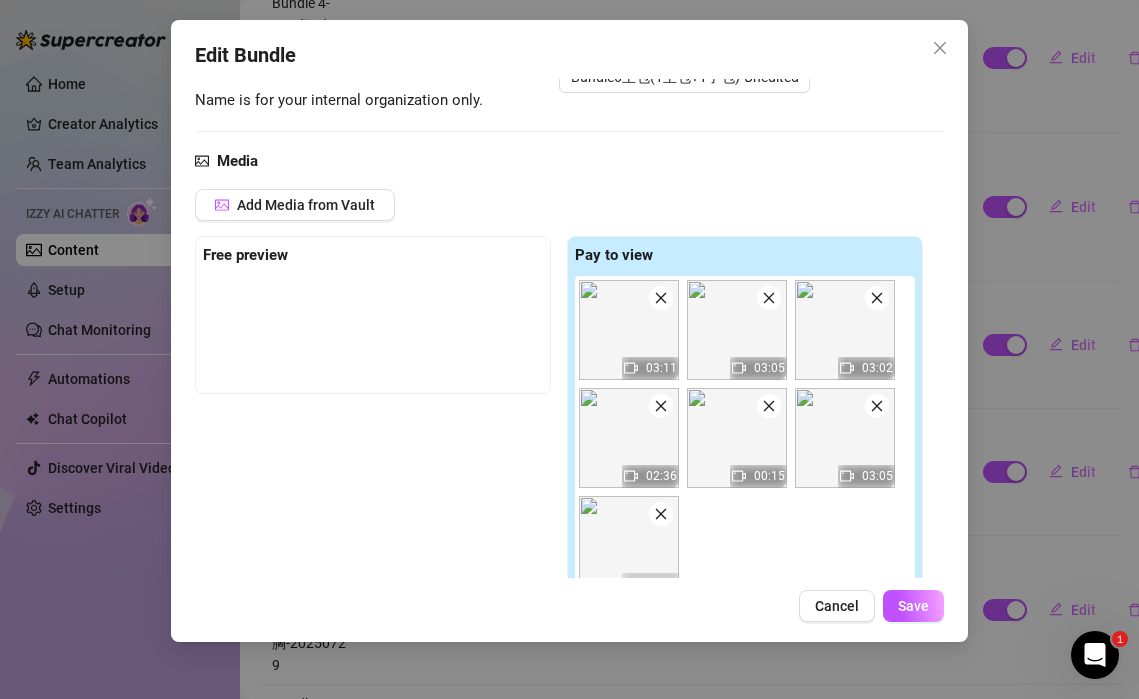 scroll, scrollTop: 216, scrollLeft: 0, axis: vertical 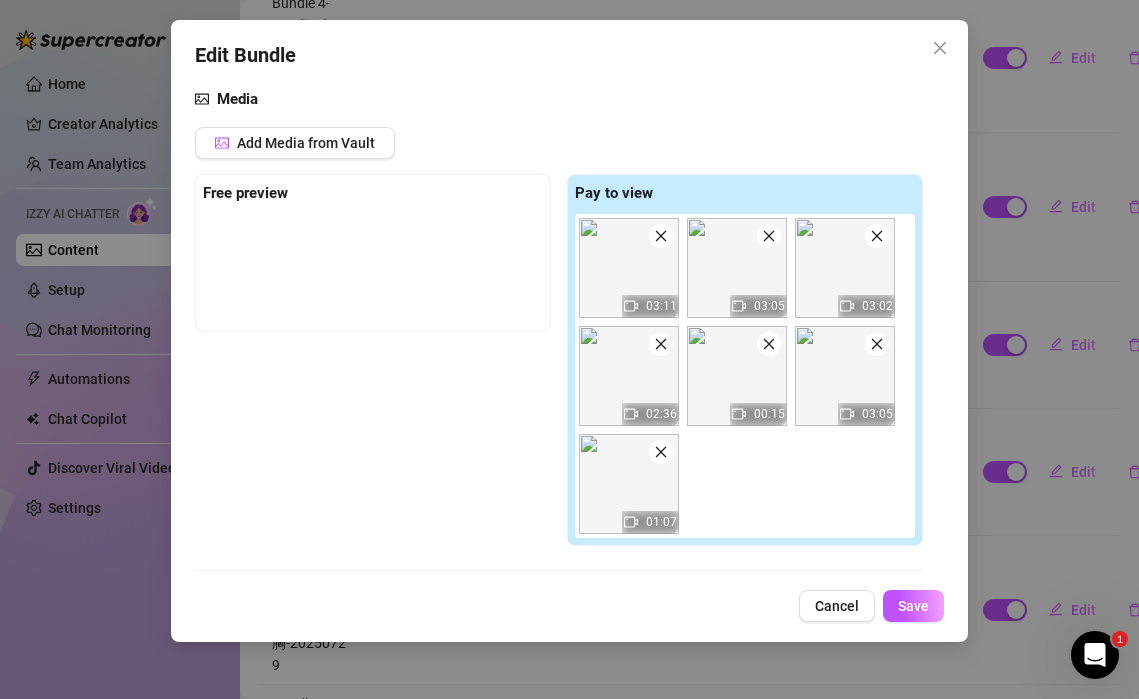 click 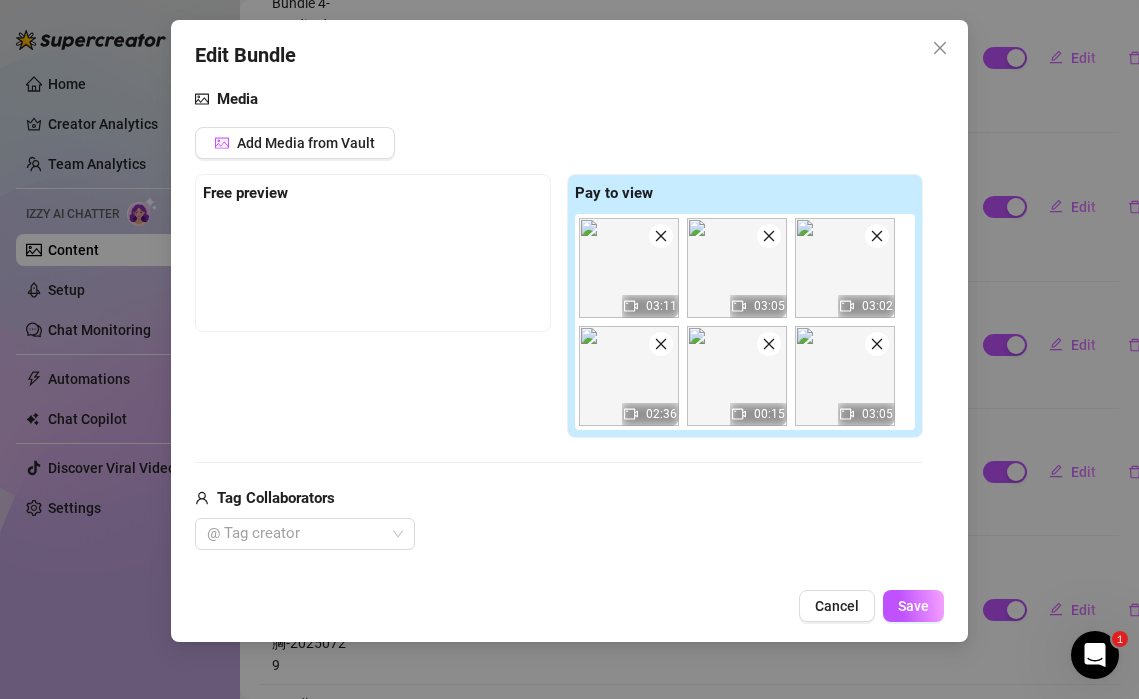 click 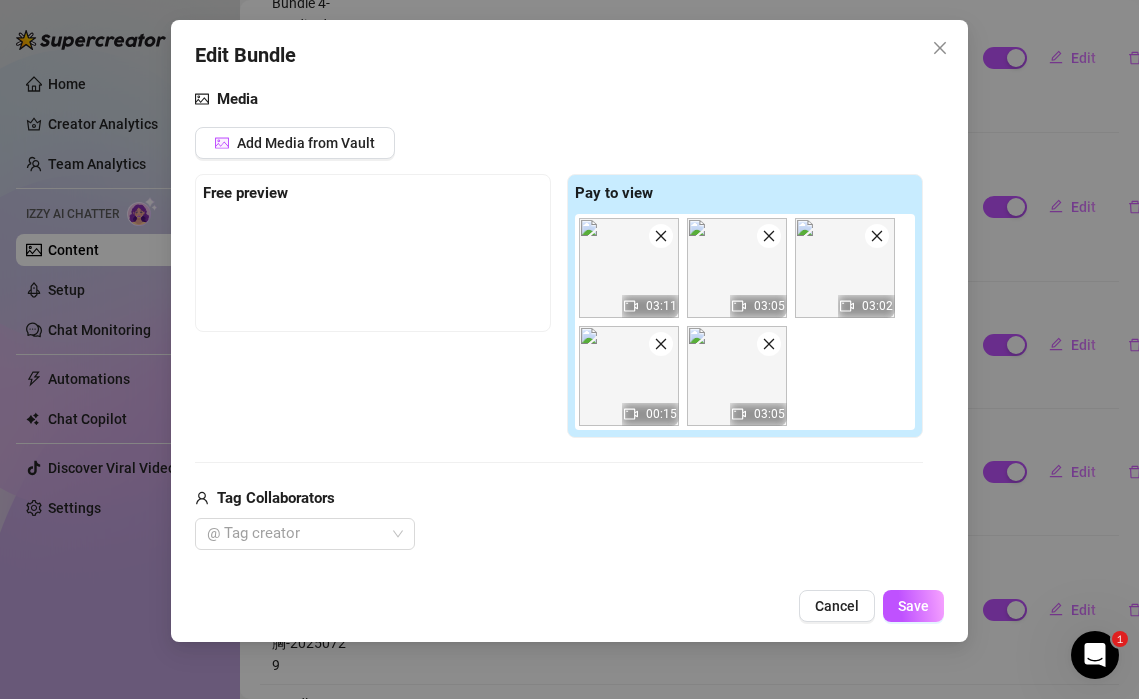 click 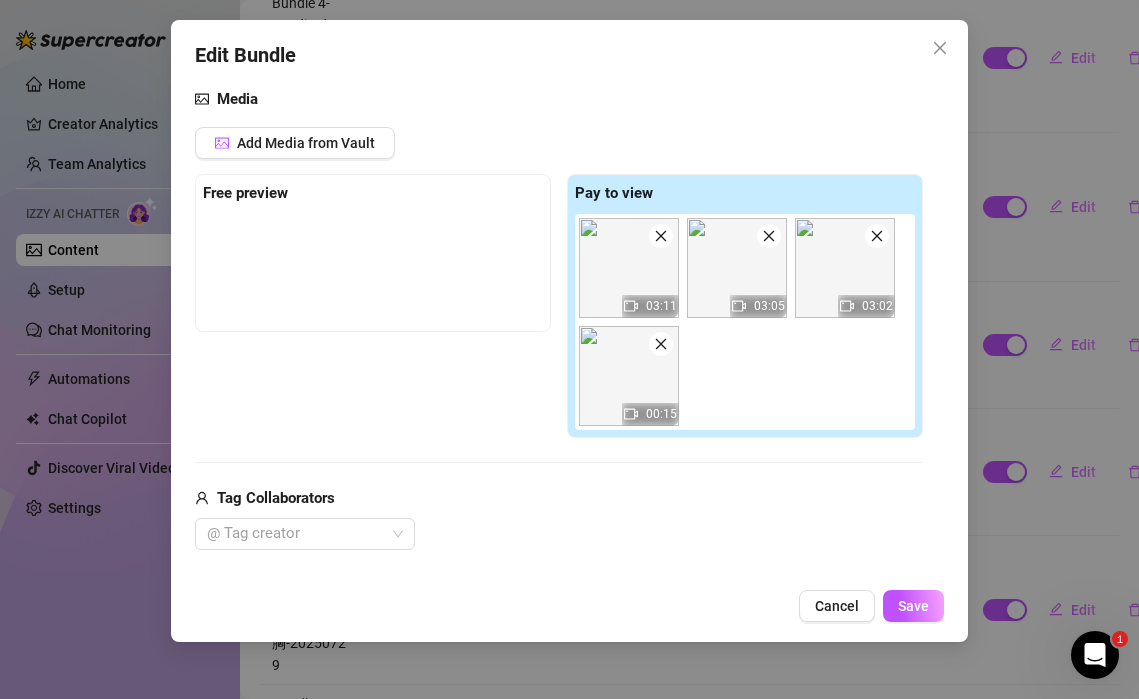 click 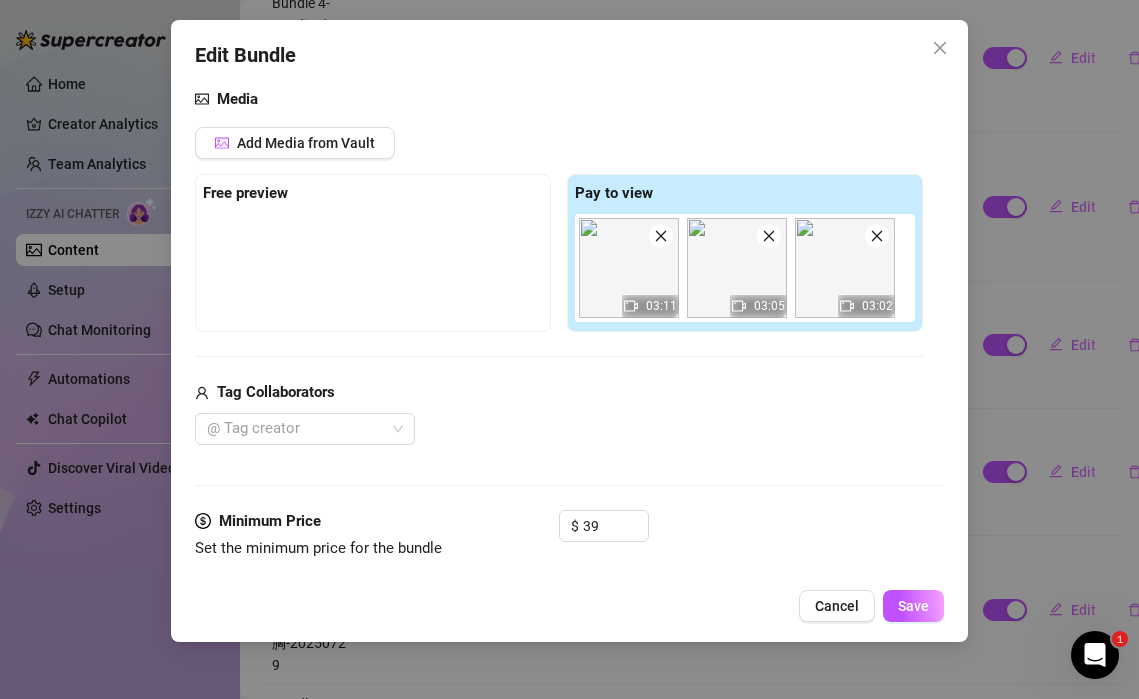 click at bounding box center (845, 268) 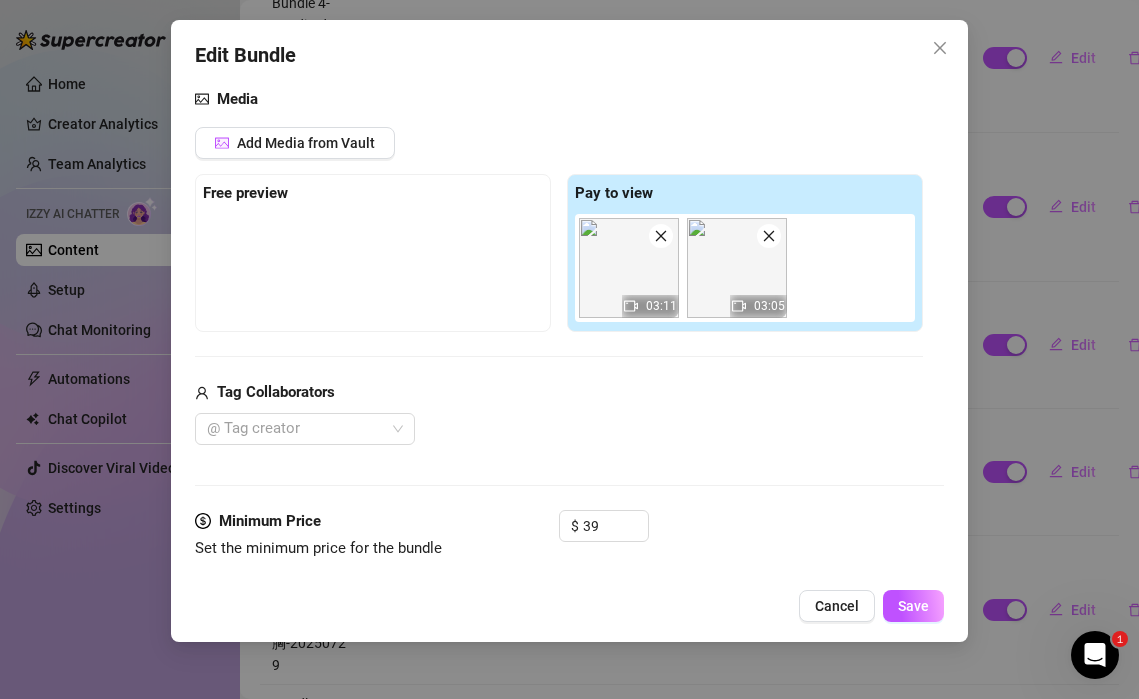 click 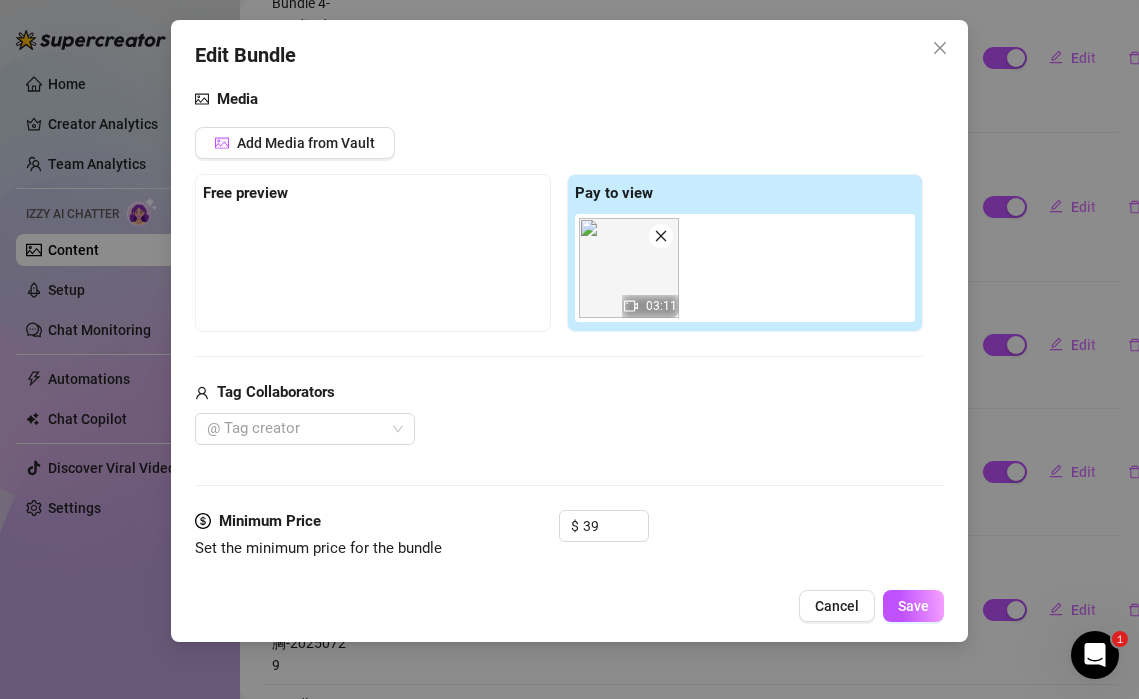 click 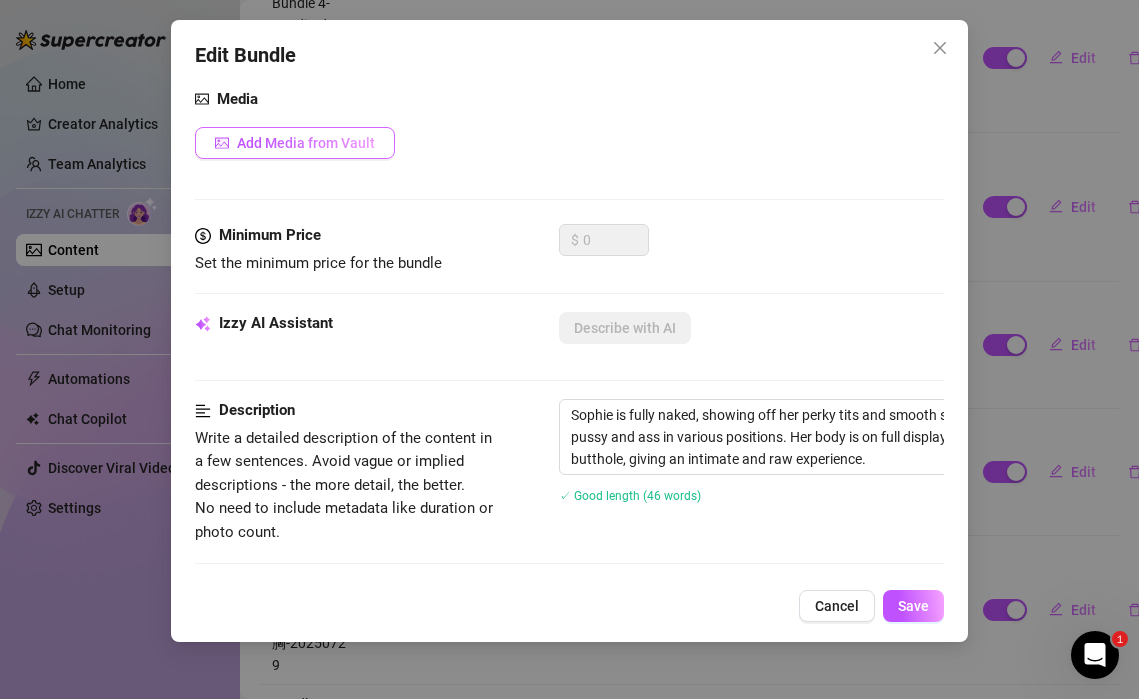 click on "Add Media from Vault" at bounding box center [306, 143] 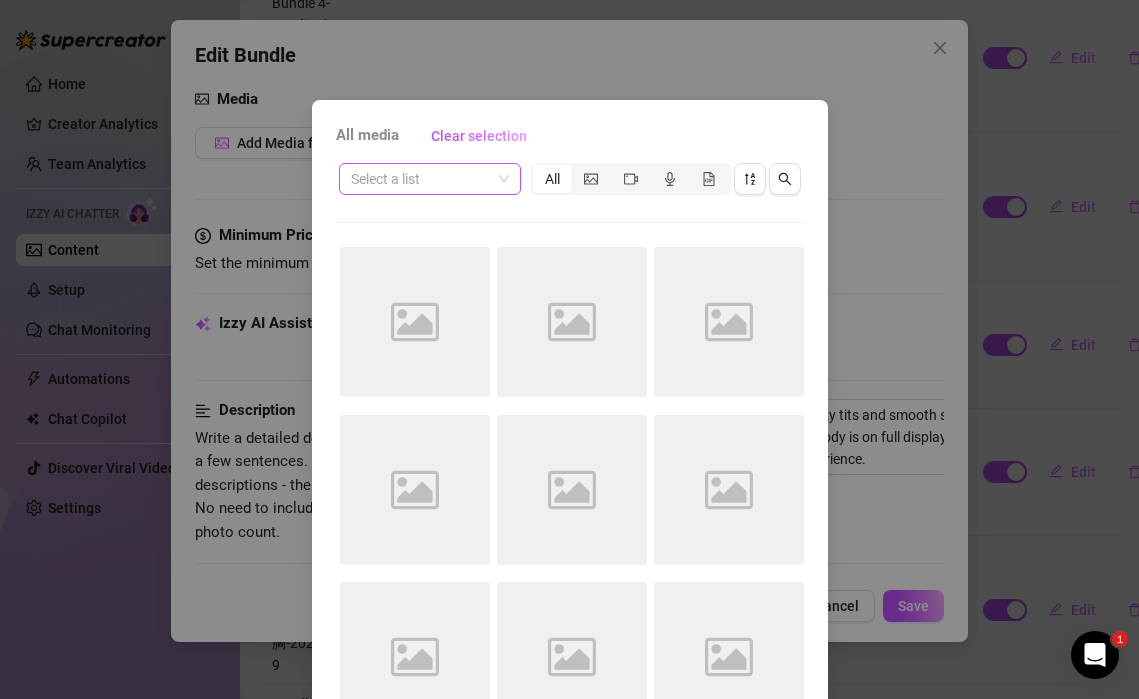 click at bounding box center (421, 179) 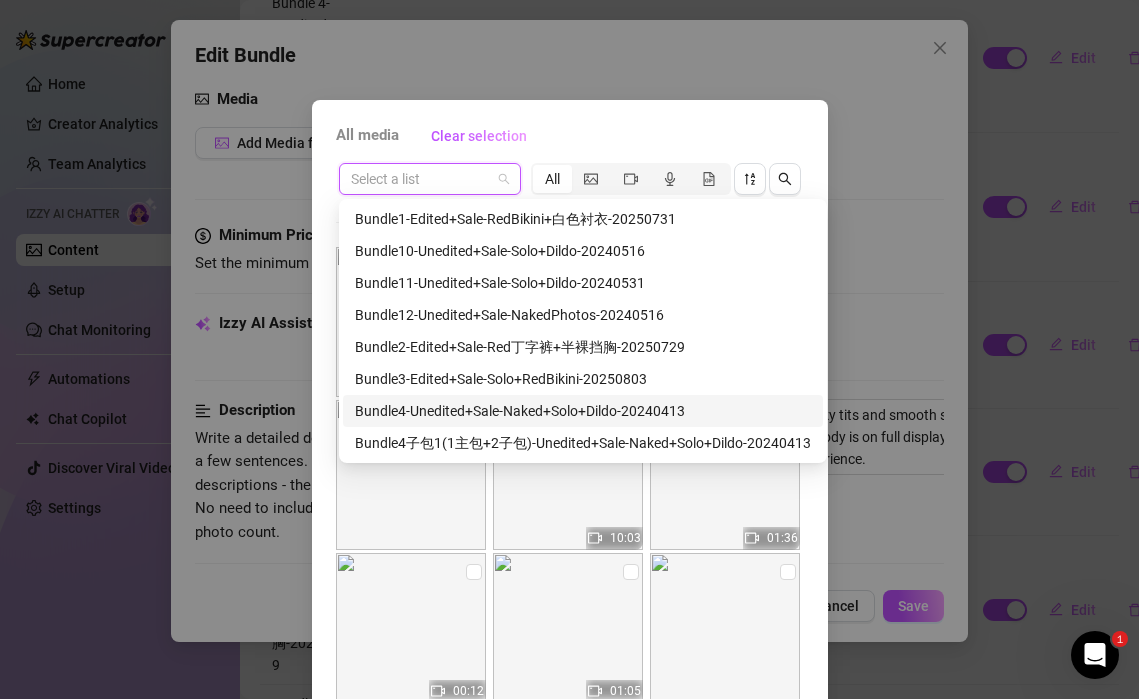 scroll, scrollTop: 64, scrollLeft: 0, axis: vertical 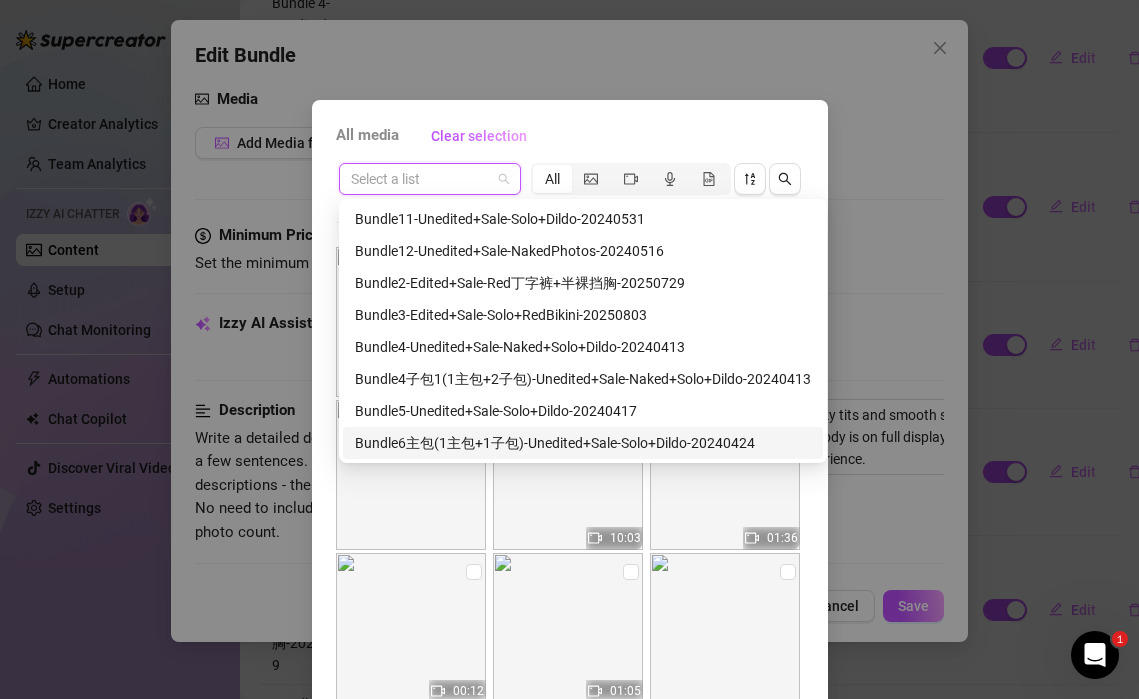 click on "Bundle6主包(1主包+1子包)-Unedited+Sale-Solo+Dildo-20240424" at bounding box center (583, 443) 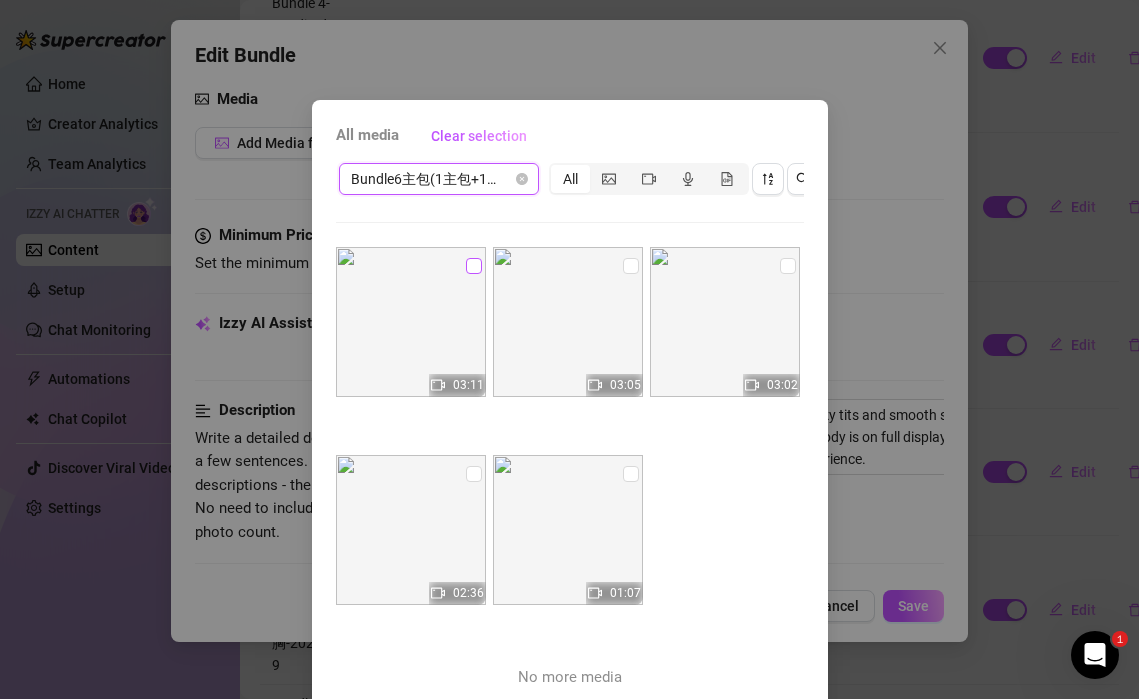click at bounding box center [474, 266] 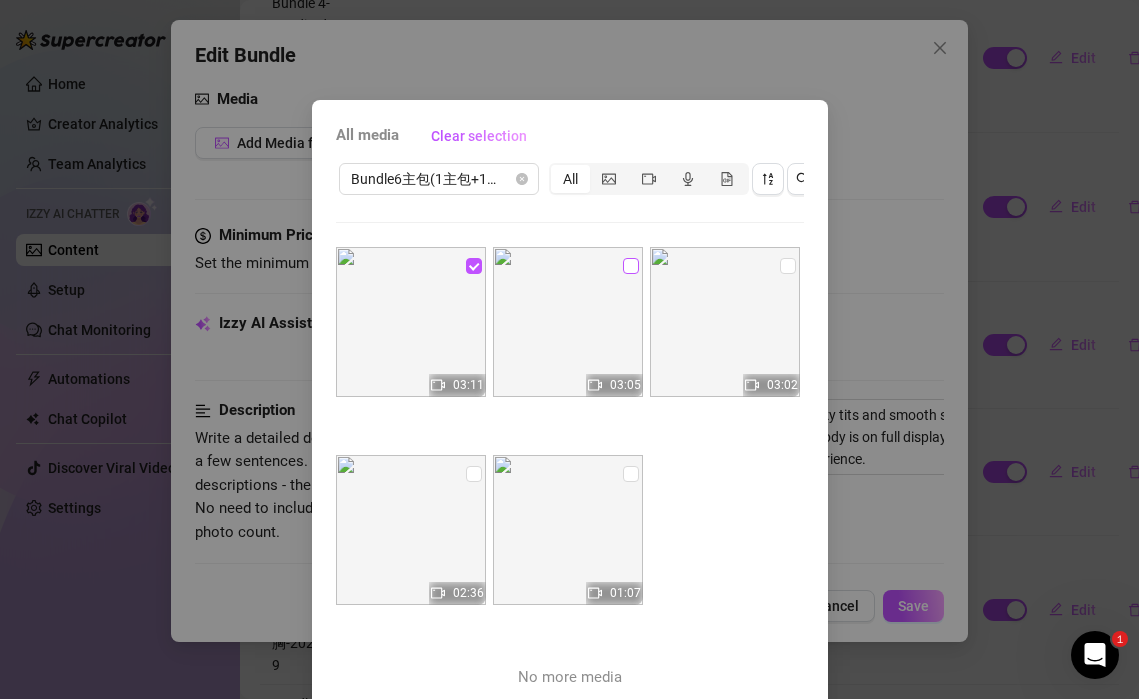 click at bounding box center [631, 266] 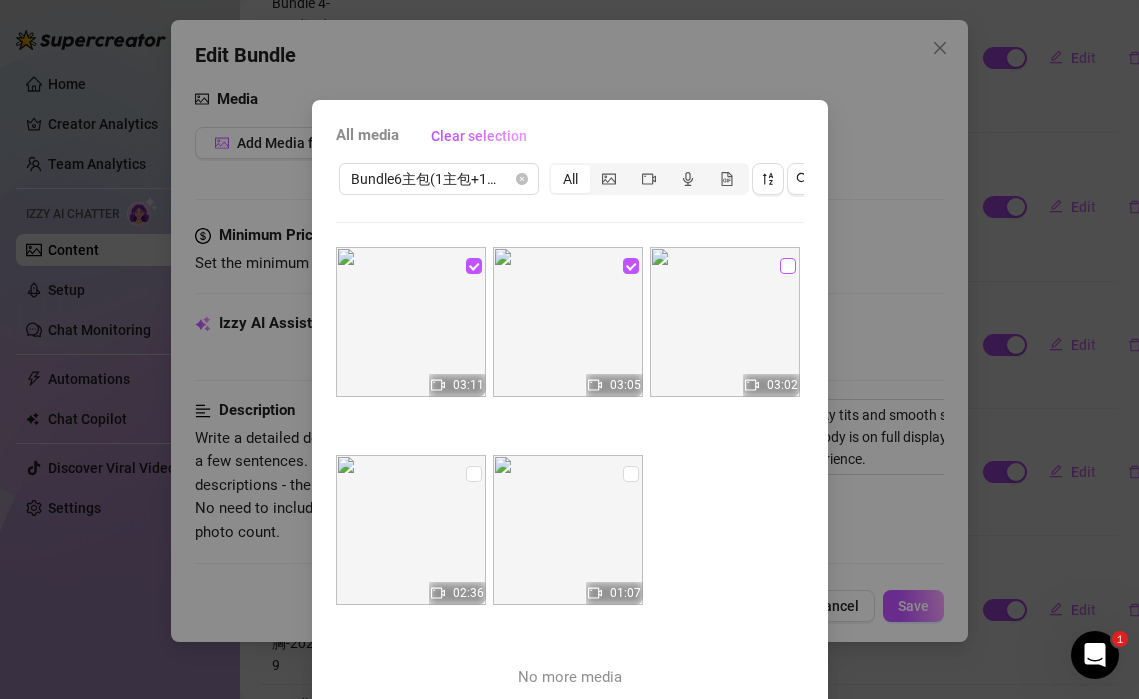 click at bounding box center (788, 266) 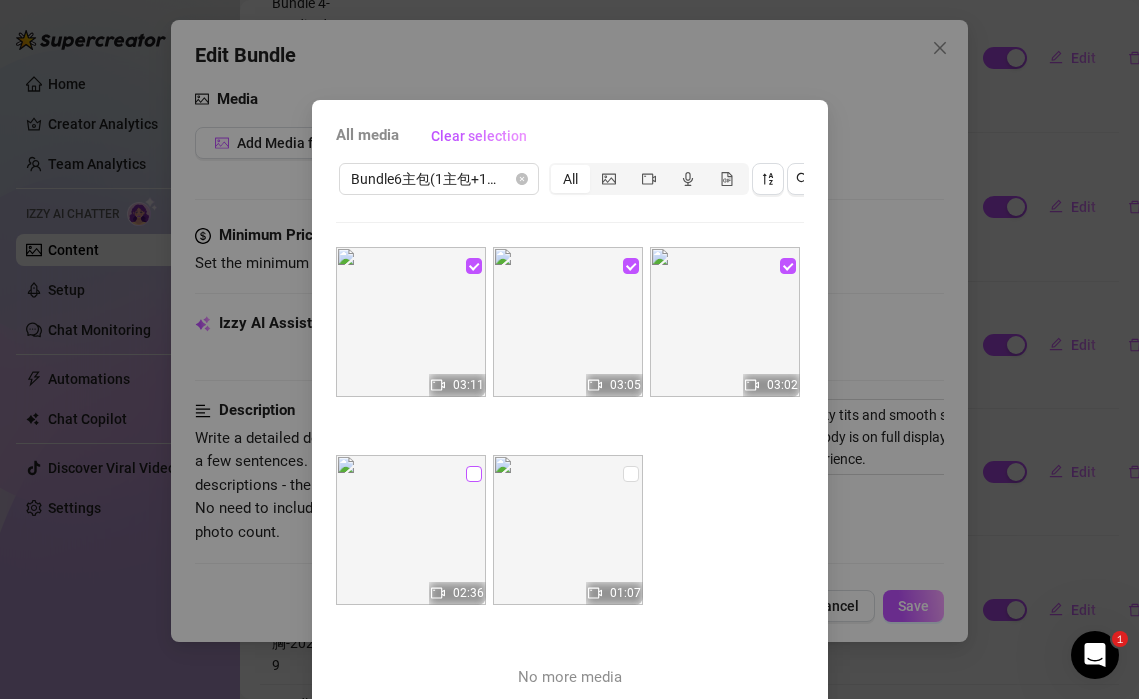 click at bounding box center (474, 474) 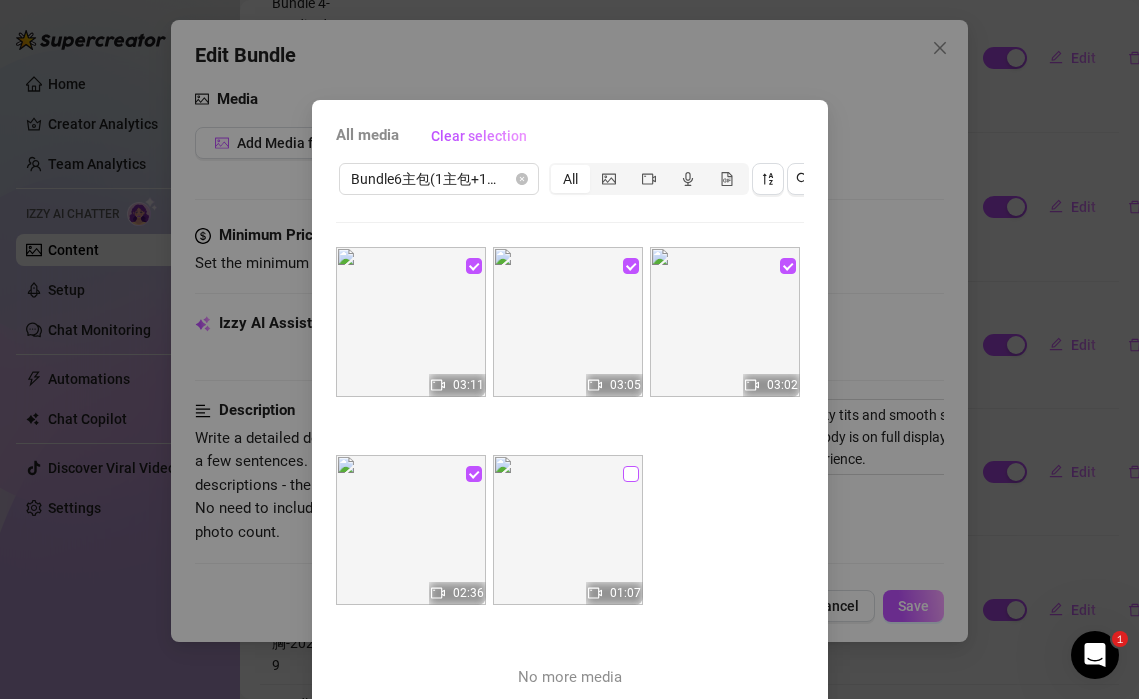 click at bounding box center (631, 474) 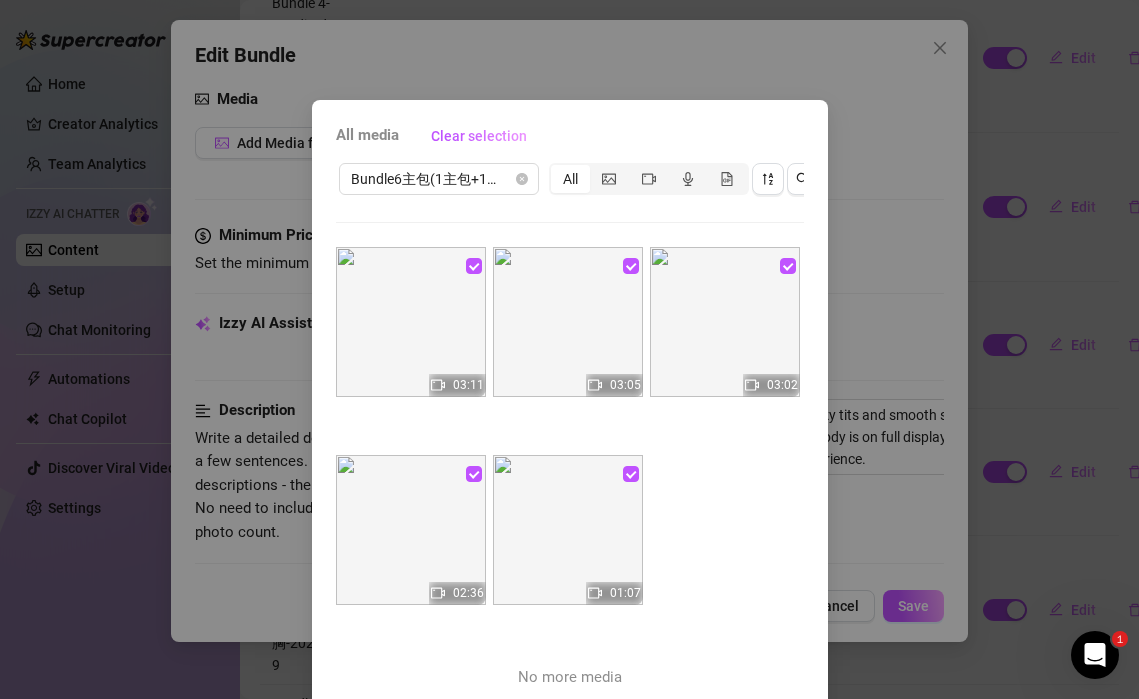 click on "All media Clear selection Bundle6主包(1主包+1子包)-Unedited+Sale-Solo+Dildo-20240424 All 03:11 03:05 03:02 02:36 01:07 No more media Cancel OK" at bounding box center (569, 349) 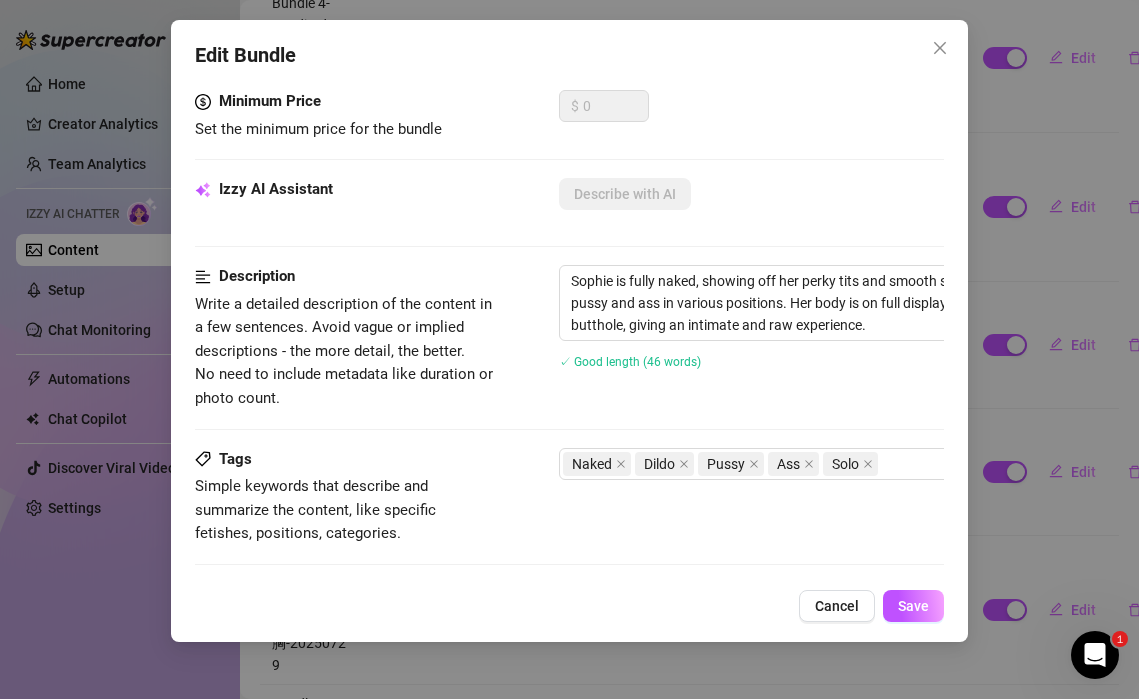 scroll, scrollTop: 248, scrollLeft: 0, axis: vertical 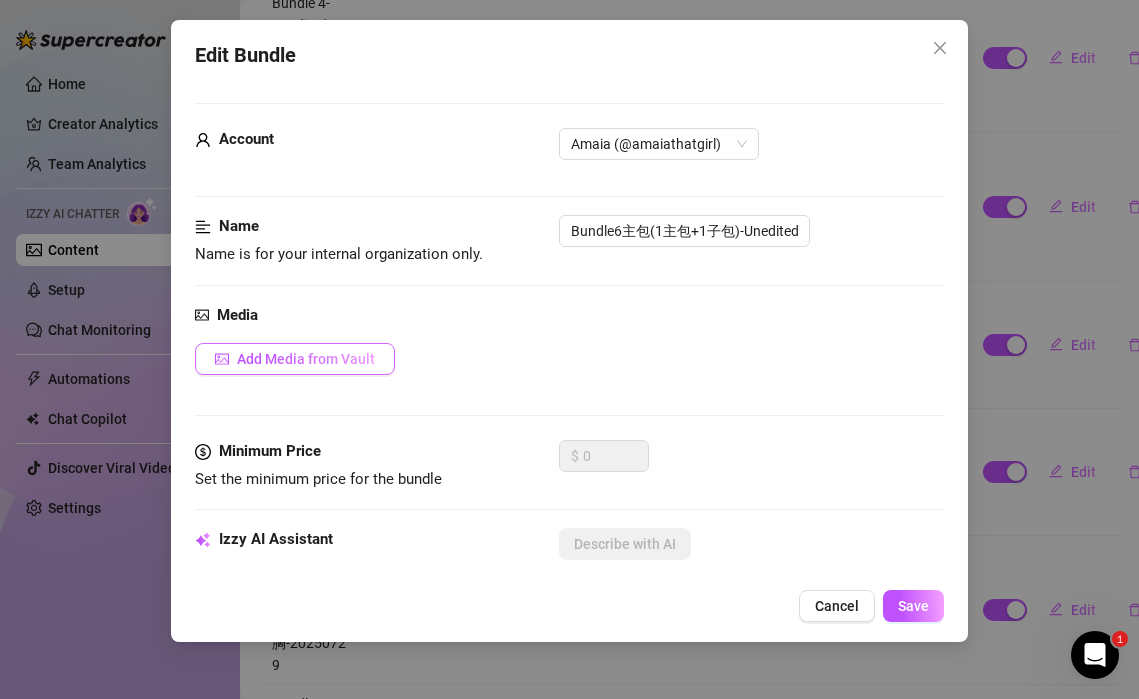 click on "Add Media from Vault" at bounding box center [306, 359] 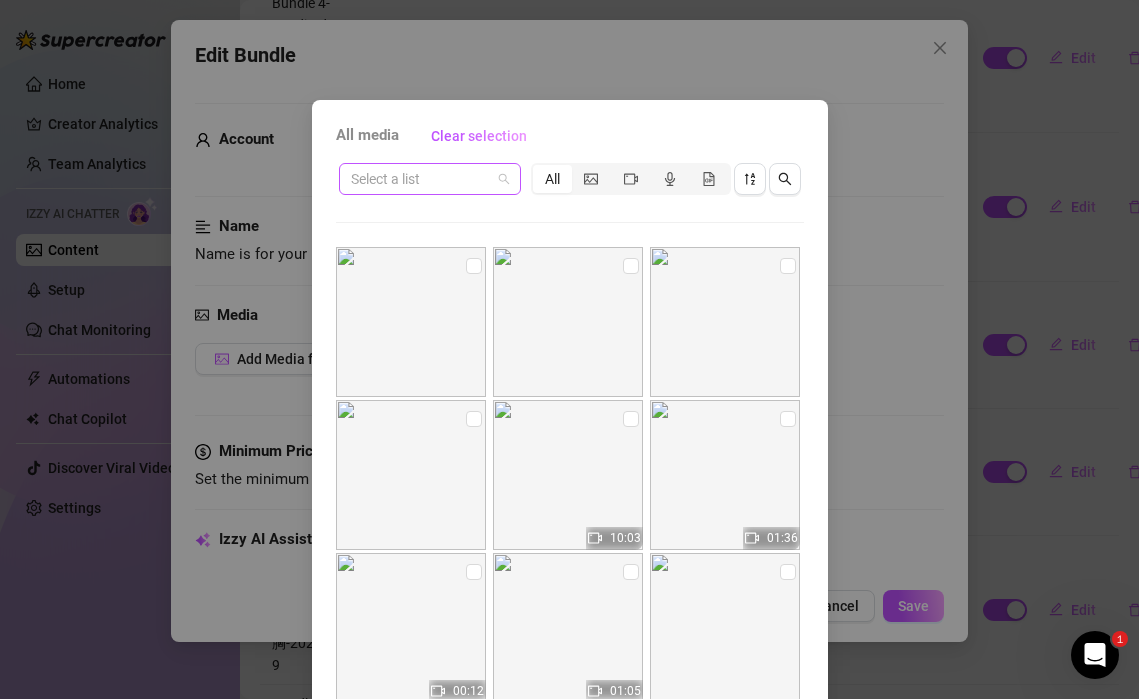 click at bounding box center [421, 179] 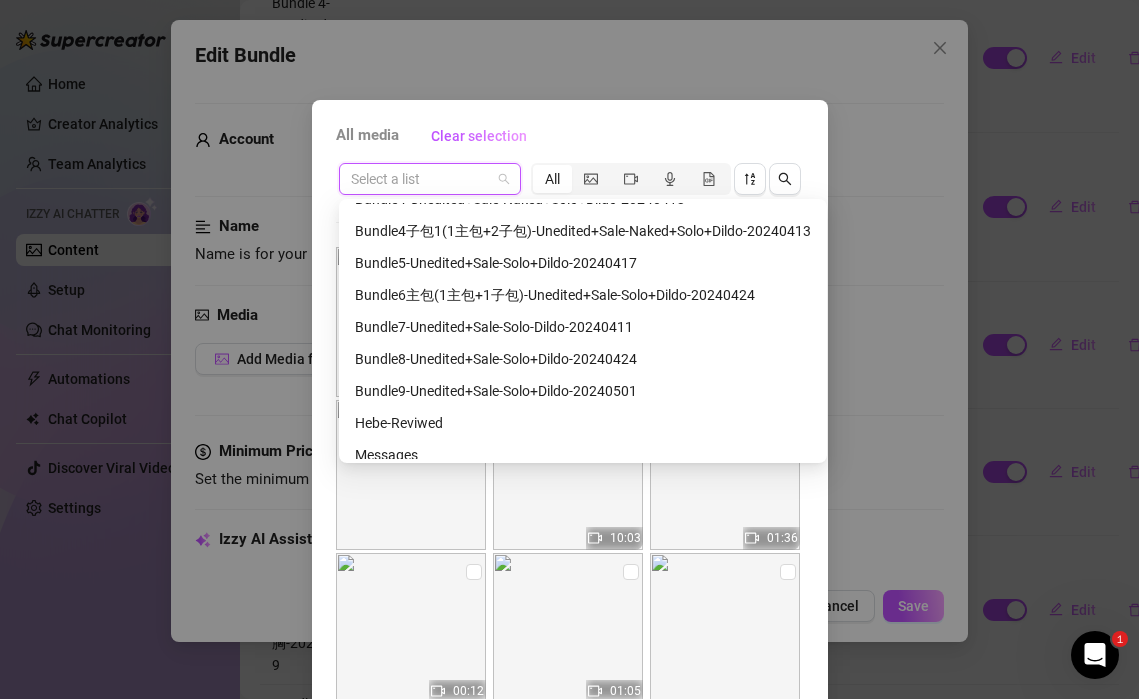 scroll, scrollTop: 208, scrollLeft: 0, axis: vertical 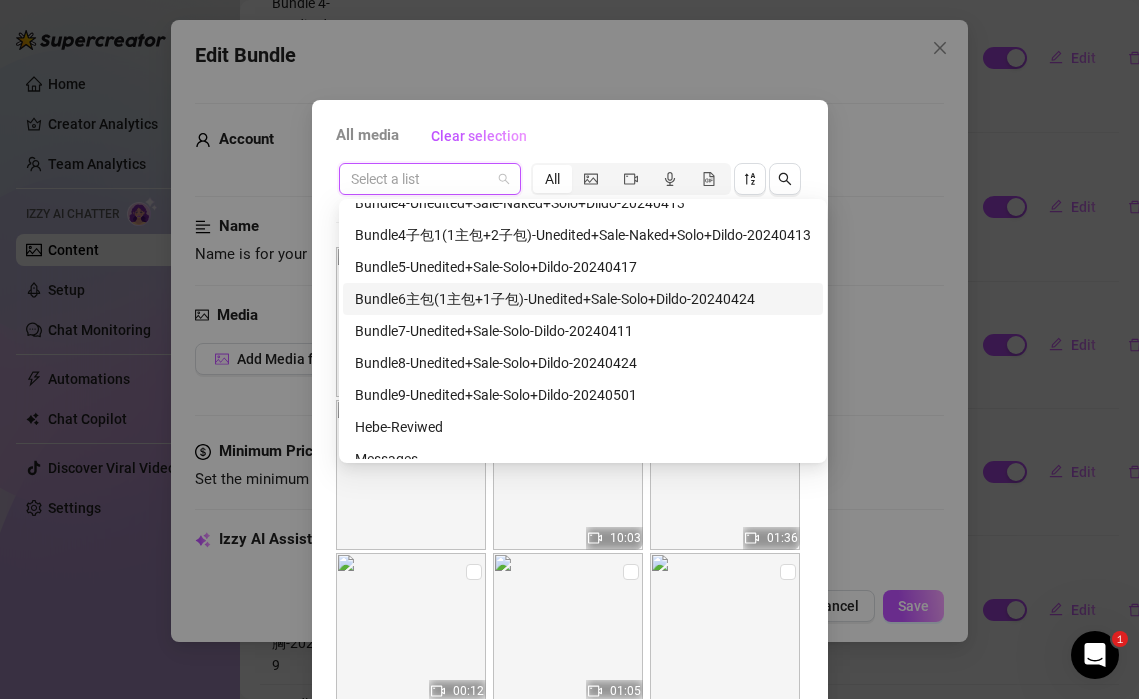 click on "Bundle6主包(1主包+1子包)-Unedited+Sale-Solo+Dildo-20240424" at bounding box center (583, 299) 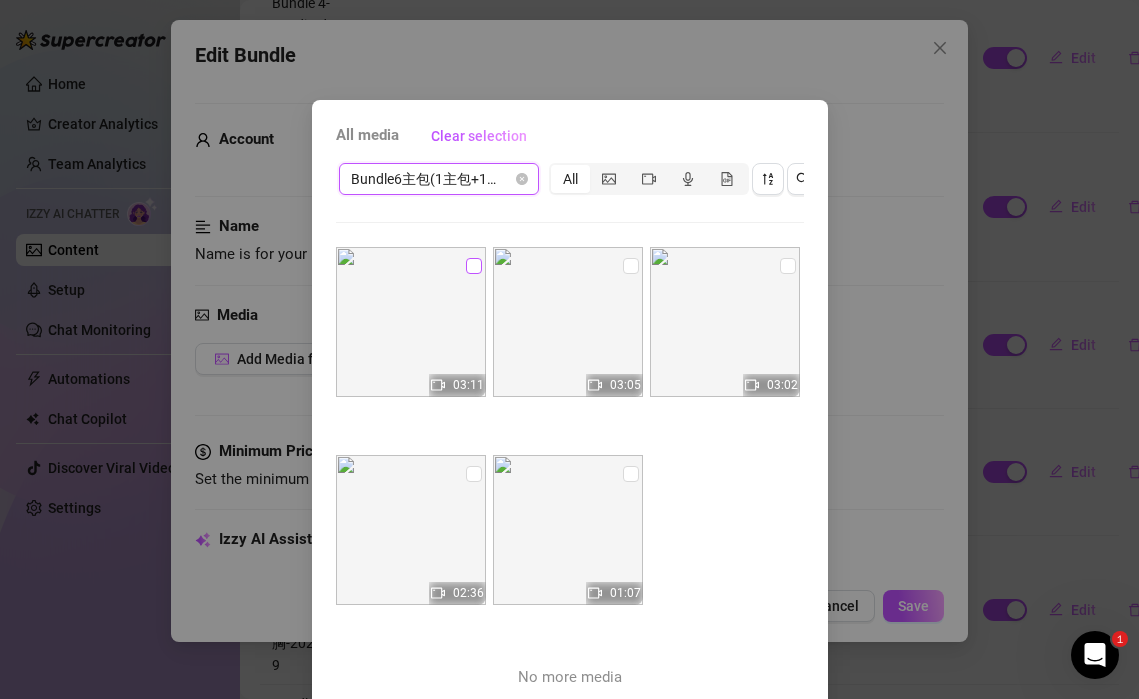 click at bounding box center (474, 266) 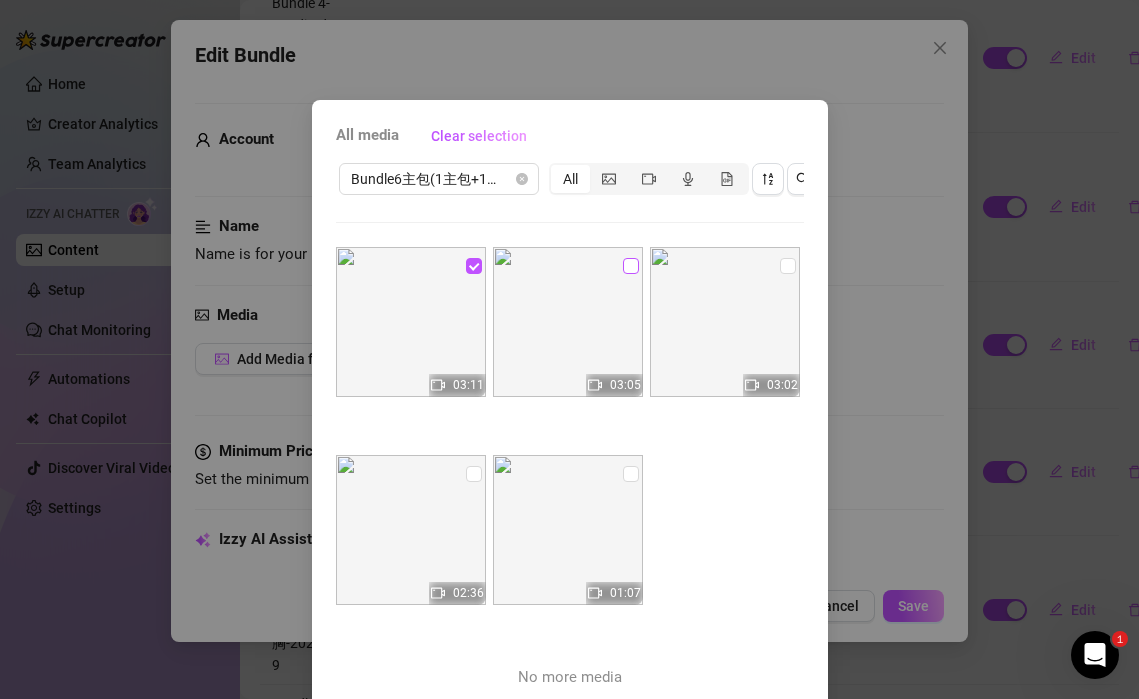 click at bounding box center [631, 266] 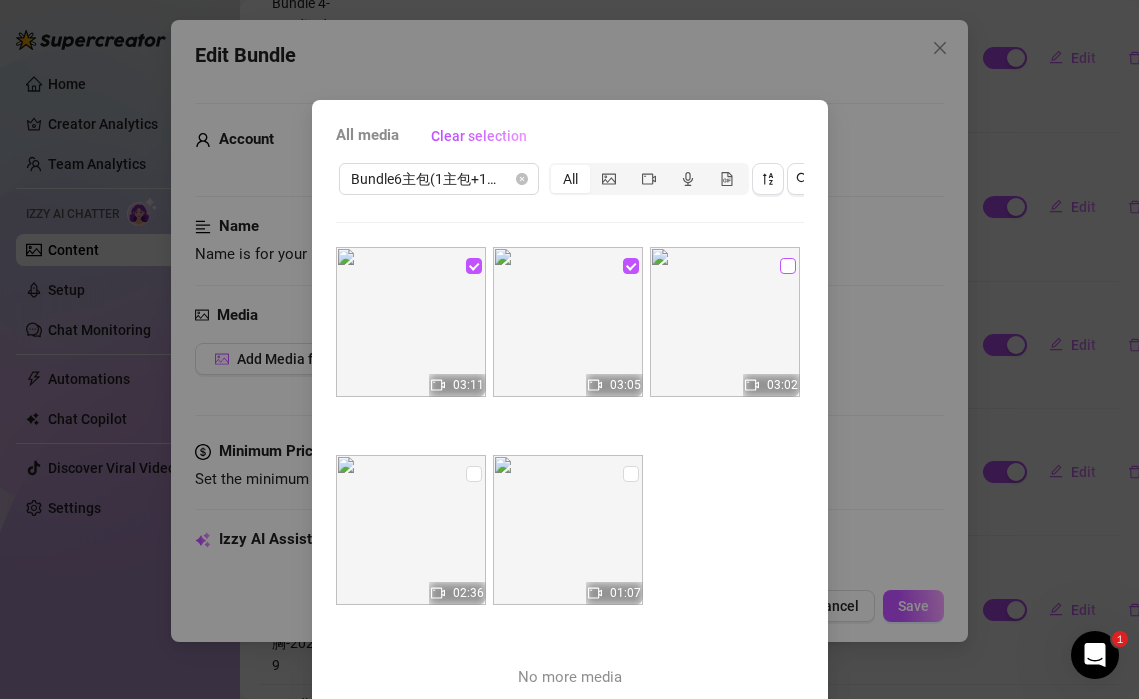 click at bounding box center (788, 266) 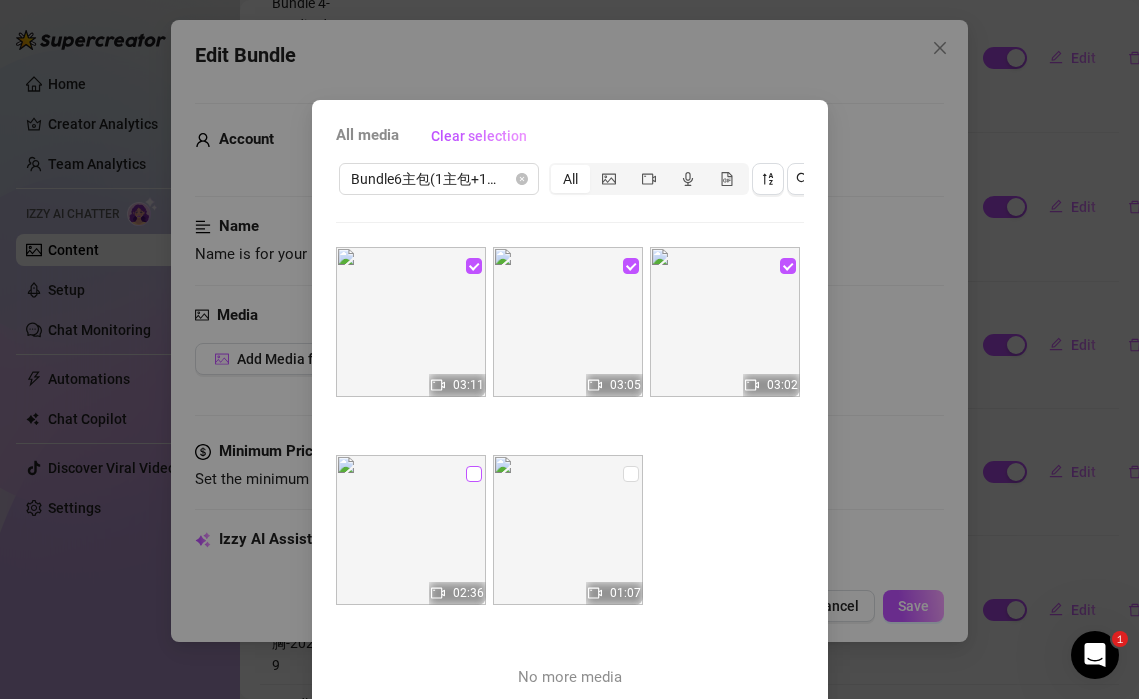 click at bounding box center (474, 474) 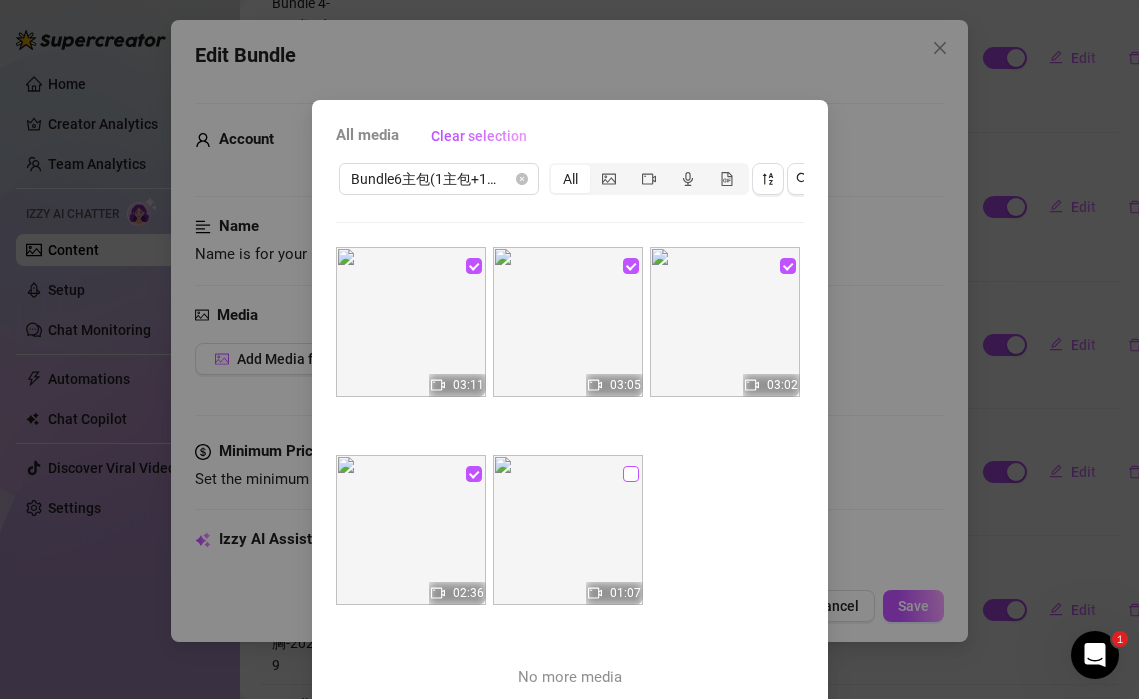 click at bounding box center (631, 474) 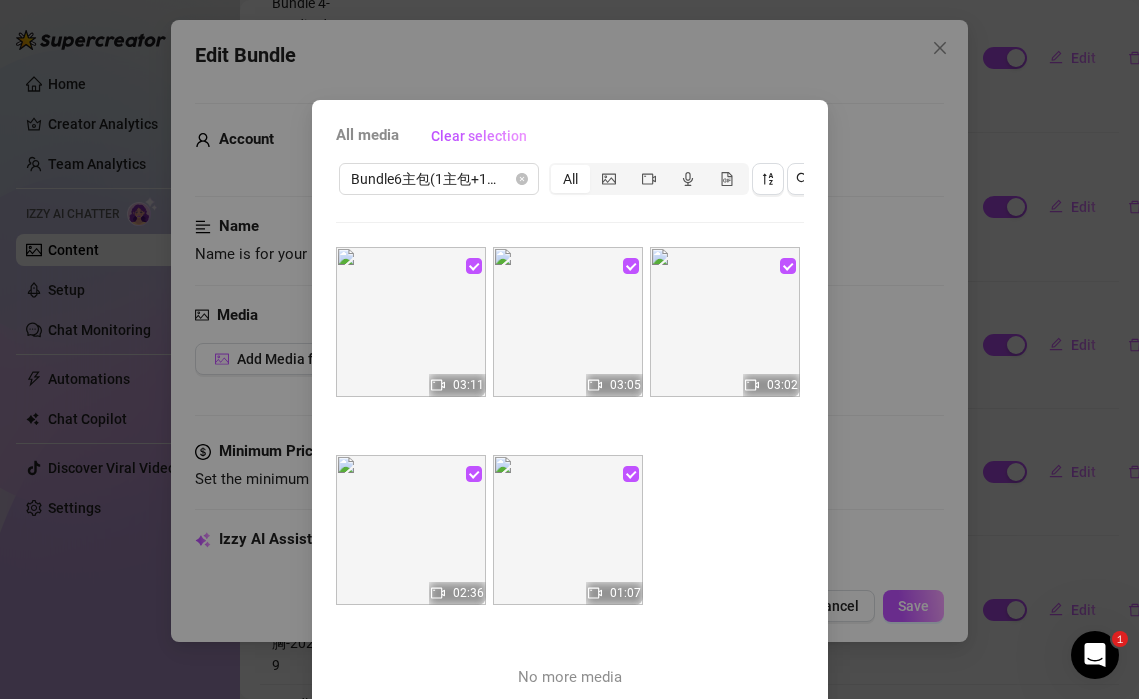 scroll, scrollTop: 136, scrollLeft: 0, axis: vertical 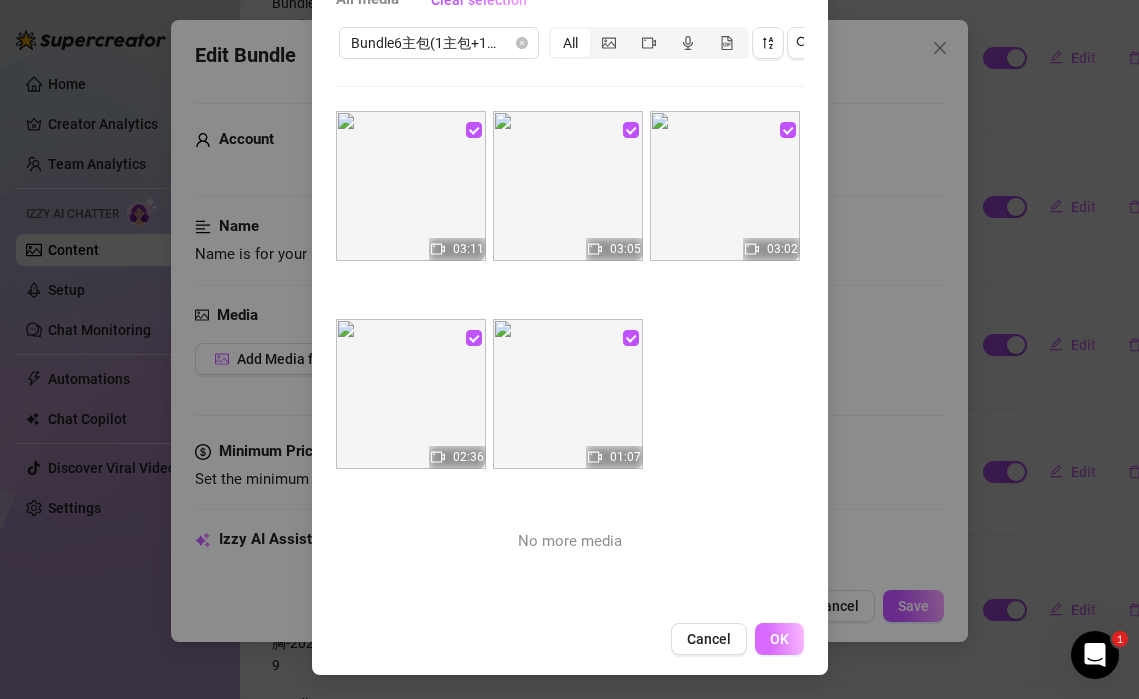 click on "OK" at bounding box center [779, 639] 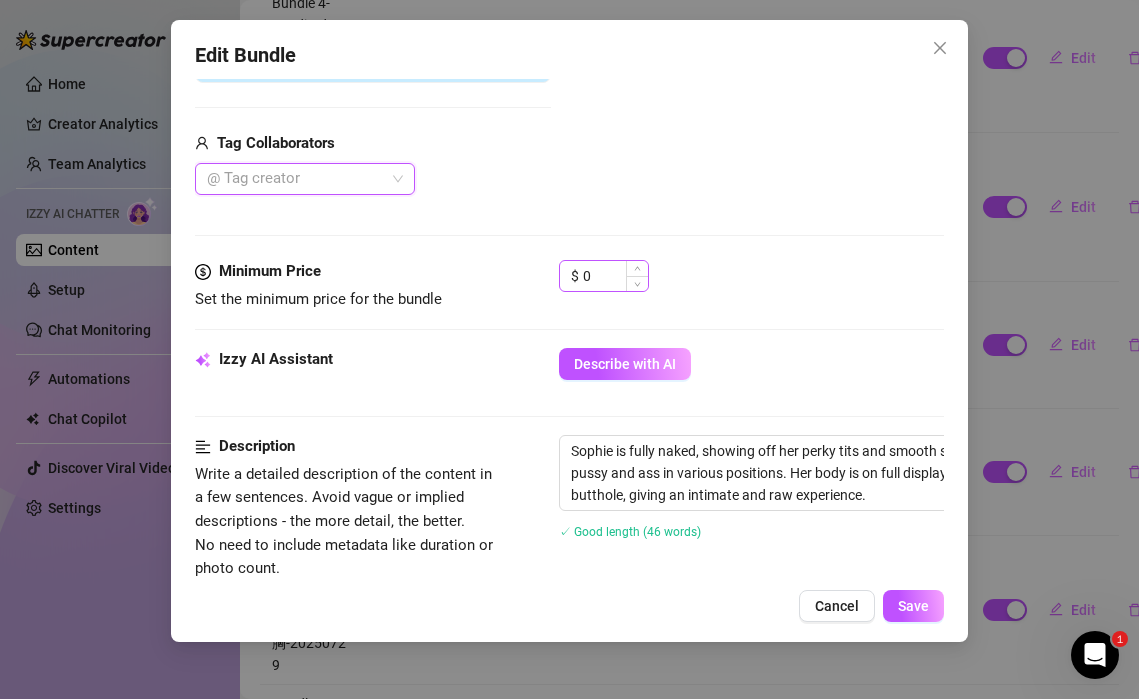 scroll, scrollTop: 570, scrollLeft: 0, axis: vertical 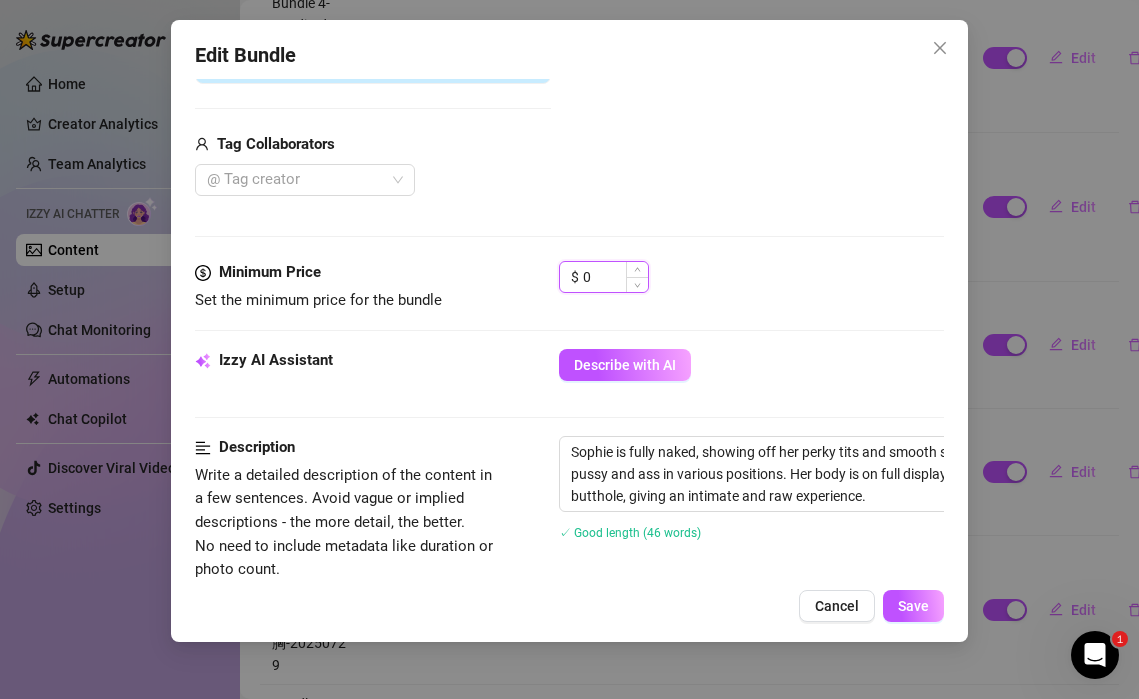 click on "0" at bounding box center (615, 277) 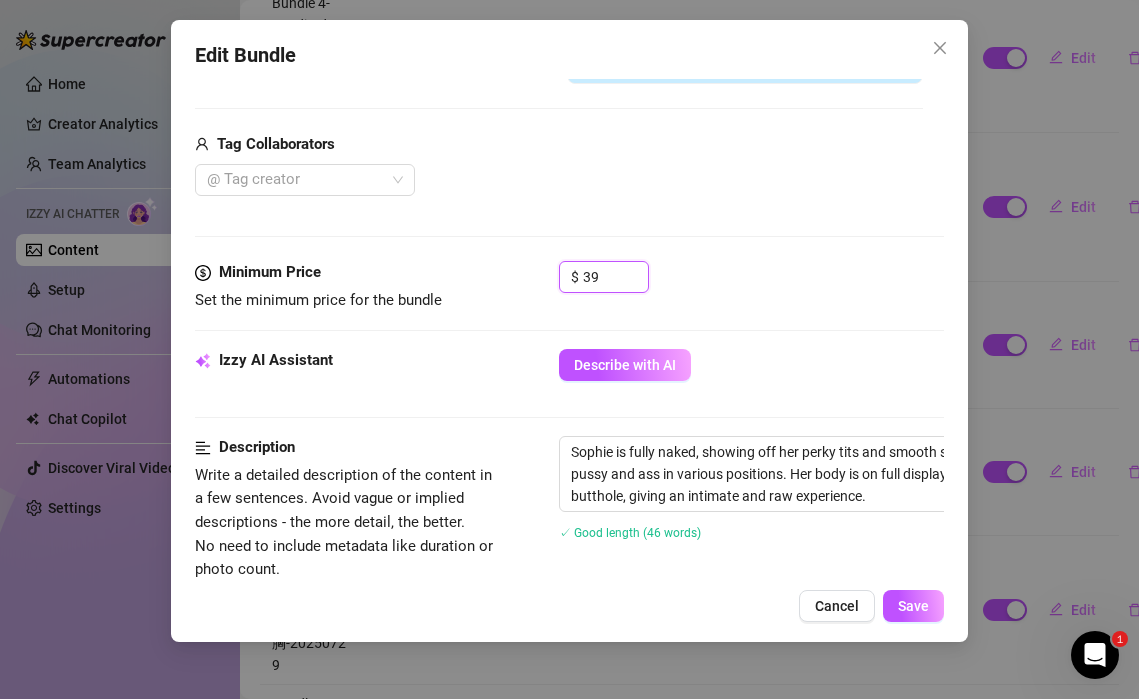 type on "39" 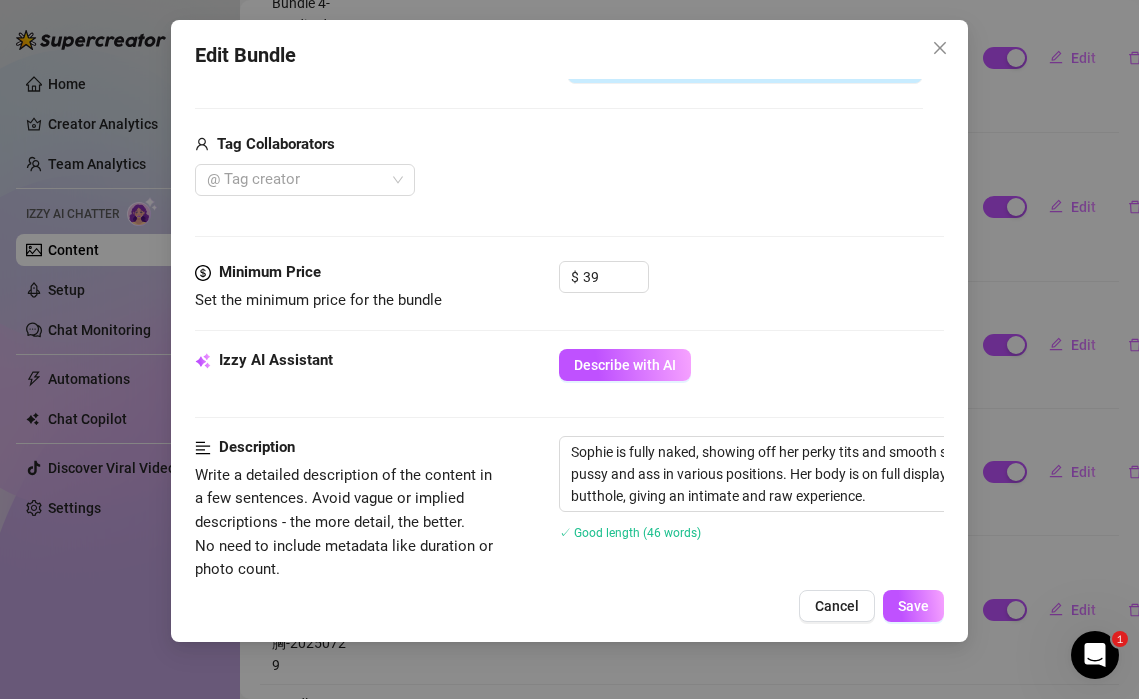 click on "$ 39" at bounding box center (751, 286) 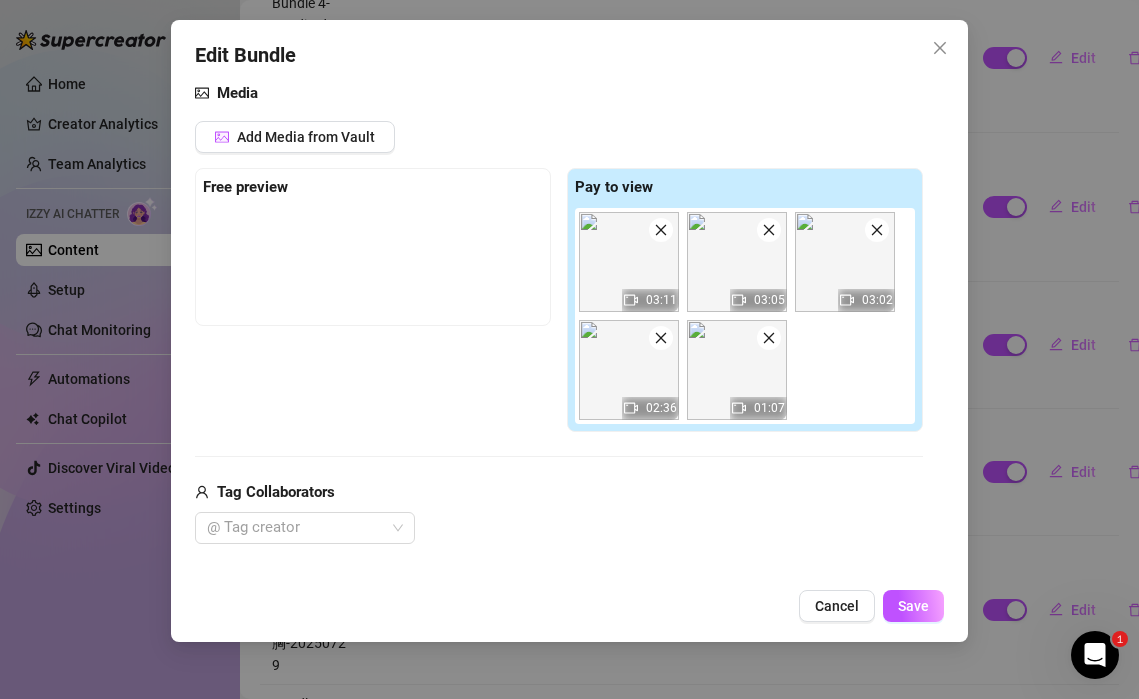 scroll, scrollTop: 455, scrollLeft: 0, axis: vertical 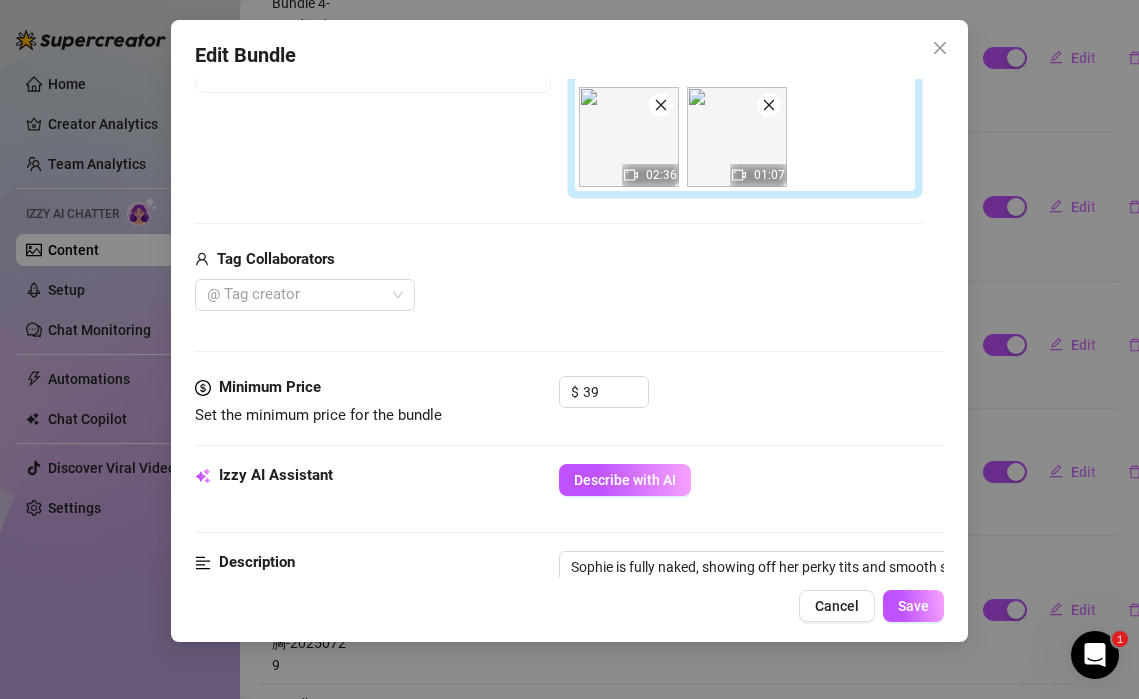 click on "Media Add Media from Vault Free preview Pay to view 03:11 03:05 03:02 02:36 01:07 Tag Collaborators   @ Tag creator" at bounding box center [569, 113] 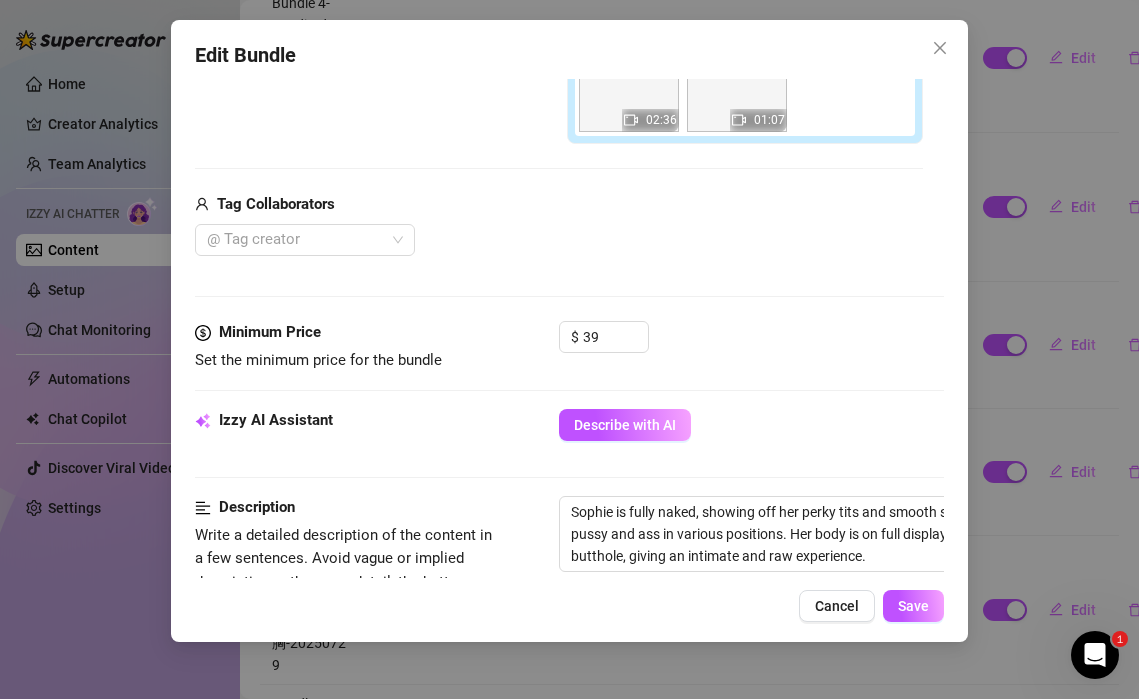 scroll, scrollTop: 518, scrollLeft: 0, axis: vertical 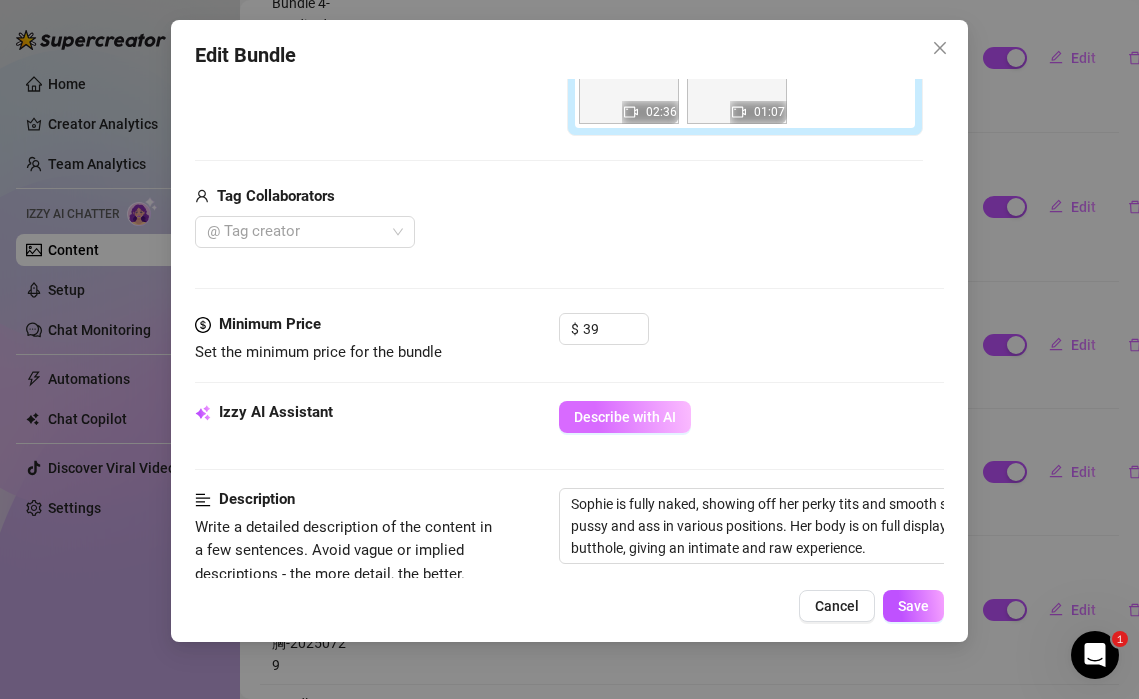 click on "Describe with AI" at bounding box center (625, 417) 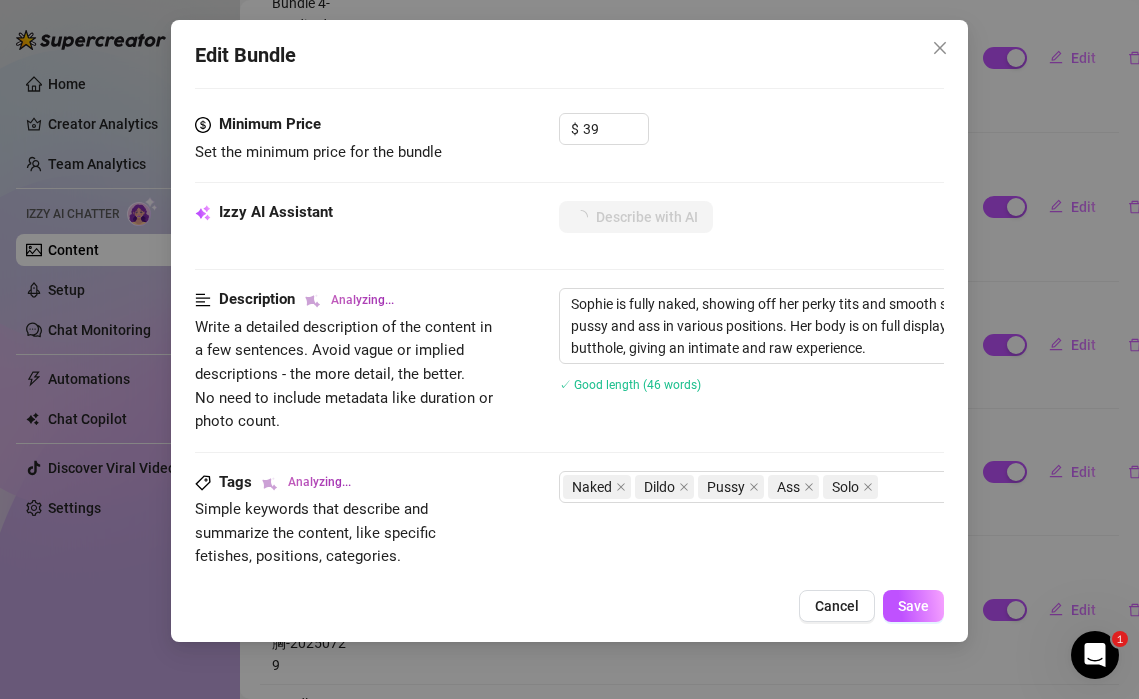 scroll, scrollTop: 720, scrollLeft: 0, axis: vertical 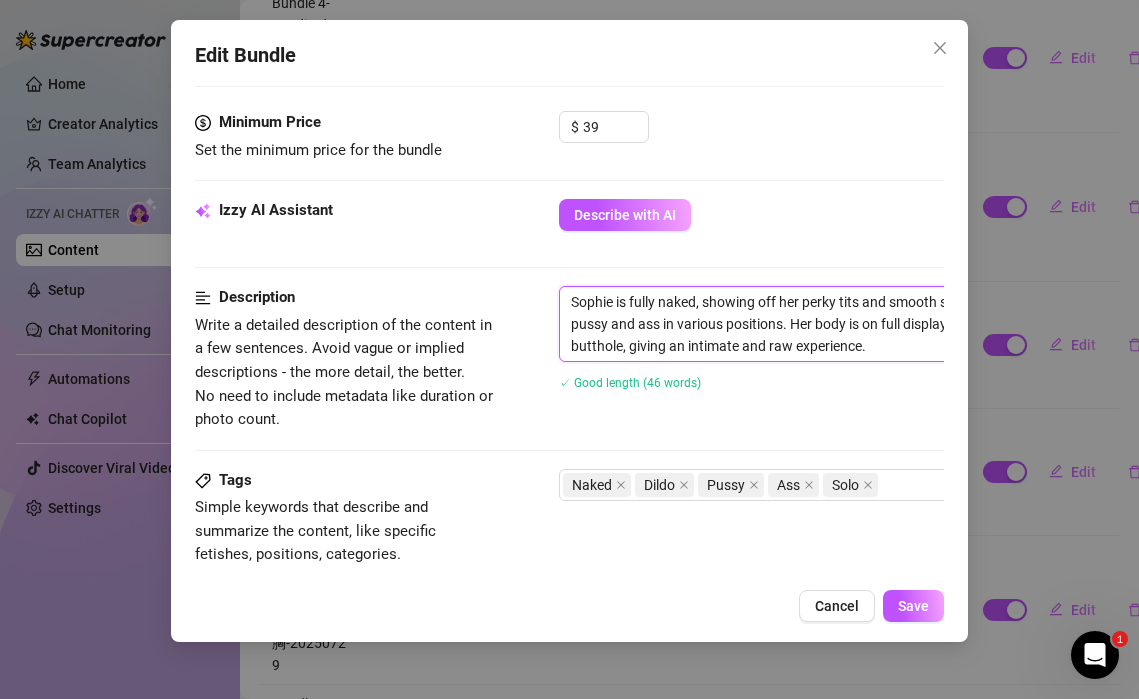 click on "Sophie is fully naked, showing off her perky tits and smooth skin. She uses a flesh-colored dildo, teasing her pussy and ass in various positions. Her body is on full display, with close-ups of her spread pussy and tight butthole, giving an intimate and raw experience." at bounding box center (909, 324) 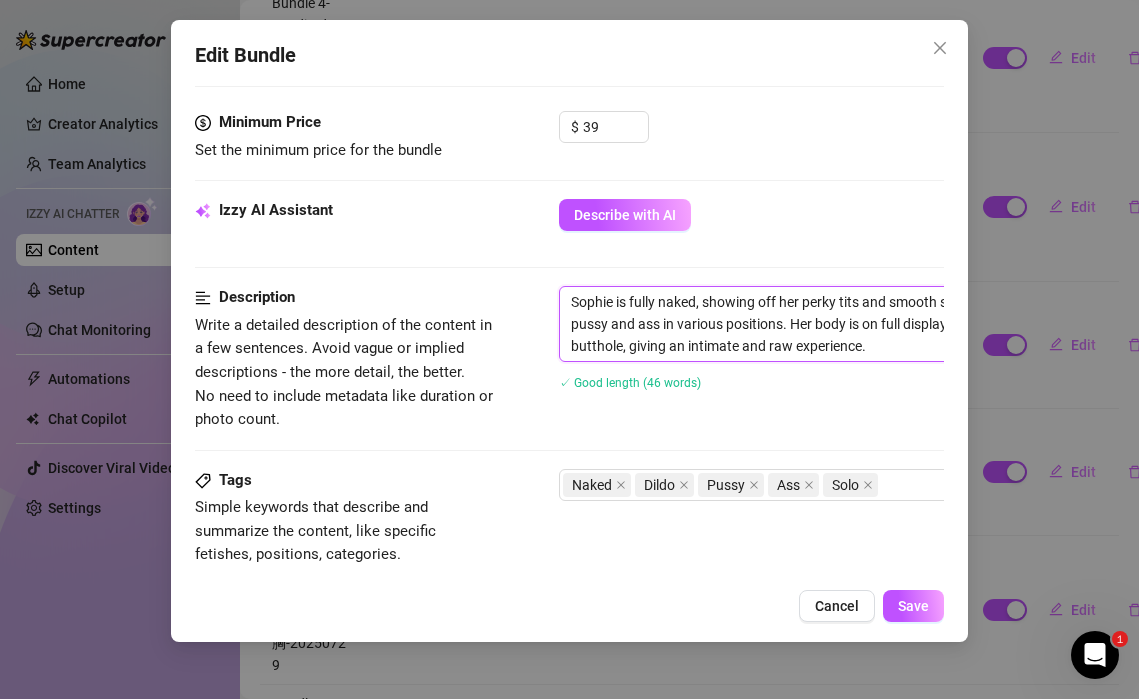 type on "Describe the content (media) in a few sentences" 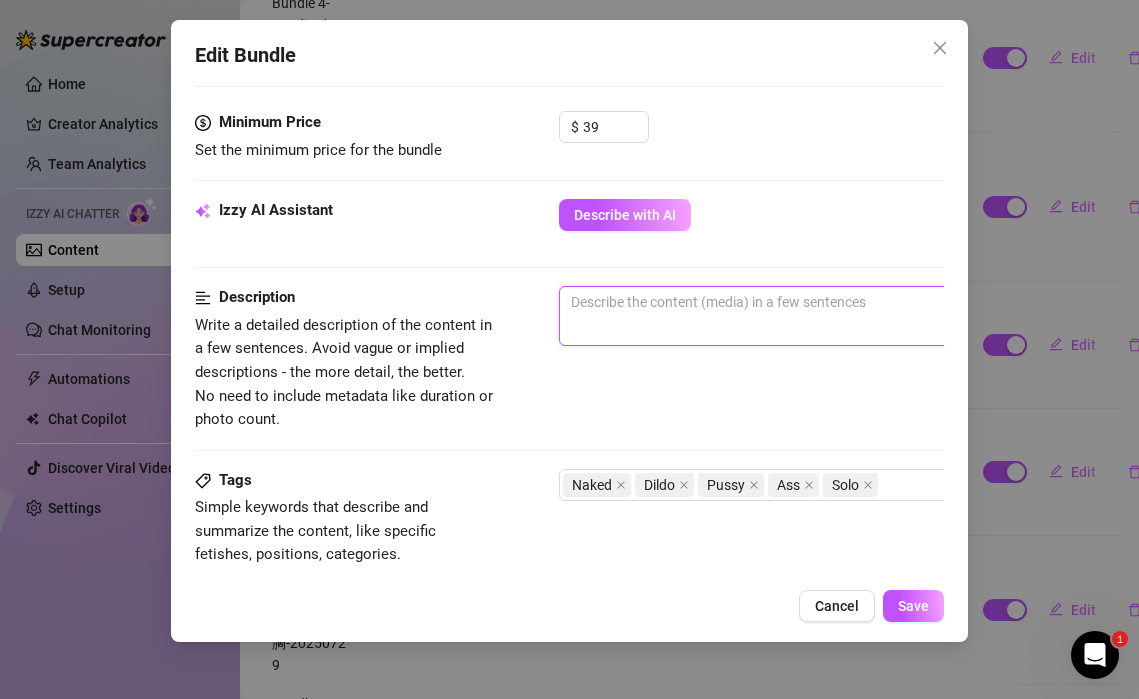 type 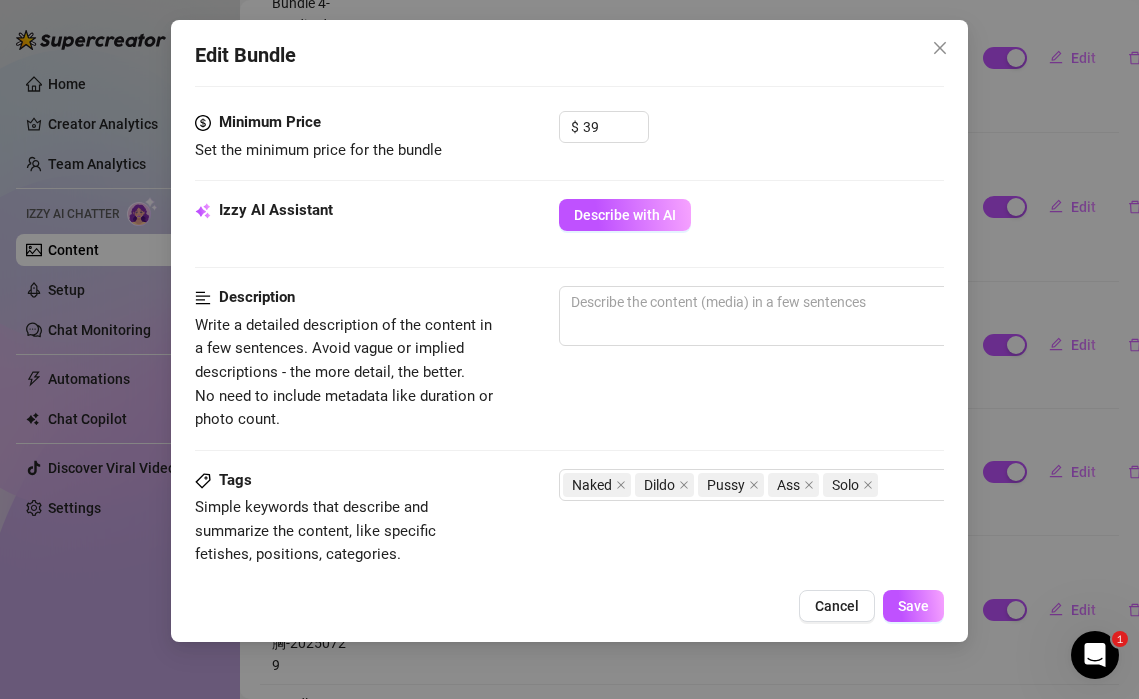 click on "Minimum Price Set the minimum price for the bundle $ 39" at bounding box center (569, 155) 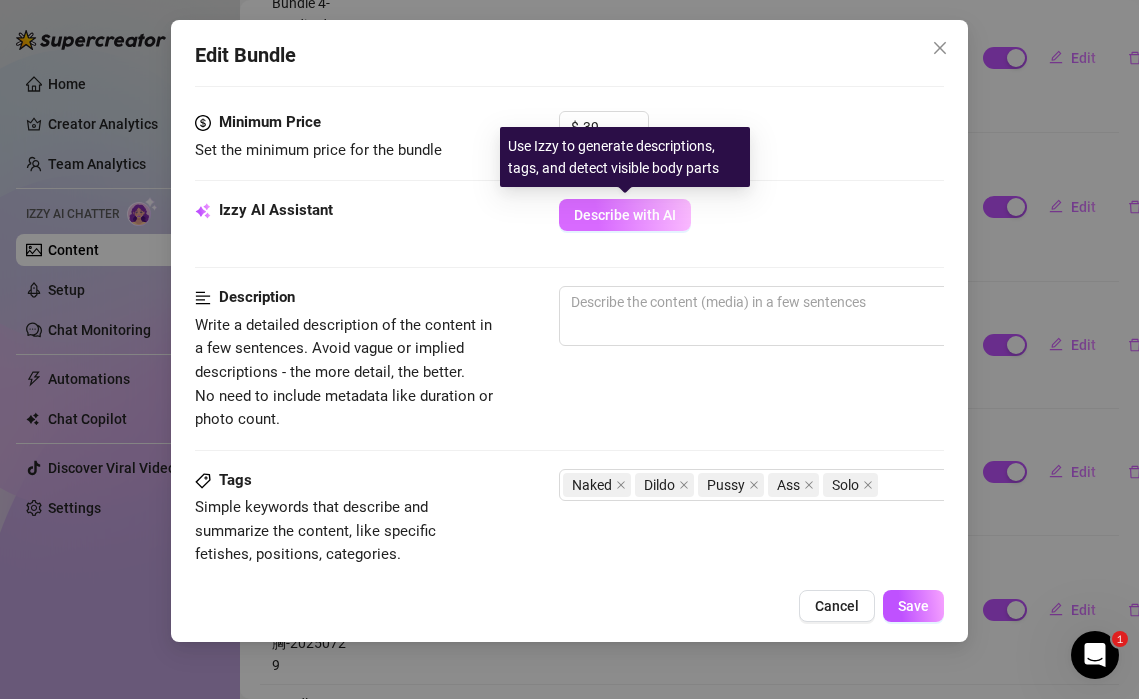 click on "Describe with AI" at bounding box center [625, 215] 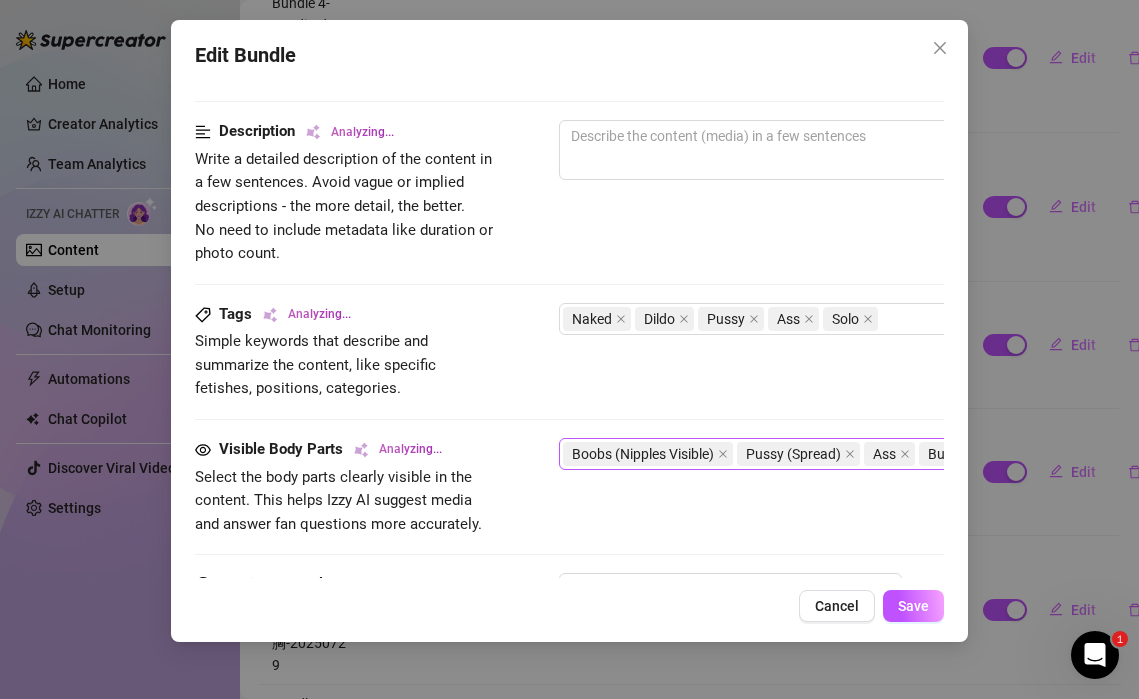 scroll, scrollTop: 780, scrollLeft: 0, axis: vertical 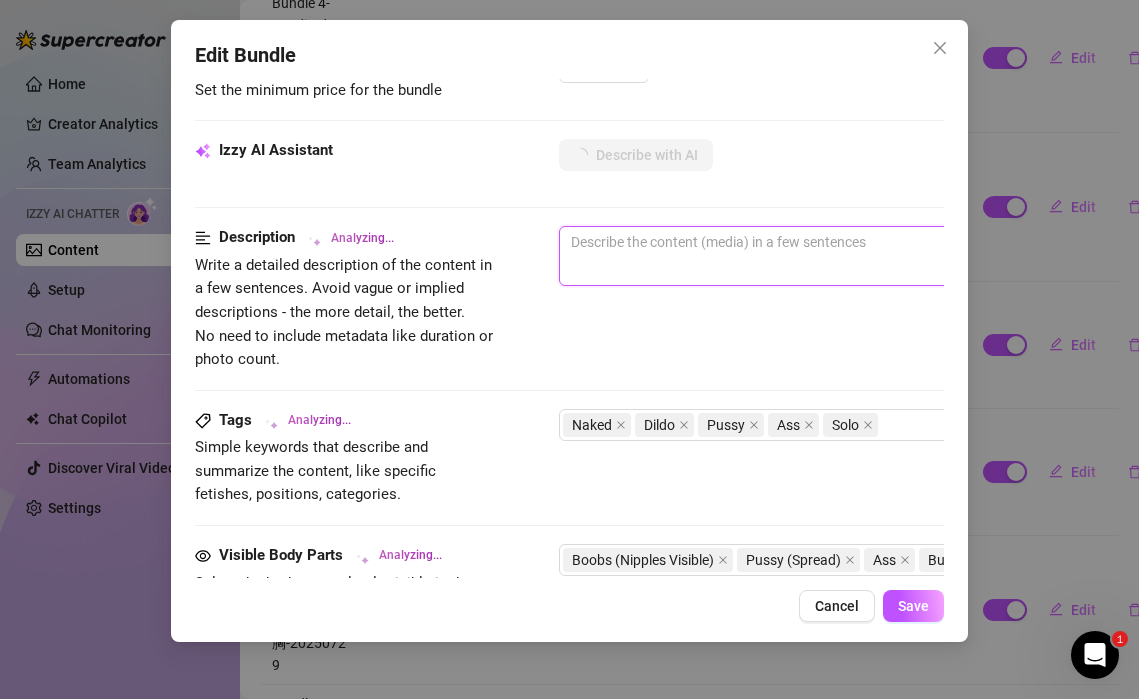 click at bounding box center [909, 242] 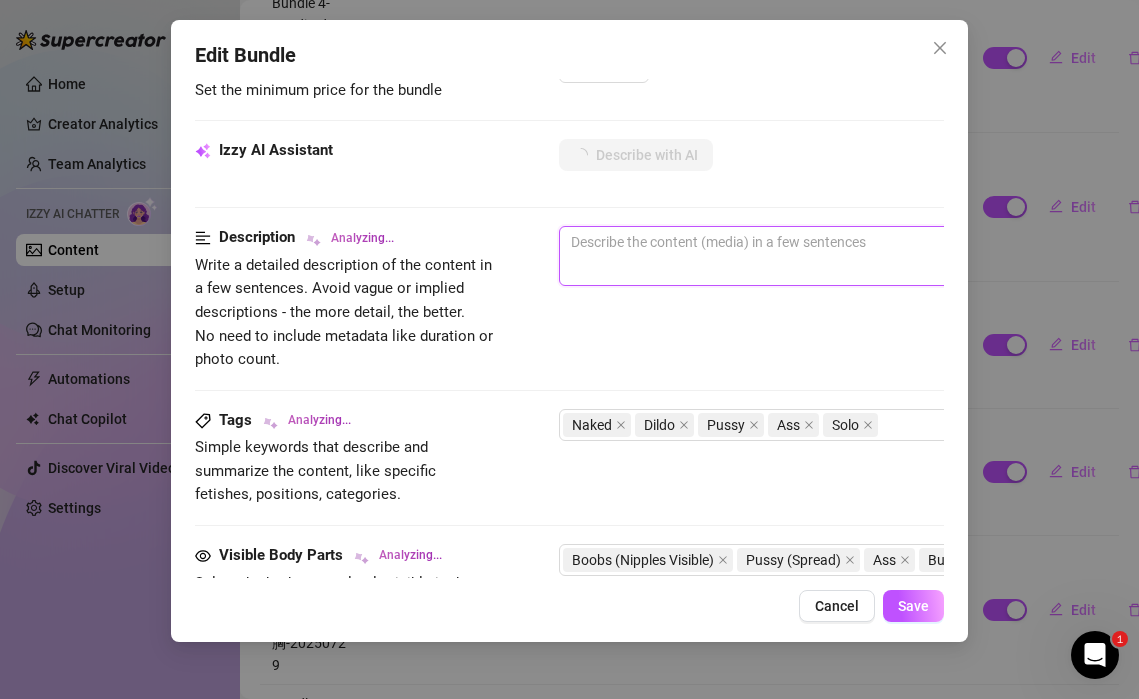 type on "Sophie is fully naked, showing off her perky tits and smooth skin. She uses a flesh-colored dildo, teasing her pussy and ass in various positions. Her body is on full display, with close-ups of her spread pussy and tight butthole, giving an intimate and raw experience." 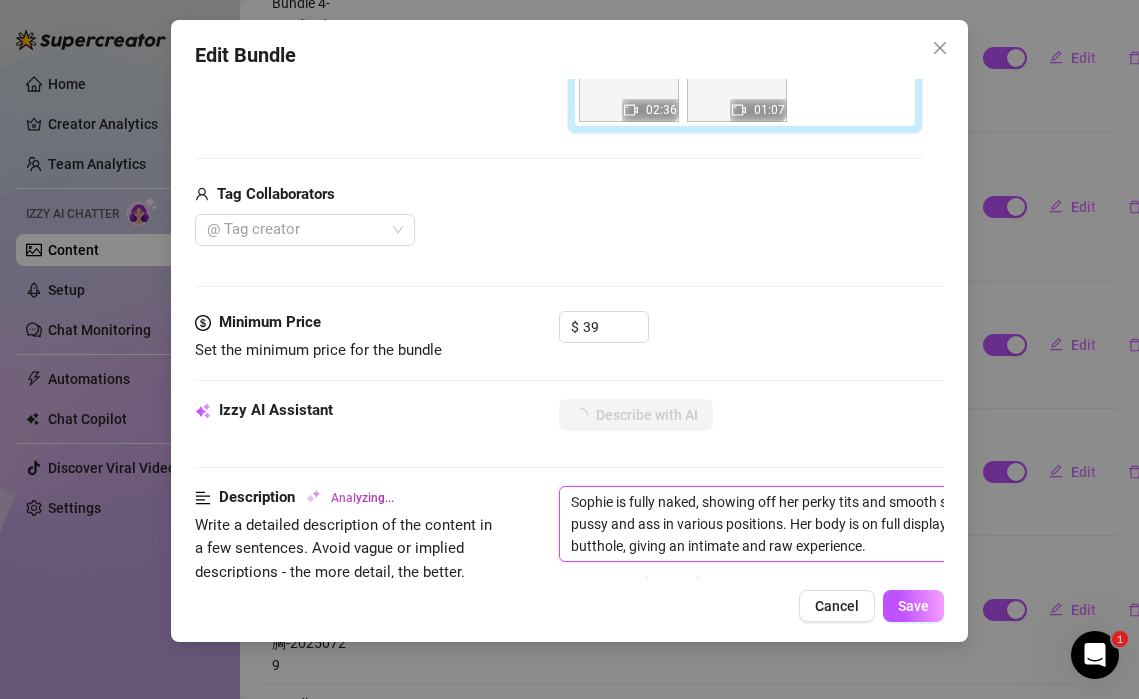 scroll, scrollTop: 493, scrollLeft: 0, axis: vertical 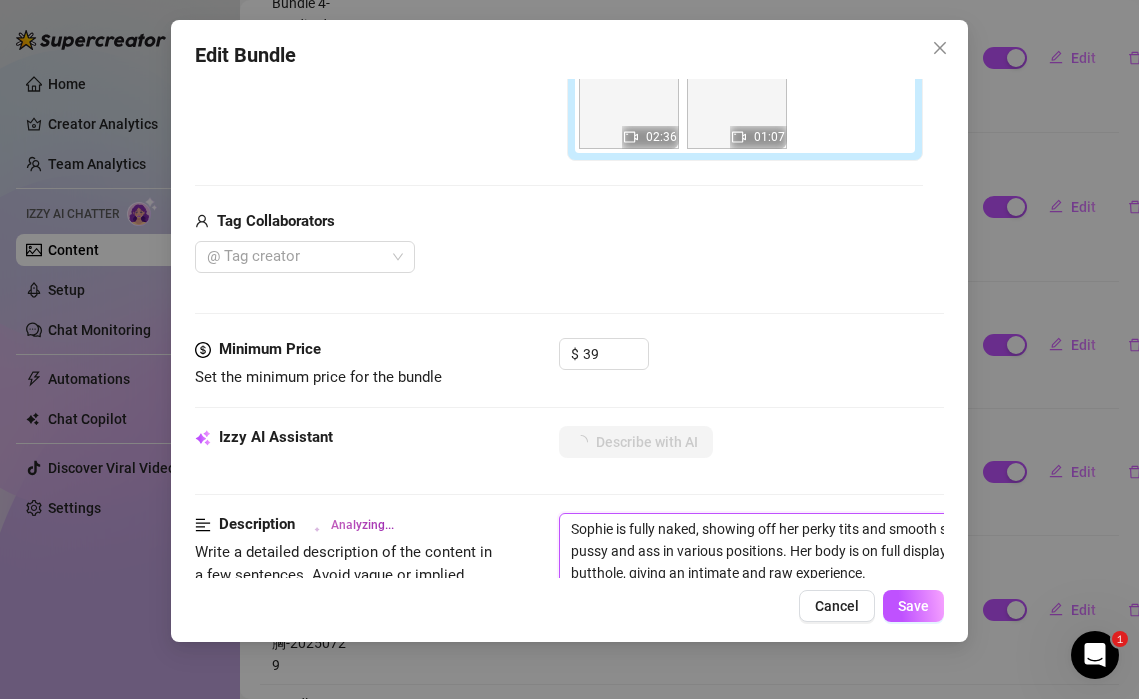 type on "Sophie is fully naked, showing off her perky tits and smooth skin. She uses a flesh-colored dildo, teasing her pussy and ass in various positions. Her body is on full display, with close-ups of her spread pussy and tight butthole, giving an intimate and raw experience." 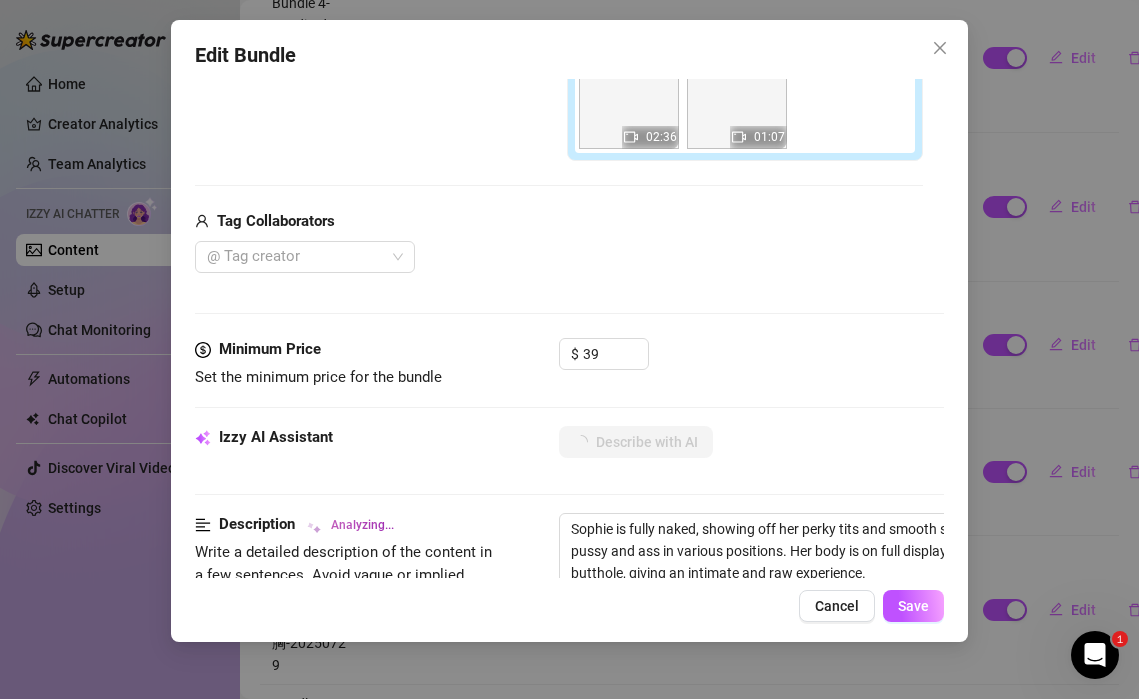 click on "$ 39" at bounding box center (751, 363) 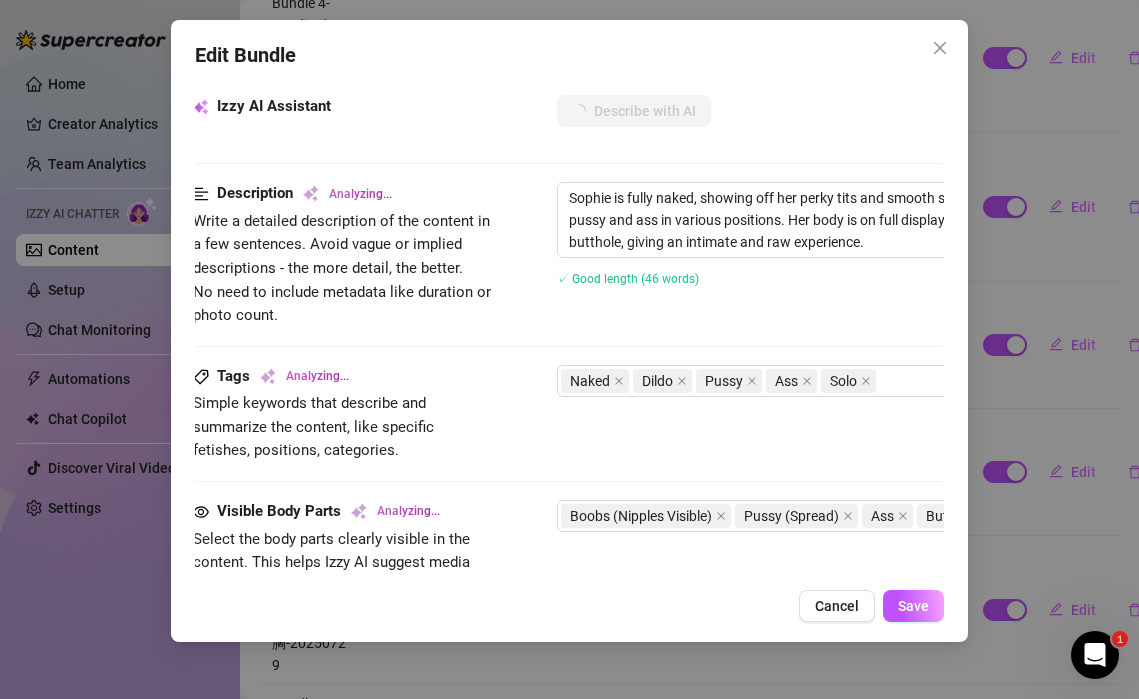 scroll, scrollTop: 849, scrollLeft: 2, axis: both 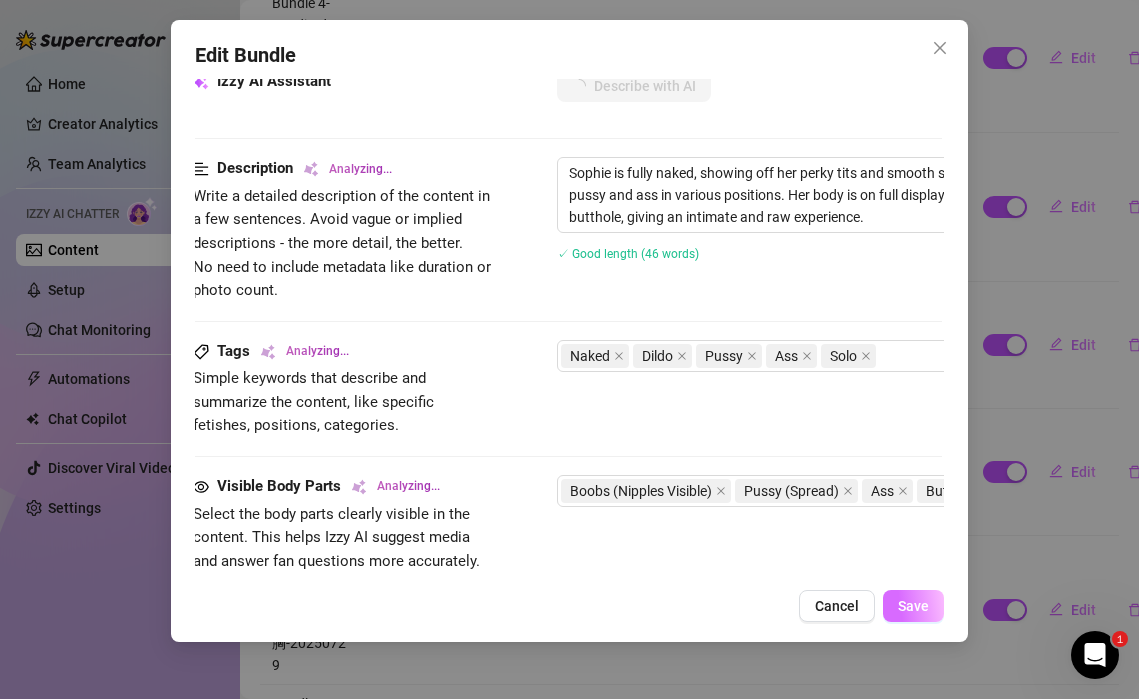 click on "Save" at bounding box center (913, 606) 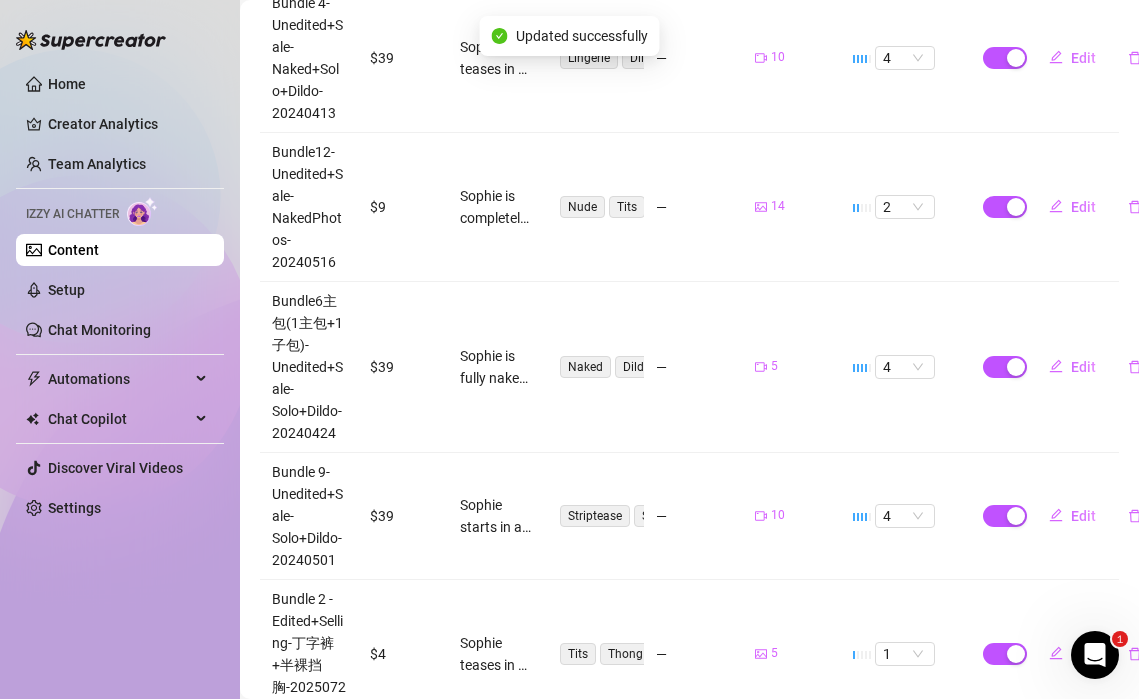 click on "5" at bounding box center (792, 367) 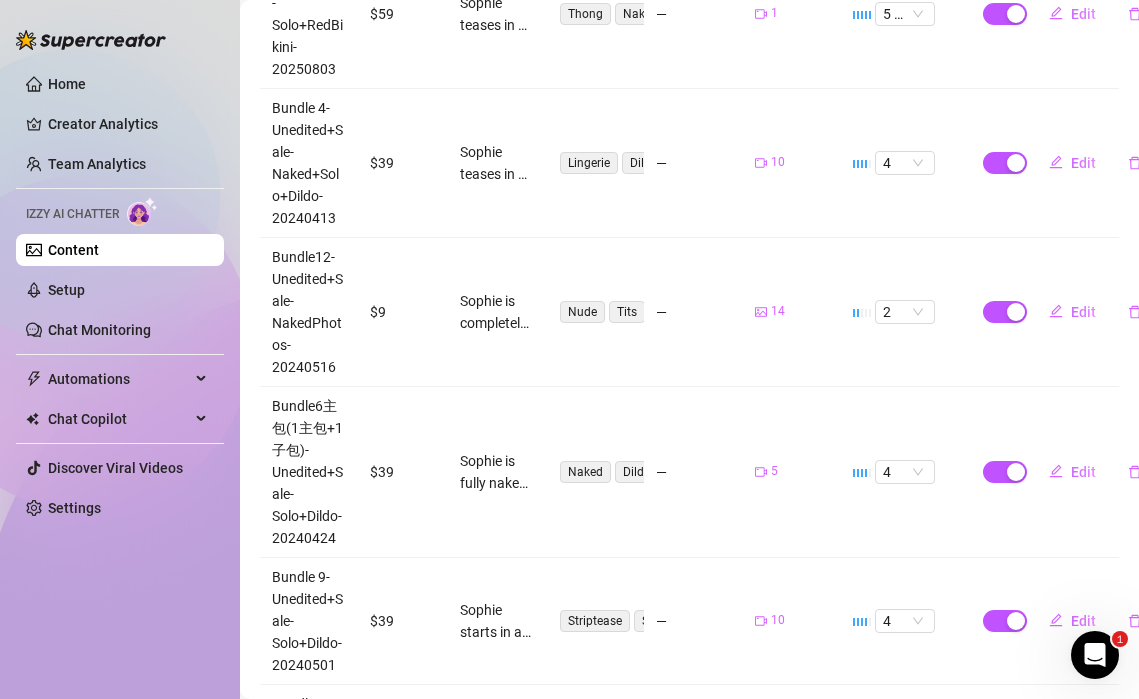 click on "Sophie is completely naked, flaunting her natural curves and perky tits with nipples fully visible. She teases with her hands covering her boobs, then lets them free, showing off her sexy body from all angles. Her juicy ass and spread pussy are on full display, with some shots focusing on her thick thighs and feet, giving a full view of her assets in a simple room setting." at bounding box center (497, 312) 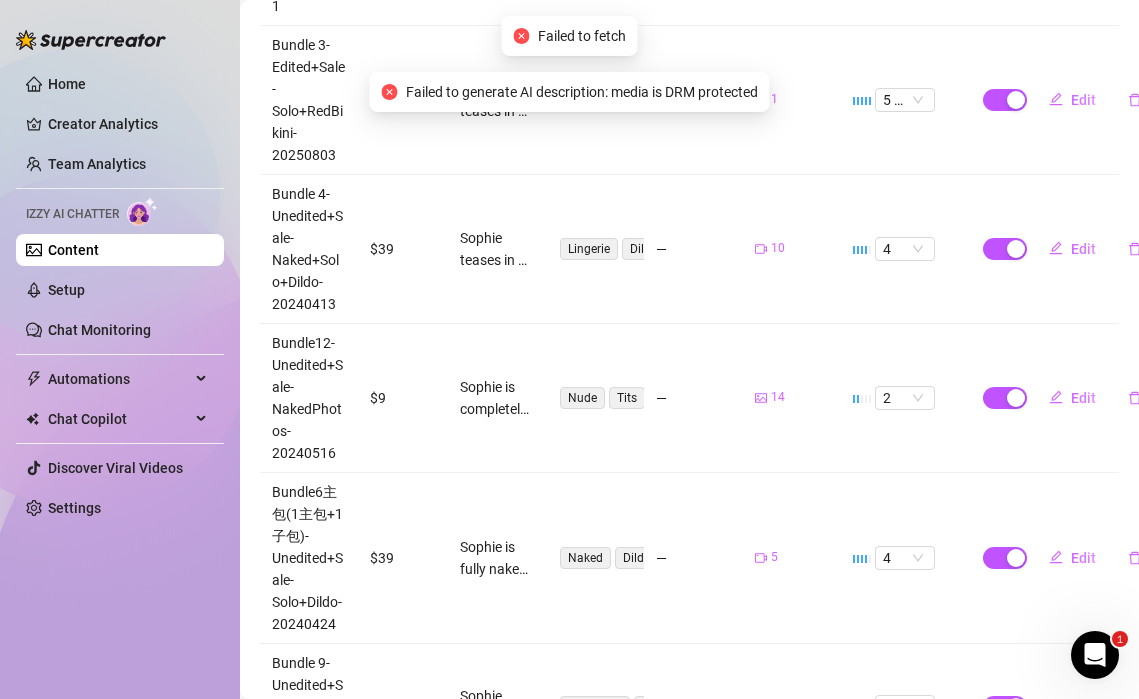 scroll, scrollTop: 622, scrollLeft: 0, axis: vertical 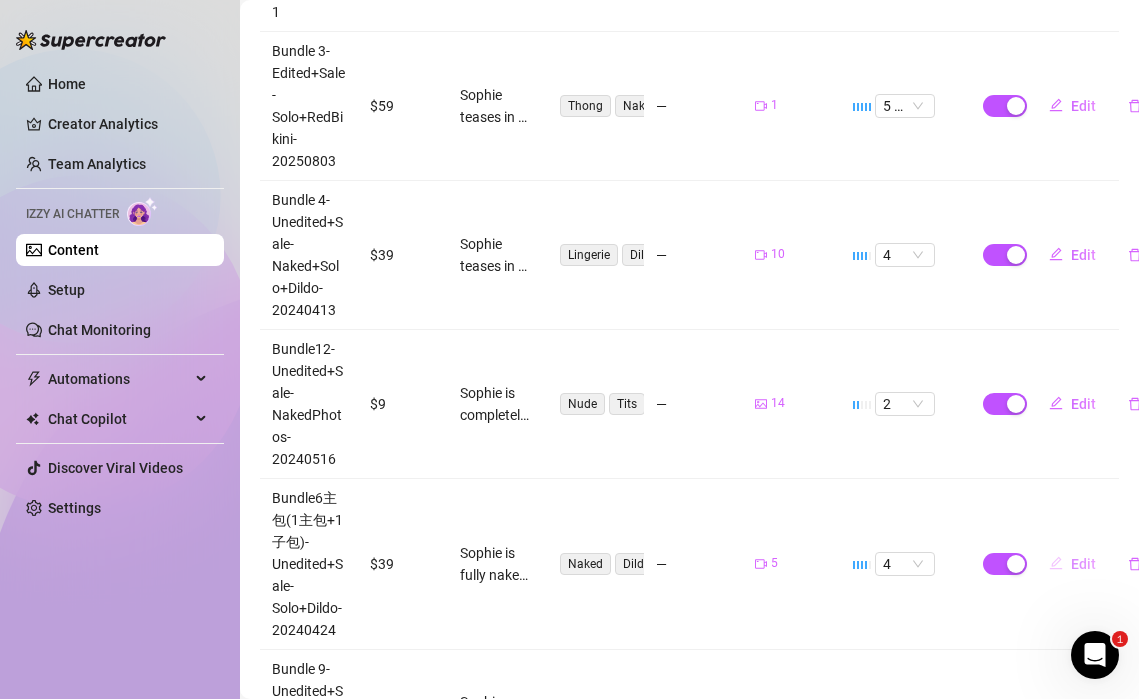 click on "Edit" at bounding box center [1083, 564] 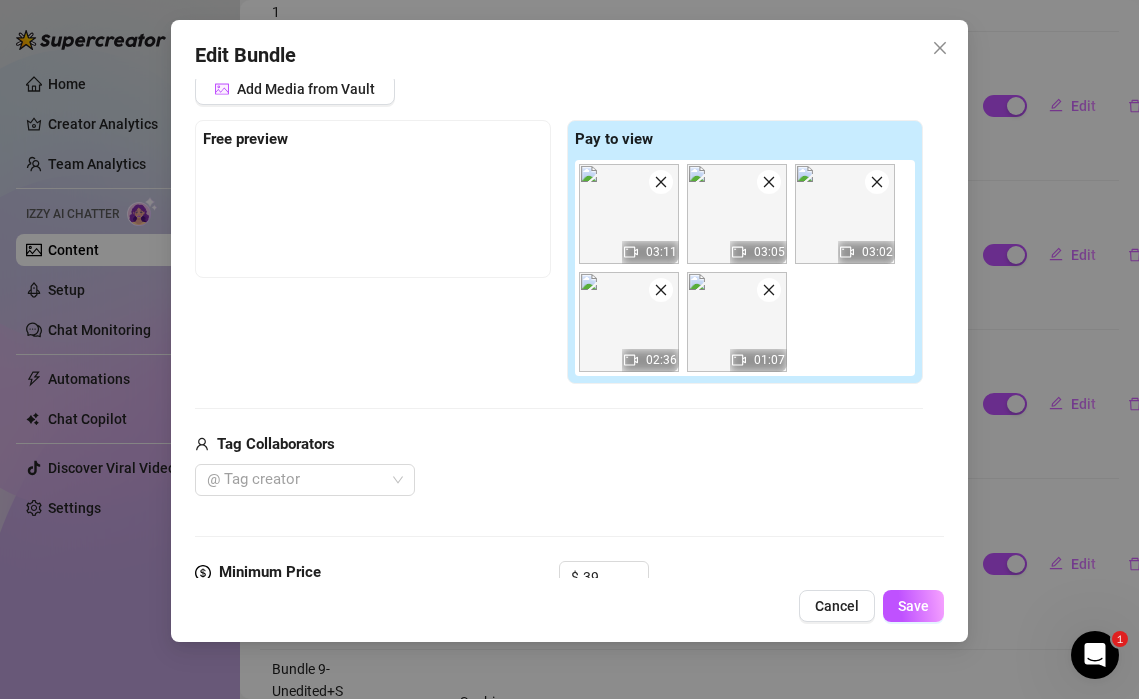 scroll, scrollTop: 387, scrollLeft: 0, axis: vertical 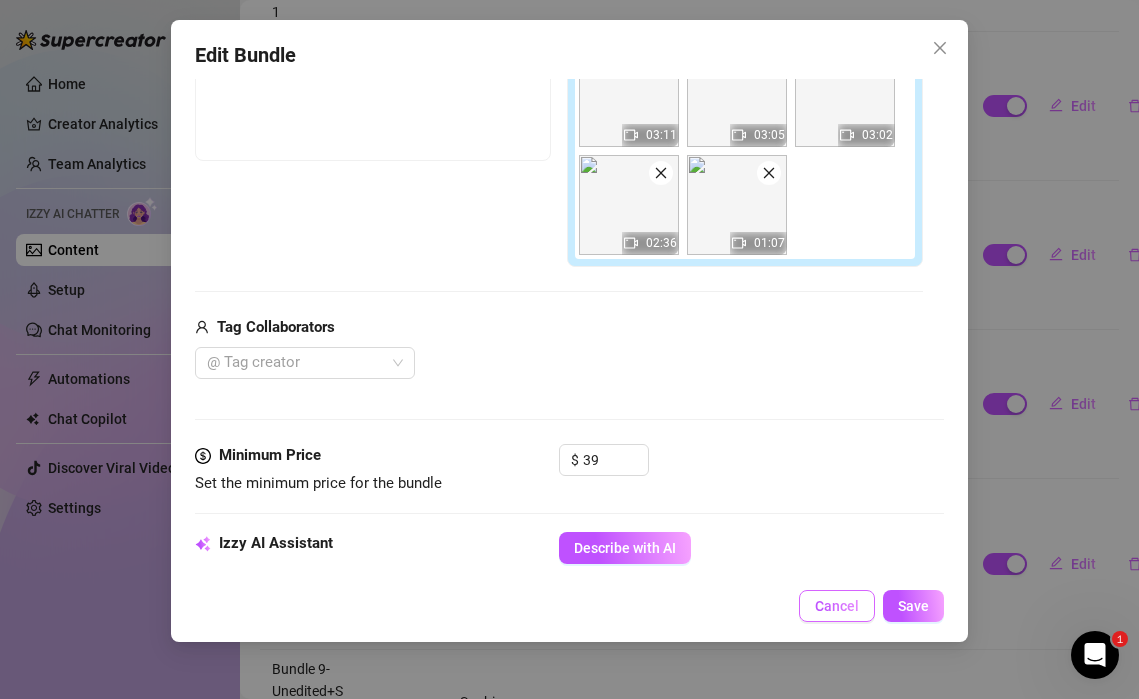 click on "Cancel" at bounding box center (837, 606) 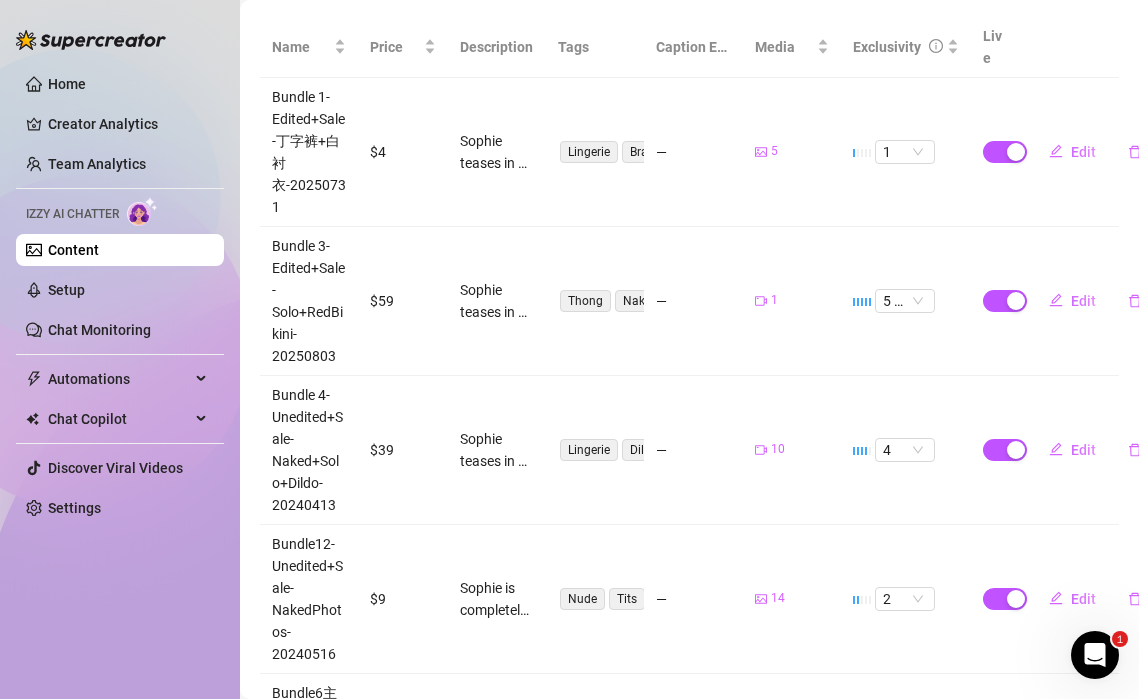 scroll, scrollTop: 0, scrollLeft: 0, axis: both 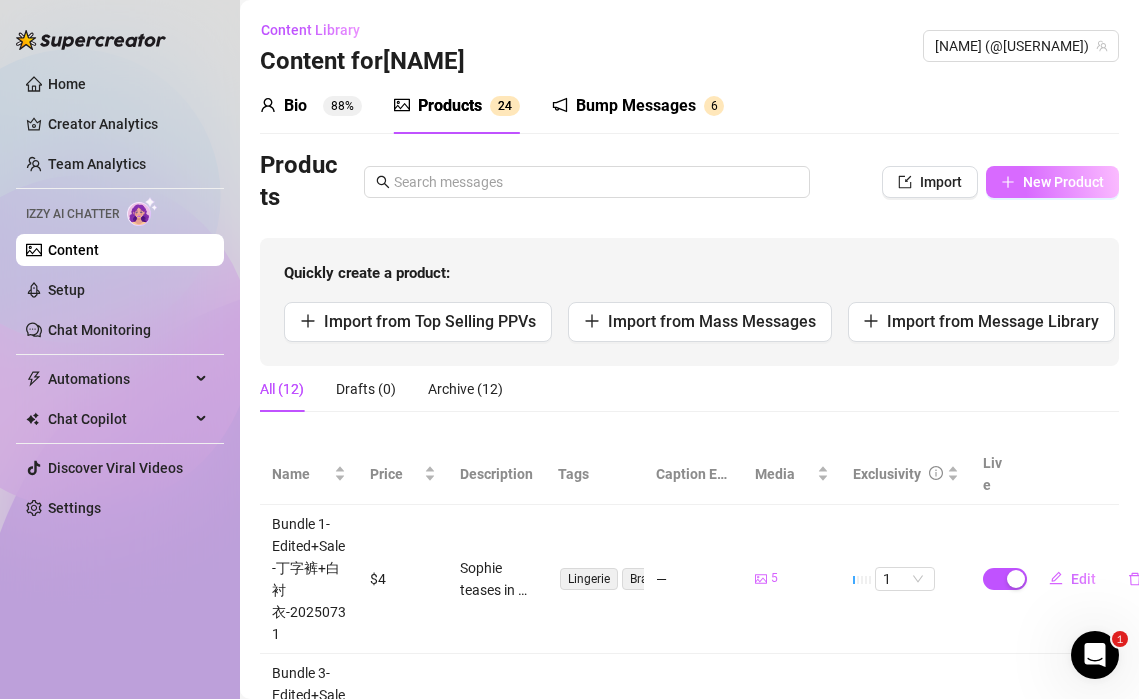 click on "New Product" at bounding box center [1063, 182] 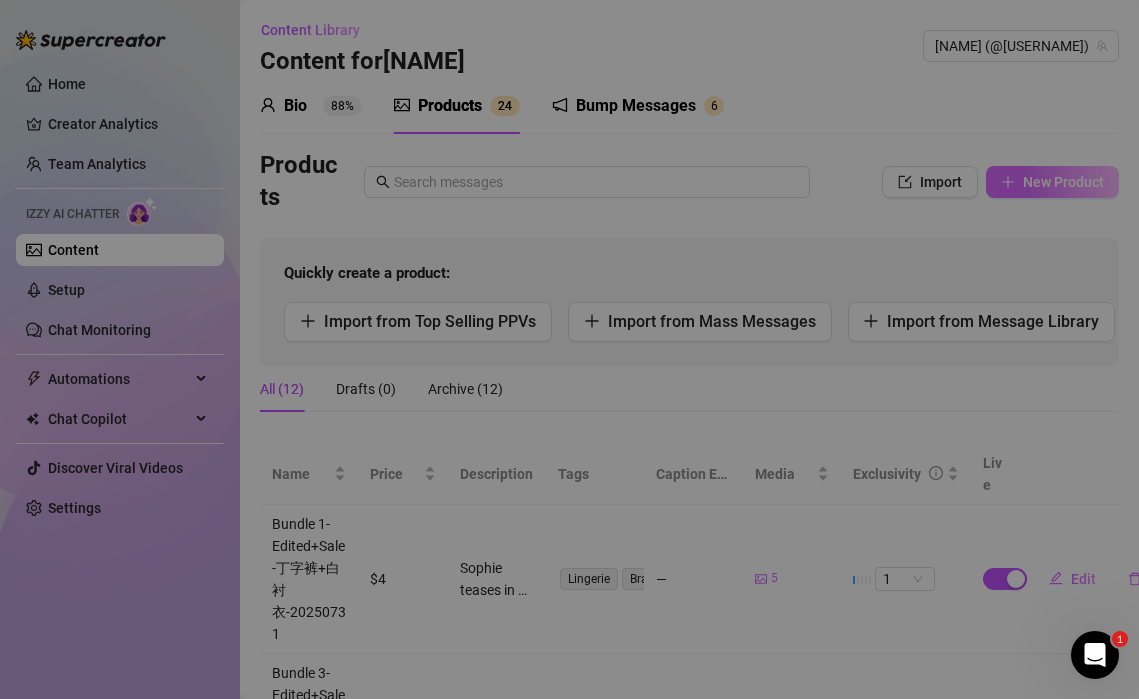type on "Type your message here..." 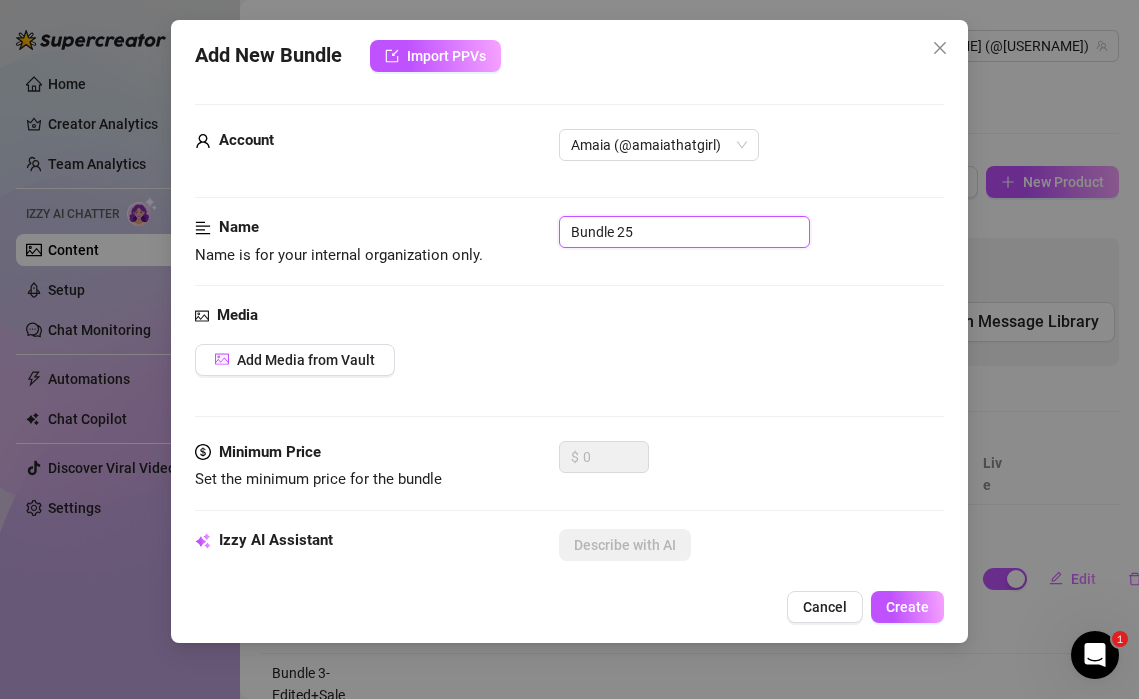 drag, startPoint x: 645, startPoint y: 228, endPoint x: 486, endPoint y: 224, distance: 159.05031 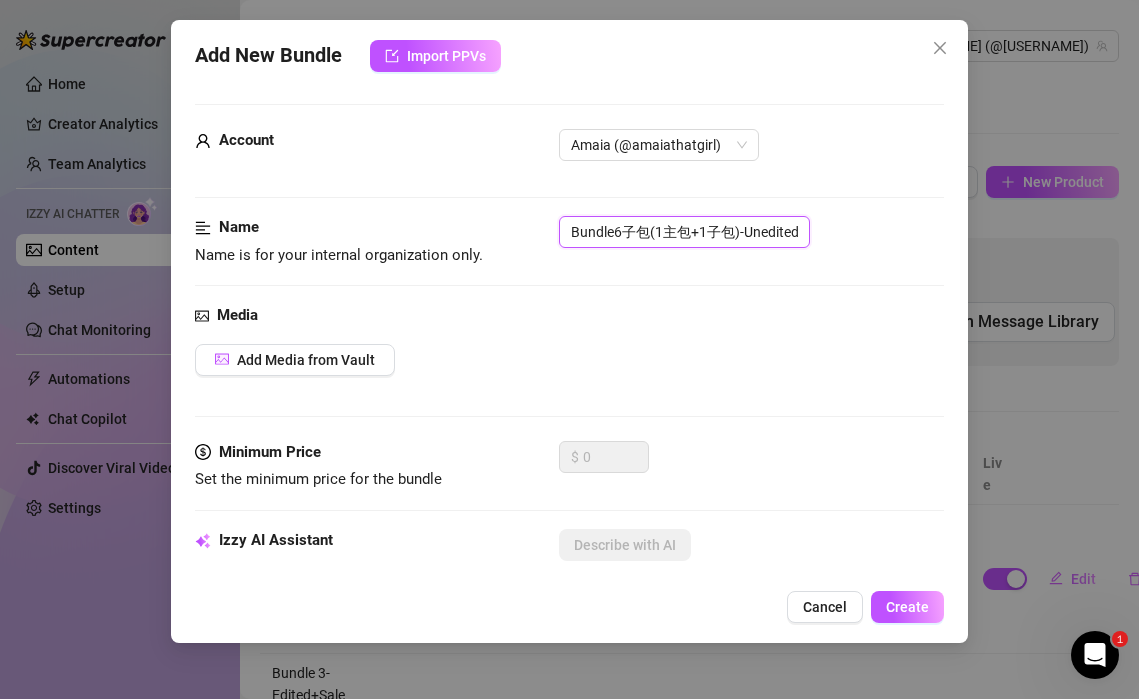 scroll, scrollTop: 0, scrollLeft: 173, axis: horizontal 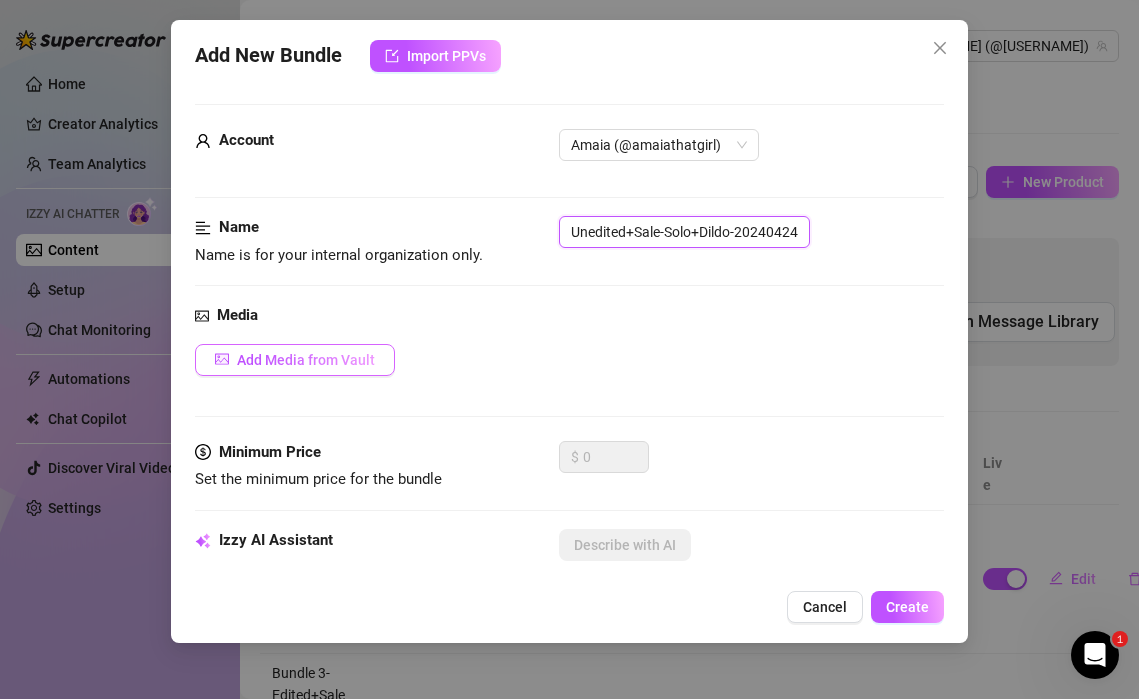 type on "Bundle6子包(1主包+1子包)-Unedited+Sale-Solo+Dildo-20240424" 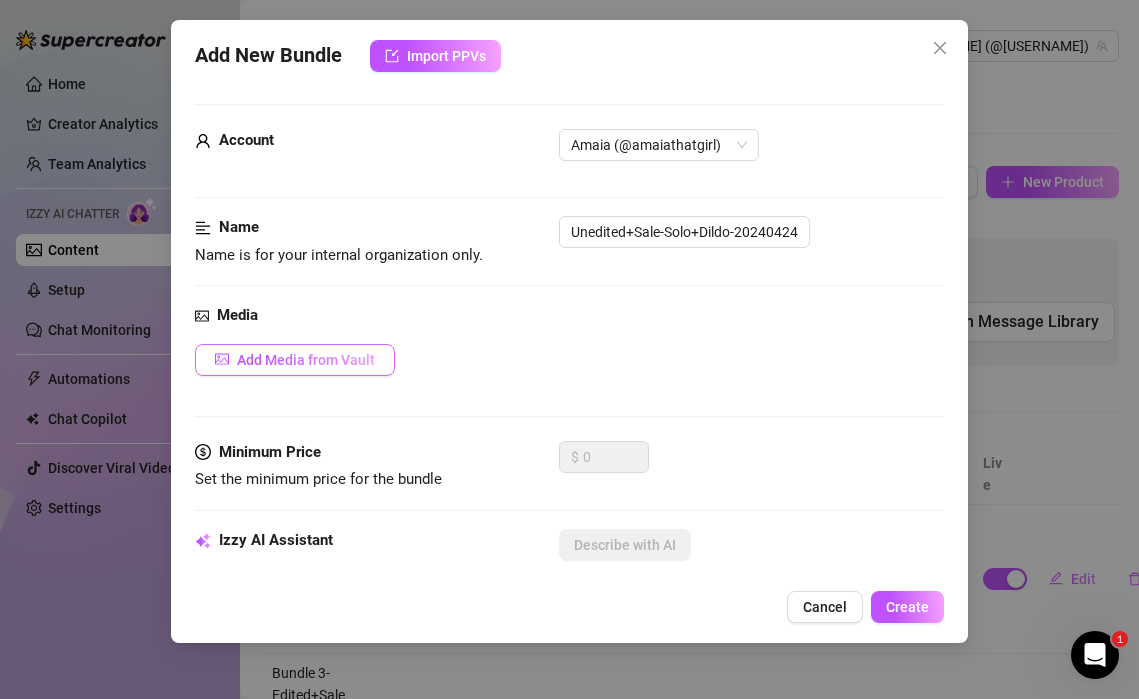 scroll, scrollTop: 0, scrollLeft: 0, axis: both 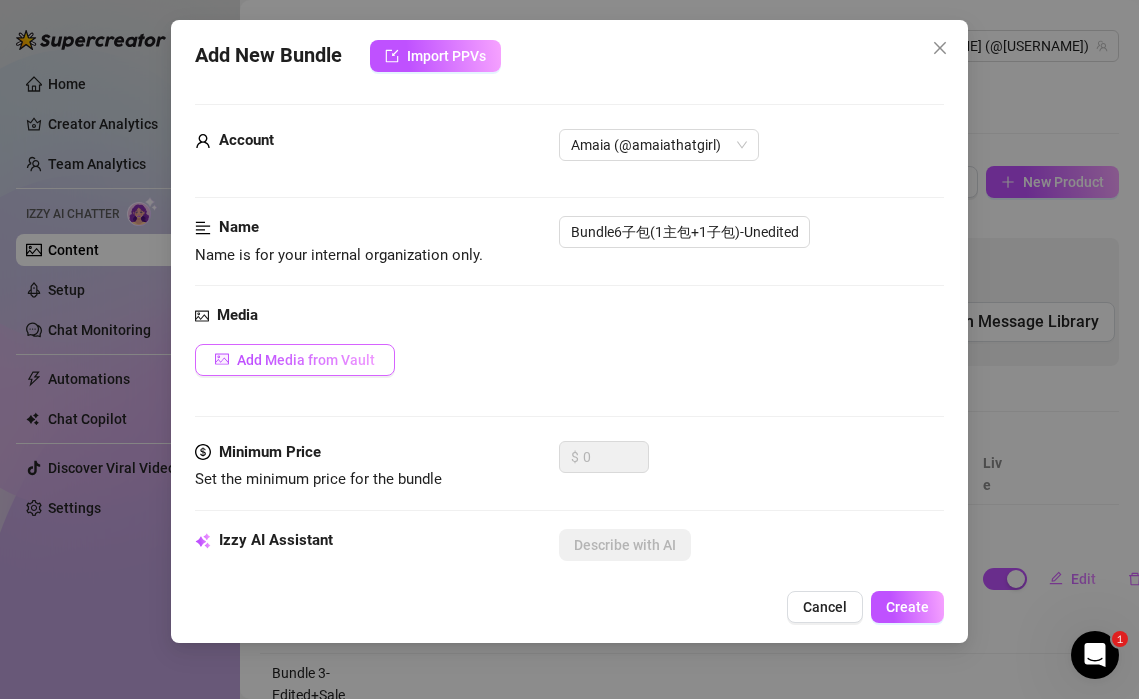 click on "Add Media from Vault" at bounding box center [295, 360] 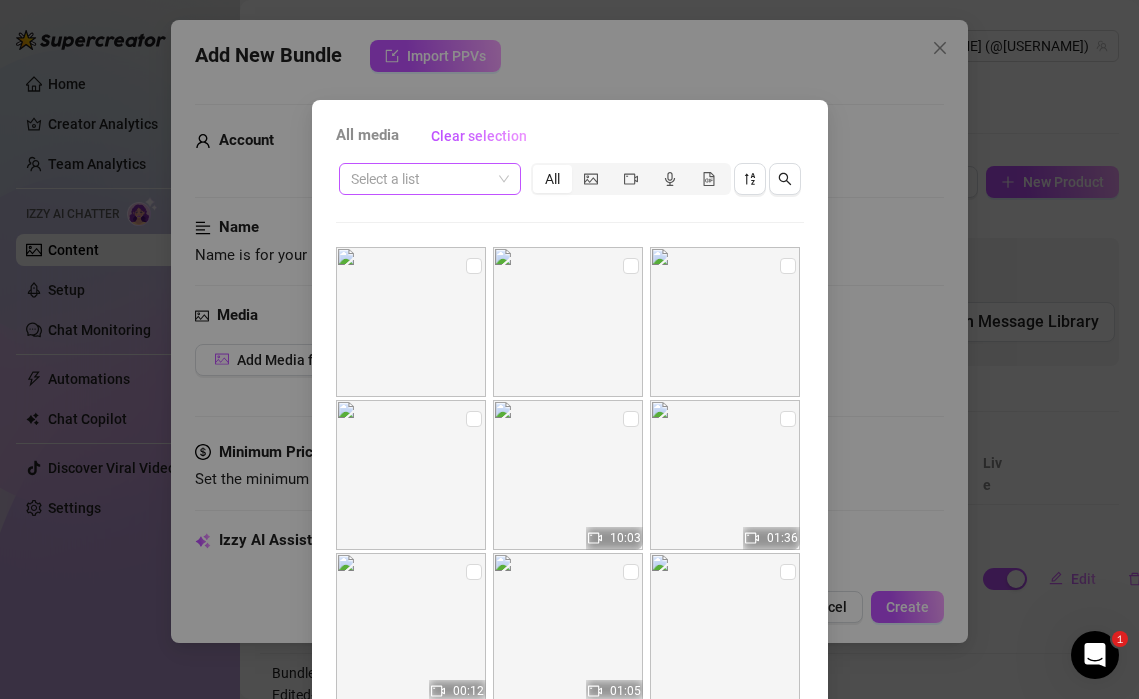 click at bounding box center (421, 179) 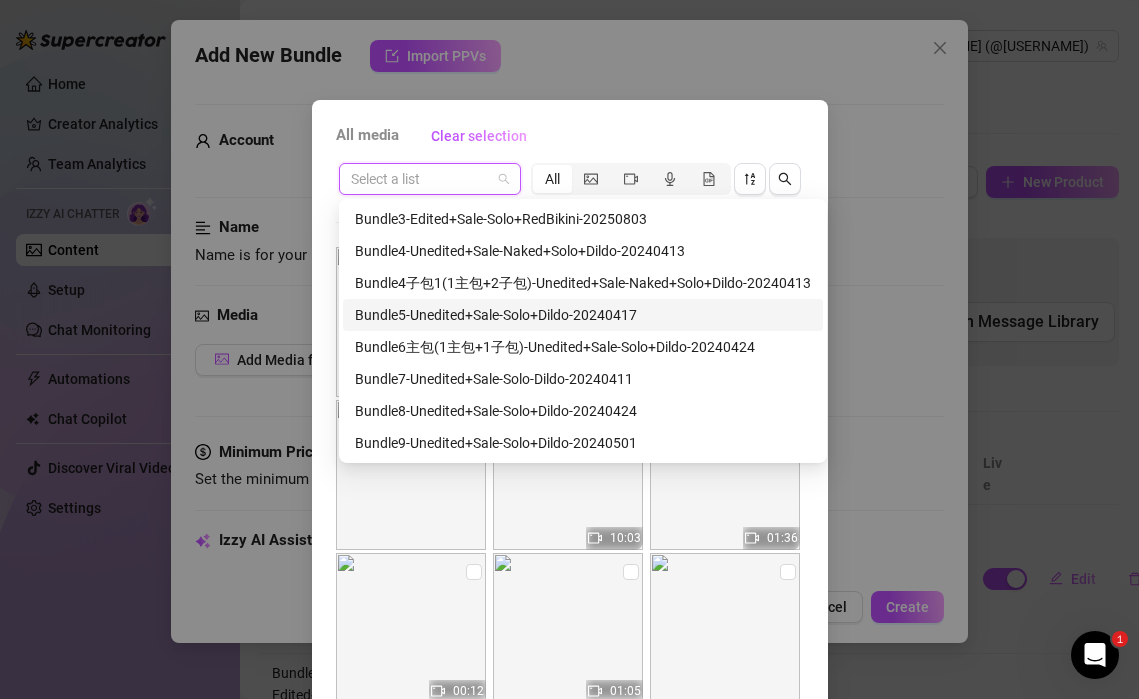 scroll, scrollTop: 147, scrollLeft: 0, axis: vertical 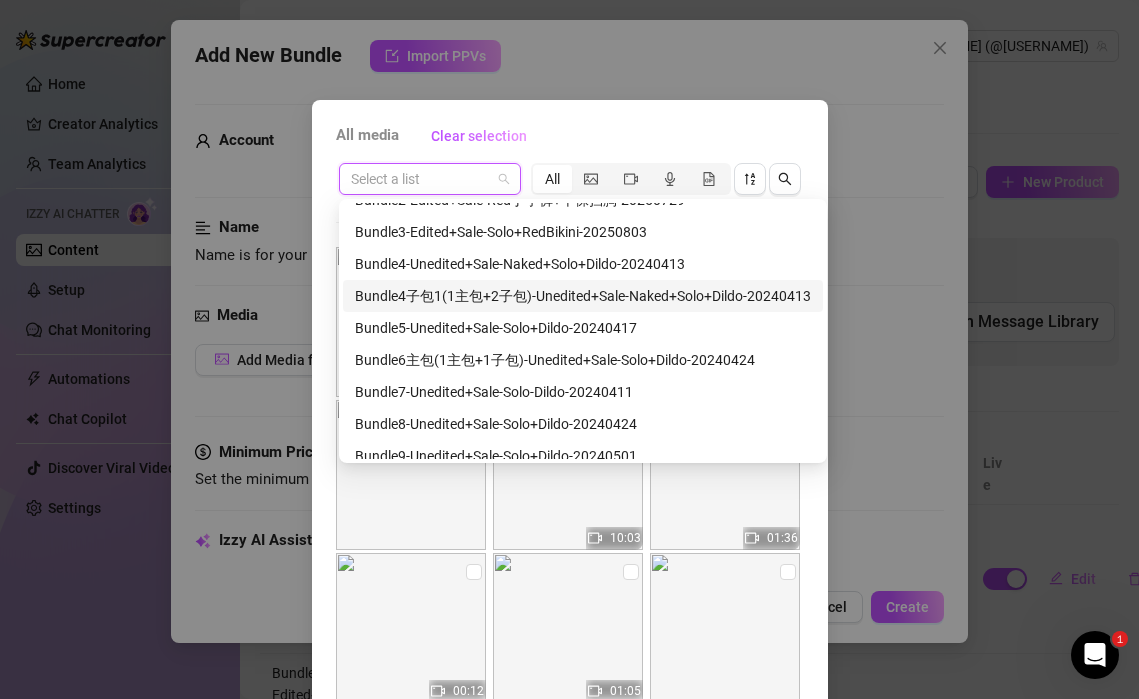 click on "Bundle4子包1(1主包+2子包)-Unedited+Sale-Naked+Solo+Dildo-20240413" at bounding box center [583, 296] 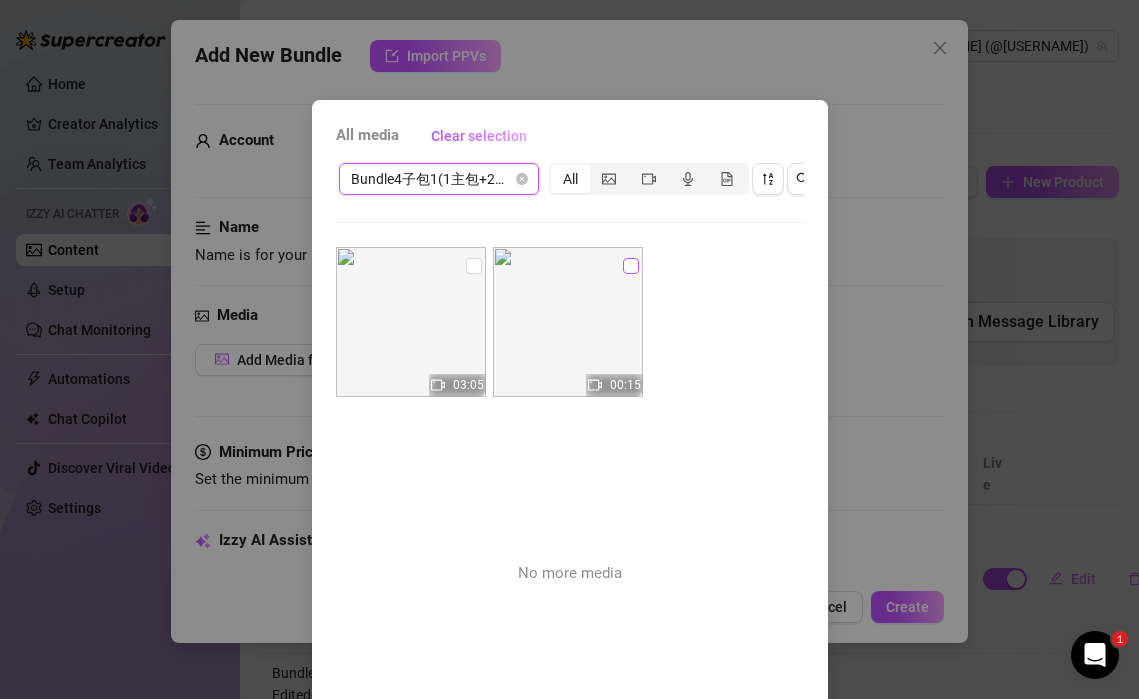 click at bounding box center [631, 266] 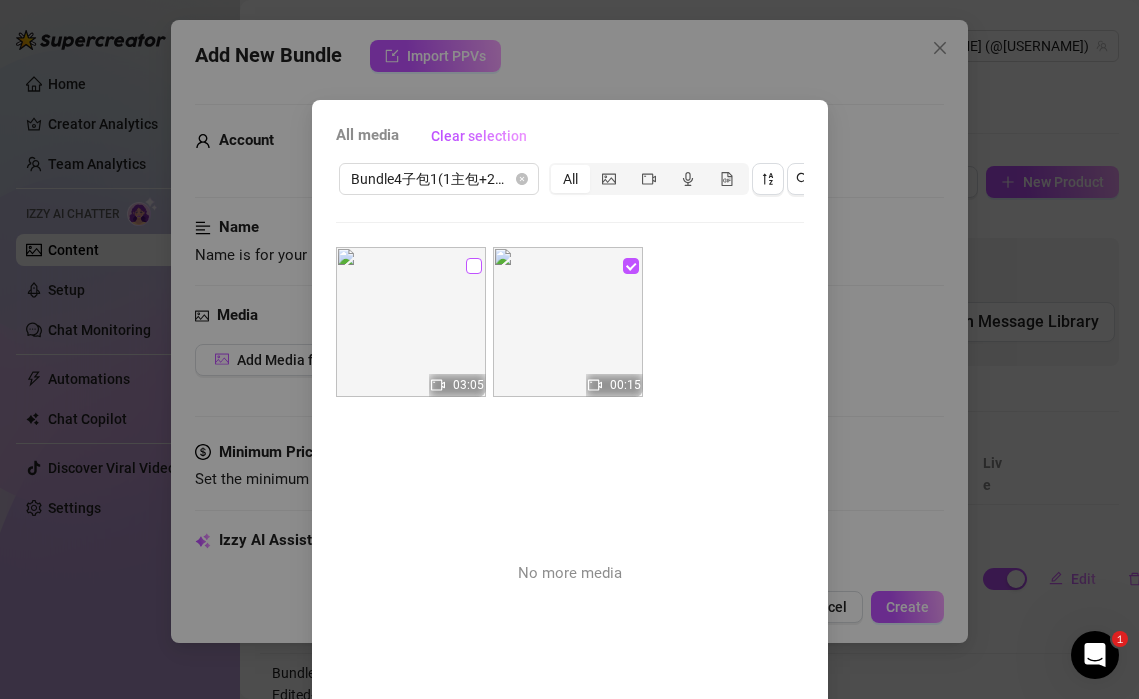 click at bounding box center [474, 266] 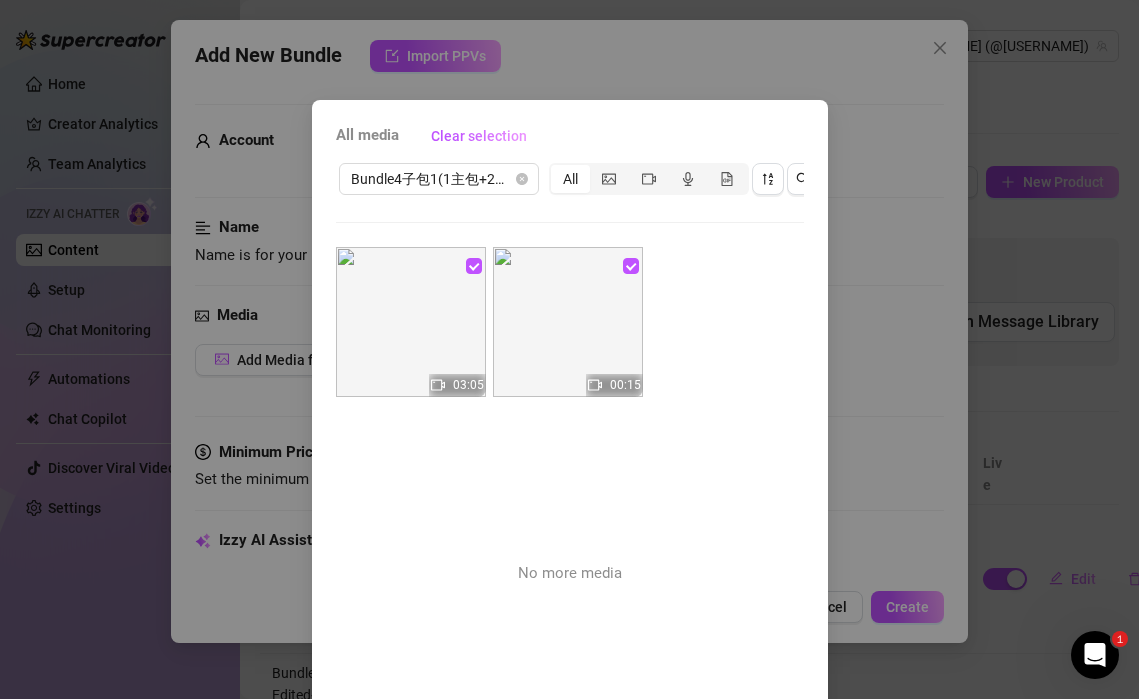 scroll, scrollTop: 136, scrollLeft: 0, axis: vertical 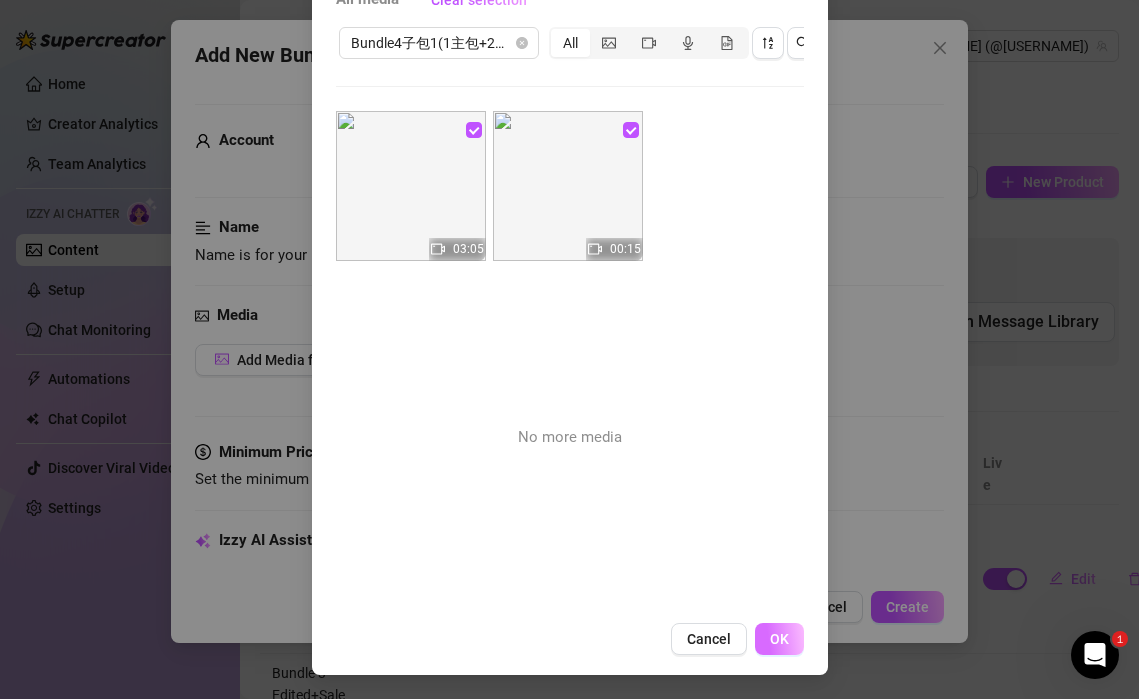 click on "OK" at bounding box center (779, 639) 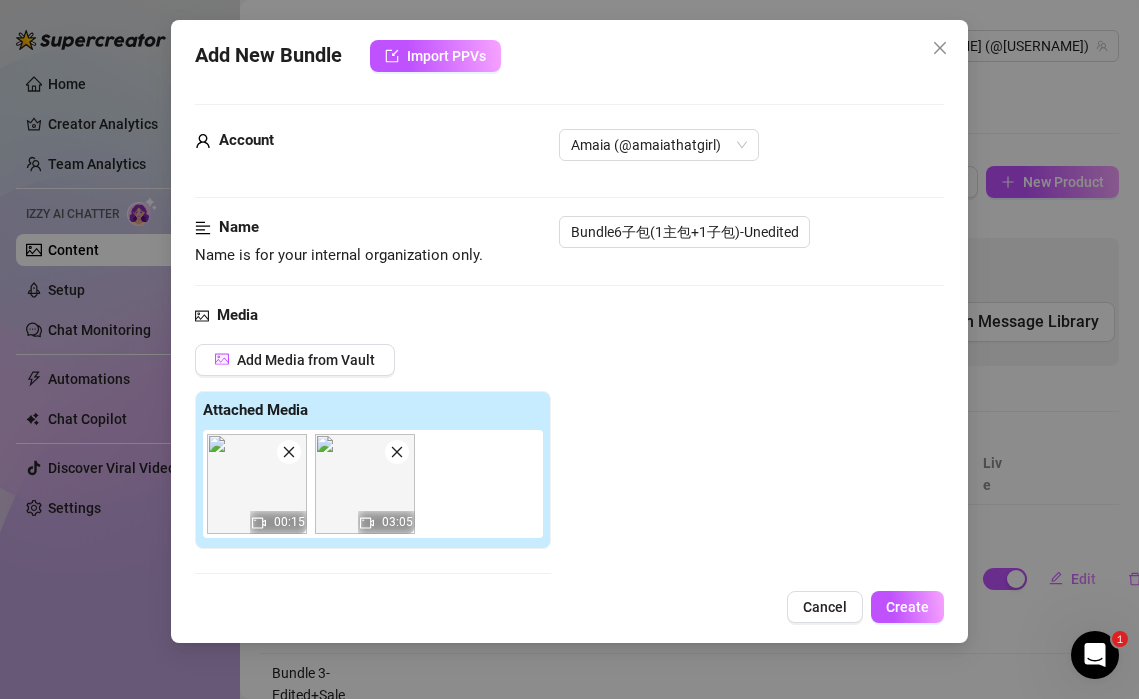 scroll, scrollTop: 316, scrollLeft: 0, axis: vertical 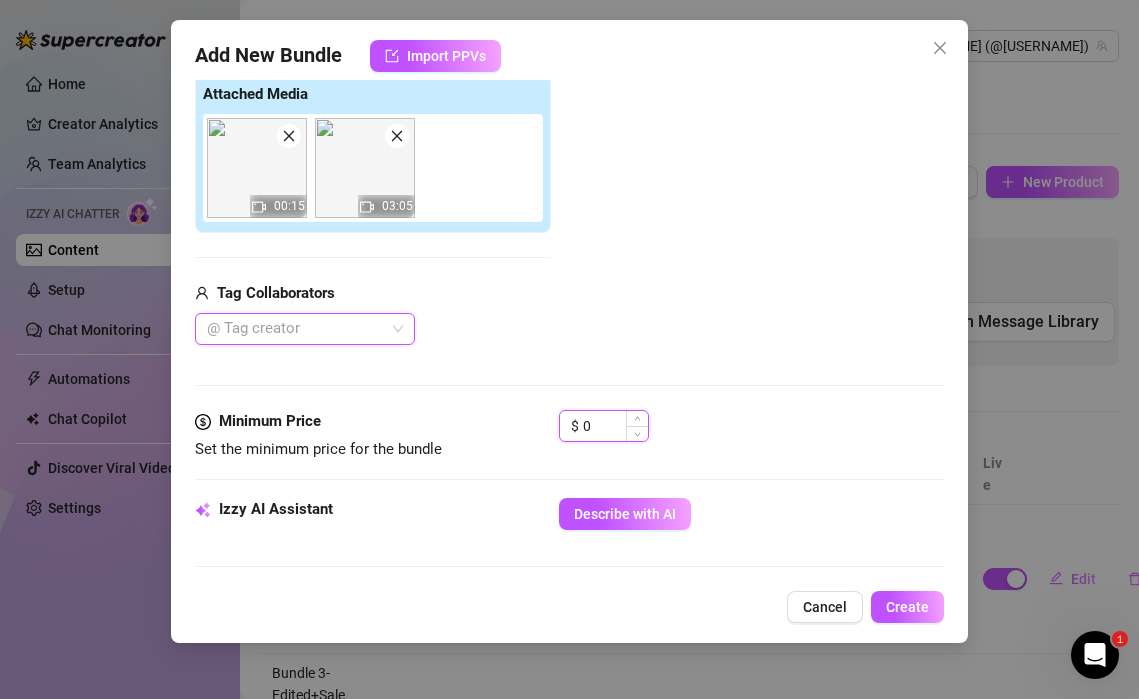 click on "0" at bounding box center [615, 426] 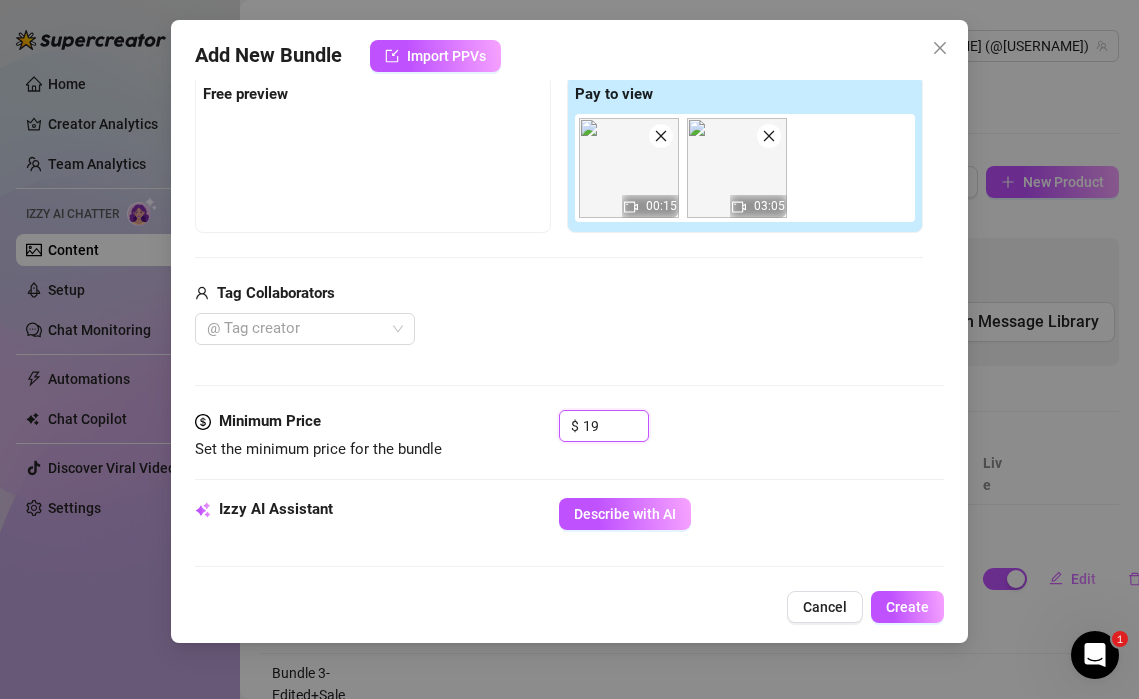 type on "19" 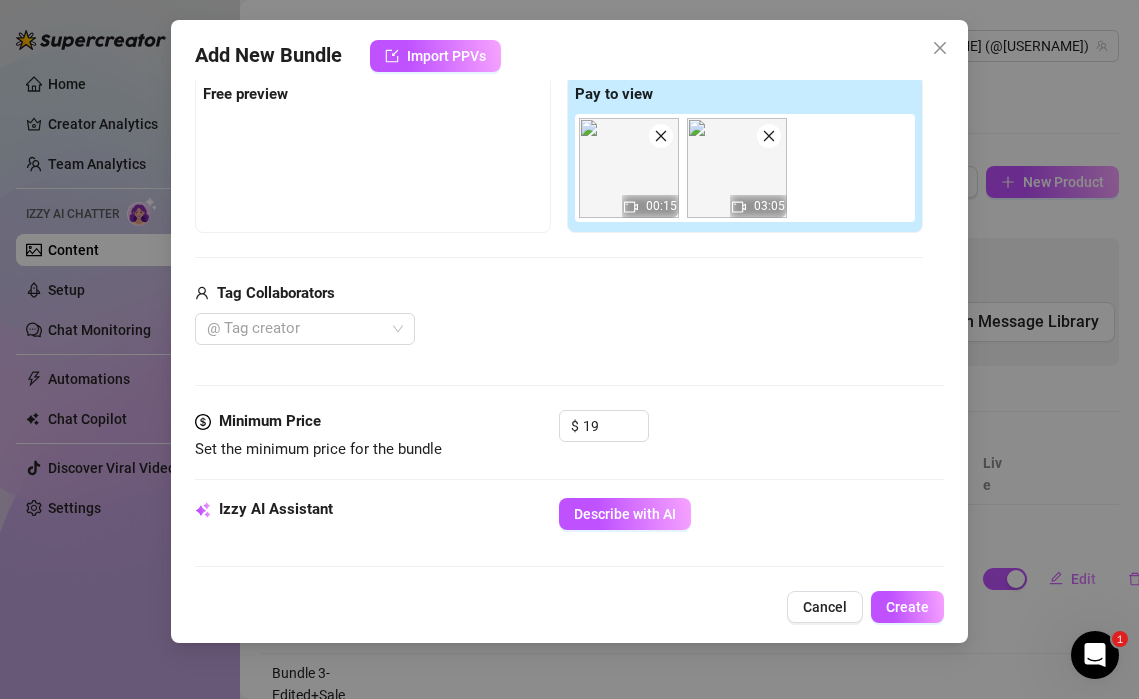 click on "$ 19" at bounding box center (751, 435) 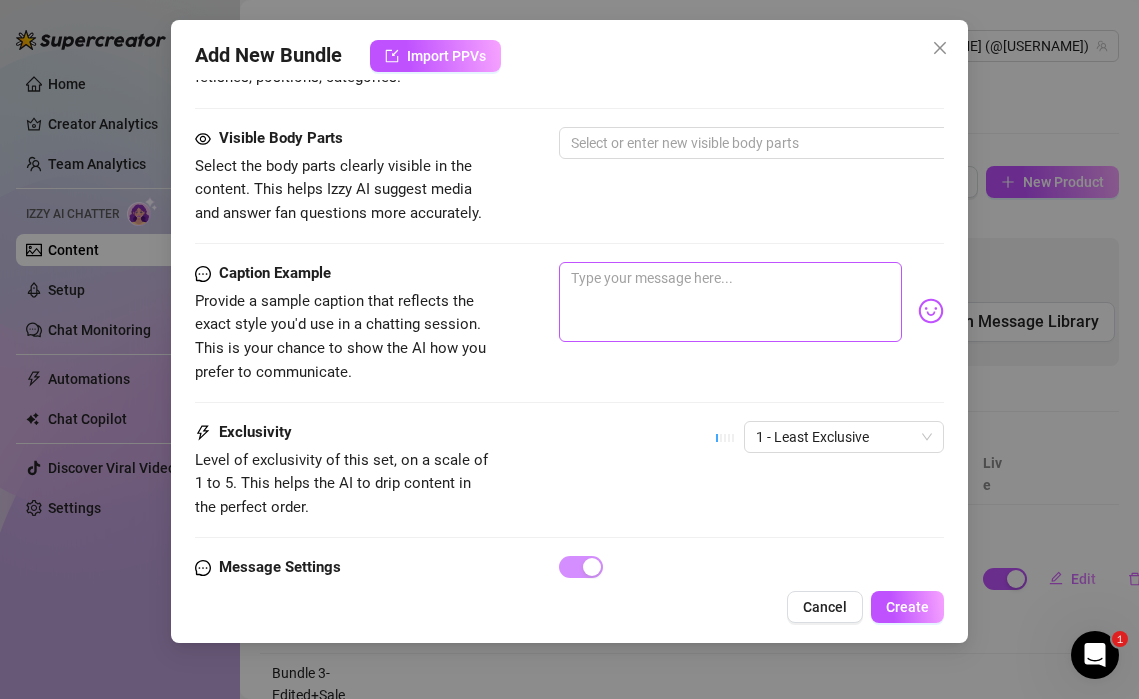 scroll, scrollTop: 1163, scrollLeft: 0, axis: vertical 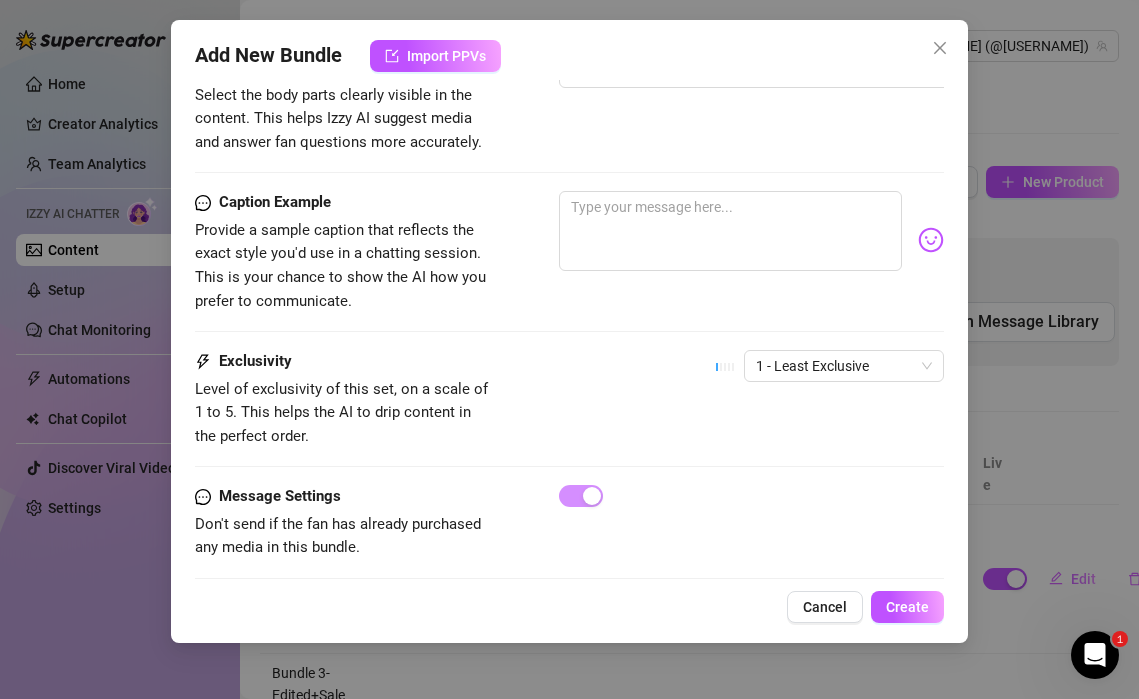 click on "Caption Example Provide a sample caption that reflects the exact style you'd use in a chatting session. This is your chance to show the AI how you prefer to communicate." at bounding box center [569, 270] 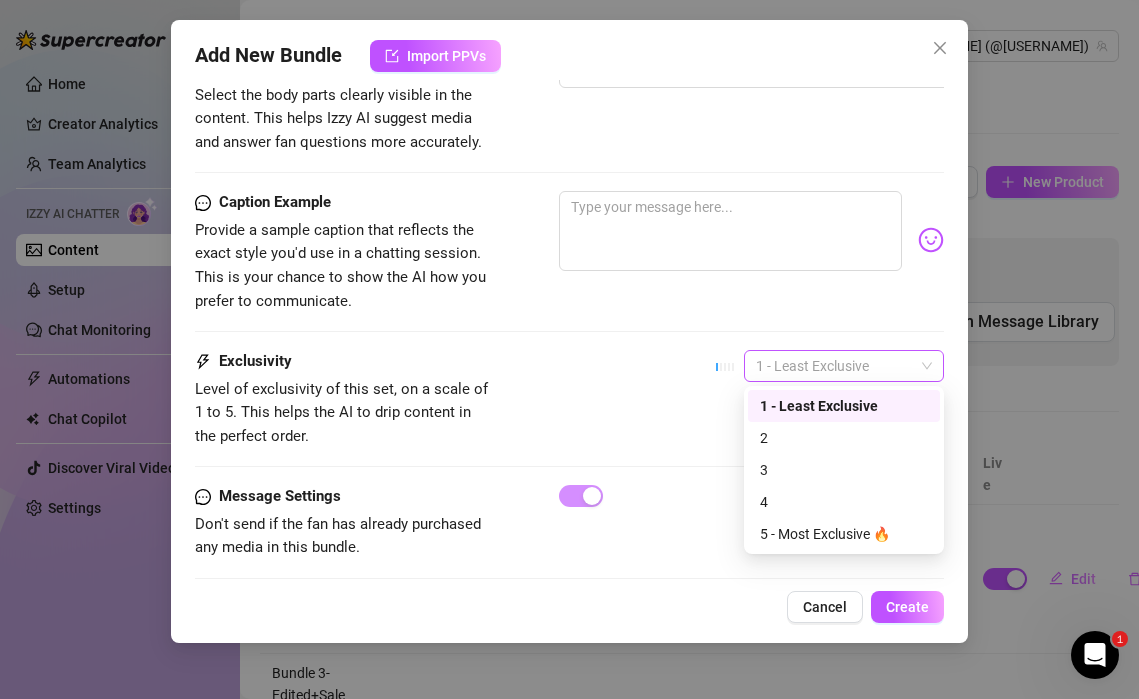click on "1 - Least Exclusive" at bounding box center (844, 366) 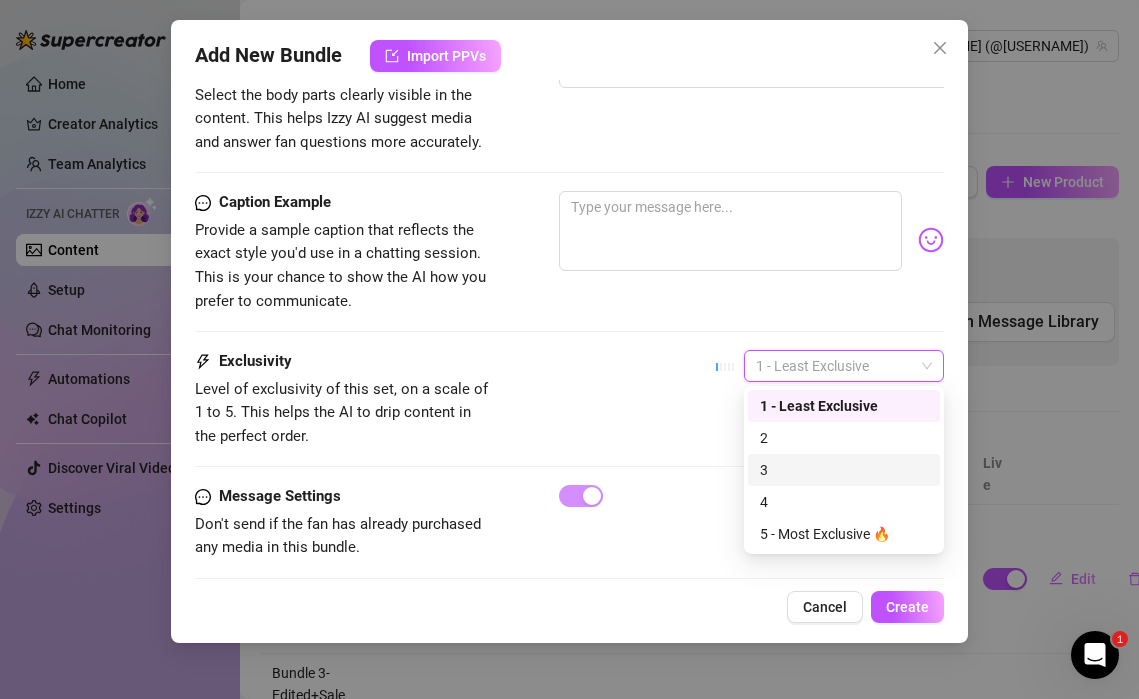 click on "3" at bounding box center (844, 470) 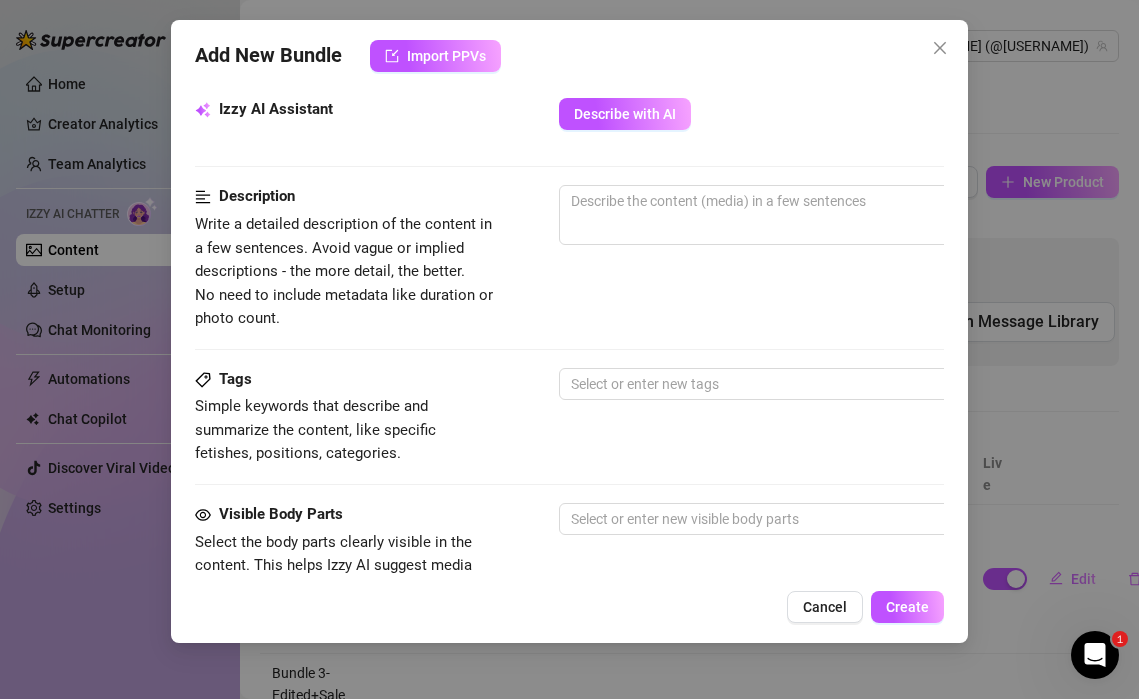 scroll, scrollTop: 599, scrollLeft: 0, axis: vertical 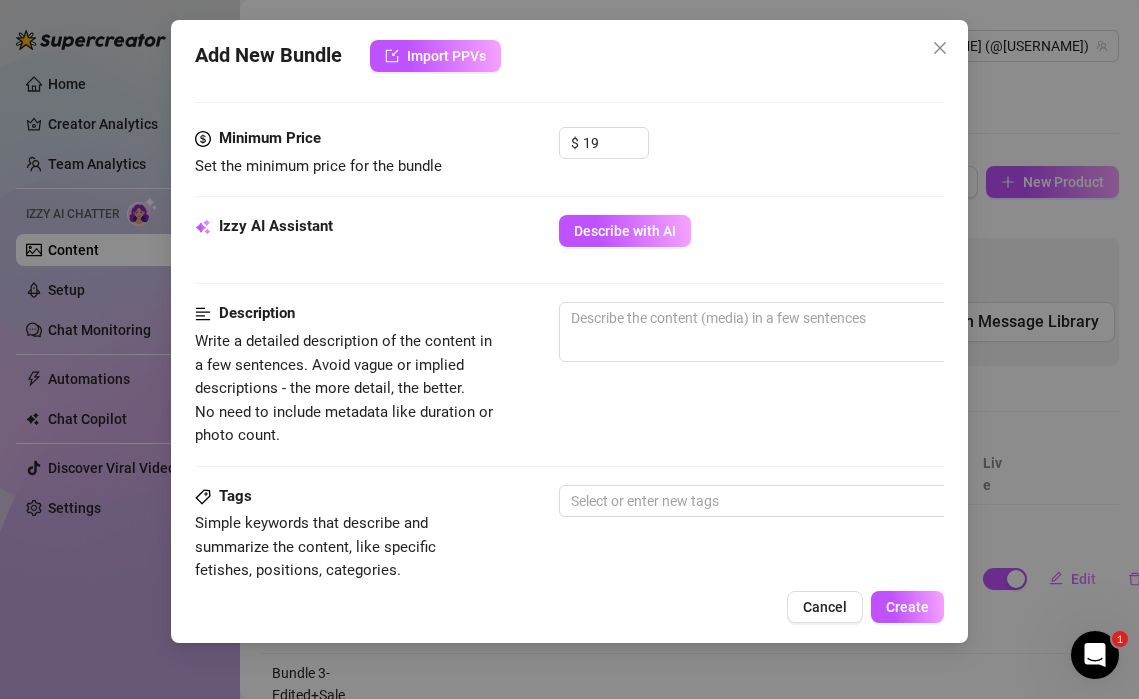click on "Izzy AI Assistant Describe with AI" at bounding box center [569, 240] 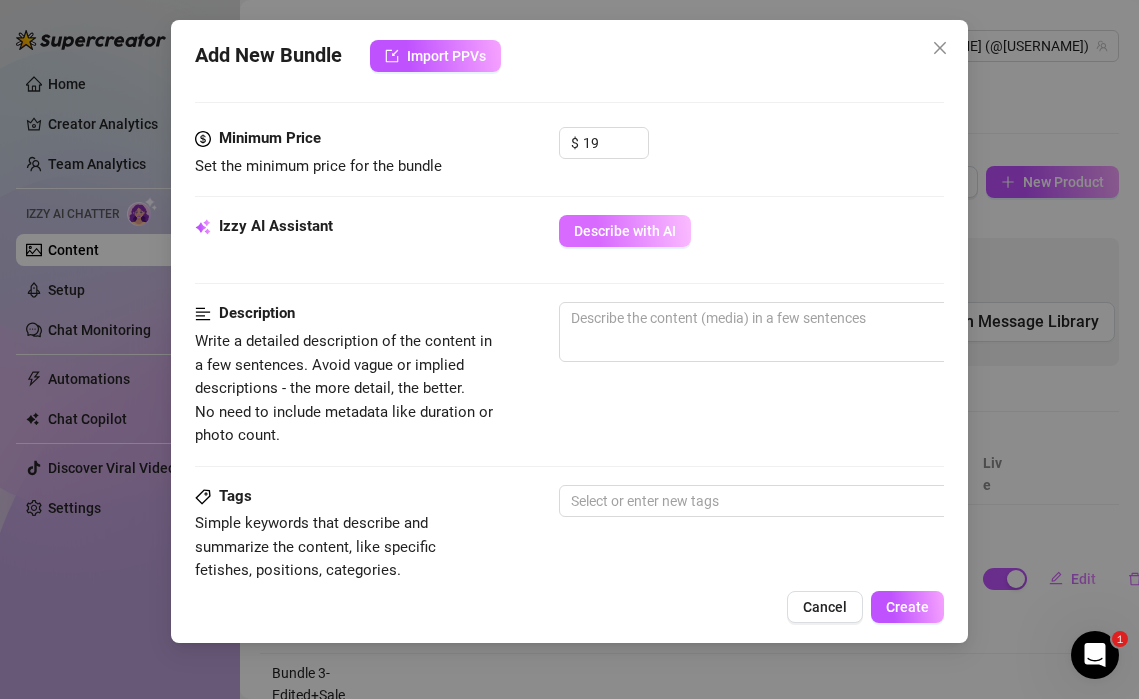 click on "Describe with AI" at bounding box center [625, 231] 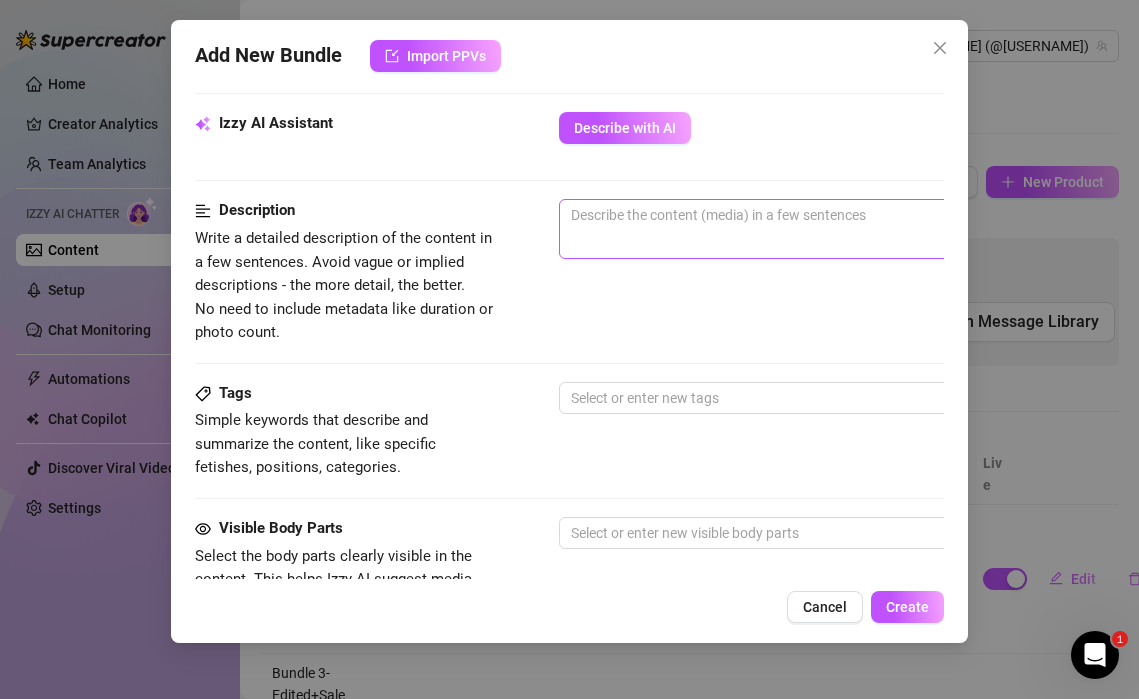 scroll, scrollTop: 637, scrollLeft: 0, axis: vertical 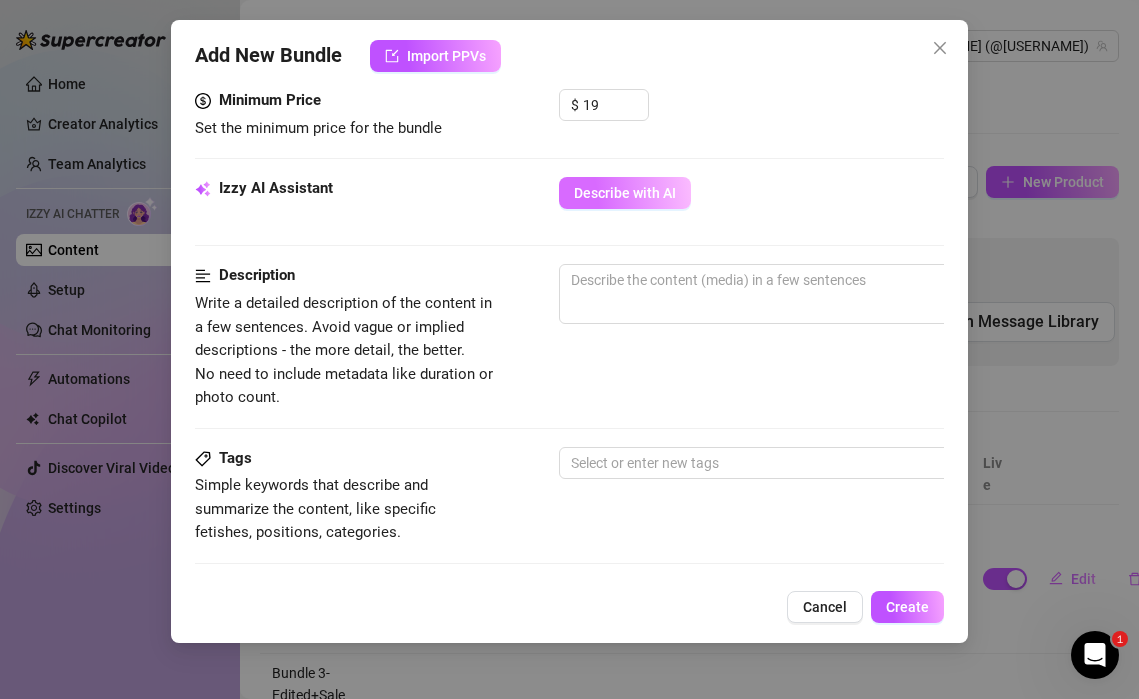 click on "Describe with AI" at bounding box center (625, 193) 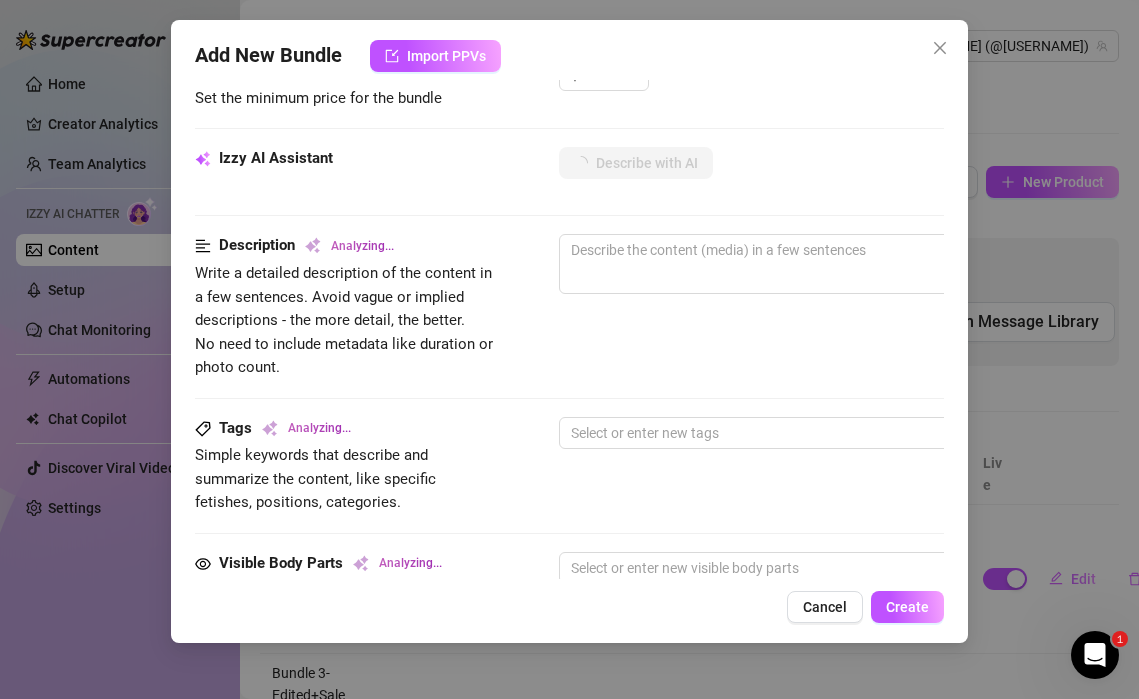 scroll, scrollTop: 669, scrollLeft: 0, axis: vertical 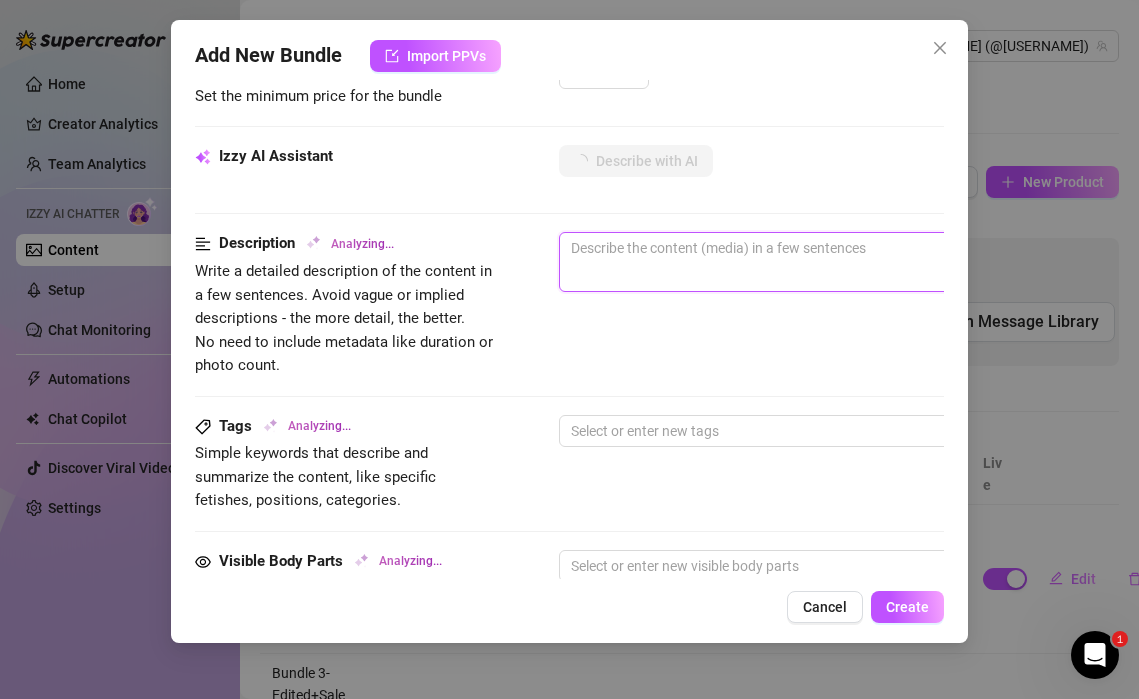 click at bounding box center [909, 248] 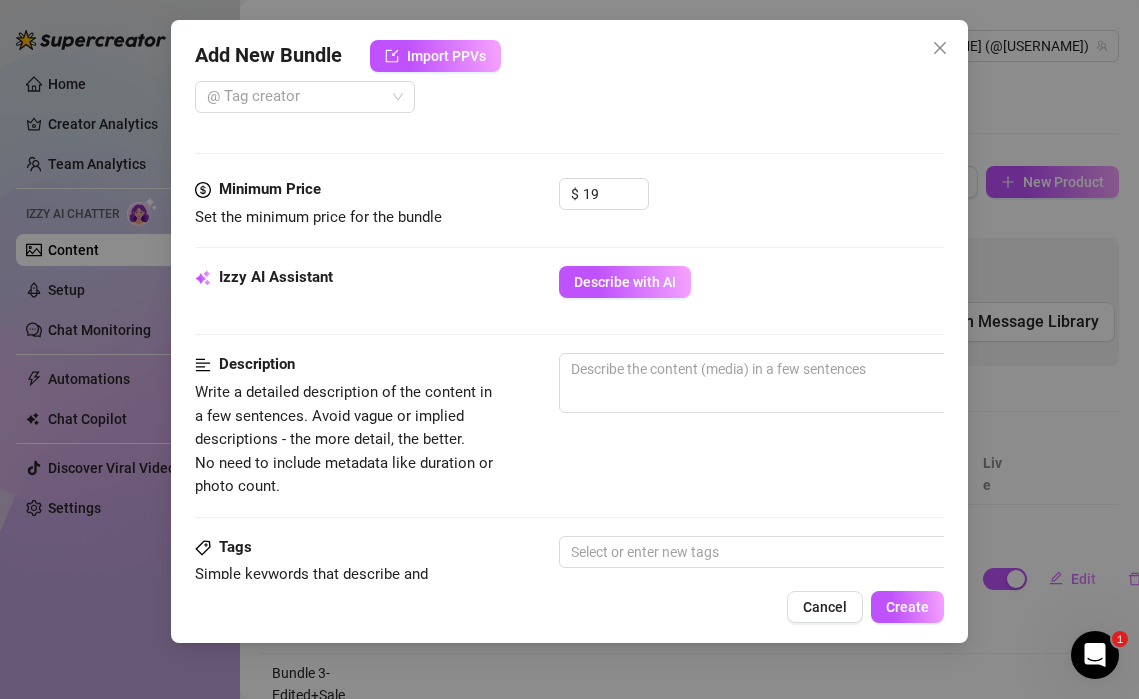 scroll, scrollTop: 553, scrollLeft: 0, axis: vertical 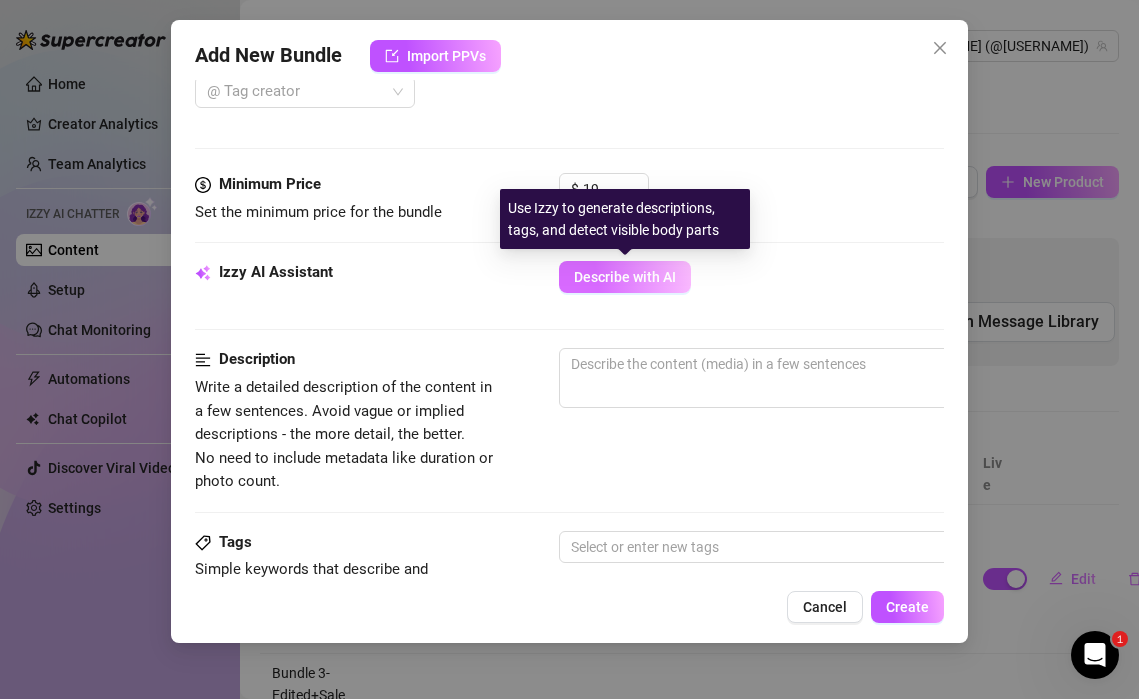click on "Describe with AI" at bounding box center (625, 277) 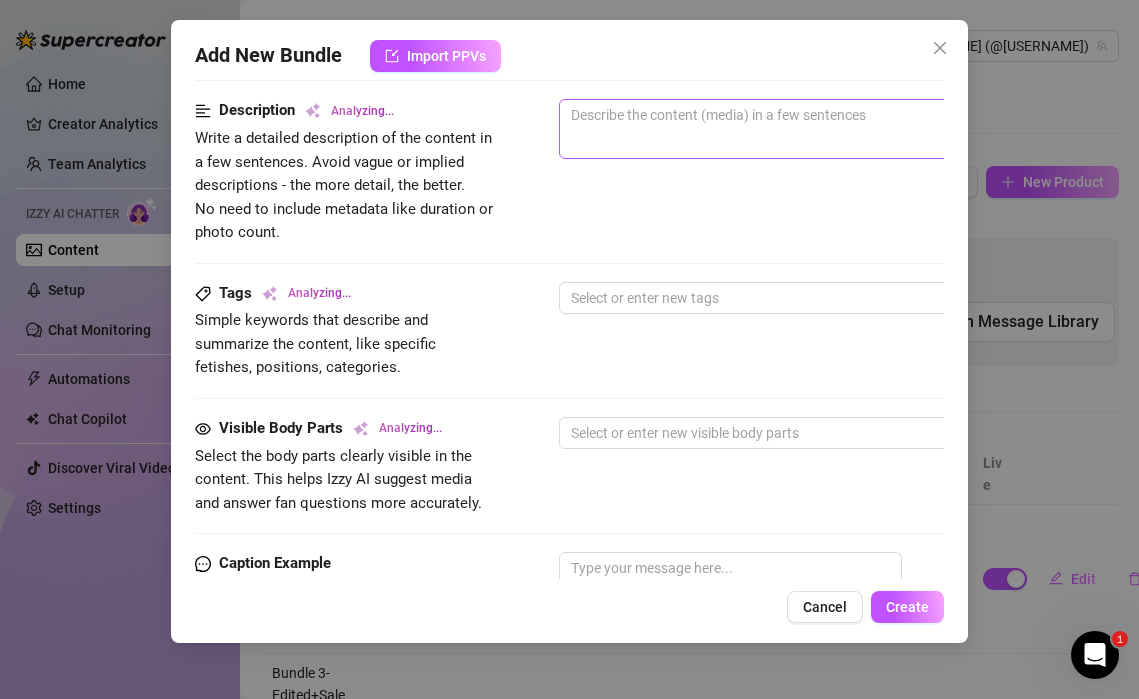 scroll, scrollTop: 816, scrollLeft: 0, axis: vertical 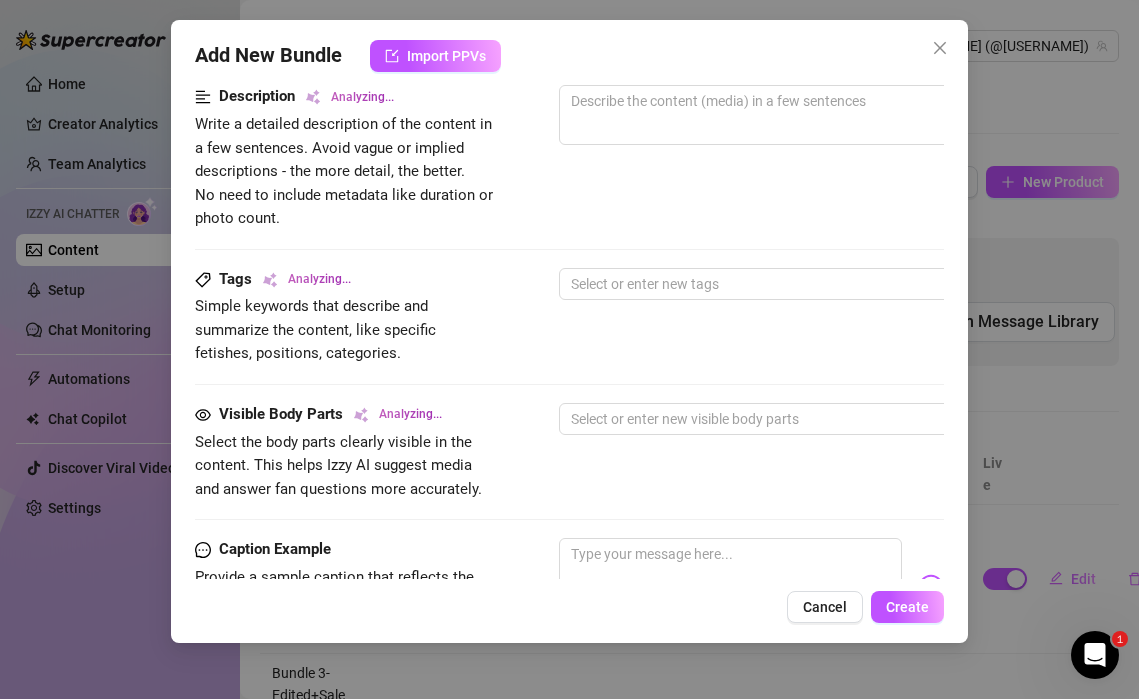 click on "Tags Analyzing... Simple keywords that describe and summarize the content, like specific fetishes, positions, categories.   Select or enter new tags" at bounding box center [569, 317] 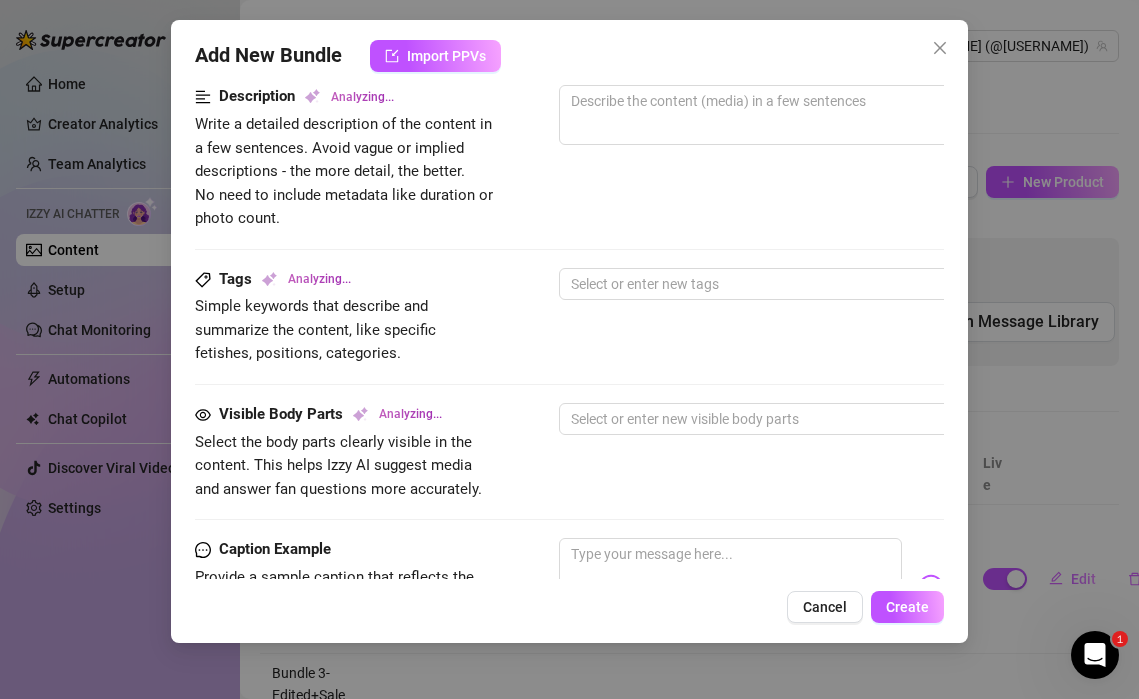 click on "Tags Analyzing... Simple keywords that describe and summarize the content, like specific fetishes, positions, categories.   Select or enter new tags" at bounding box center (569, 317) 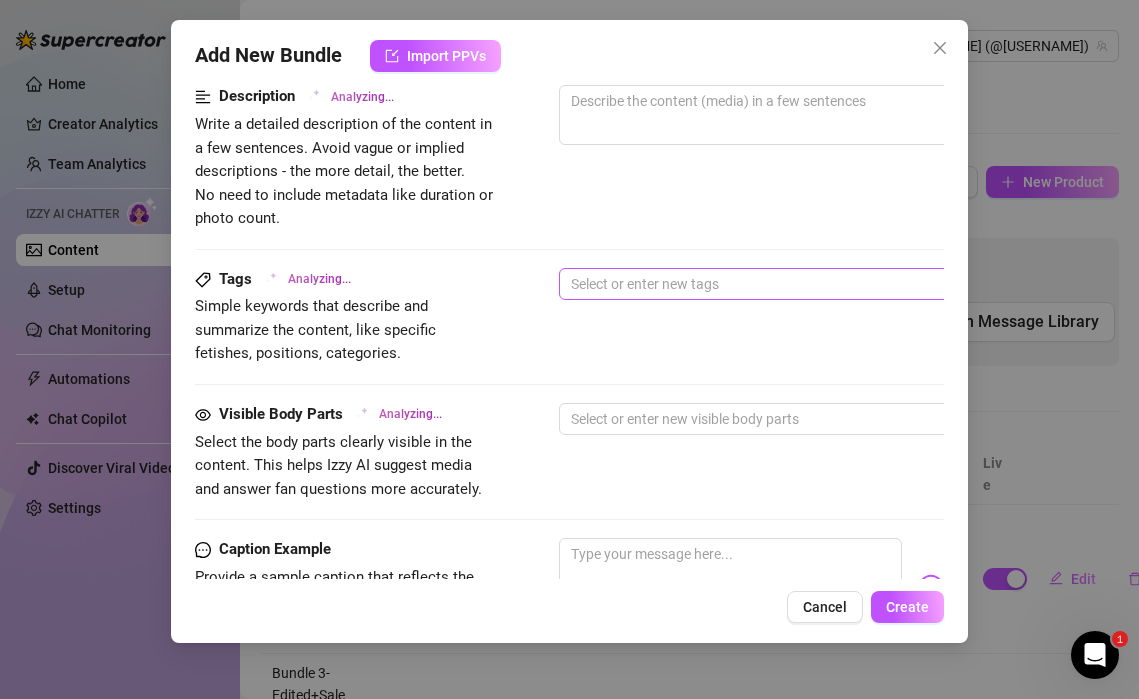 click at bounding box center (898, 284) 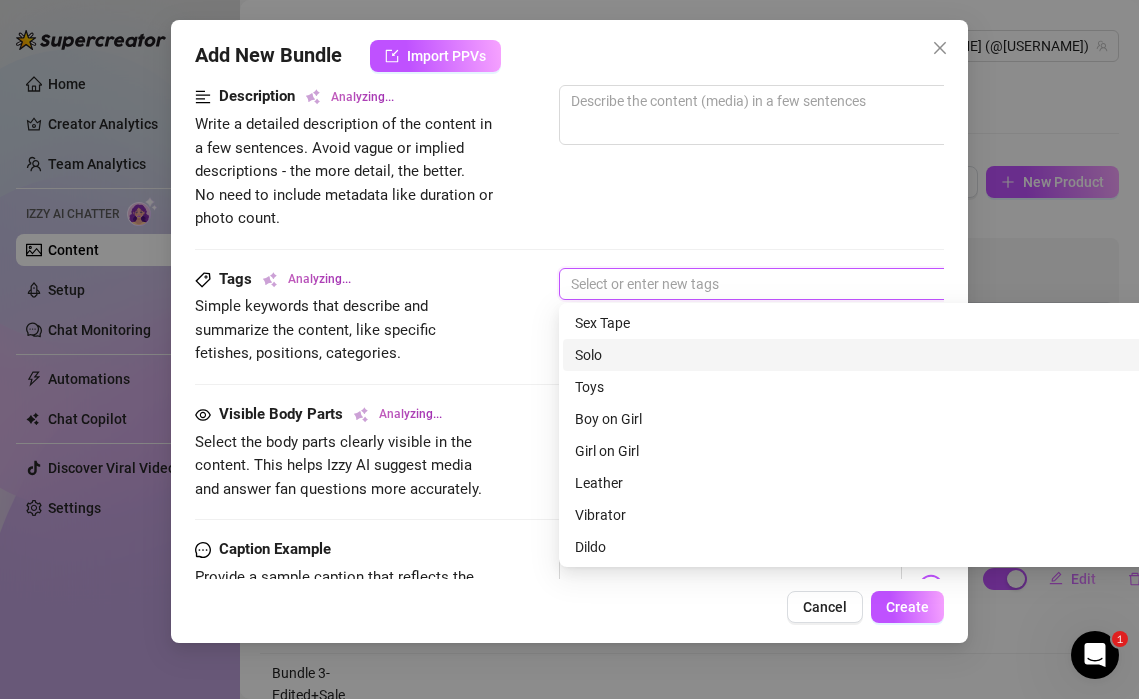 click on "Solo" at bounding box center (909, 355) 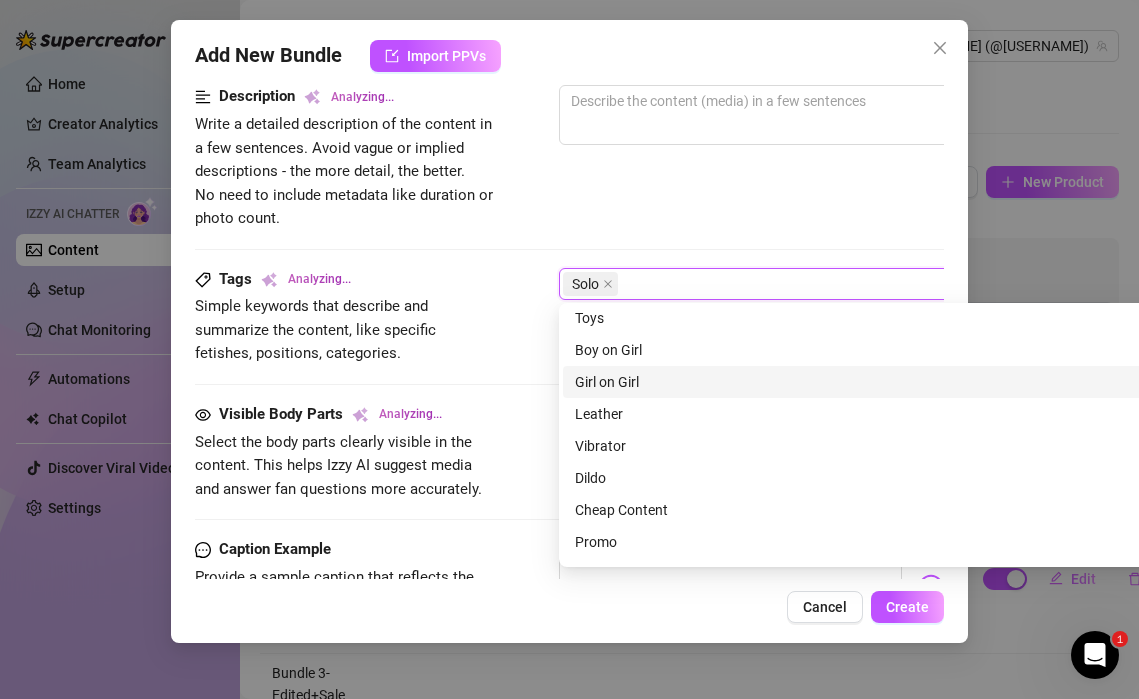 scroll, scrollTop: 71, scrollLeft: 0, axis: vertical 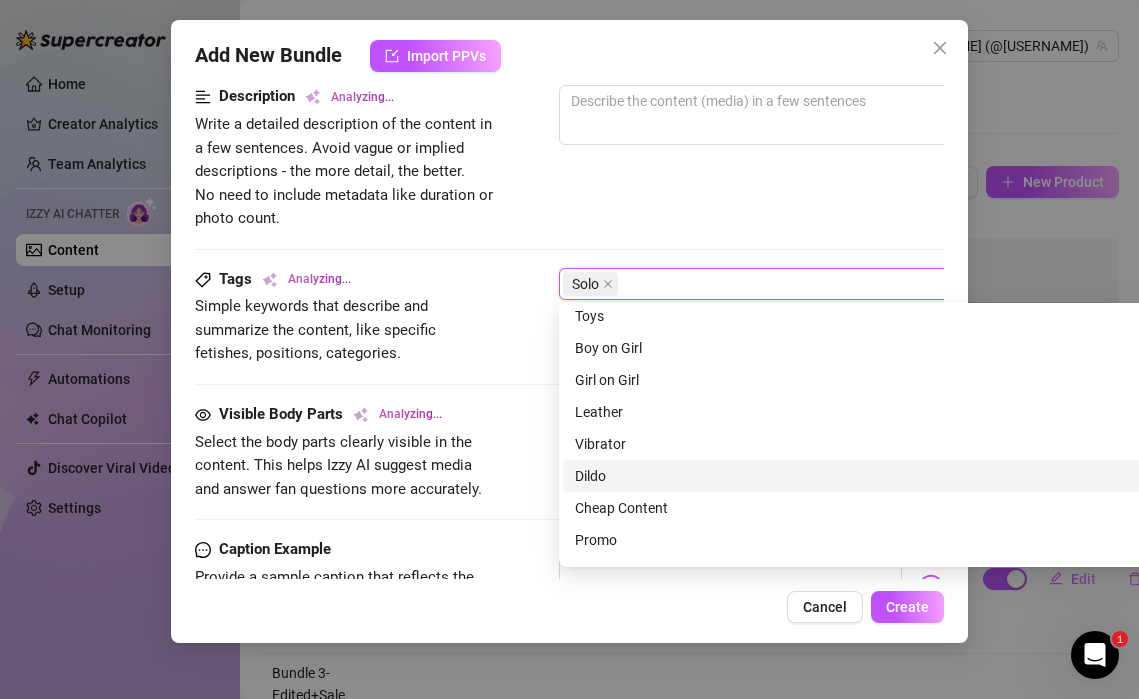 click on "Dildo" at bounding box center (909, 476) 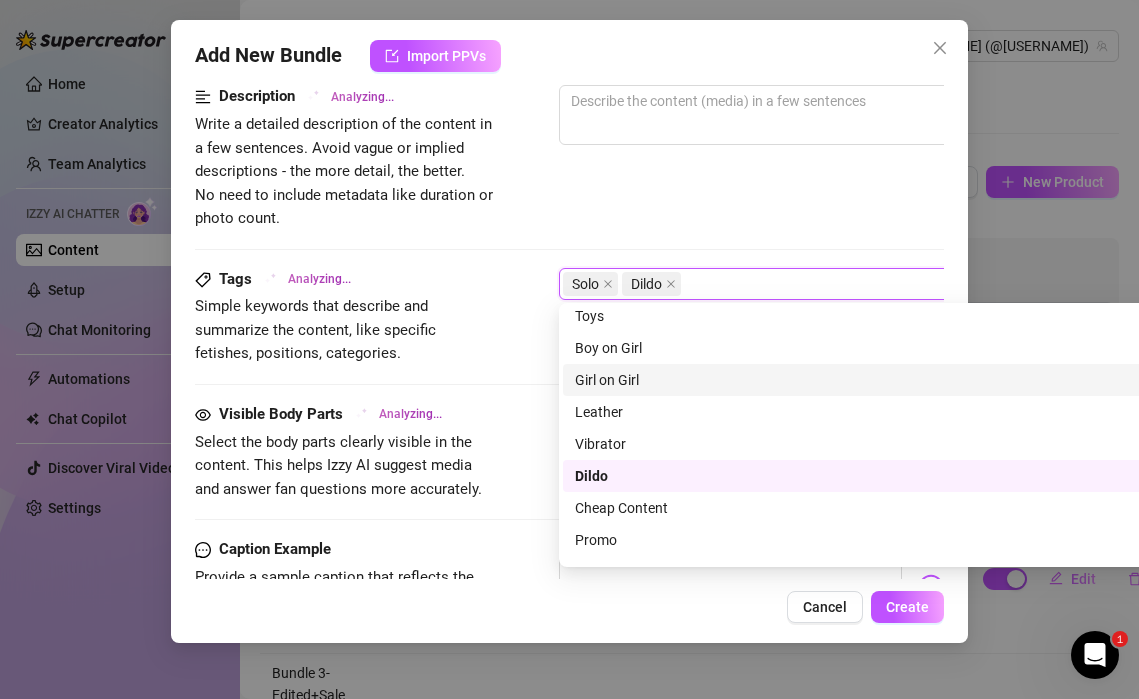 scroll, scrollTop: 0, scrollLeft: 0, axis: both 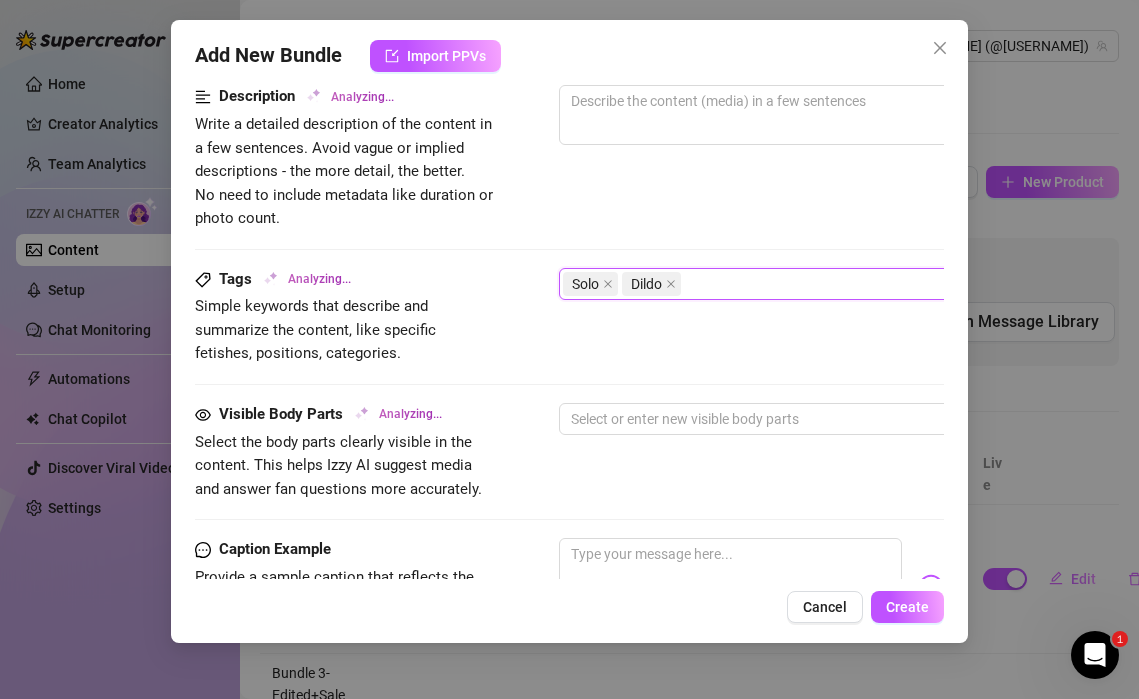 click on "Visible Body Parts Analyzing... Select the body parts clearly visible in the content. This helps Izzy AI suggest media and answer fan questions more accurately.   Select or enter new visible body parts" at bounding box center [569, 452] 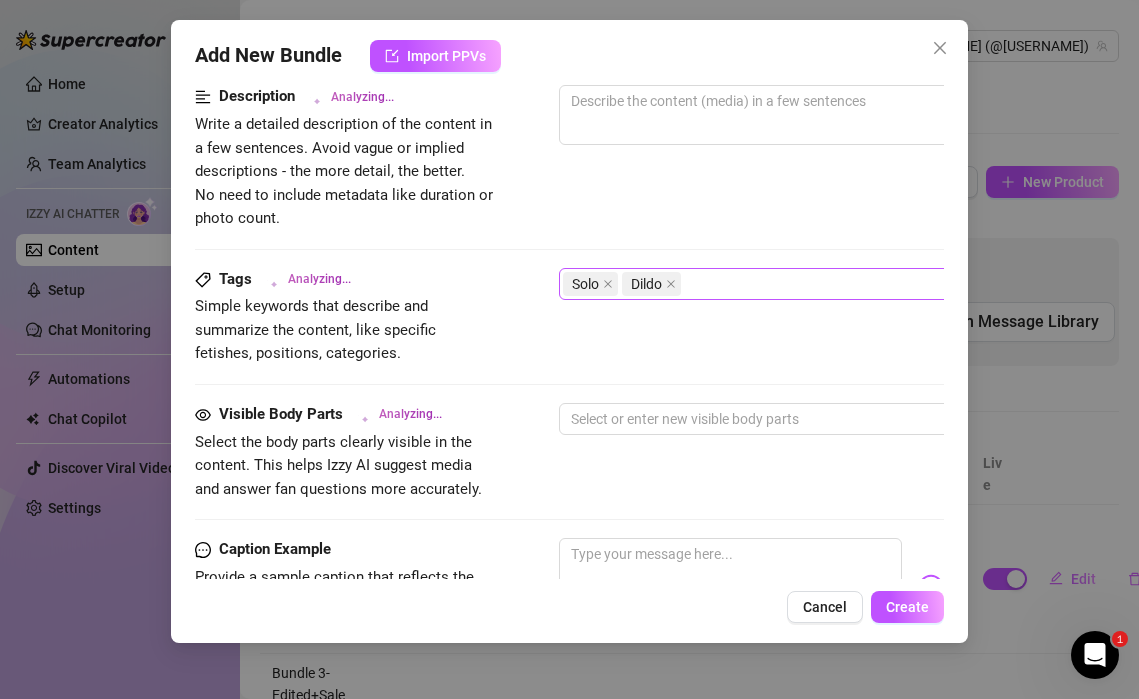 scroll, scrollTop: 611, scrollLeft: 0, axis: vertical 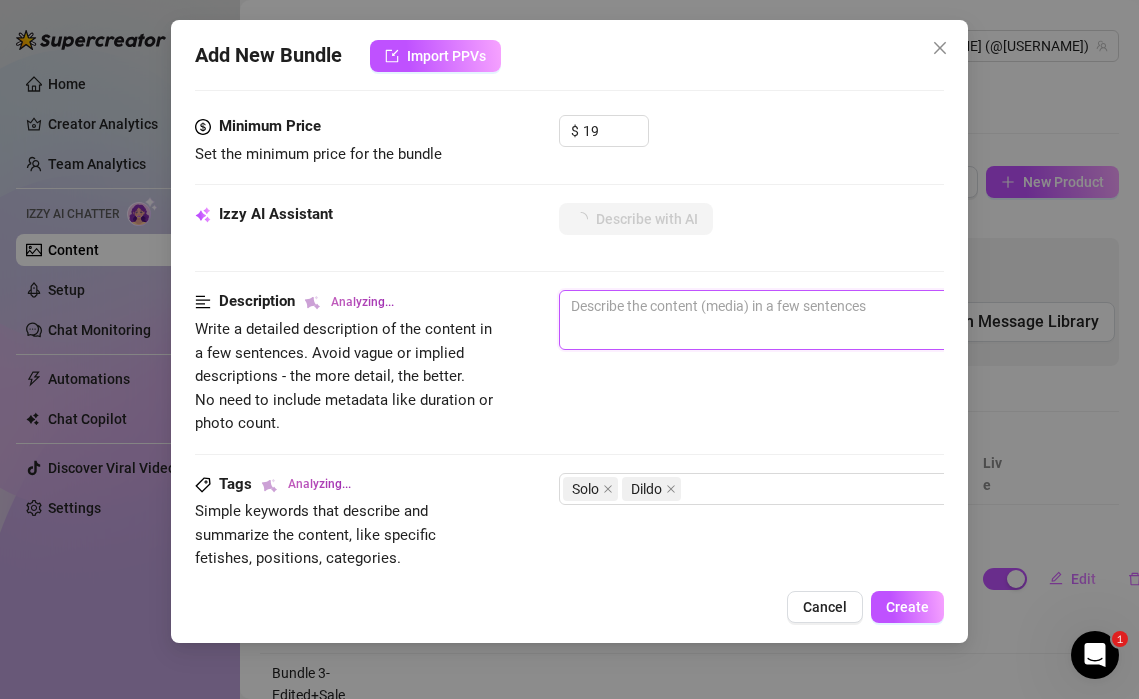 click at bounding box center [909, 306] 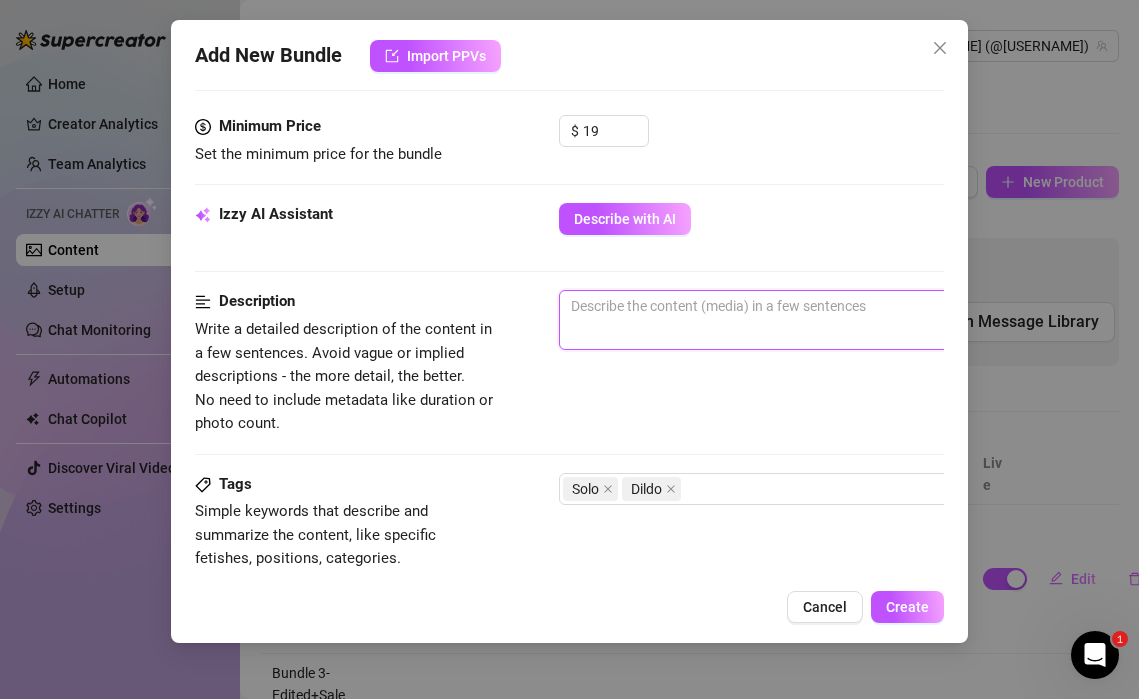 click at bounding box center (909, 306) 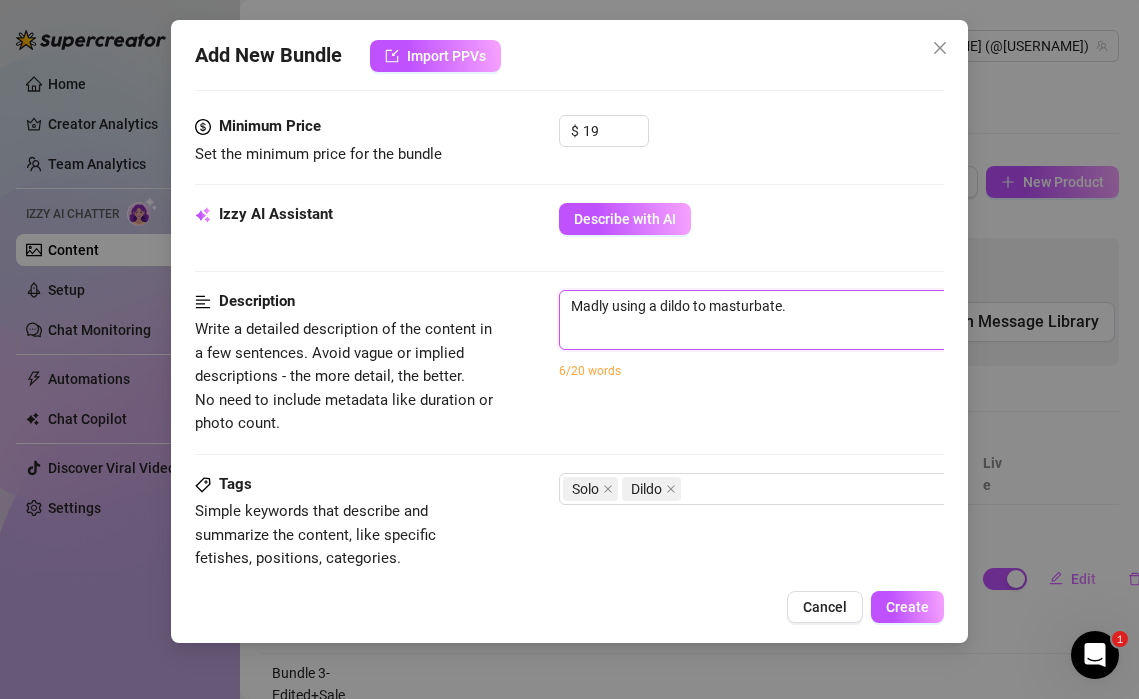 scroll, scrollTop: 0, scrollLeft: 0, axis: both 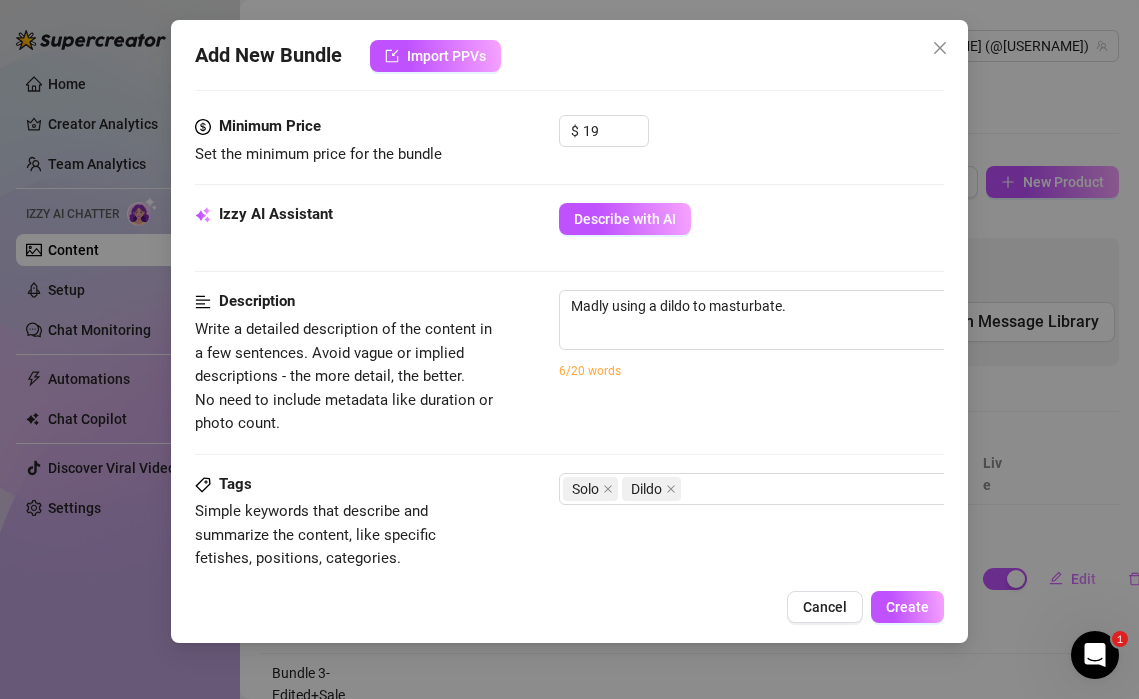 click on "Madly using a dildo to masturbate. 34 / 1000 6/20 words" at bounding box center [909, 347] 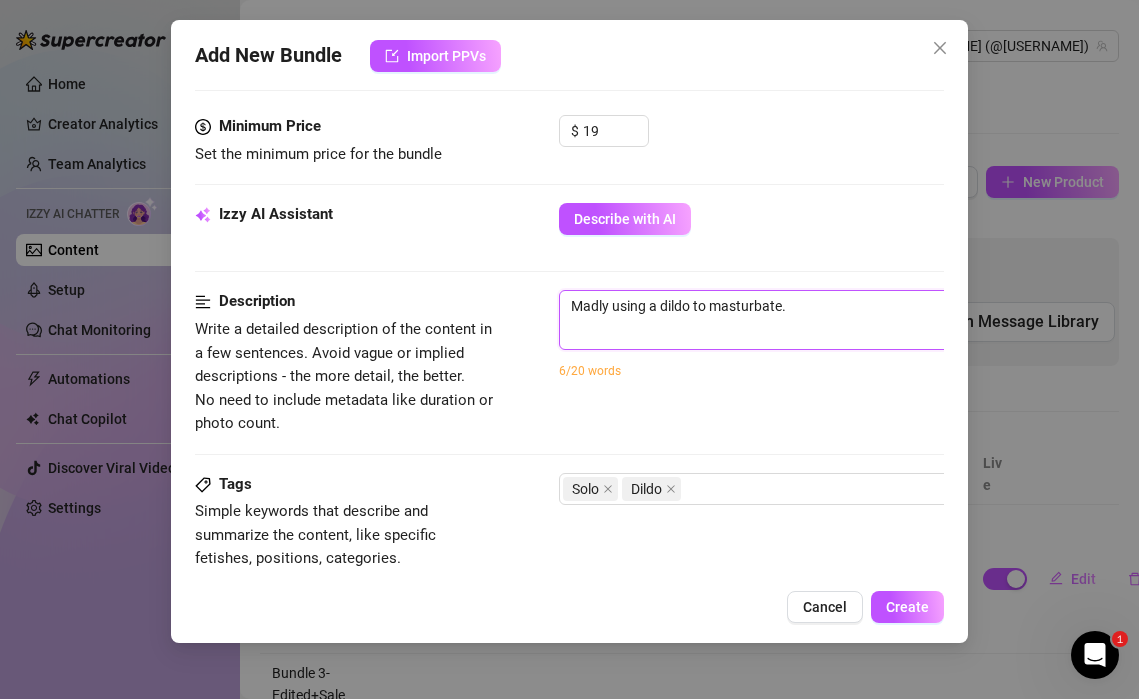 click on "Madly using a dildo to masturbate." at bounding box center (909, 306) 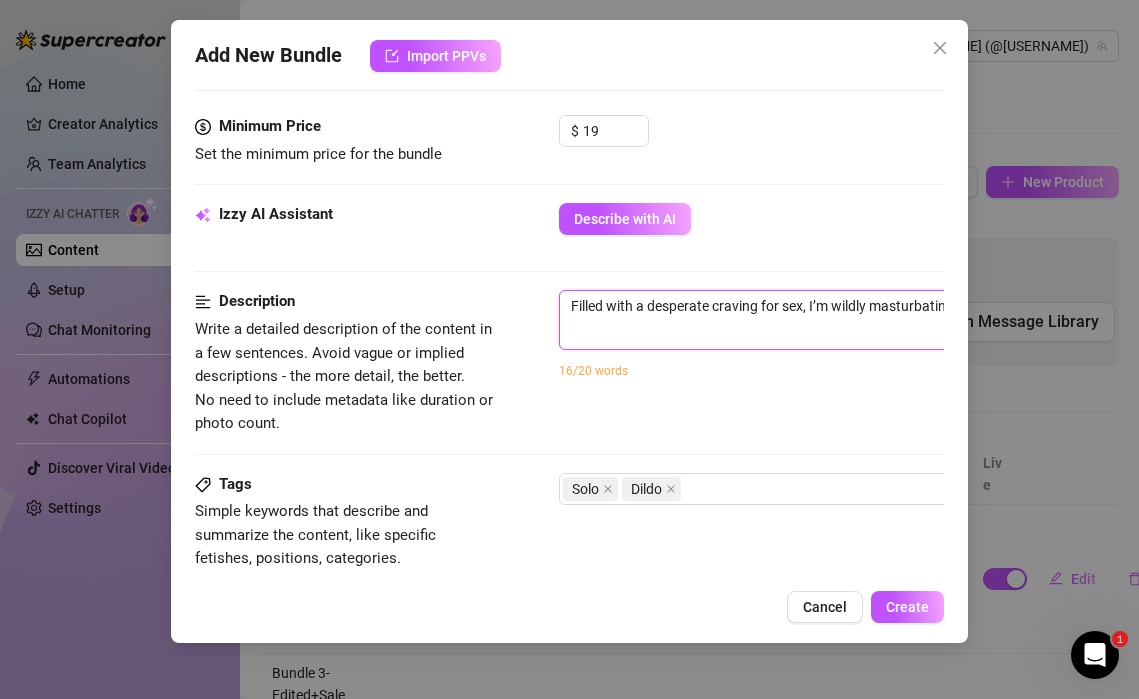 type on "Filled with a desperate craving for sex, I’m wildly masturbating with a dildo, moaning so loudly." 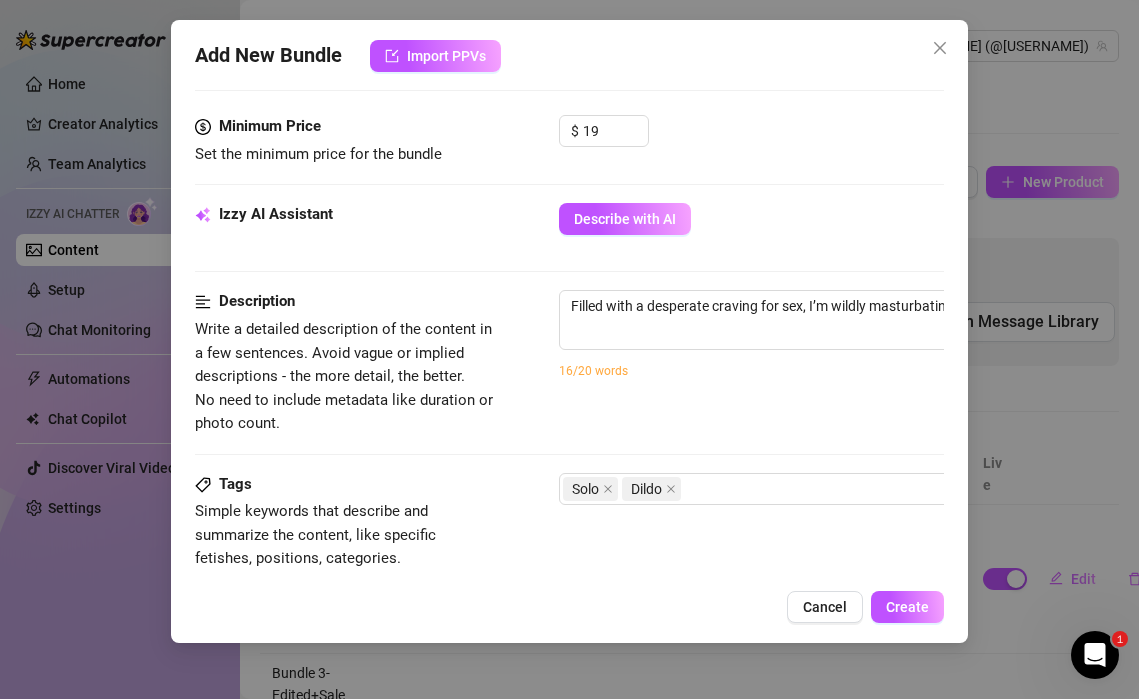 click on "Description Write a detailed description of the content in a few sentences. Avoid vague or implied descriptions - the more detail, the better.  No need to include metadata like duration or photo count. Filled with a desperate craving for sex, I’m wildly masturbating with a dildo, moaning so loudly.
98 / 1000 16/20 words" at bounding box center [569, 362] 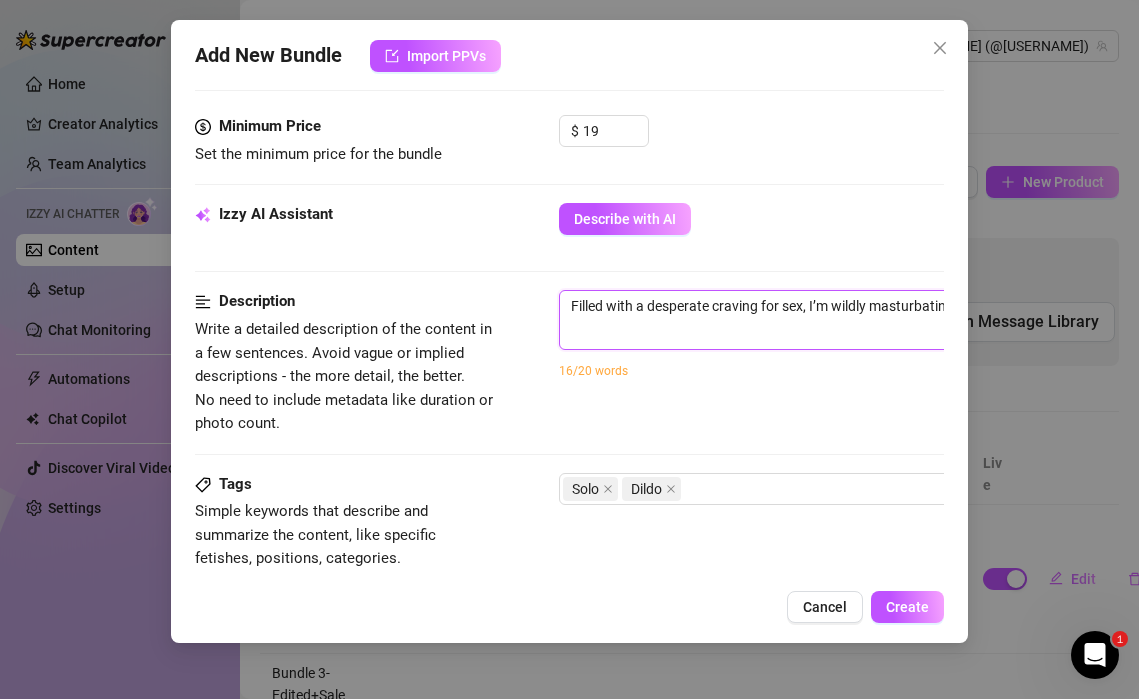 click on "Filled with a desperate craving for sex, I’m wildly masturbating with a dildo, moaning so loudly." at bounding box center [909, 317] 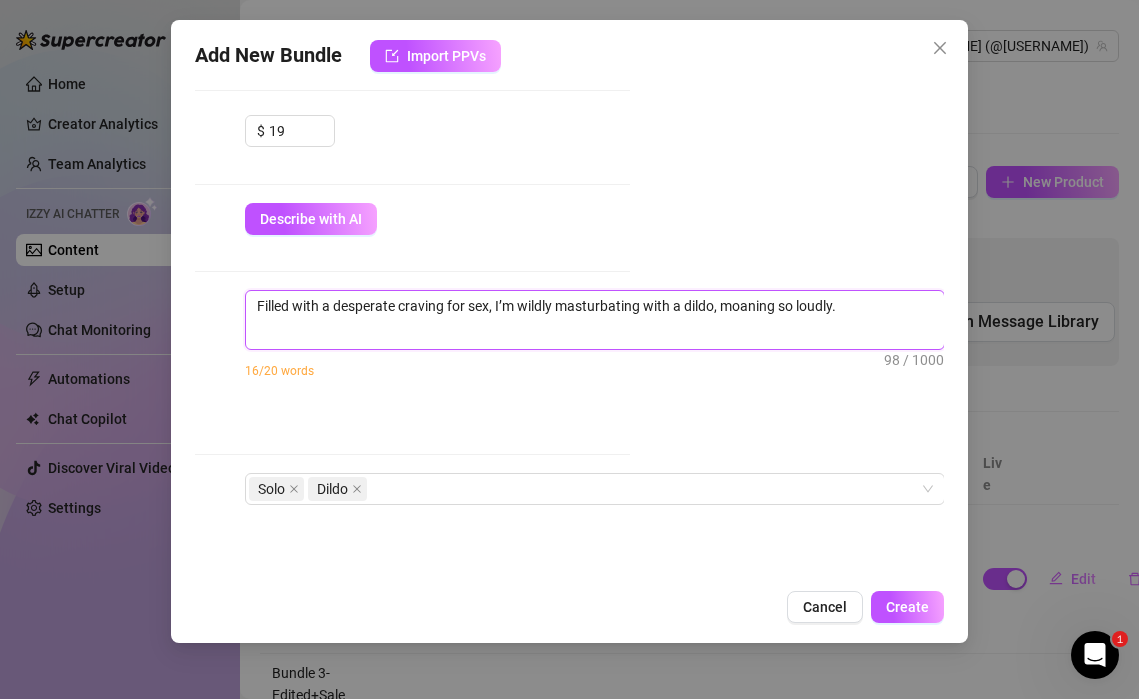 drag, startPoint x: 707, startPoint y: 303, endPoint x: 931, endPoint y: 342, distance: 227.36974 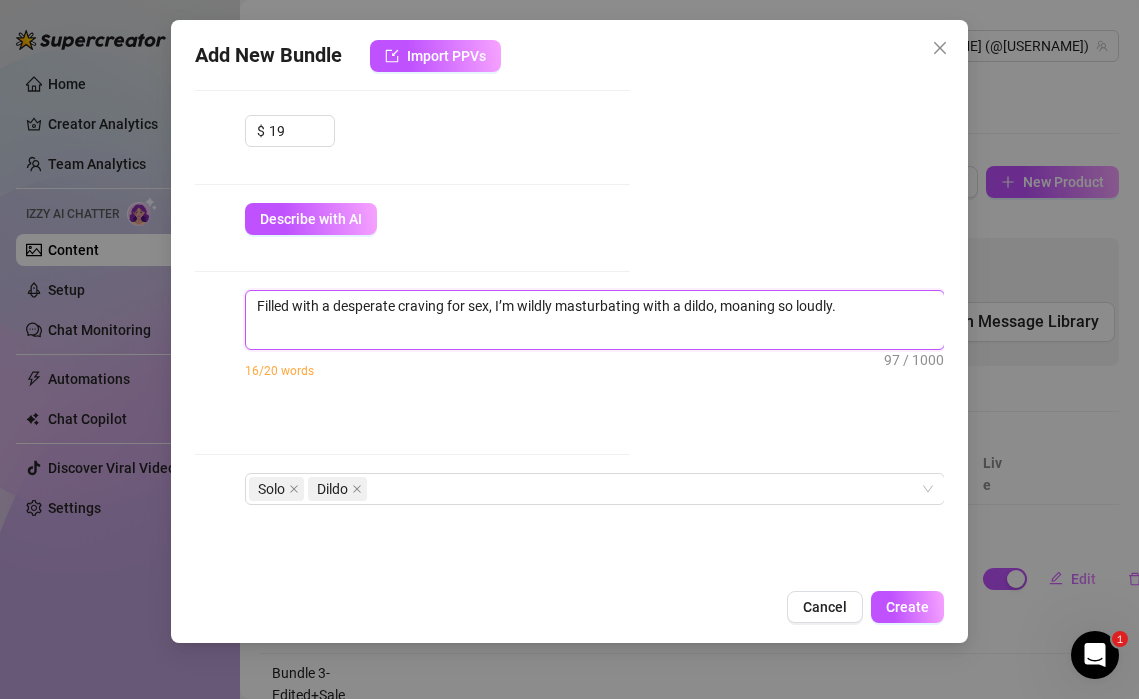 type on "Filled with a desperate craving for sex, I’m wildly masturbating with a dildo, moaning so loudly." 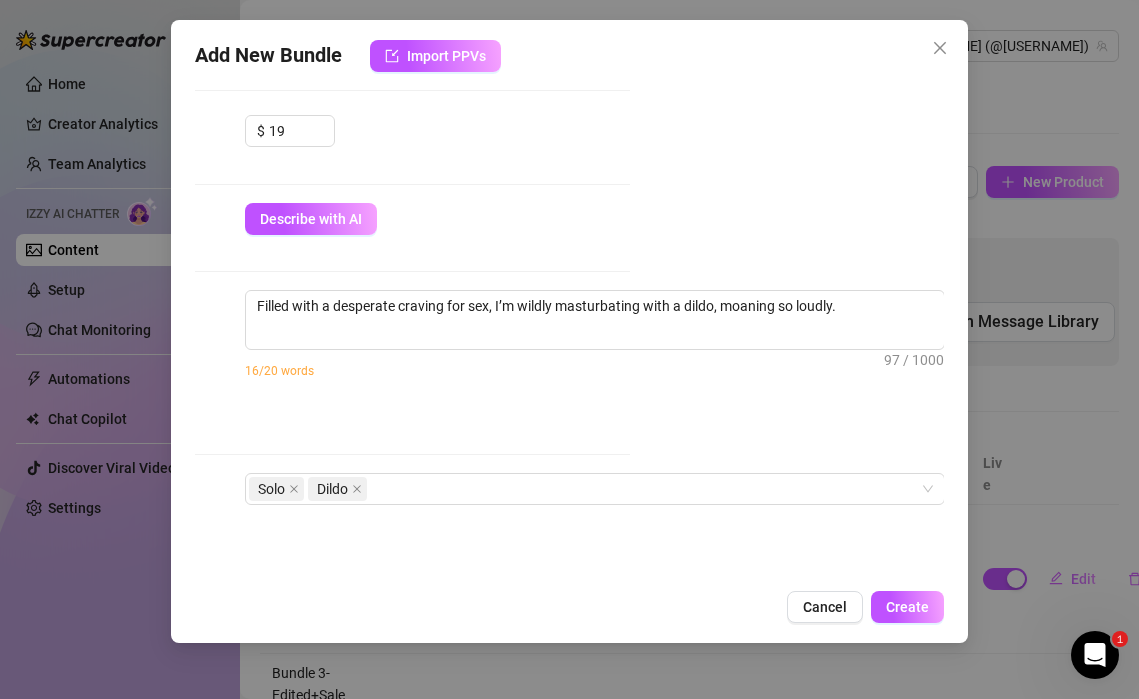 click on "16/20 words" at bounding box center [595, 370] 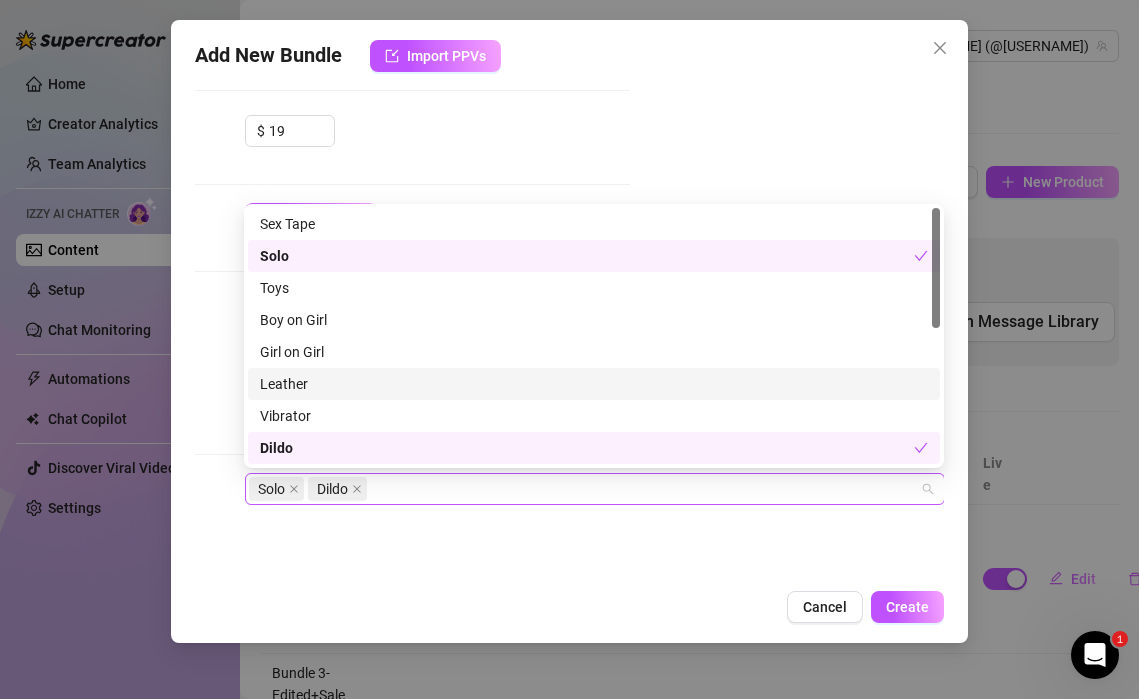 click on "Solo Dildo" at bounding box center [584, 489] 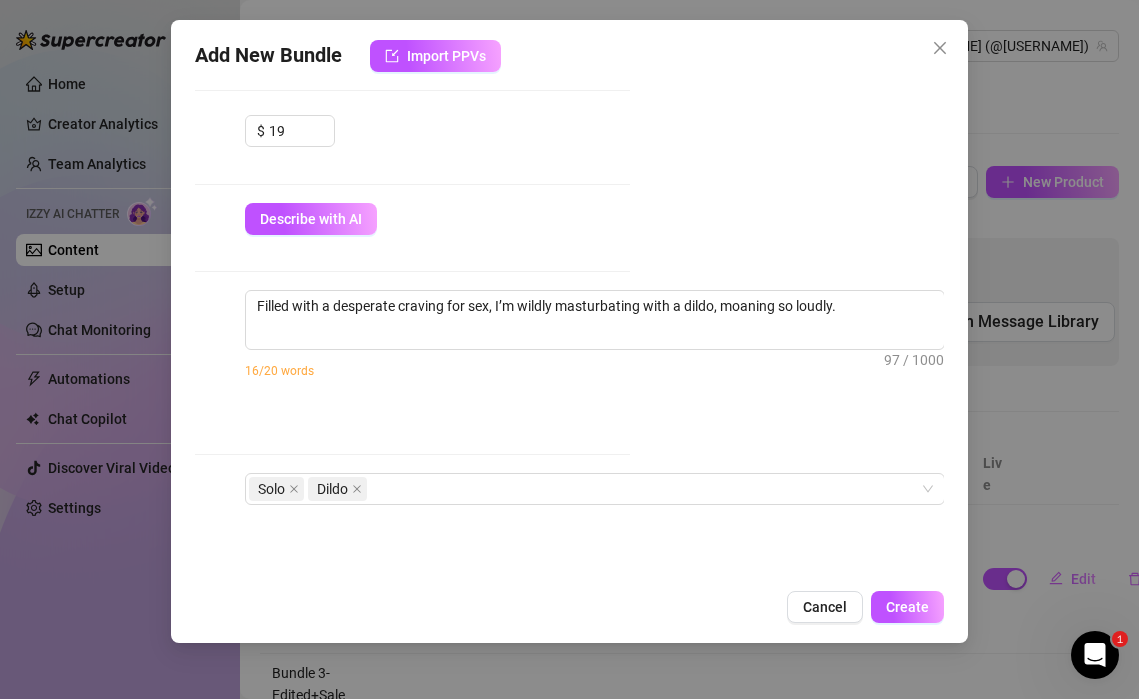 click on "Tags Simple keywords that describe and summarize the content, like specific fetishes, positions, categories. Solo Dildo" at bounding box center (255, 522) 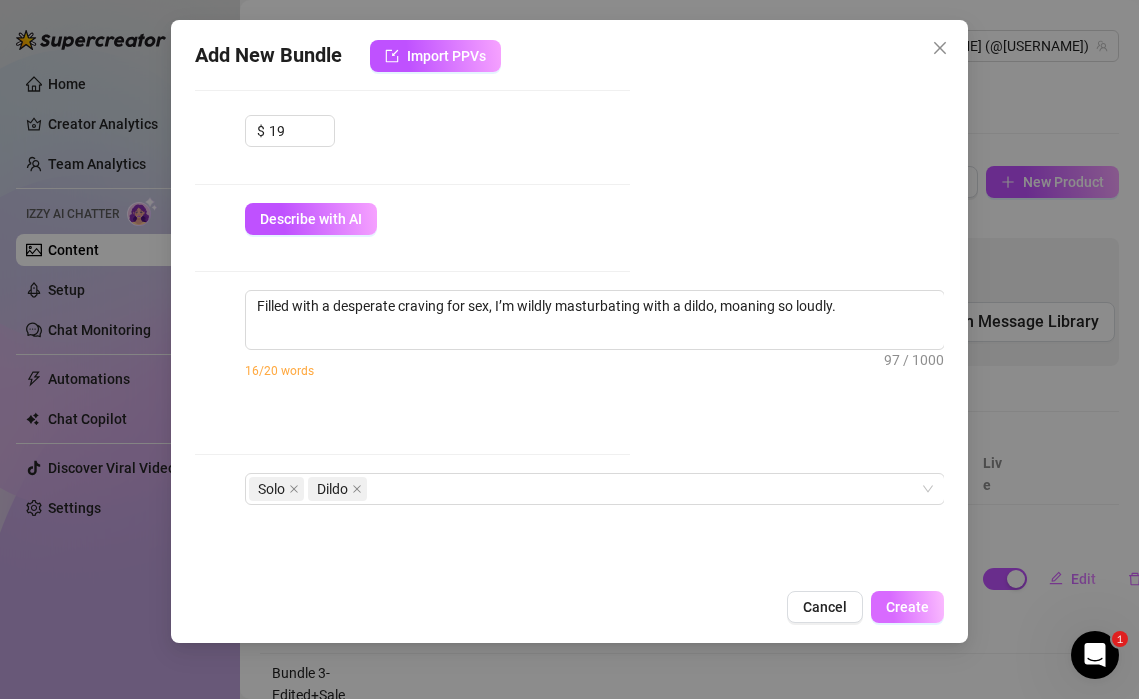 click on "Create" at bounding box center [907, 607] 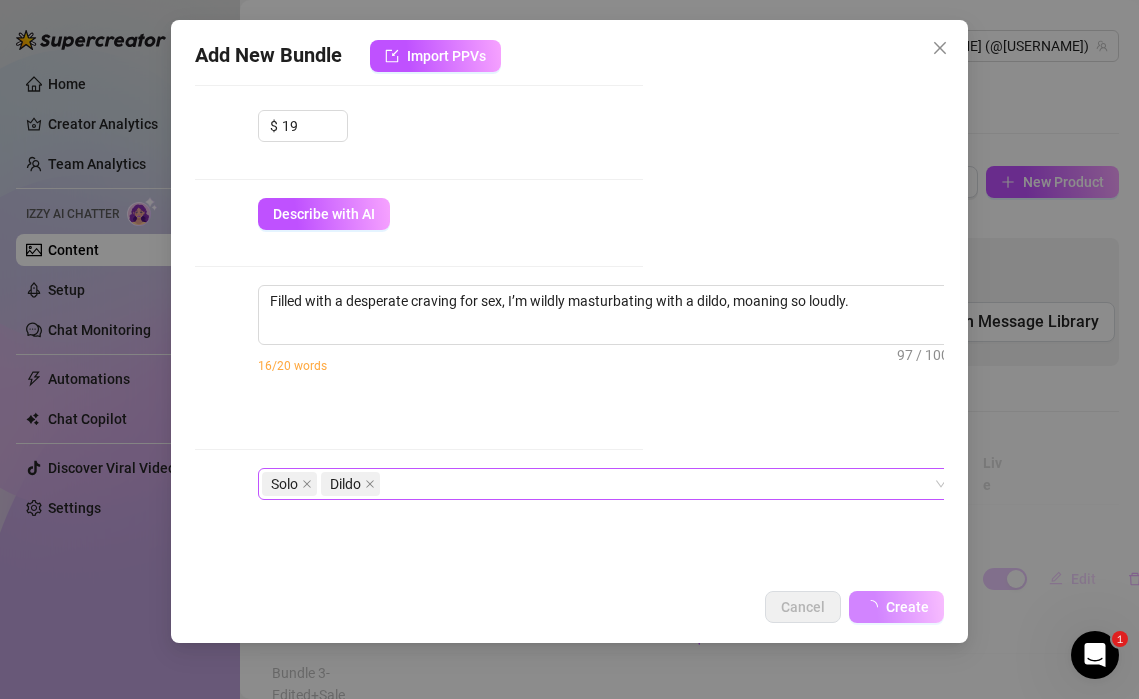 scroll, scrollTop: 616, scrollLeft: 279, axis: both 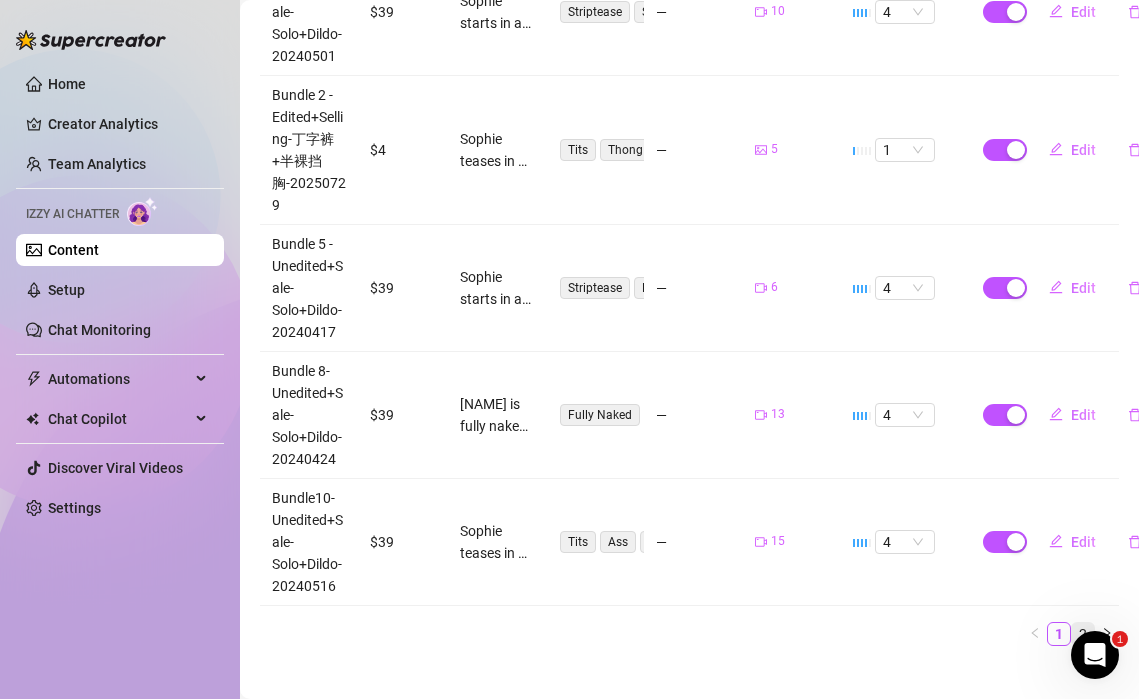 click on "2" at bounding box center [1083, 634] 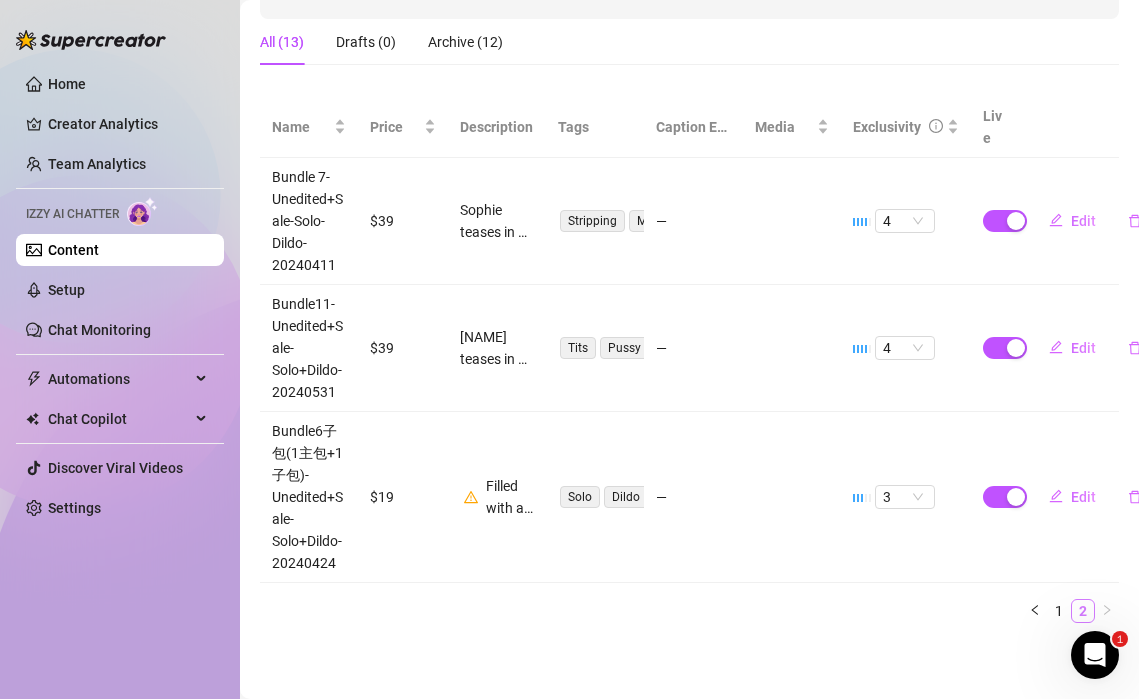 scroll, scrollTop: 324, scrollLeft: 0, axis: vertical 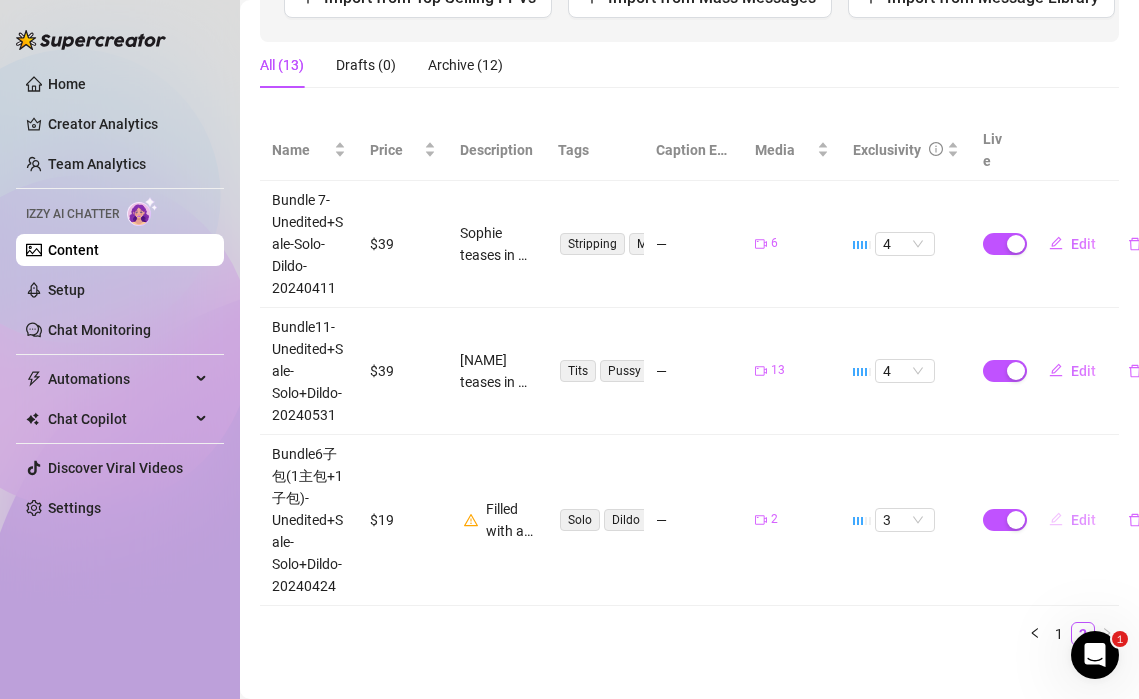 click on "Edit" at bounding box center [1072, 520] 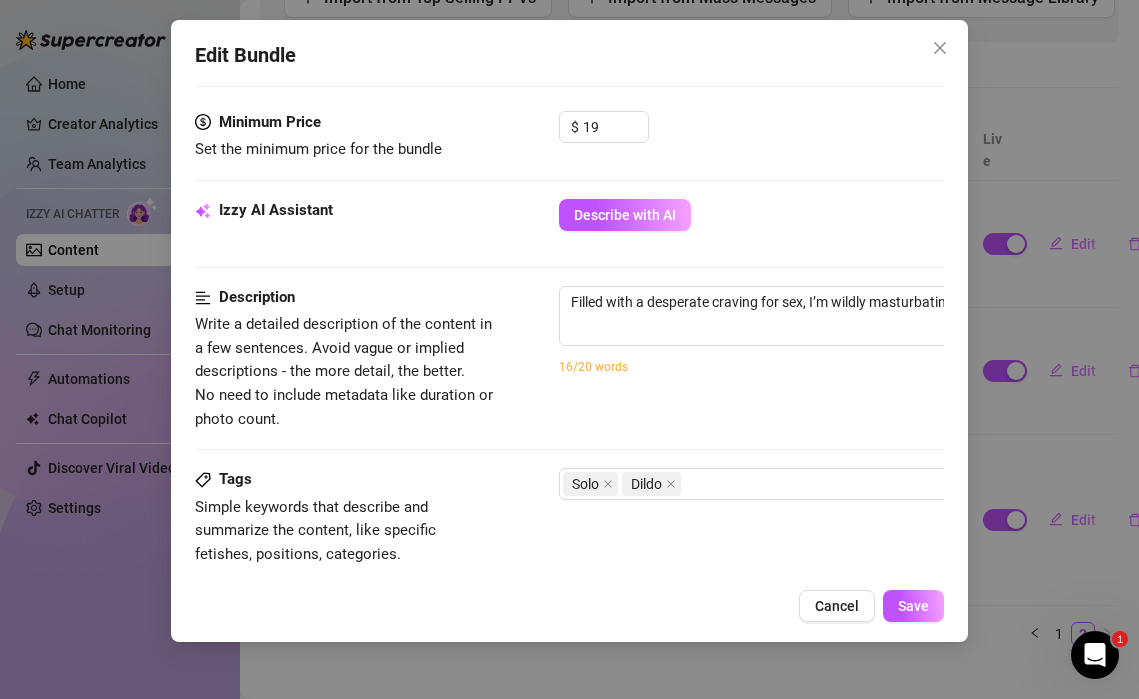 scroll, scrollTop: 732, scrollLeft: 0, axis: vertical 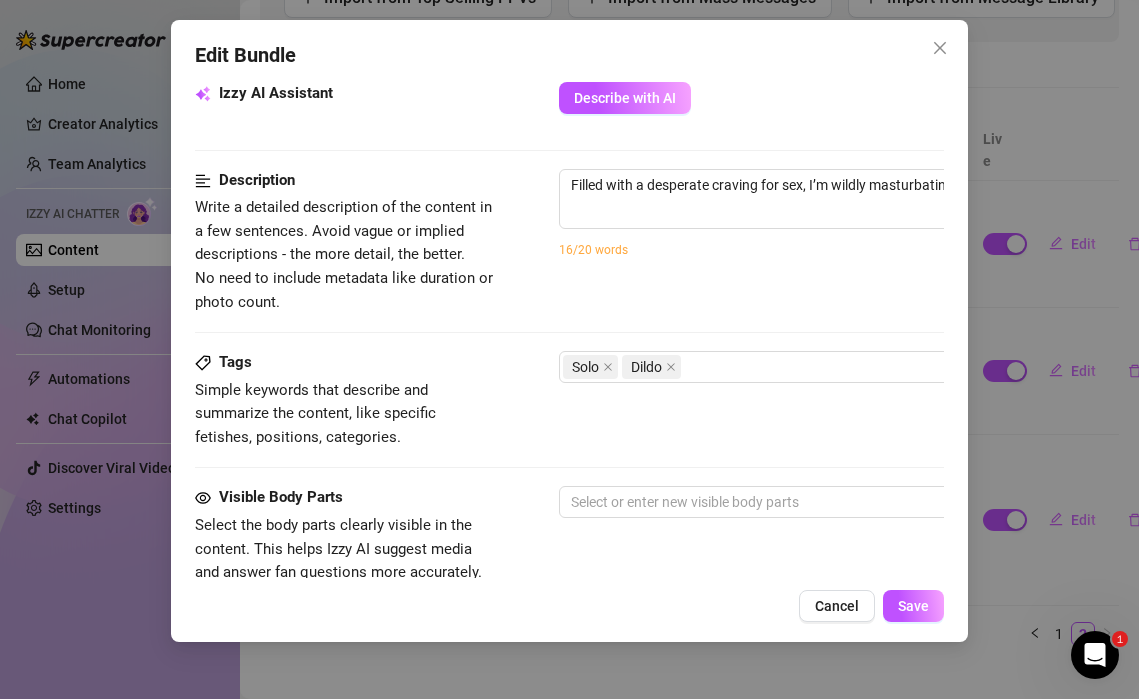 click on "Description Write a detailed description of the content in a few sentences. Avoid vague or implied descriptions - the more detail, the better.  No need to include metadata like duration or photo count. Filled with a desperate craving for sex, I’m wildly masturbating with a dildo, moaning so loudly. 97 / 1000 16/20 words" at bounding box center (569, 241) 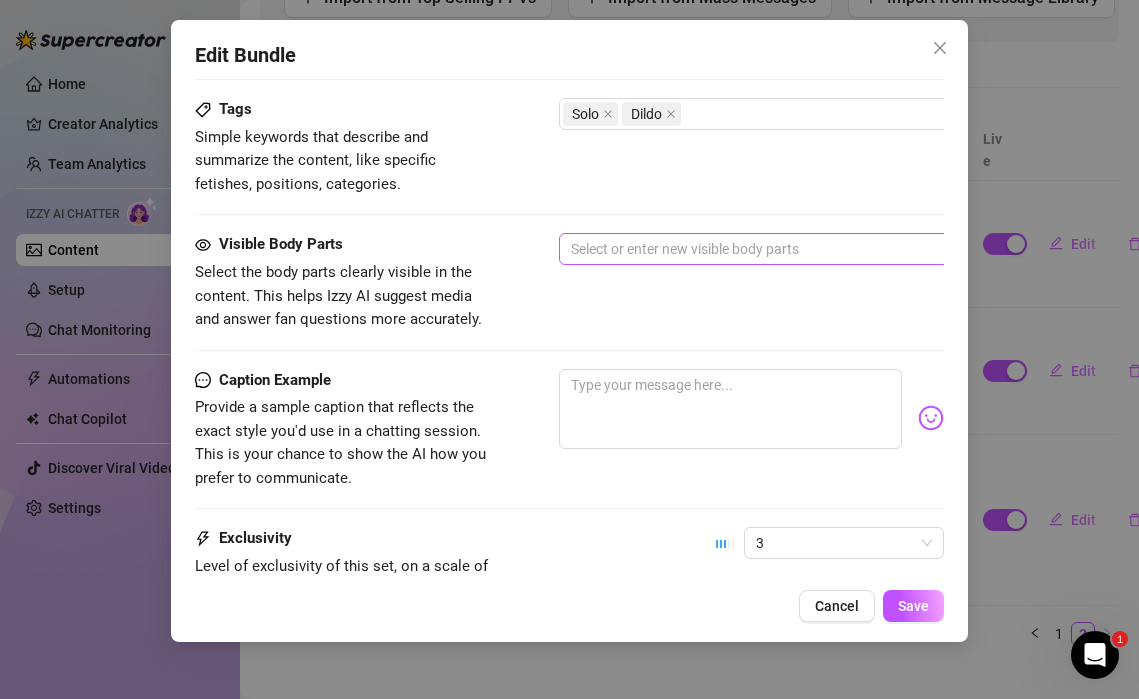 click at bounding box center [898, 249] 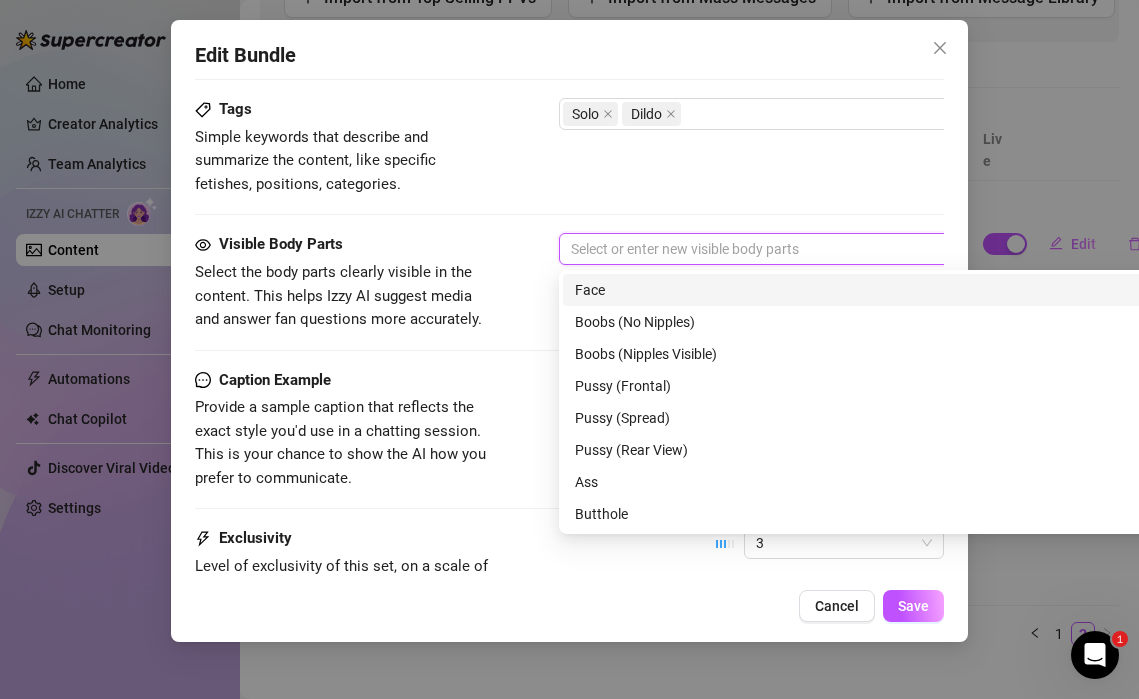 click on "Face" at bounding box center [909, 290] 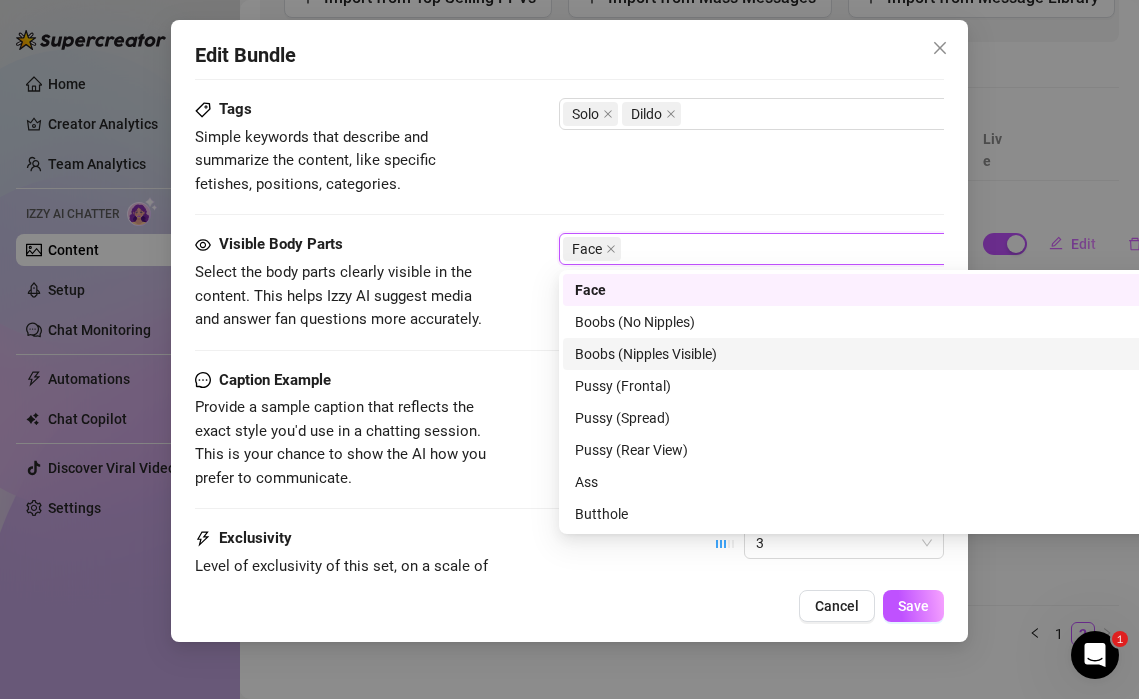 click on "Boobs (Nipples Visible)" at bounding box center [909, 354] 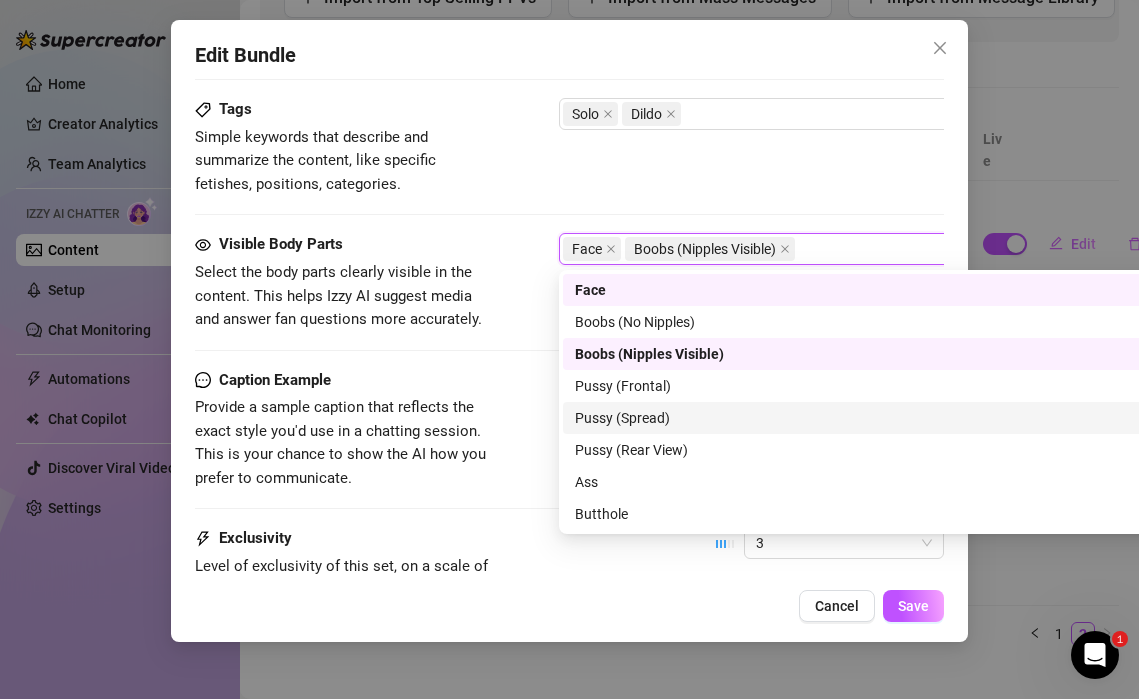 click on "Pussy (Spread)" at bounding box center (909, 418) 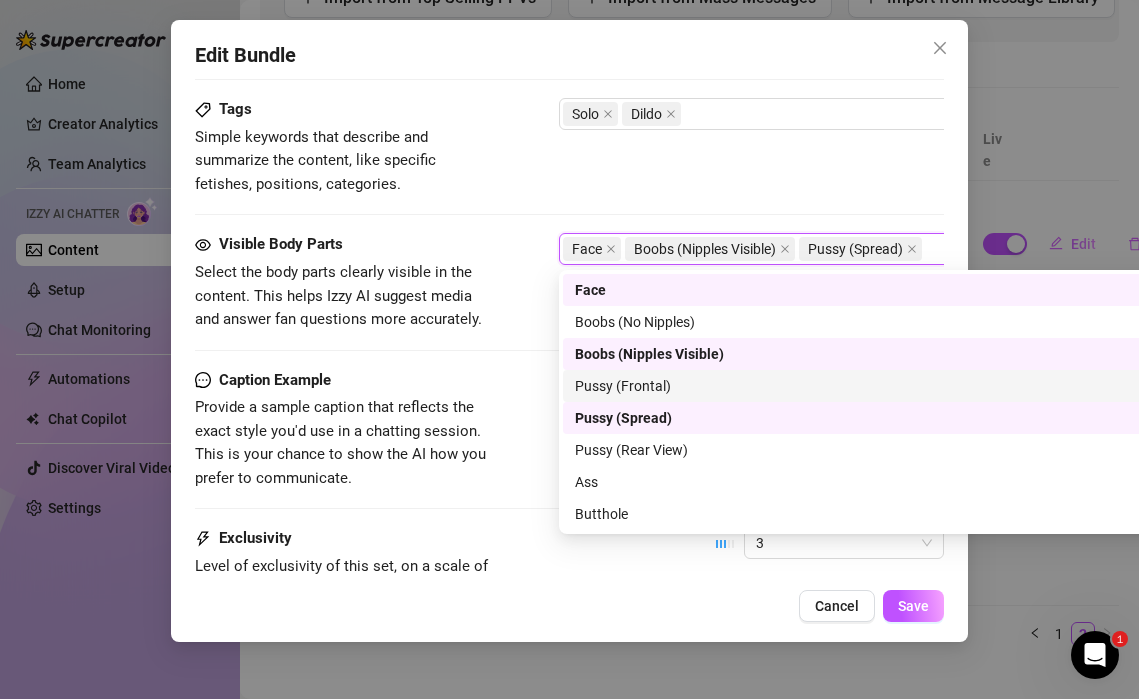 click on "Pussy (Frontal)" at bounding box center [909, 386] 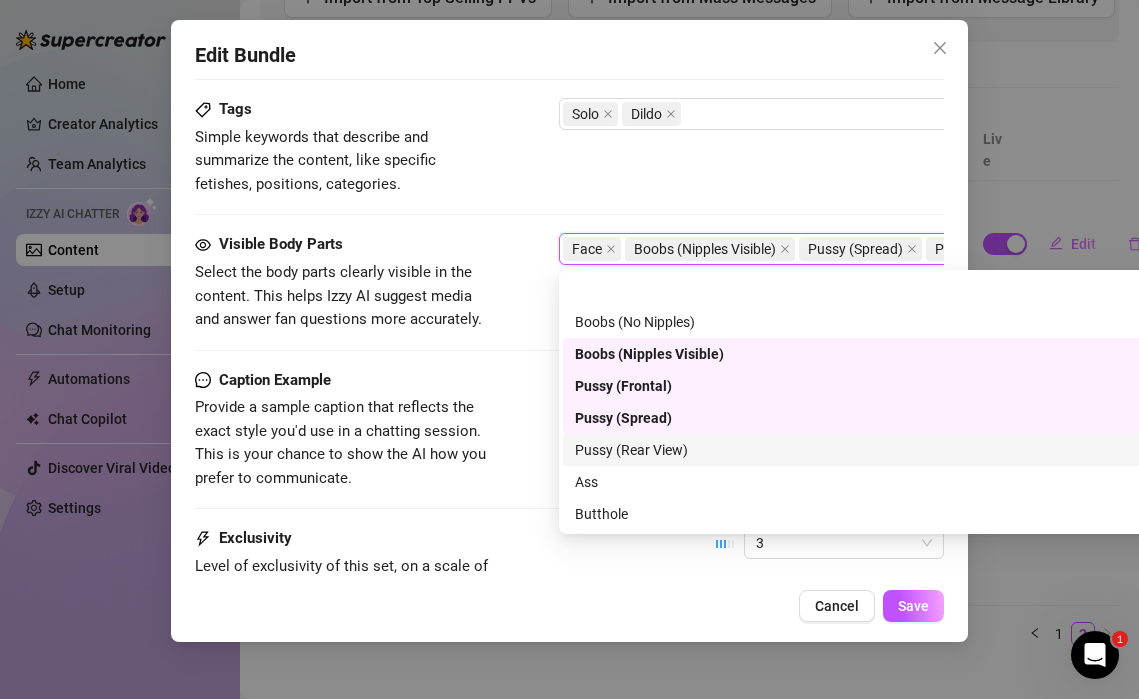 scroll, scrollTop: 76, scrollLeft: 0, axis: vertical 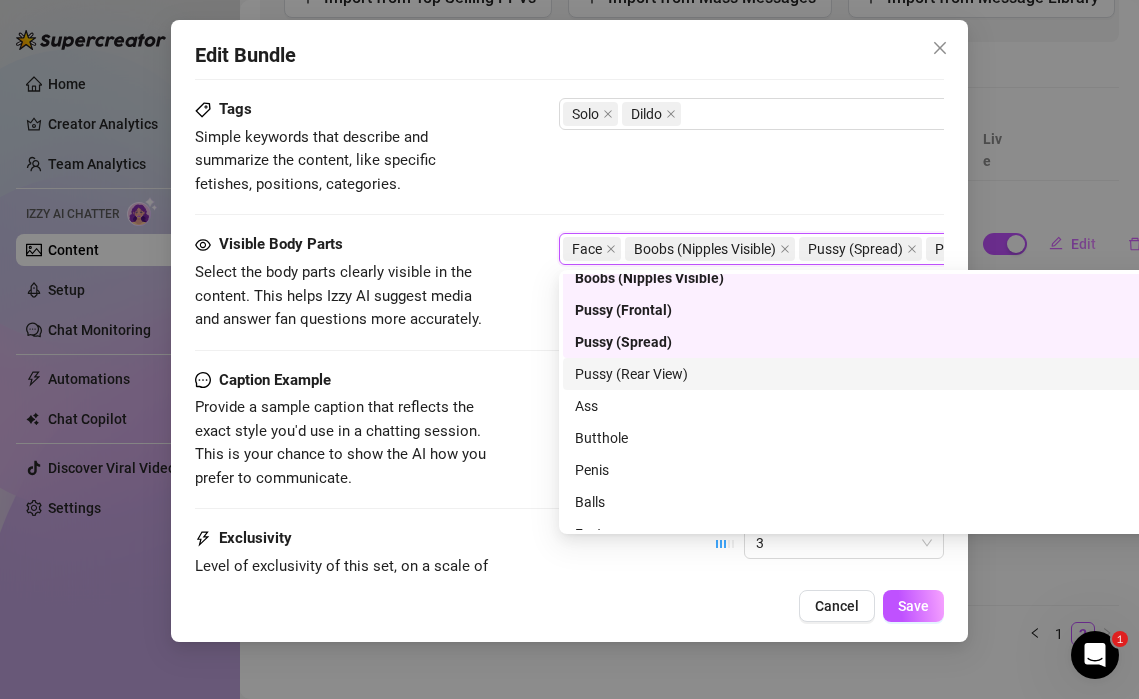 click on "Pussy (Rear View)" at bounding box center (909, 374) 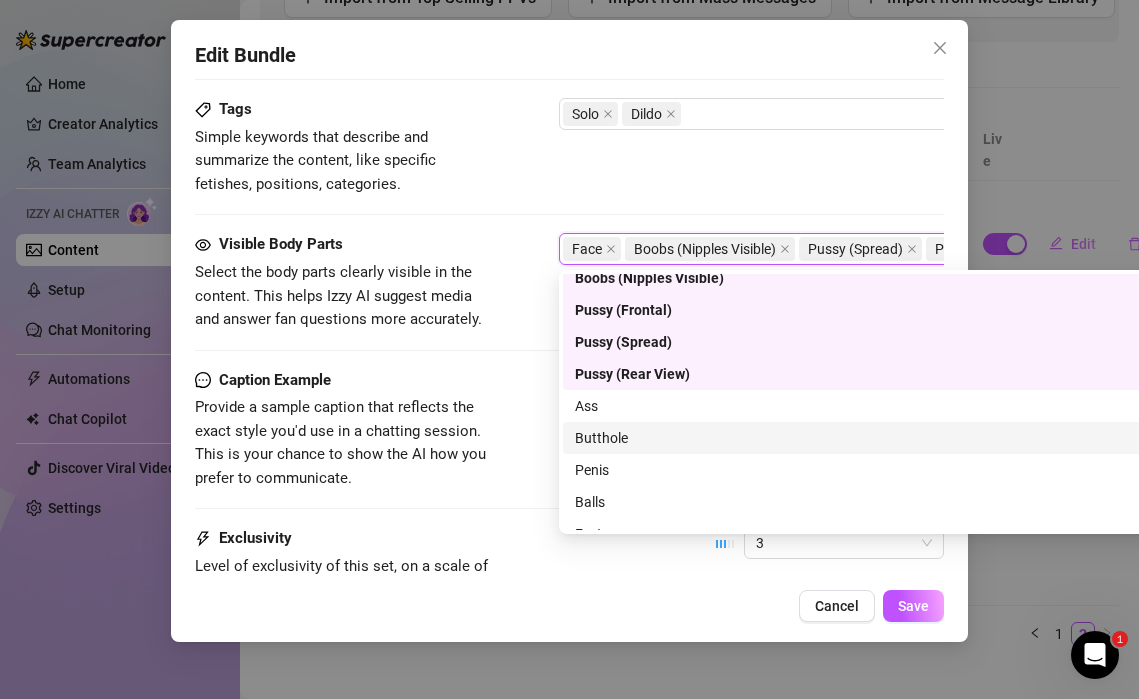 scroll, scrollTop: 80, scrollLeft: 0, axis: vertical 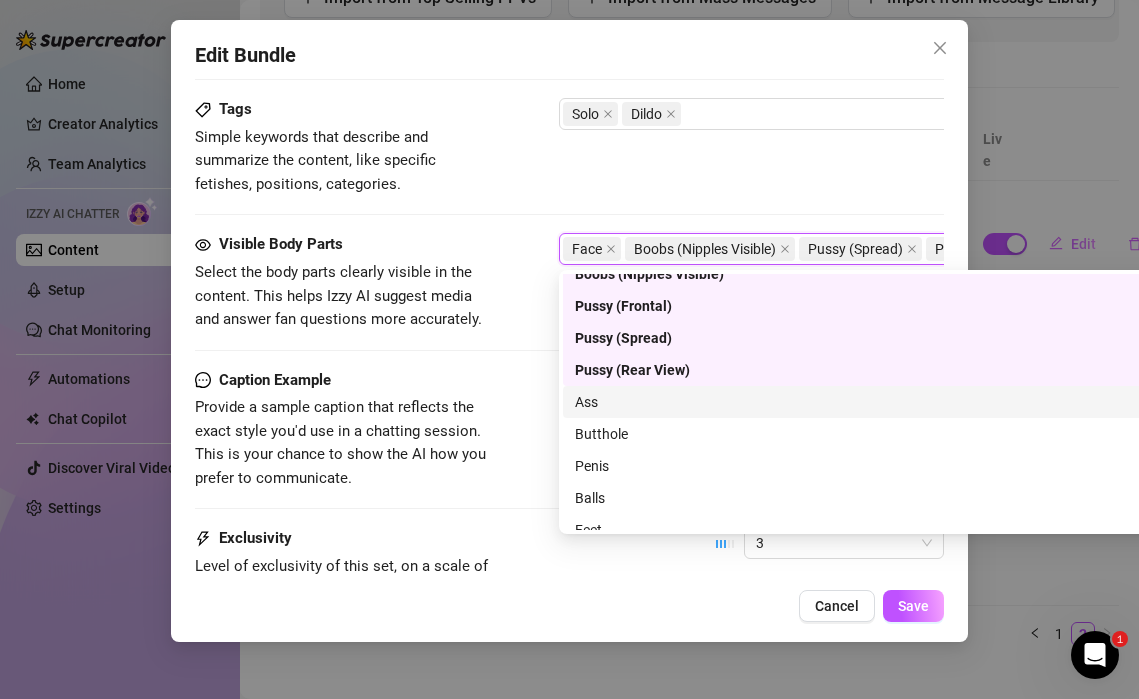 click on "Ass" at bounding box center [909, 402] 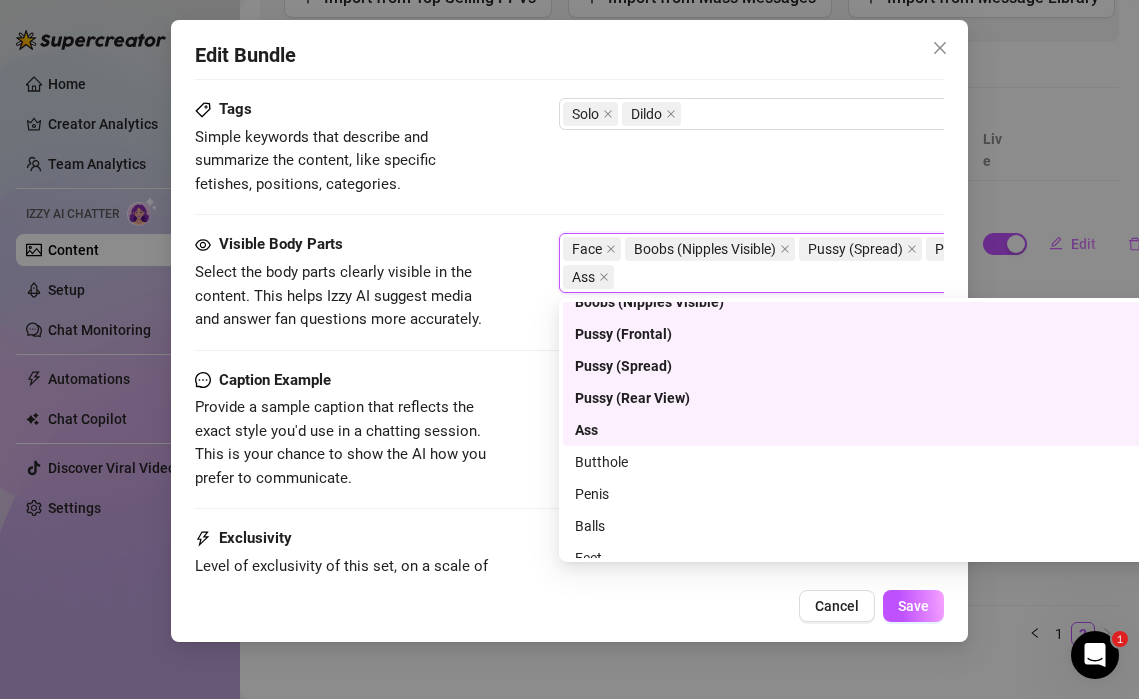 scroll, scrollTop: 128, scrollLeft: 0, axis: vertical 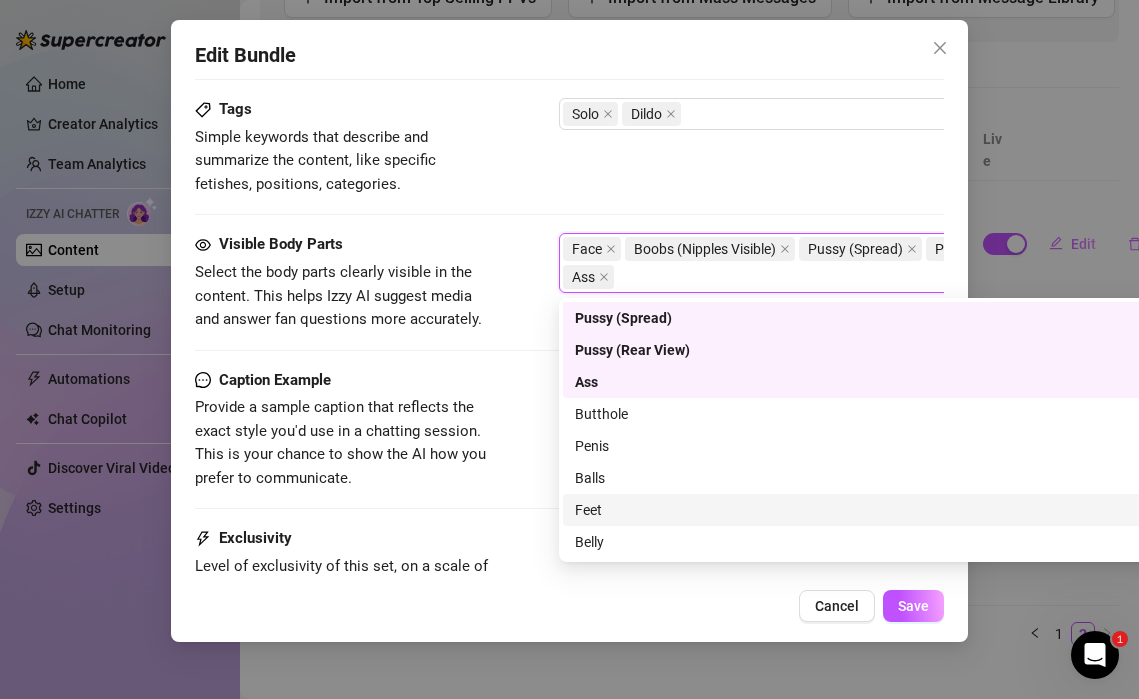 click on "Feet" at bounding box center [909, 510] 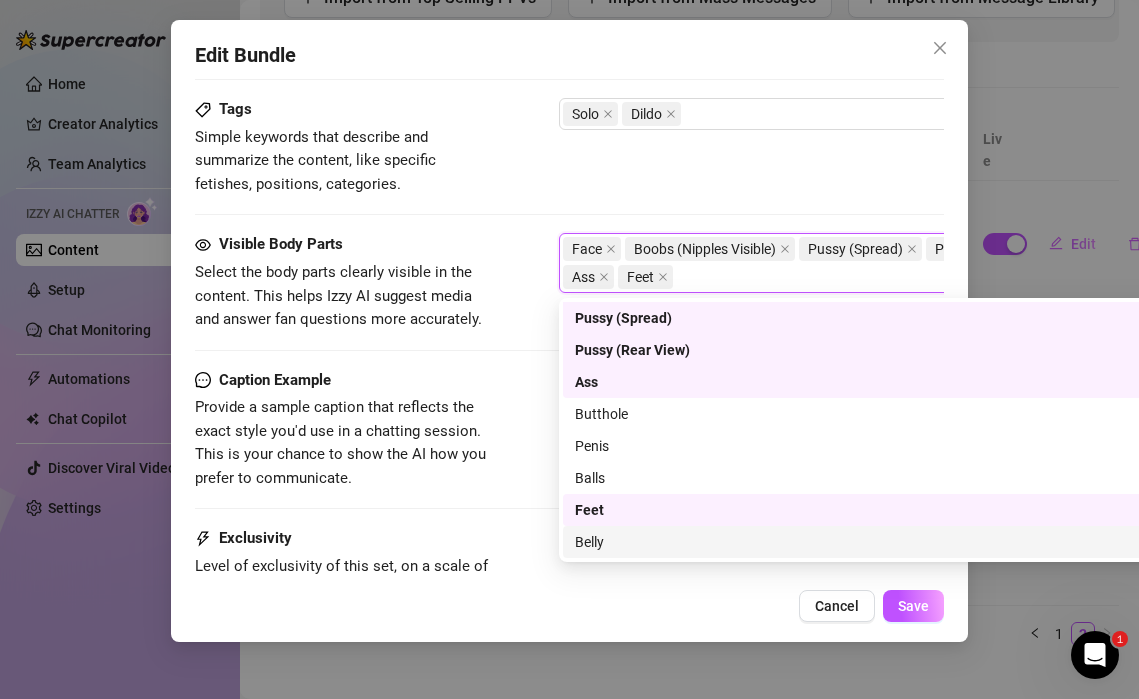 click on "Belly" at bounding box center [909, 542] 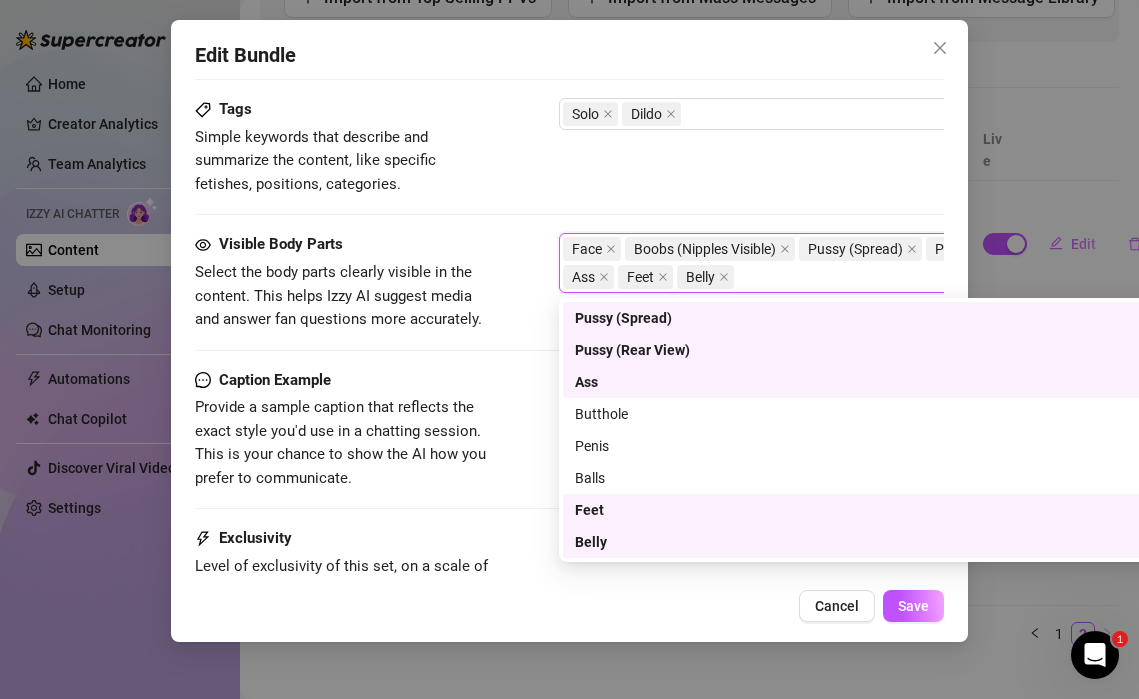click on "Tags Simple keywords that describe and summarize the content, like specific fetishes, positions, categories. Solo Dildo" at bounding box center [569, 165] 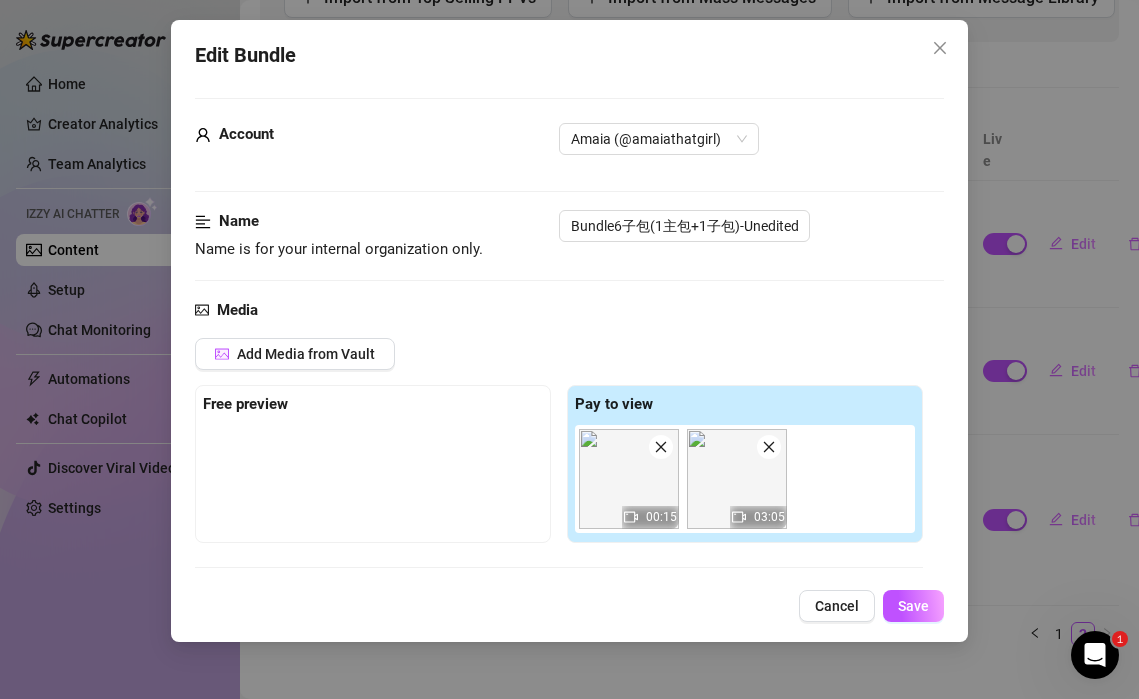 scroll, scrollTop: 0, scrollLeft: 0, axis: both 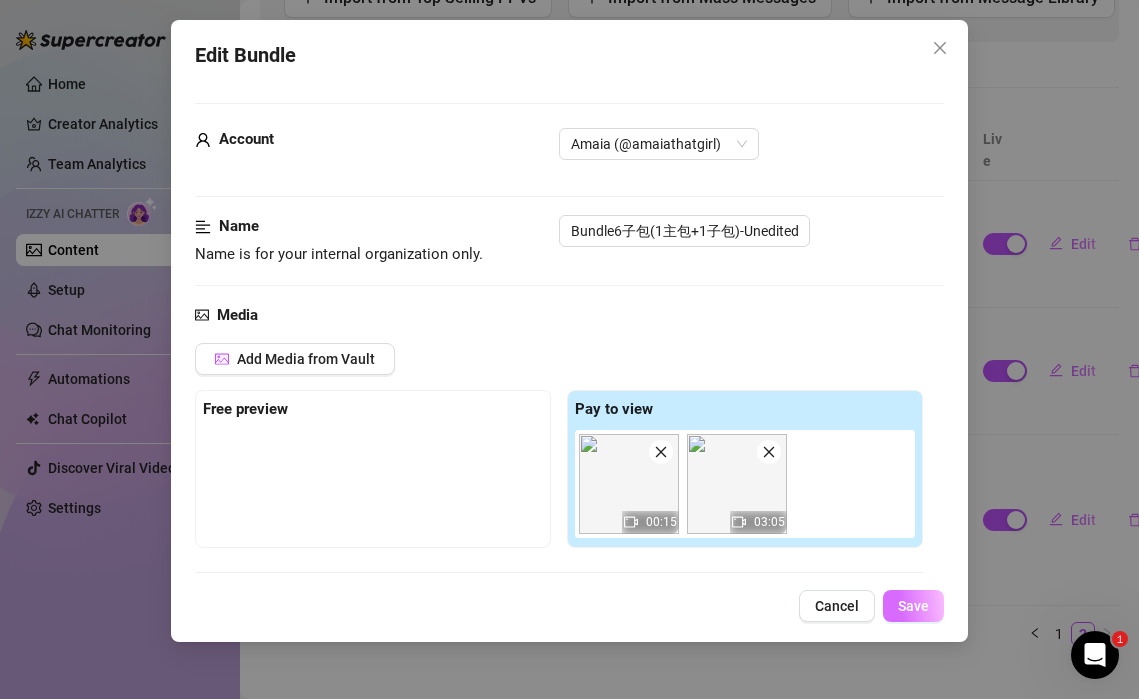 click on "Save" at bounding box center (913, 606) 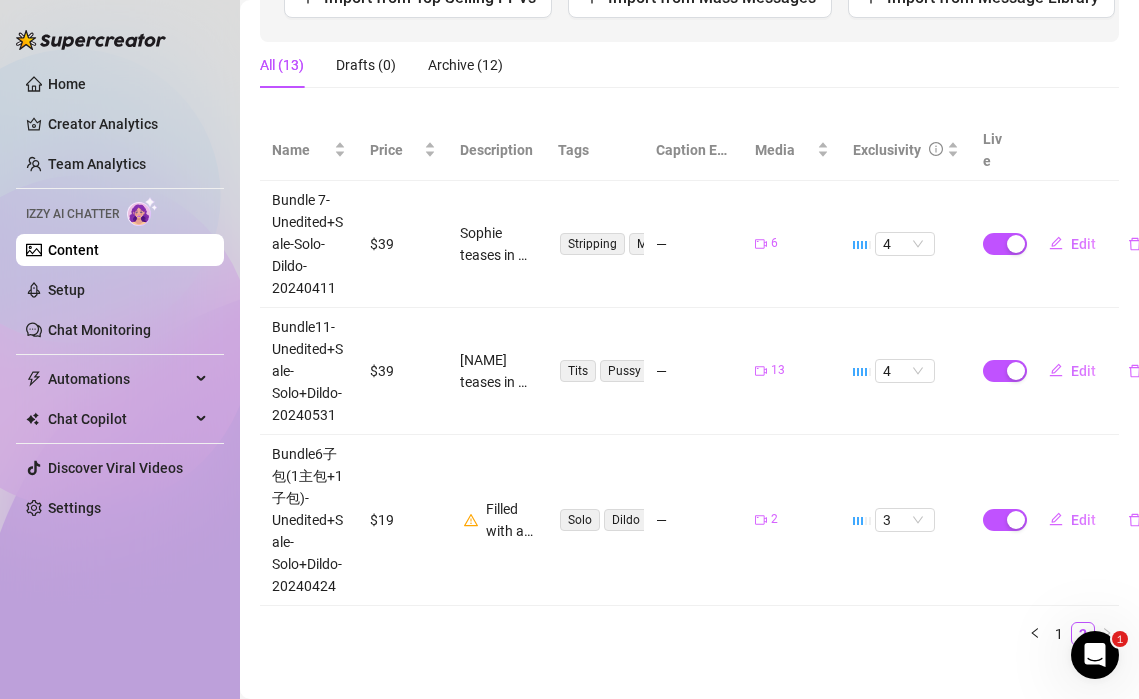 scroll, scrollTop: 0, scrollLeft: 0, axis: both 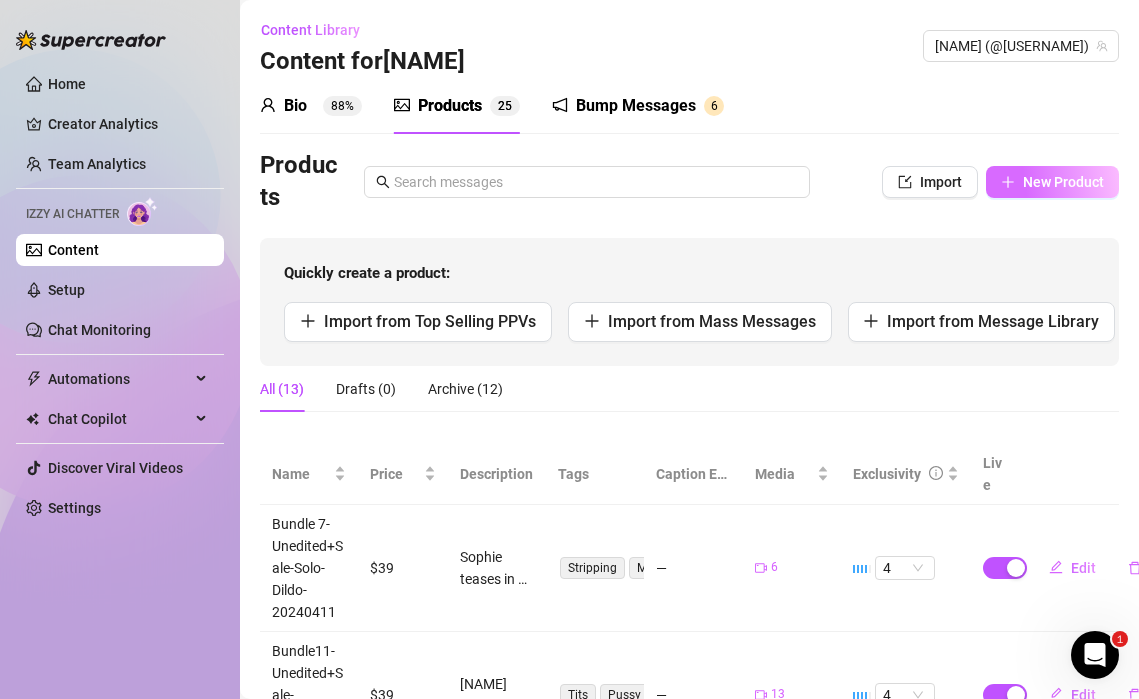 click on "New Product" at bounding box center (1052, 182) 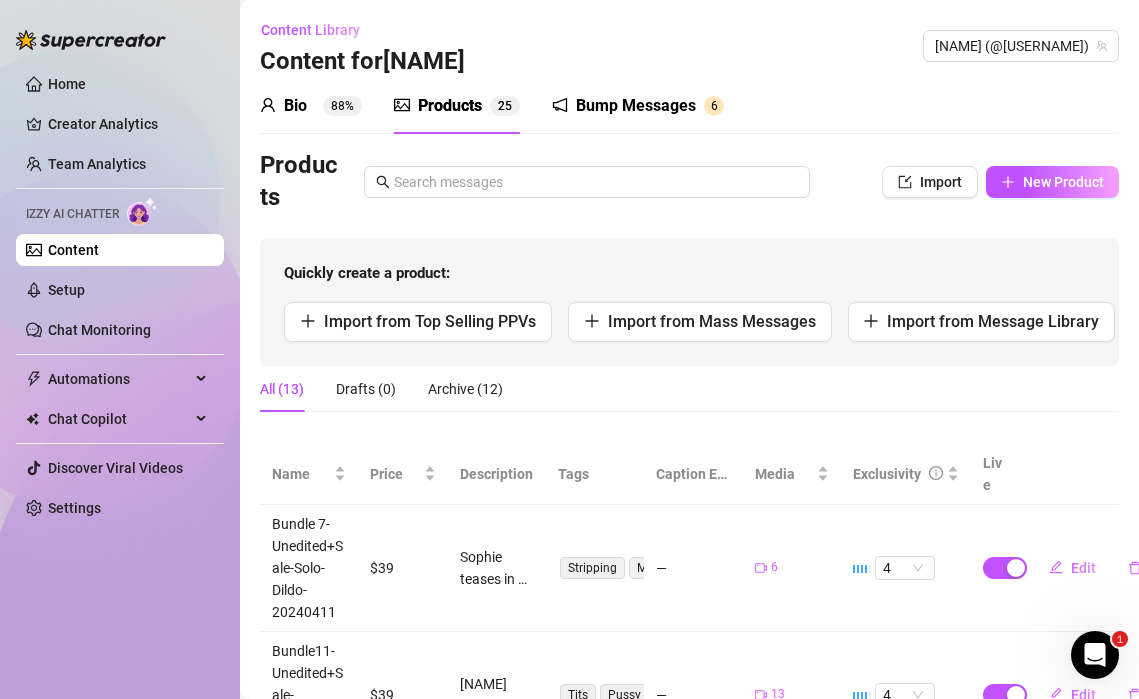type on "Type your message here..." 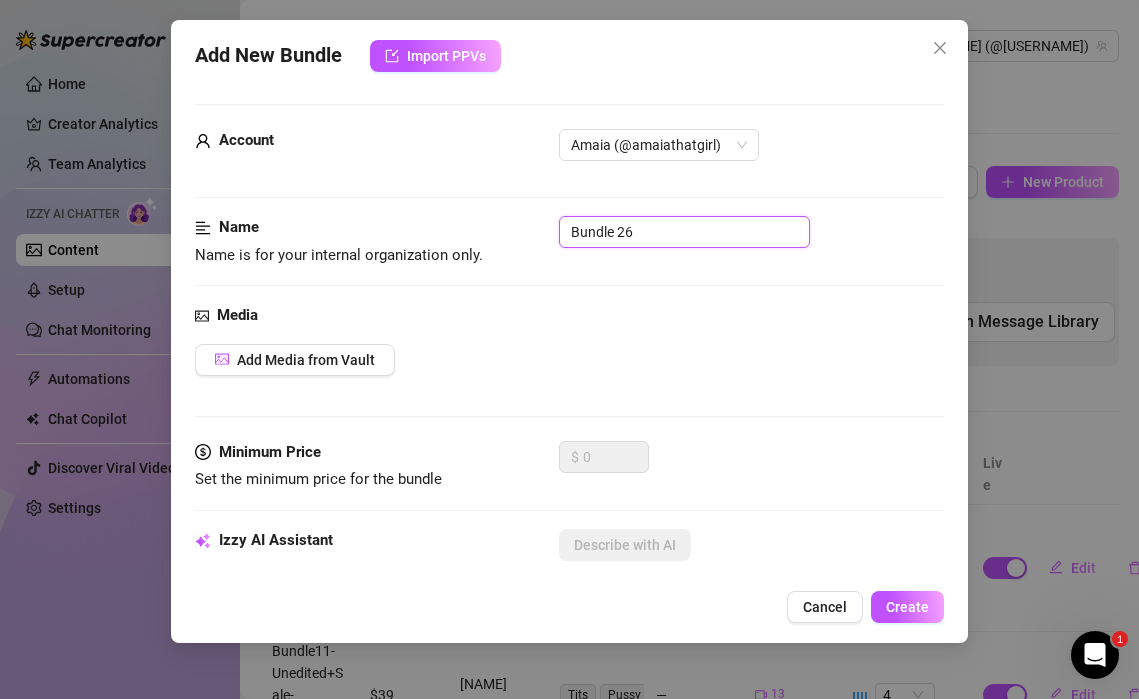 drag, startPoint x: 664, startPoint y: 234, endPoint x: 489, endPoint y: 219, distance: 175.64168 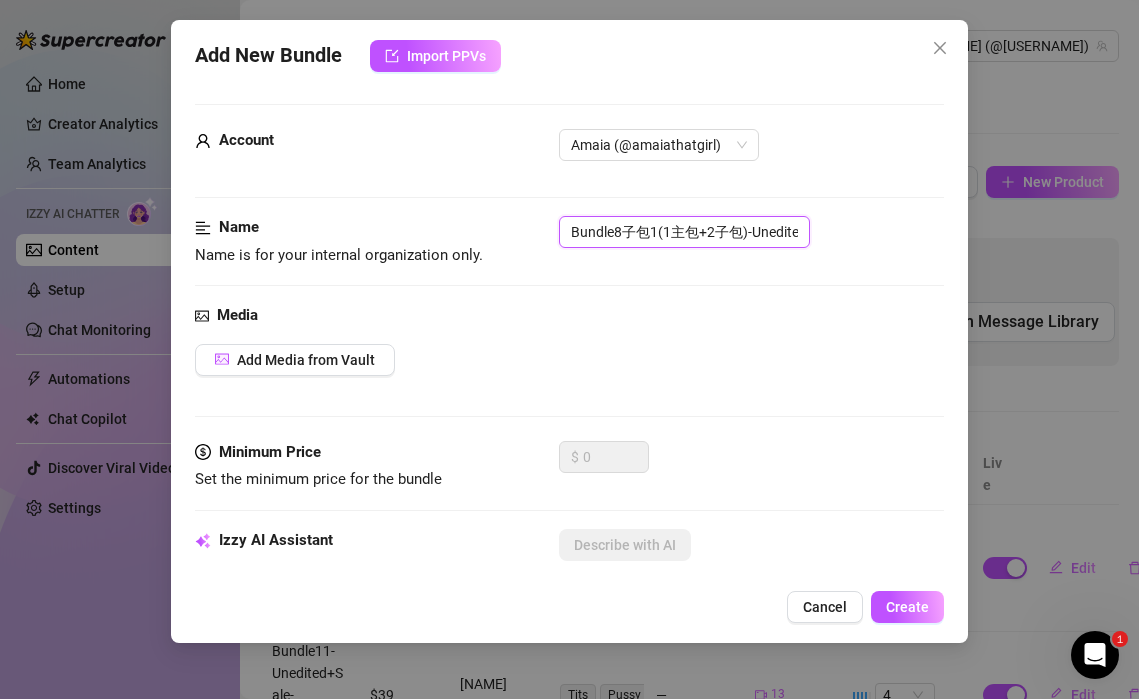 scroll, scrollTop: 0, scrollLeft: 180, axis: horizontal 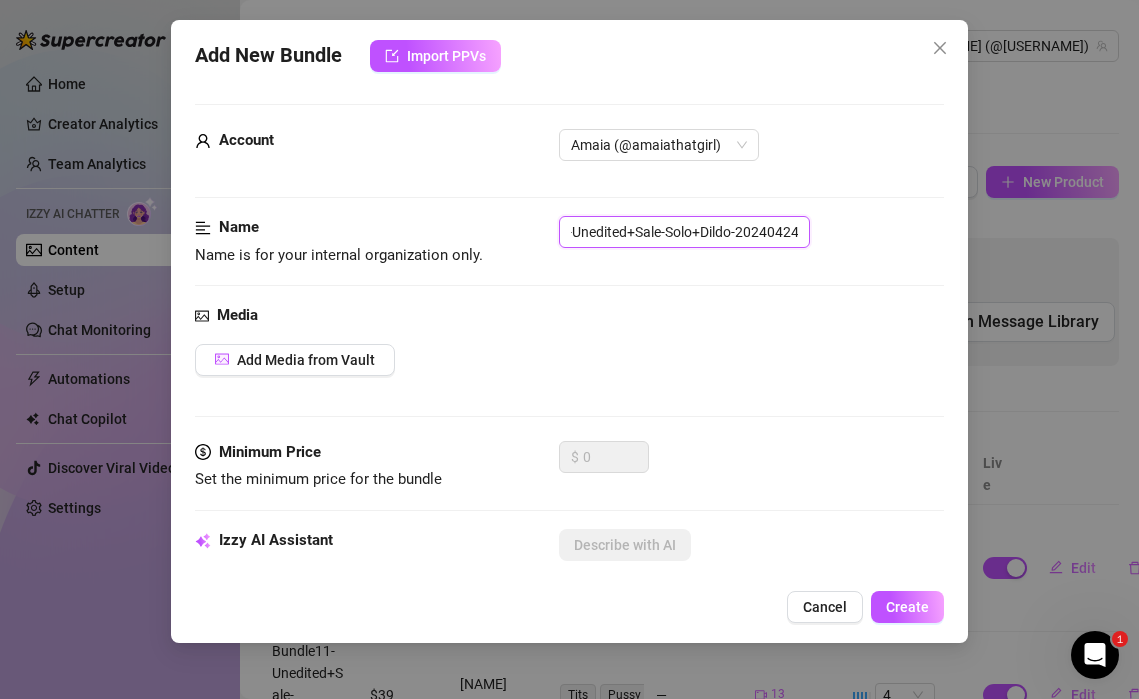 type on "Bundle8子包1(1主包+2子包)-Unedited+Sale-Solo+Dildo-20240424" 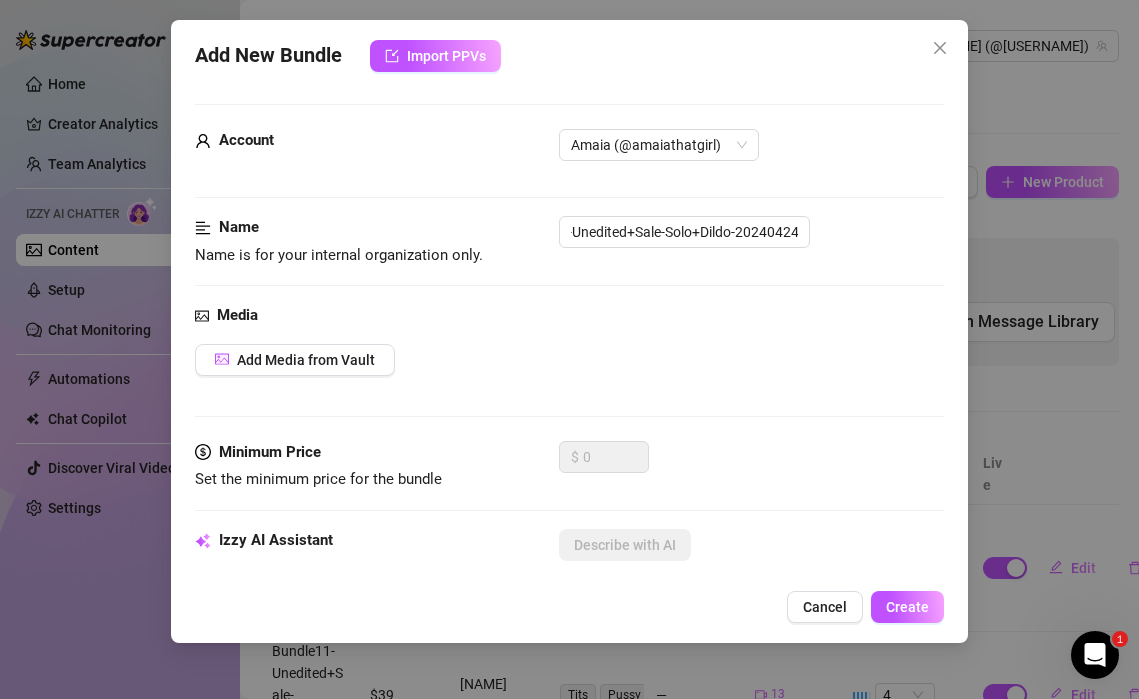 scroll, scrollTop: 0, scrollLeft: 0, axis: both 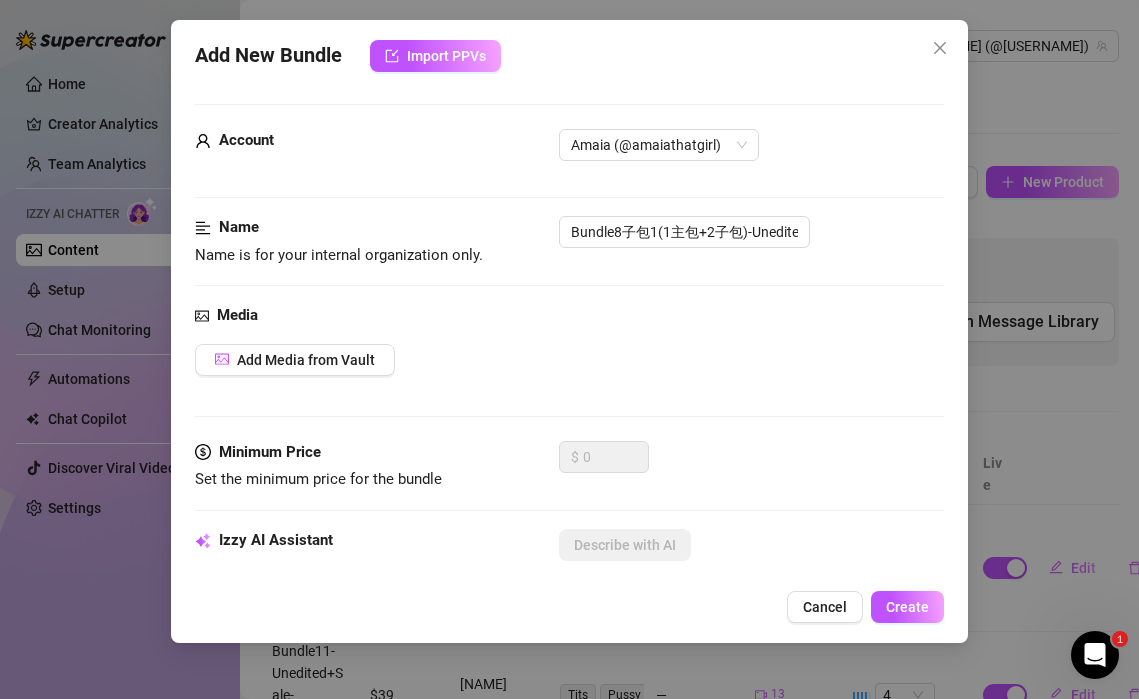 click on "Media Add Media from Vault" at bounding box center [569, 372] 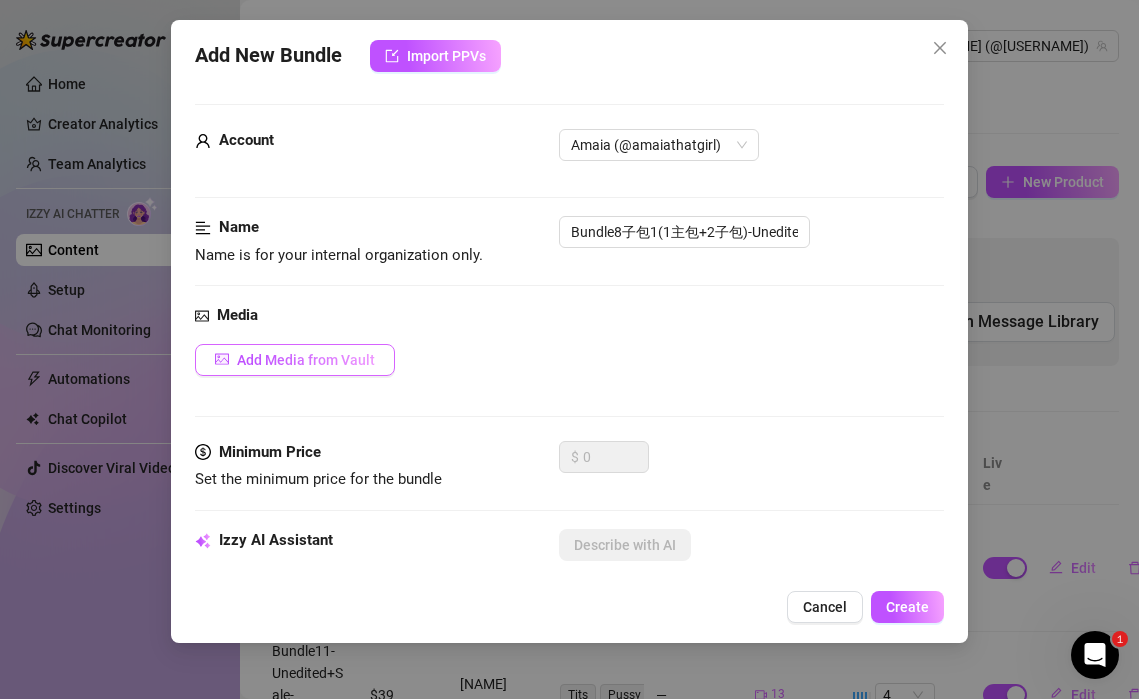 click on "Add Media from Vault" at bounding box center (306, 360) 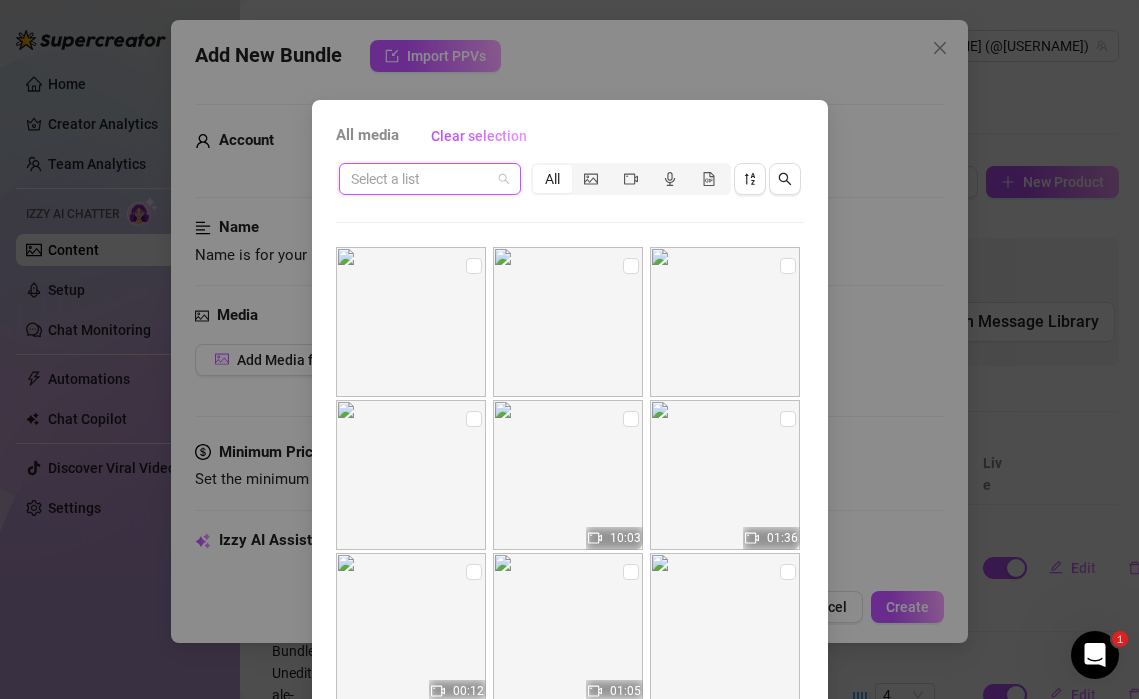 click at bounding box center (421, 179) 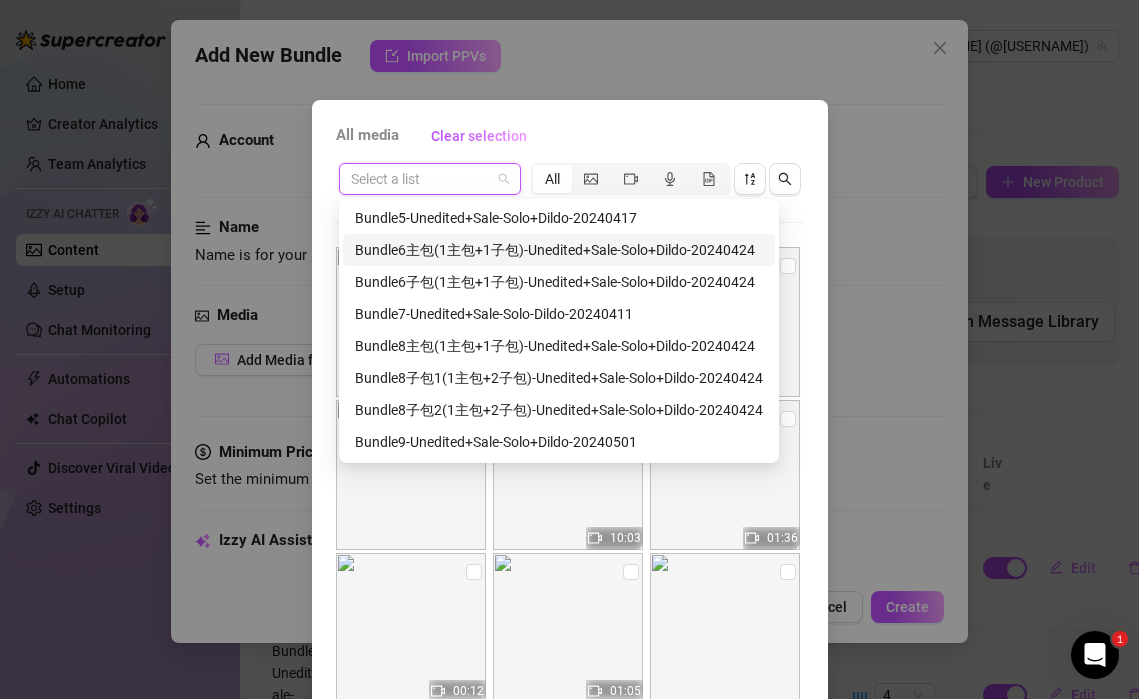scroll, scrollTop: 275, scrollLeft: 0, axis: vertical 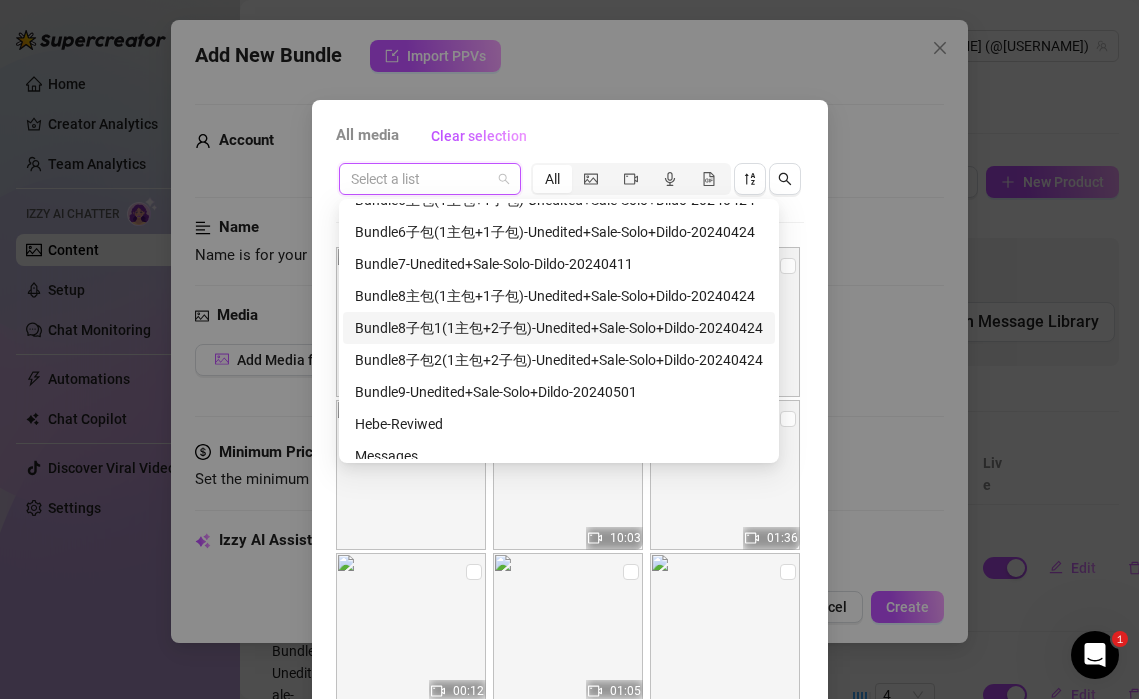 click on "Bundle8子包1(1主包+2子包)-Unedited+Sale-Solo+Dildo-20240424" at bounding box center [559, 328] 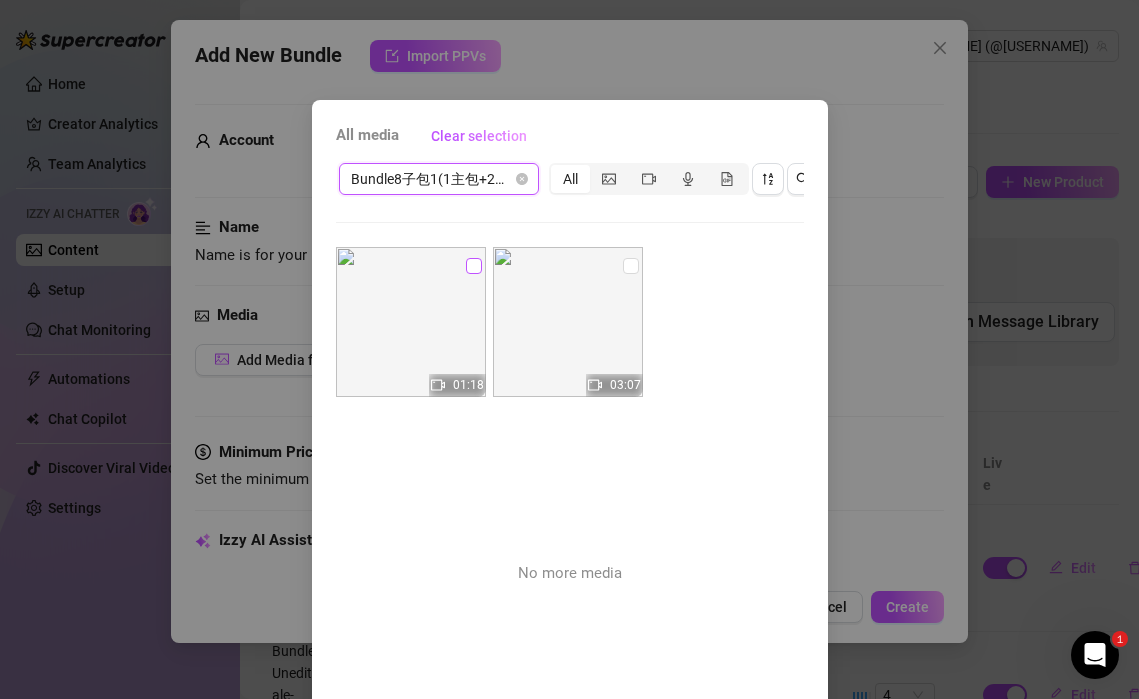 click at bounding box center (474, 266) 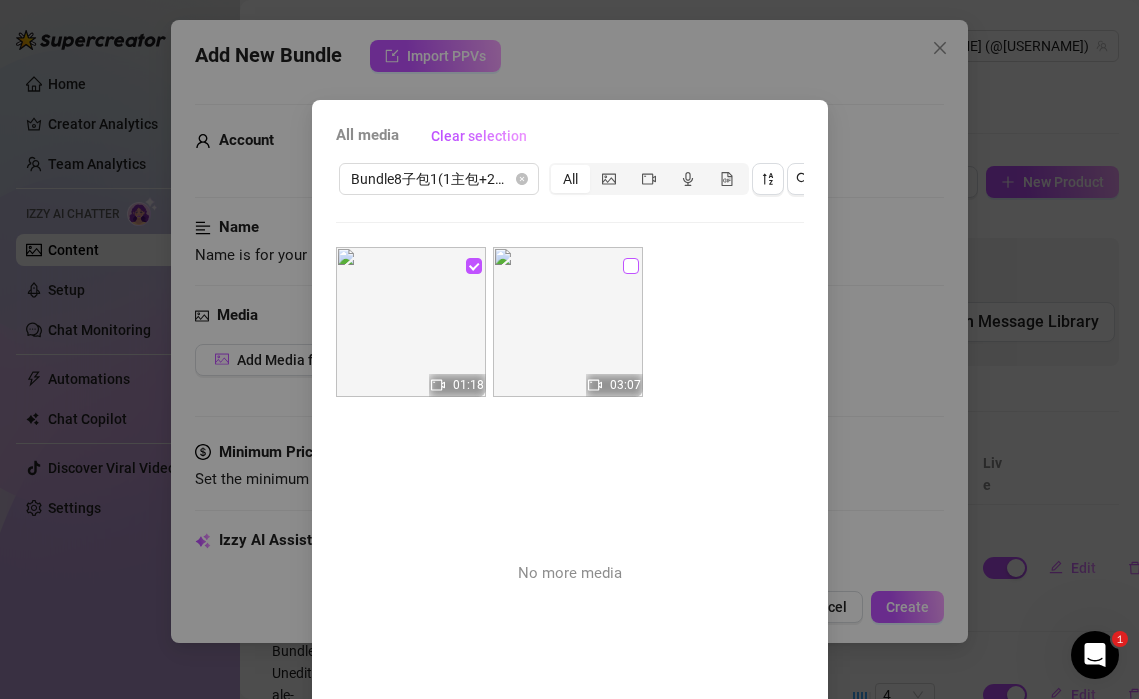 click at bounding box center [631, 266] 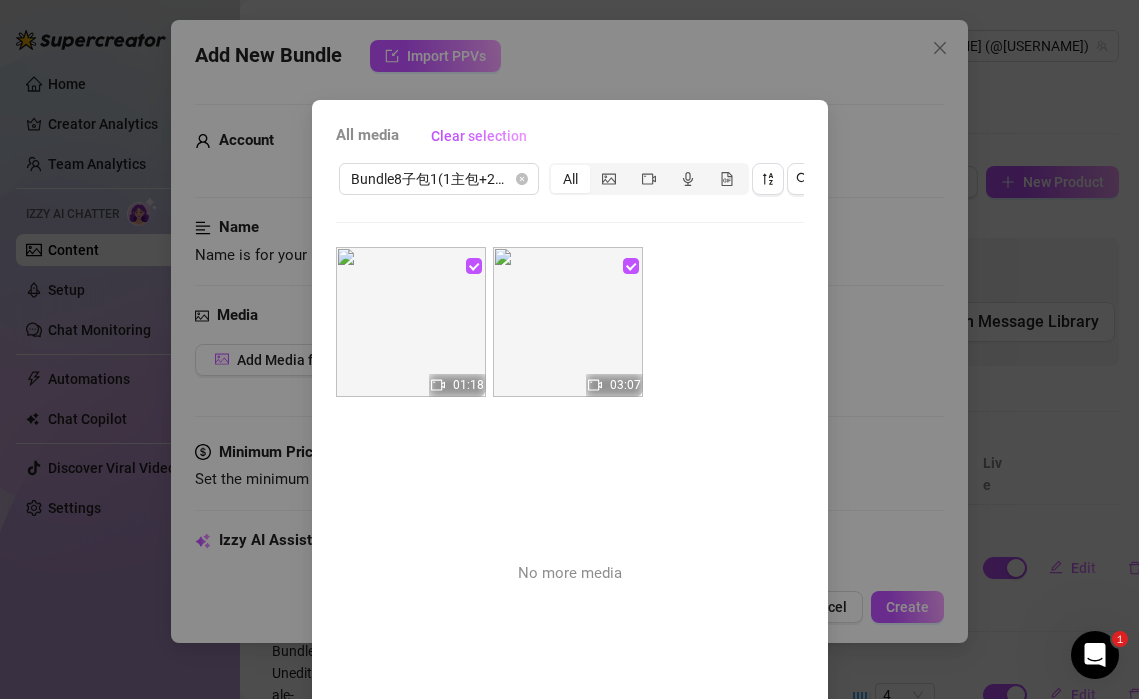 scroll, scrollTop: 136, scrollLeft: 0, axis: vertical 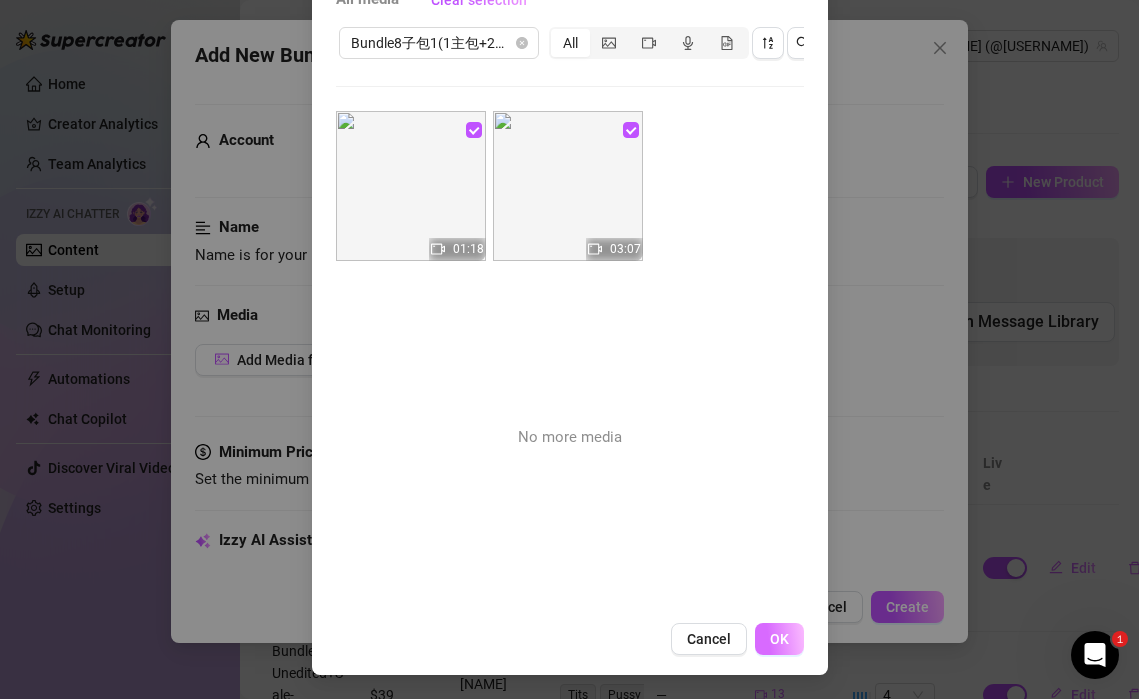 click on "OK" at bounding box center (779, 639) 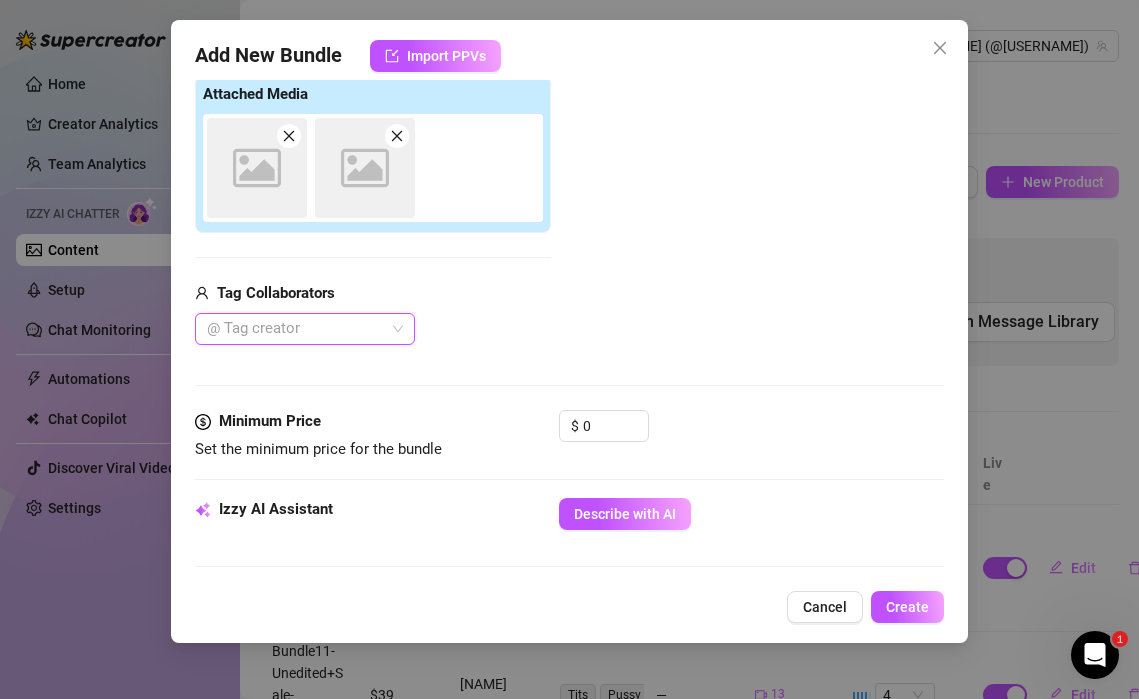 scroll, scrollTop: 316, scrollLeft: 0, axis: vertical 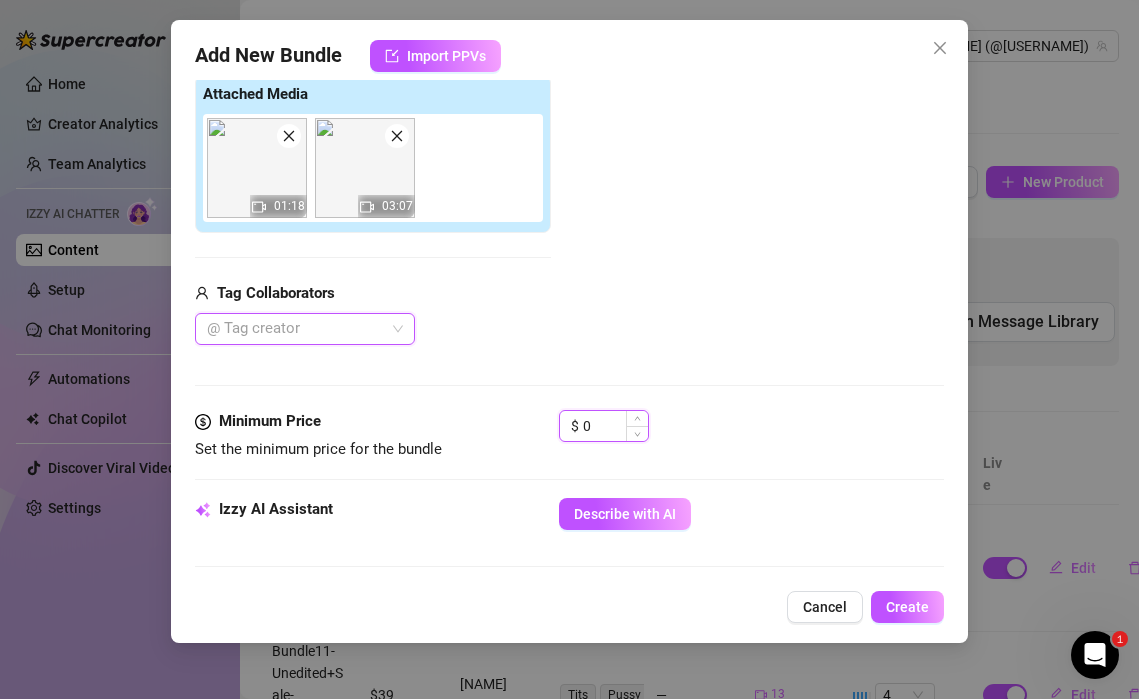 click on "0" at bounding box center (615, 426) 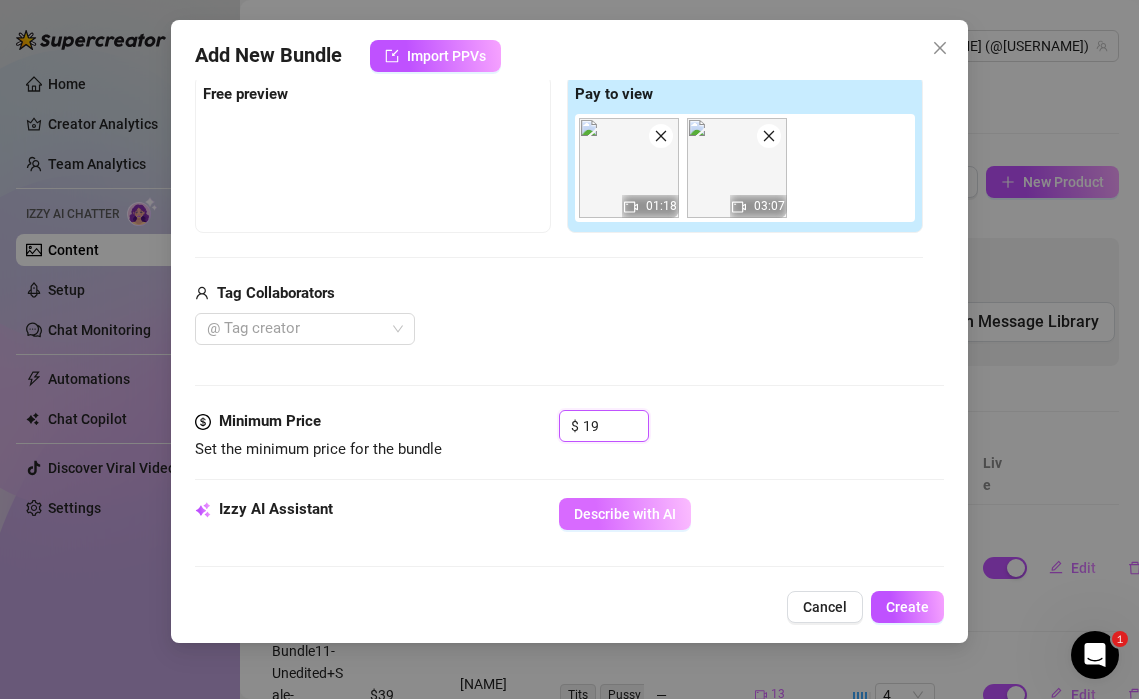 type on "19" 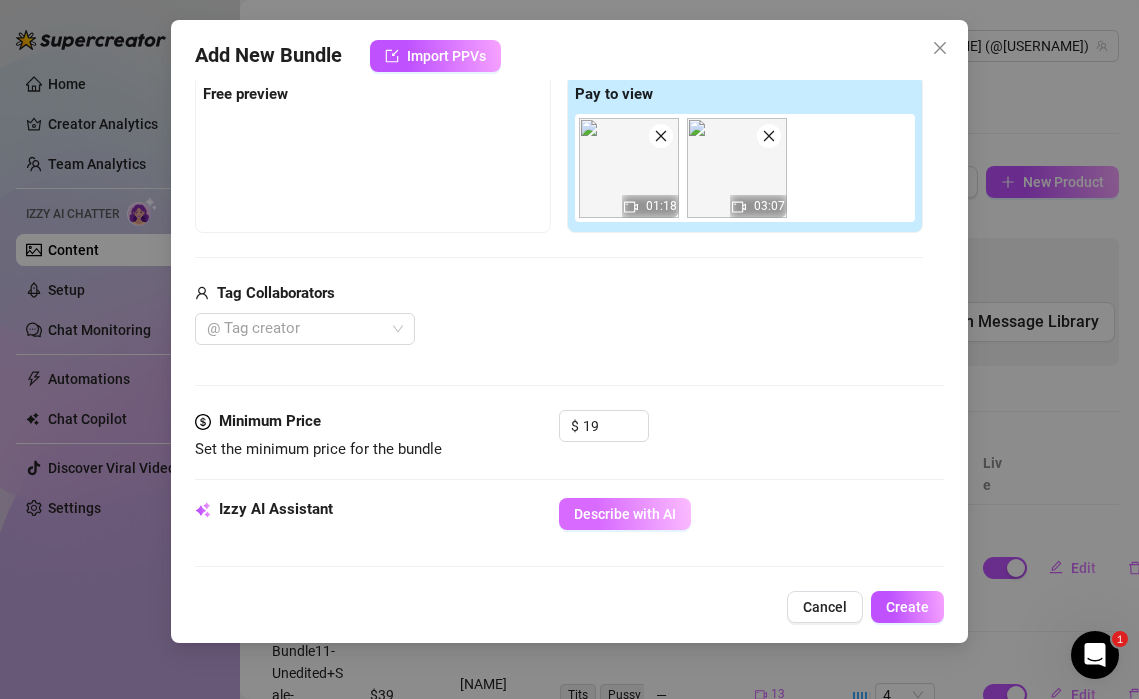 click on "Describe with AI" at bounding box center (625, 514) 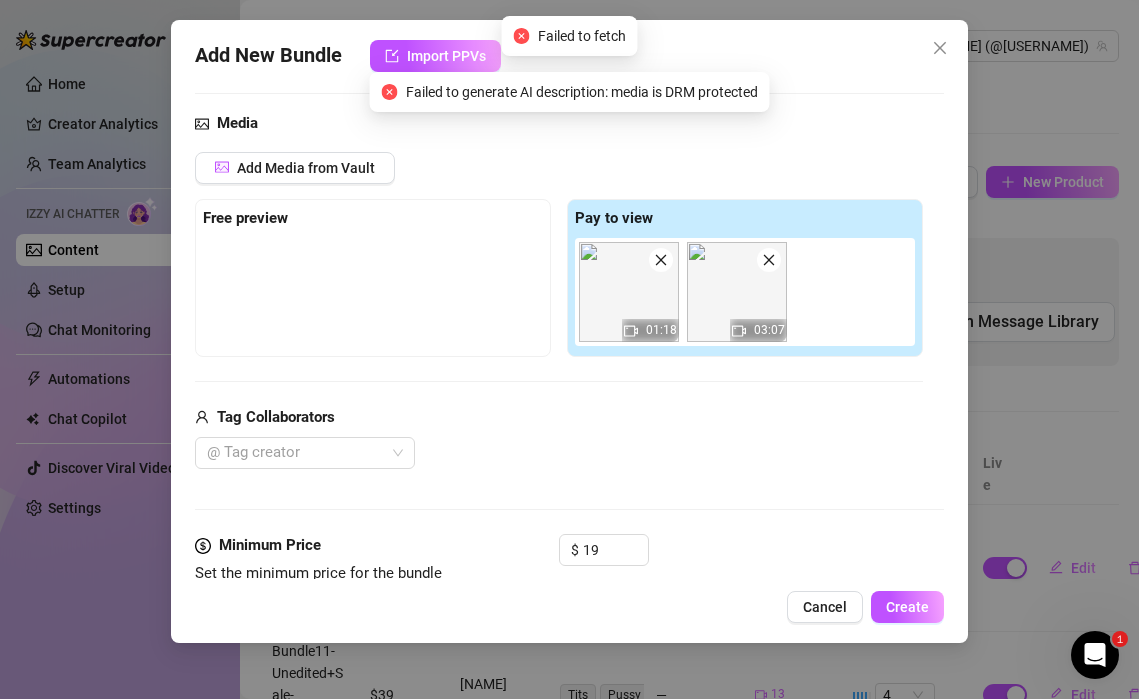 scroll, scrollTop: 0, scrollLeft: 0, axis: both 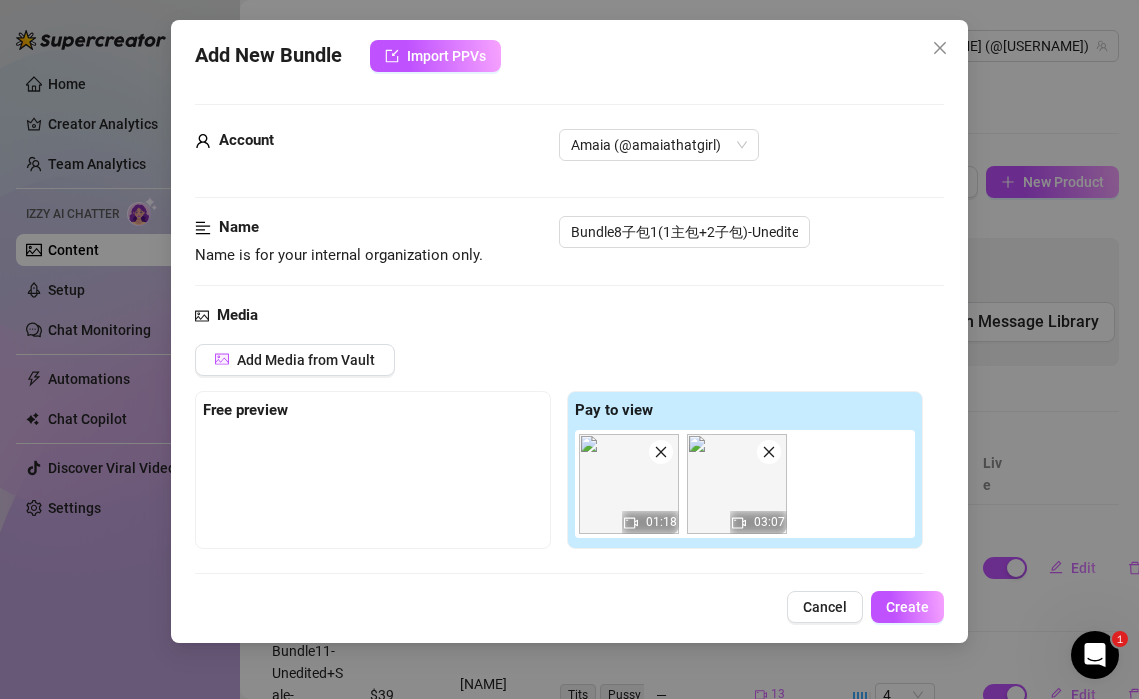 click on "Name Name is for your internal organization only. Bundle8子包1(1主包+2子包)-Unedited+Sale-Solo+Dildo-20240424" at bounding box center (569, 260) 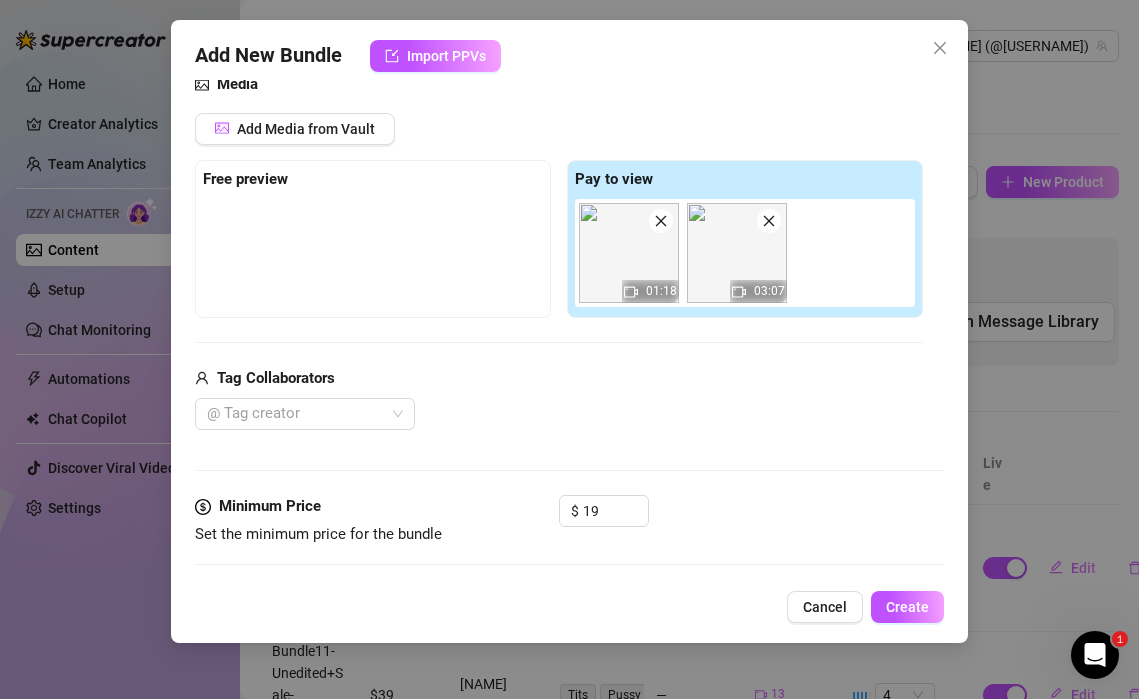 scroll, scrollTop: 232, scrollLeft: 0, axis: vertical 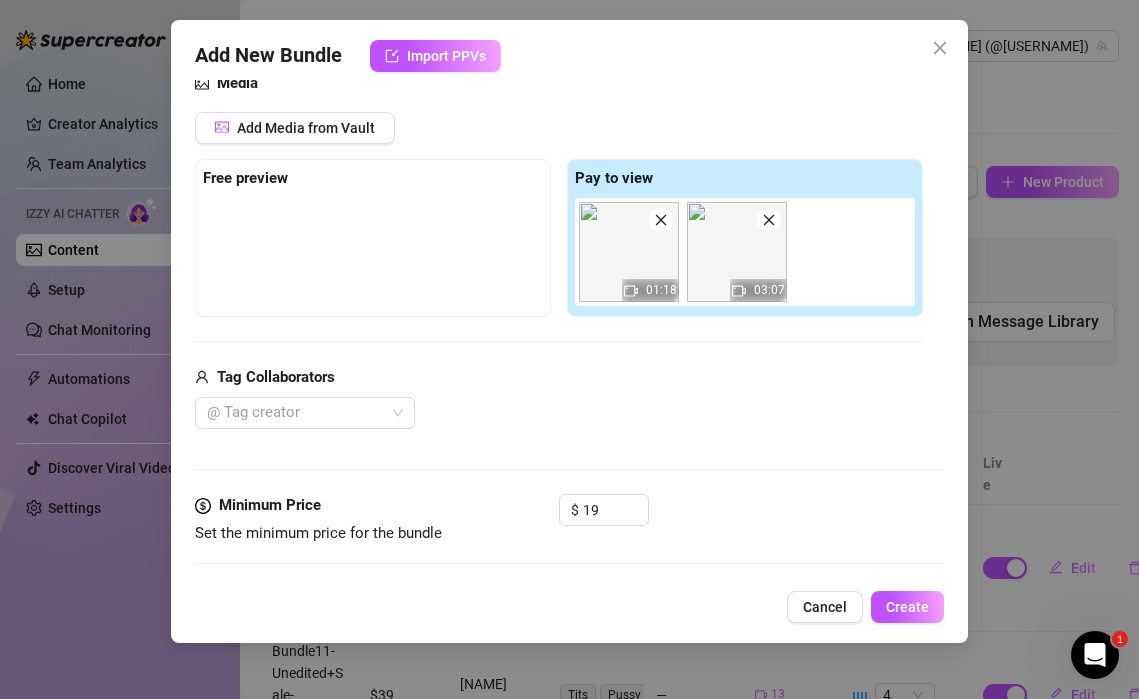 click on "Add Media from Vault Free preview Pay to view 01:18 03:07 Tag Collaborators   @ Tag creator" at bounding box center [559, 271] 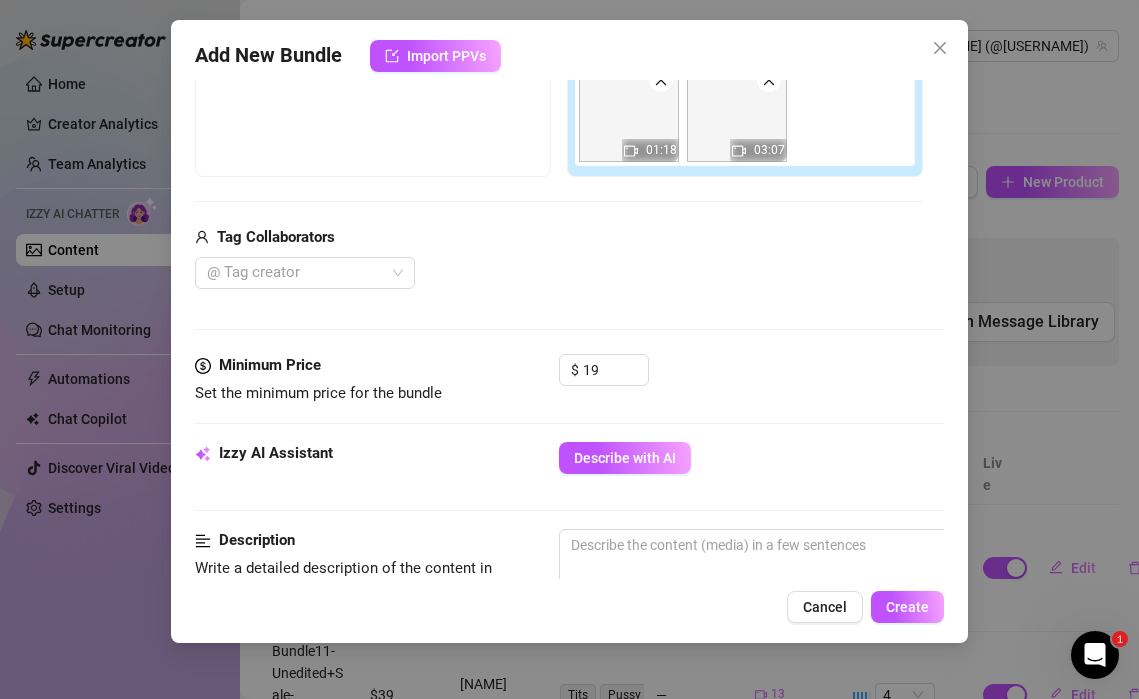 scroll, scrollTop: 296, scrollLeft: 0, axis: vertical 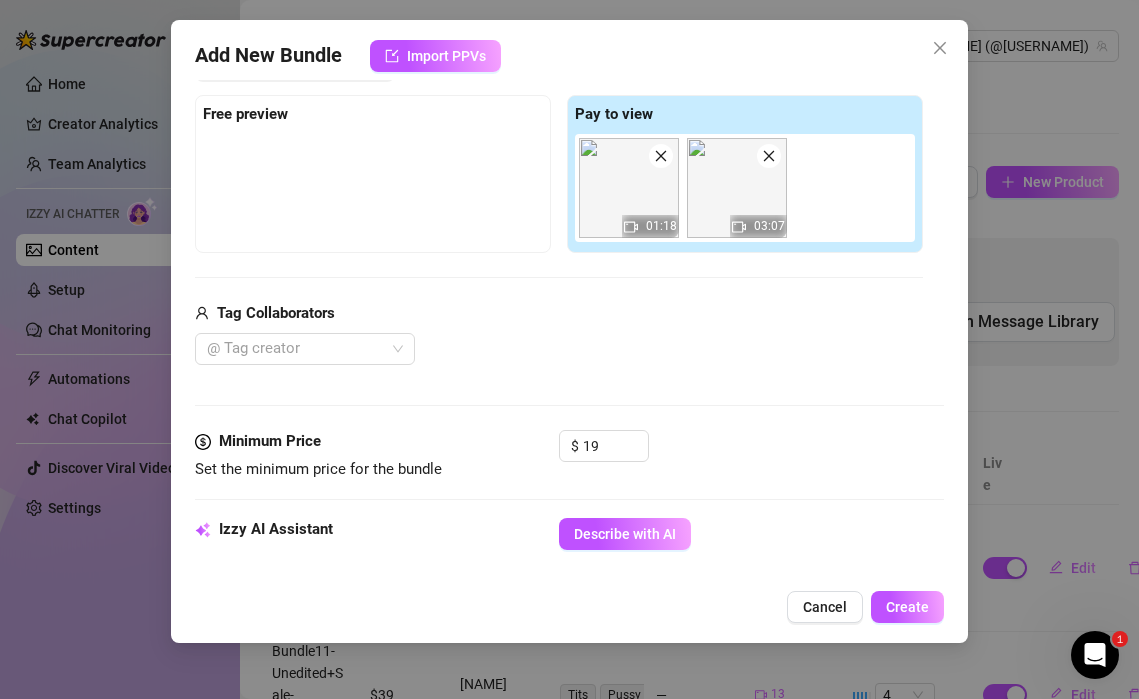 click on "@ Tag creator" at bounding box center (559, 349) 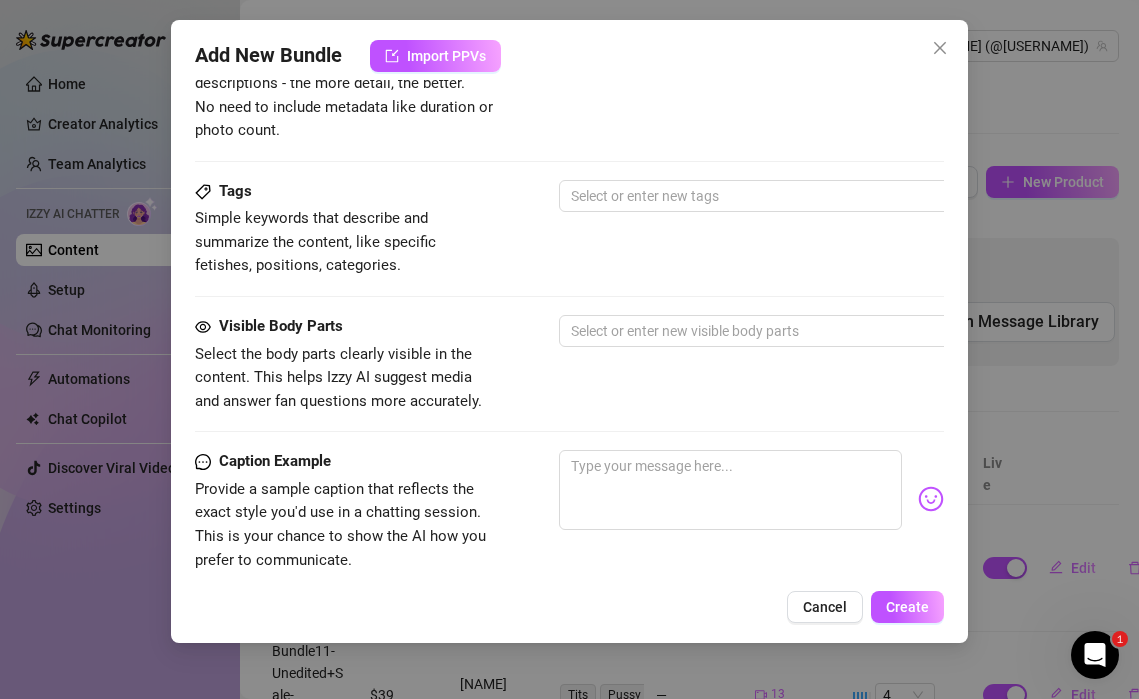 scroll, scrollTop: 914, scrollLeft: 0, axis: vertical 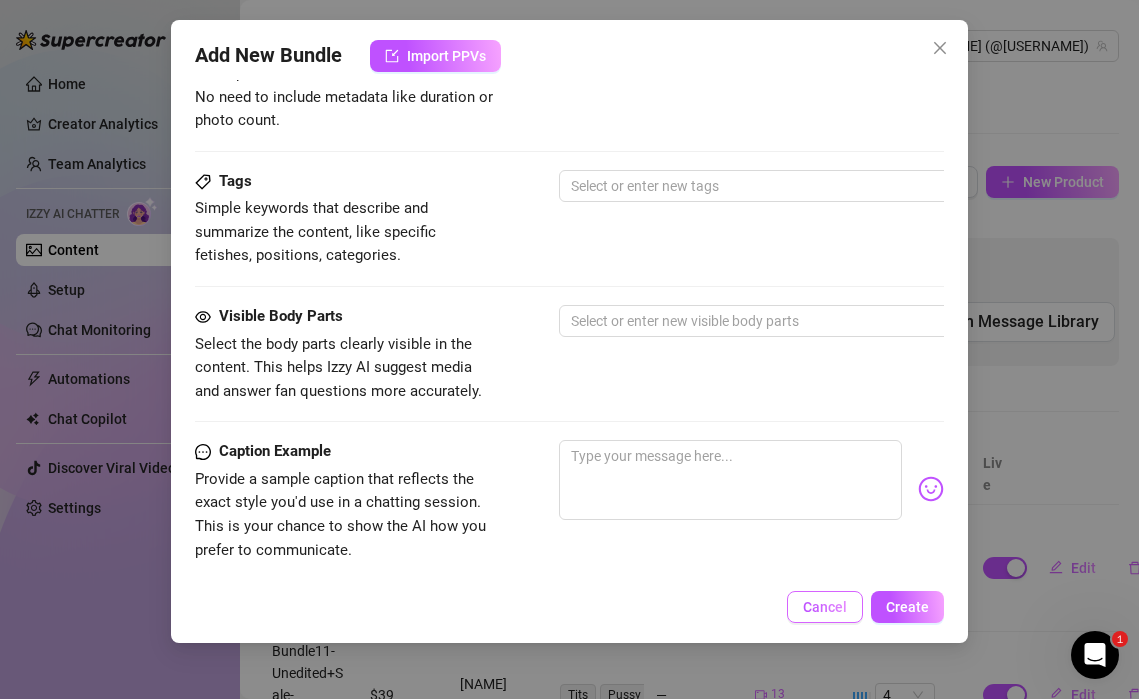 click on "Cancel" at bounding box center (825, 607) 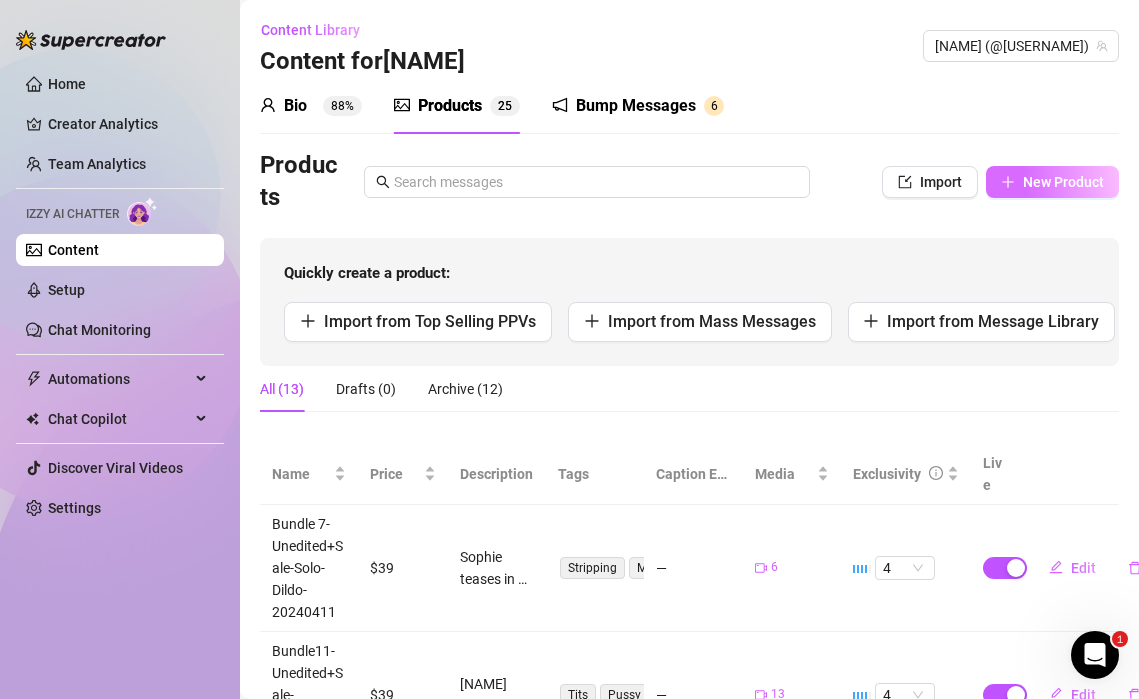 click on "New Product" at bounding box center [1052, 182] 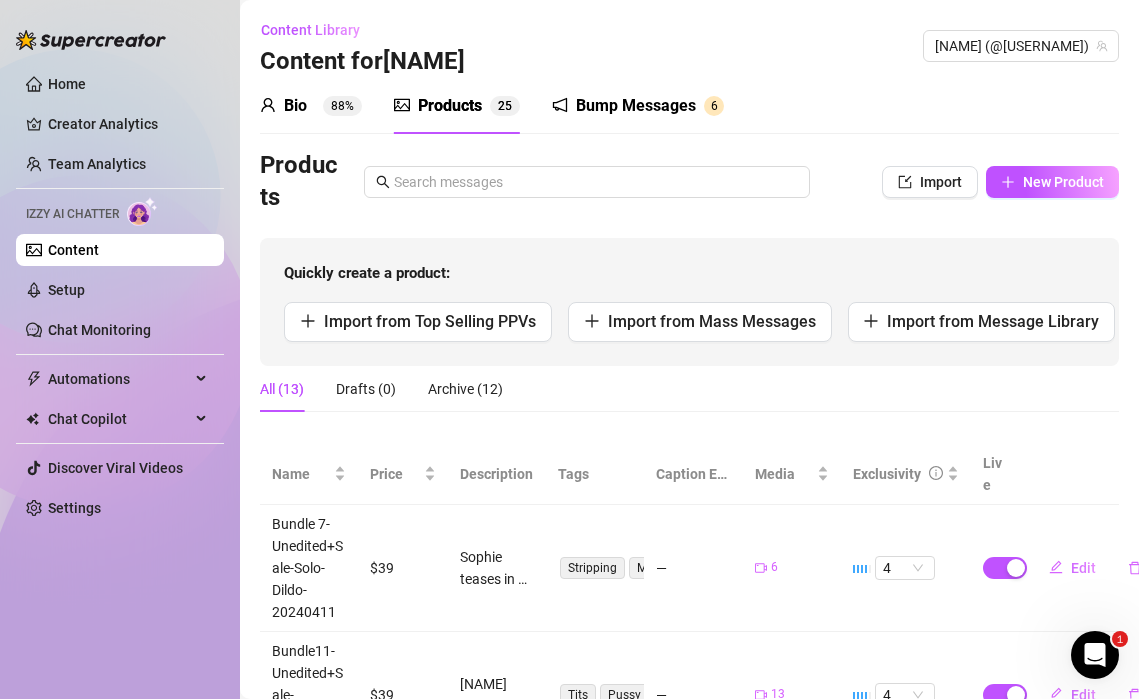 type on "Type your message here..." 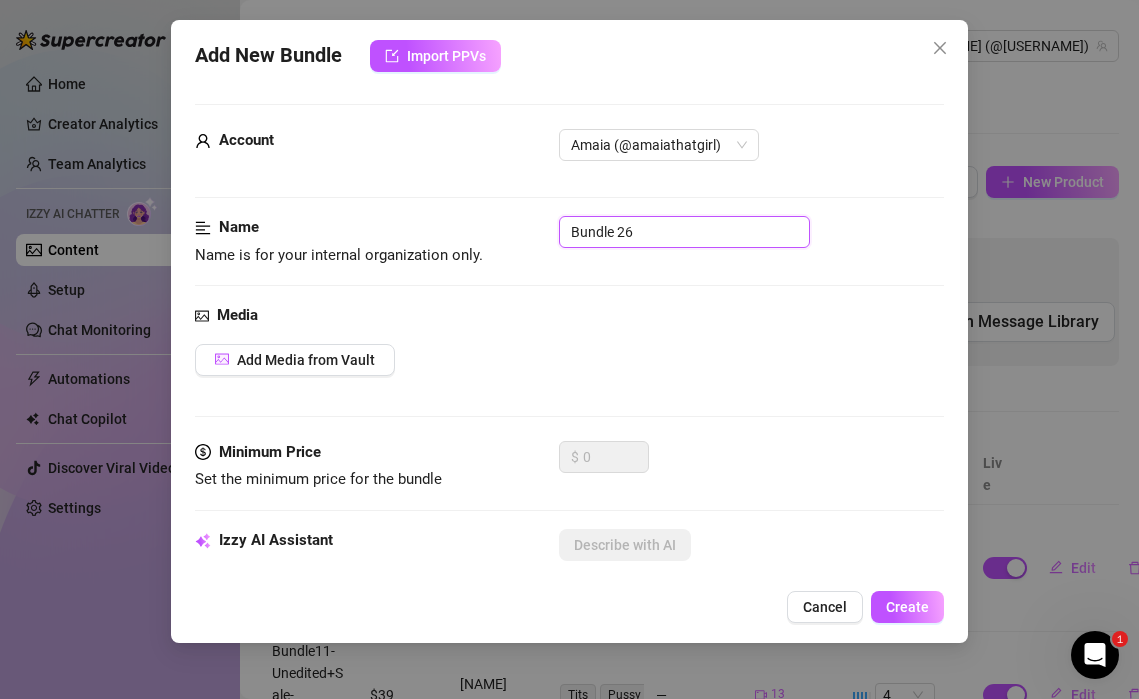 drag, startPoint x: 648, startPoint y: 229, endPoint x: 497, endPoint y: 225, distance: 151.05296 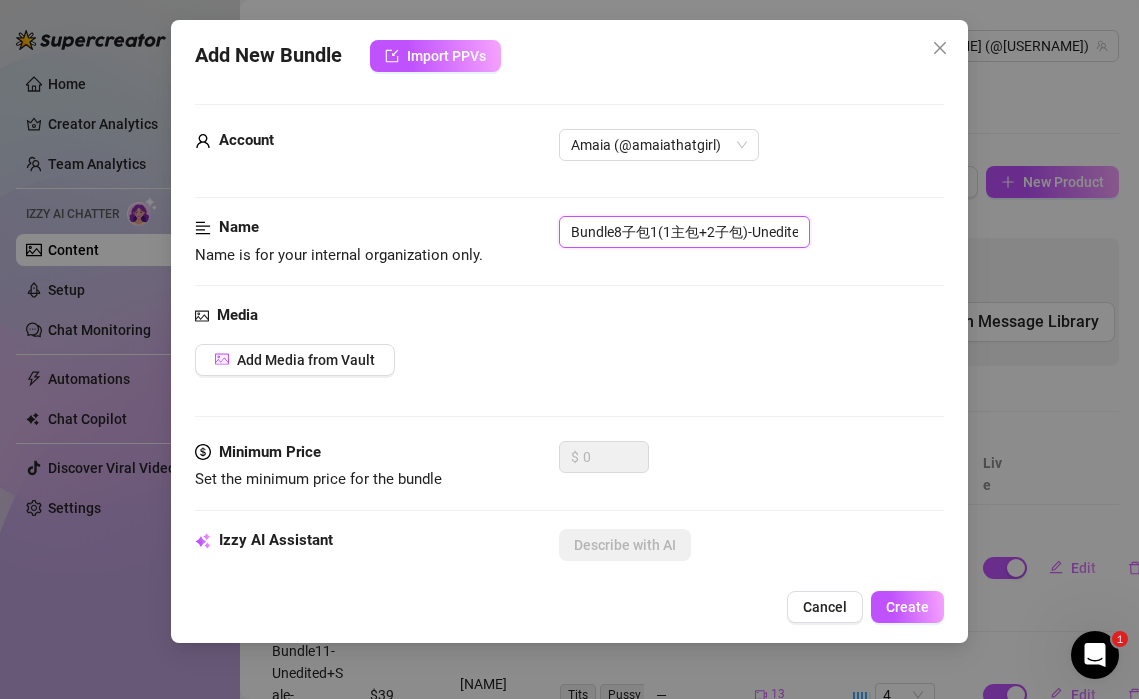 scroll, scrollTop: 0, scrollLeft: 180, axis: horizontal 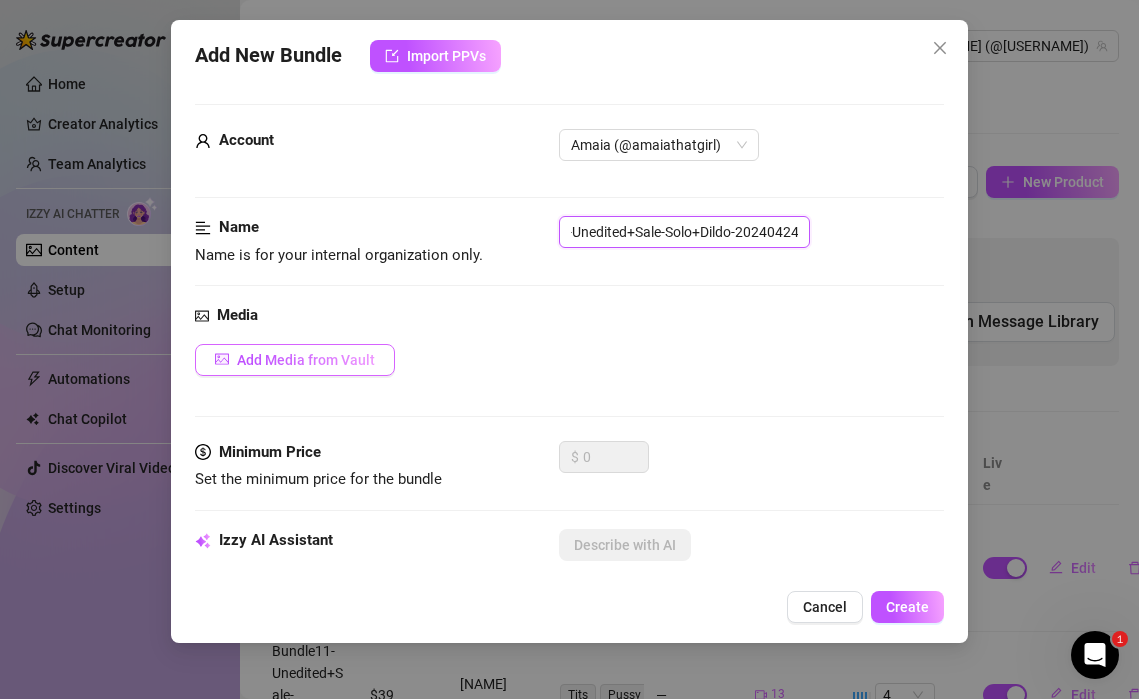type on "Bundle8子包1(1主包+2子包)-Unedited+Sale-Solo+Dildo-20240424" 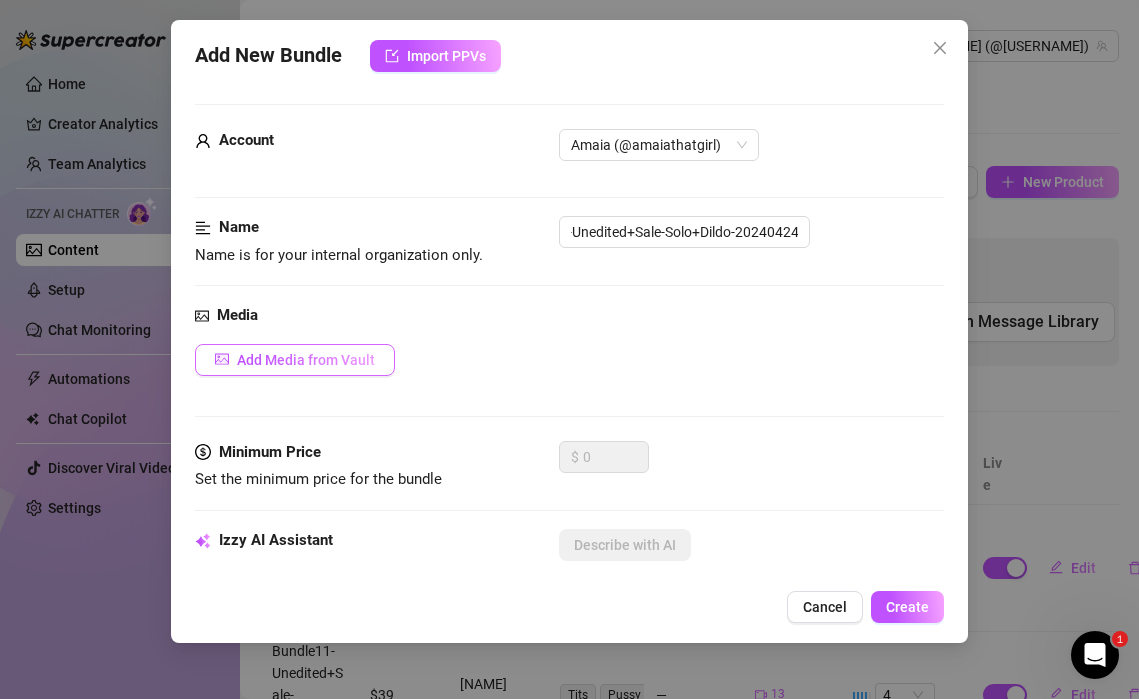 click on "Add Media from Vault" at bounding box center [306, 360] 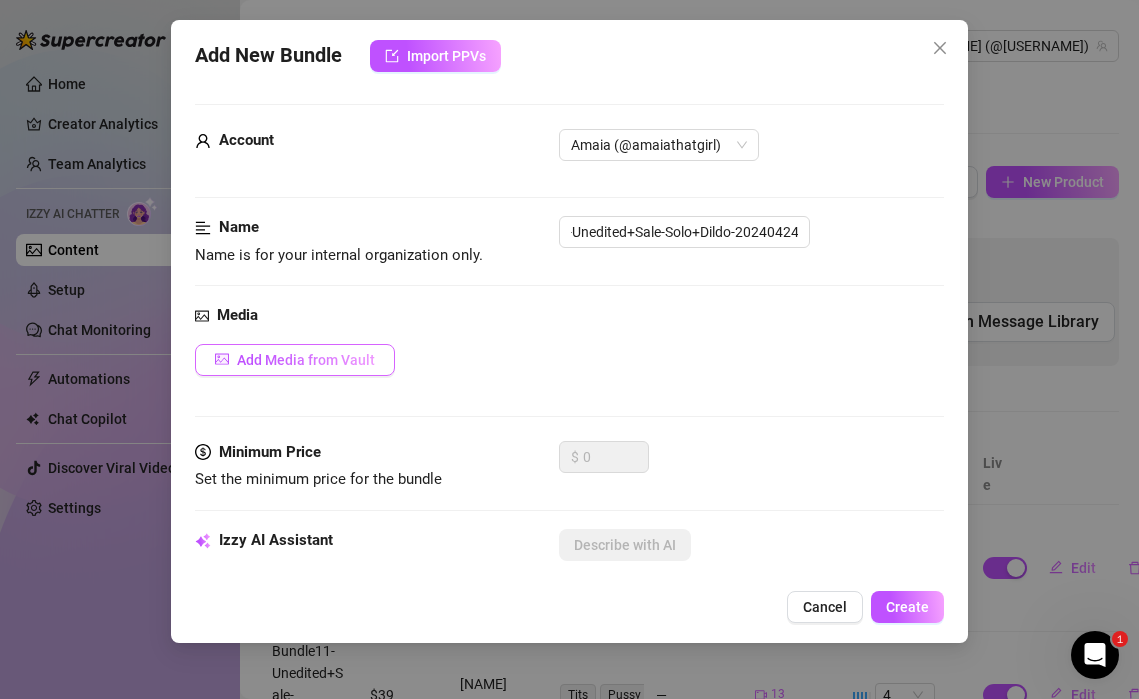 scroll, scrollTop: 0, scrollLeft: 0, axis: both 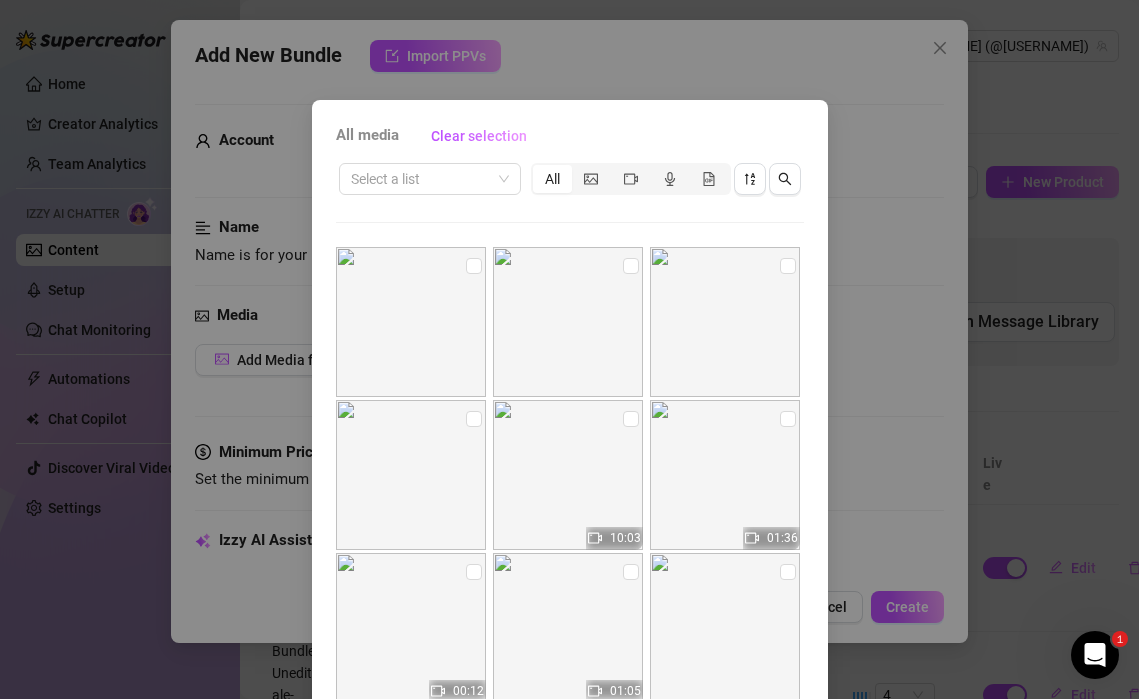click on "Select a list All 10:03 01:36 00:12 01:05" at bounding box center (570, 453) 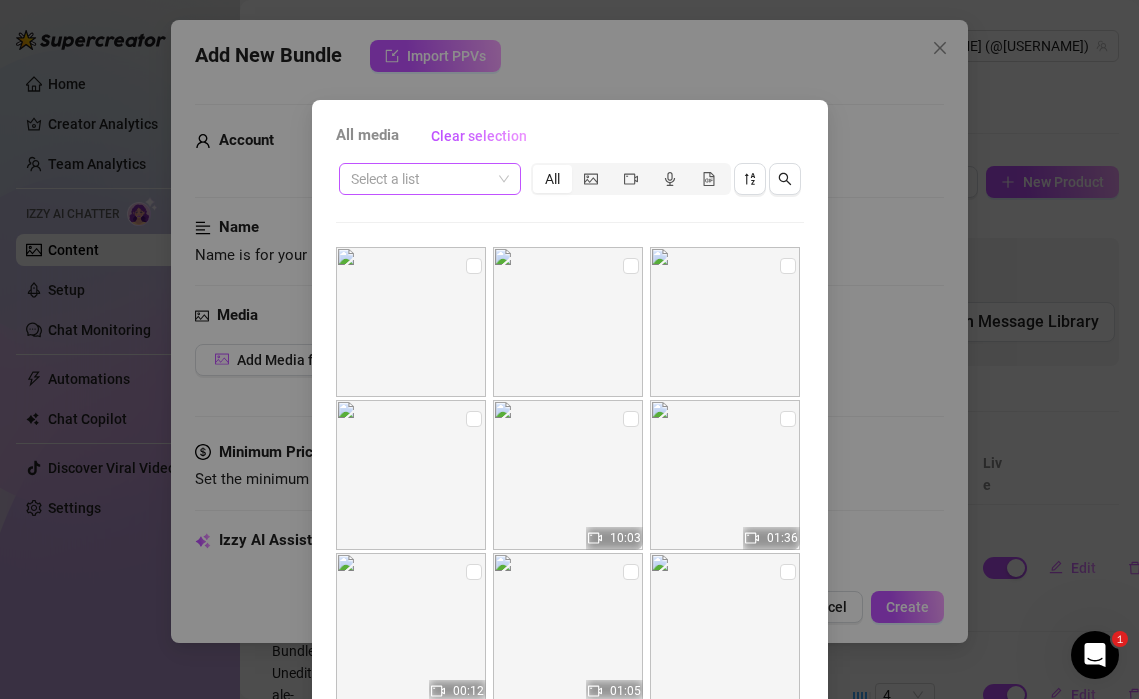 click at bounding box center (421, 179) 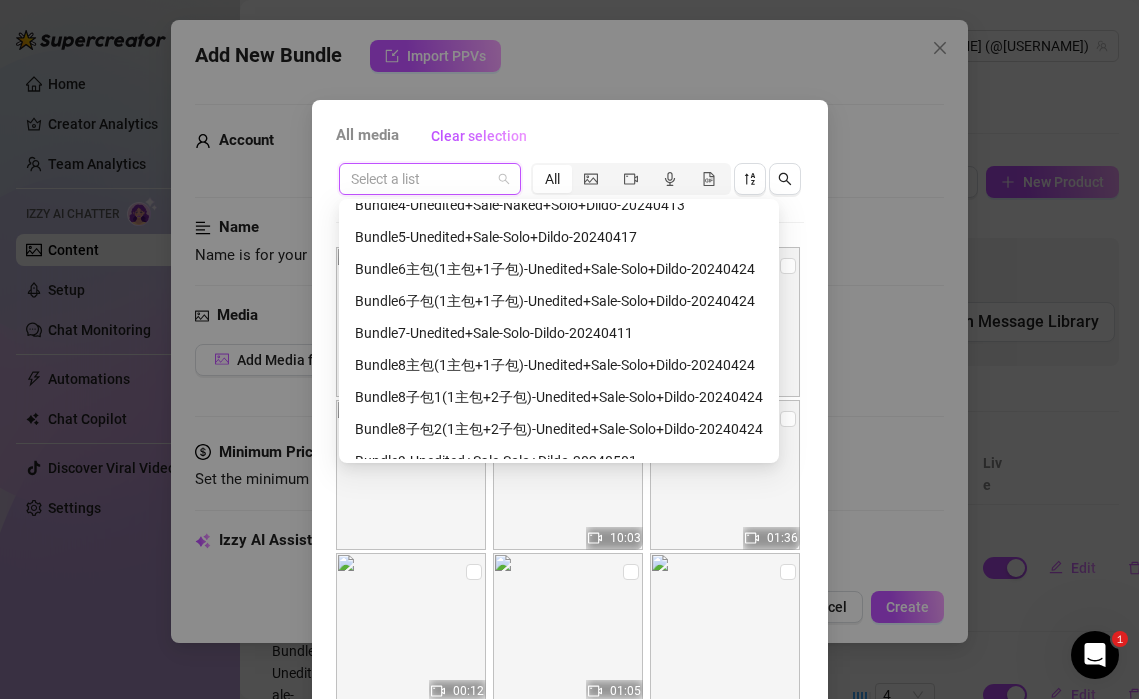 scroll, scrollTop: 214, scrollLeft: 0, axis: vertical 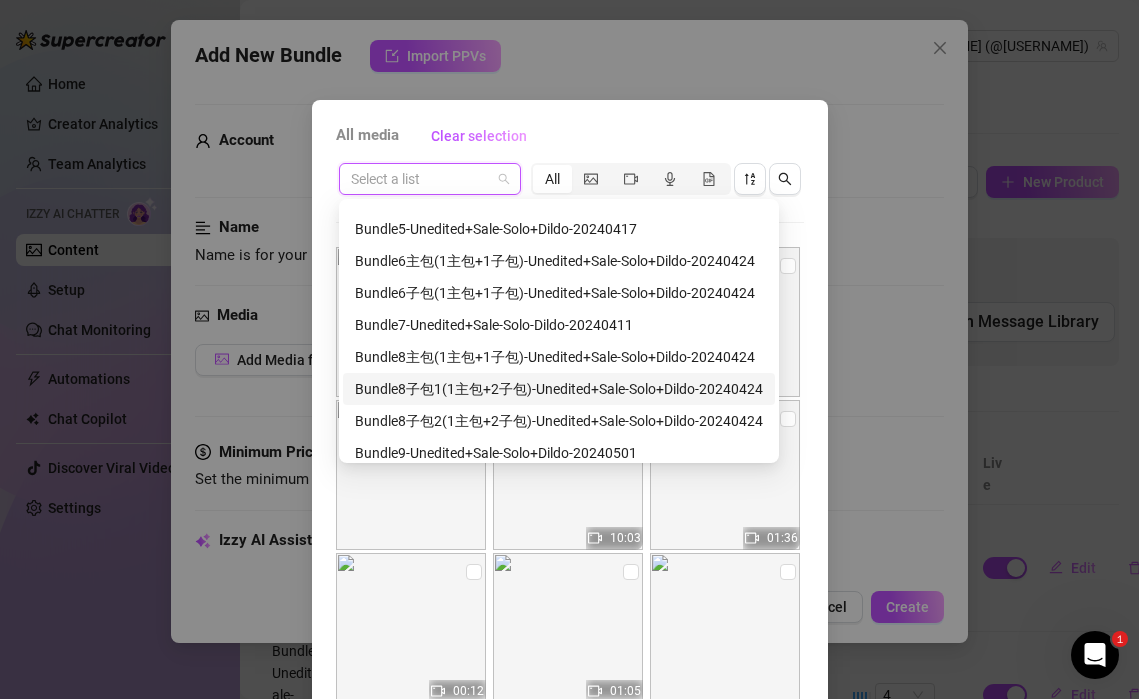 click on "Bundle8子包1(1主包+2子包)-Unedited+Sale-Solo+Dildo-20240424" at bounding box center (559, 389) 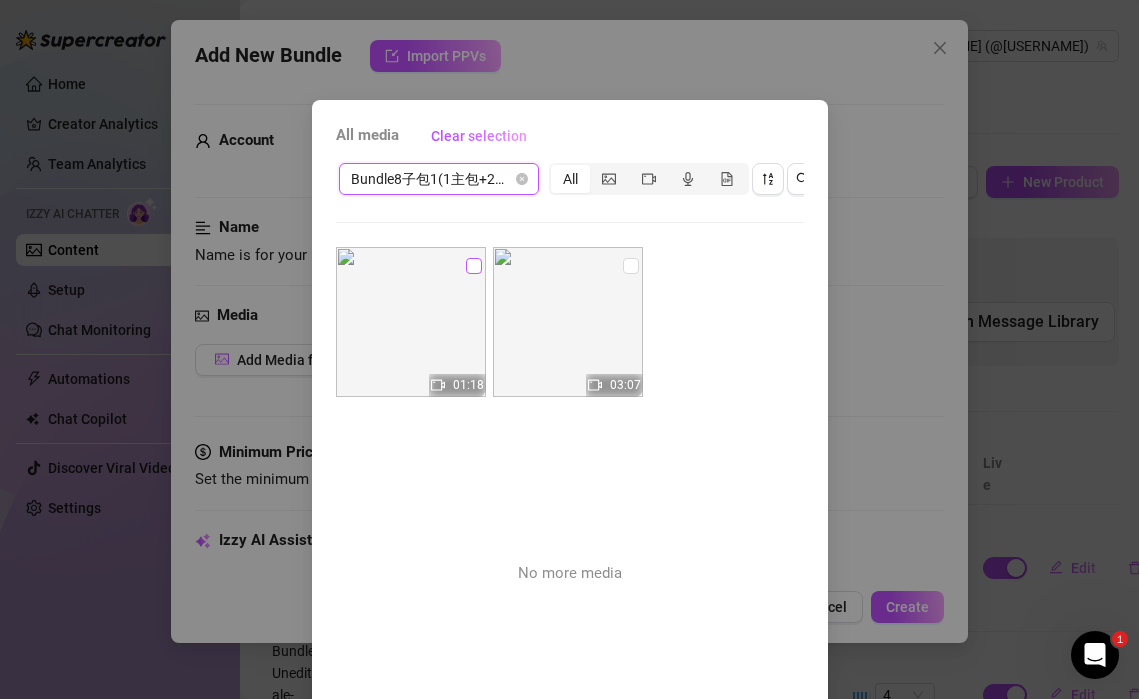 click at bounding box center [474, 266] 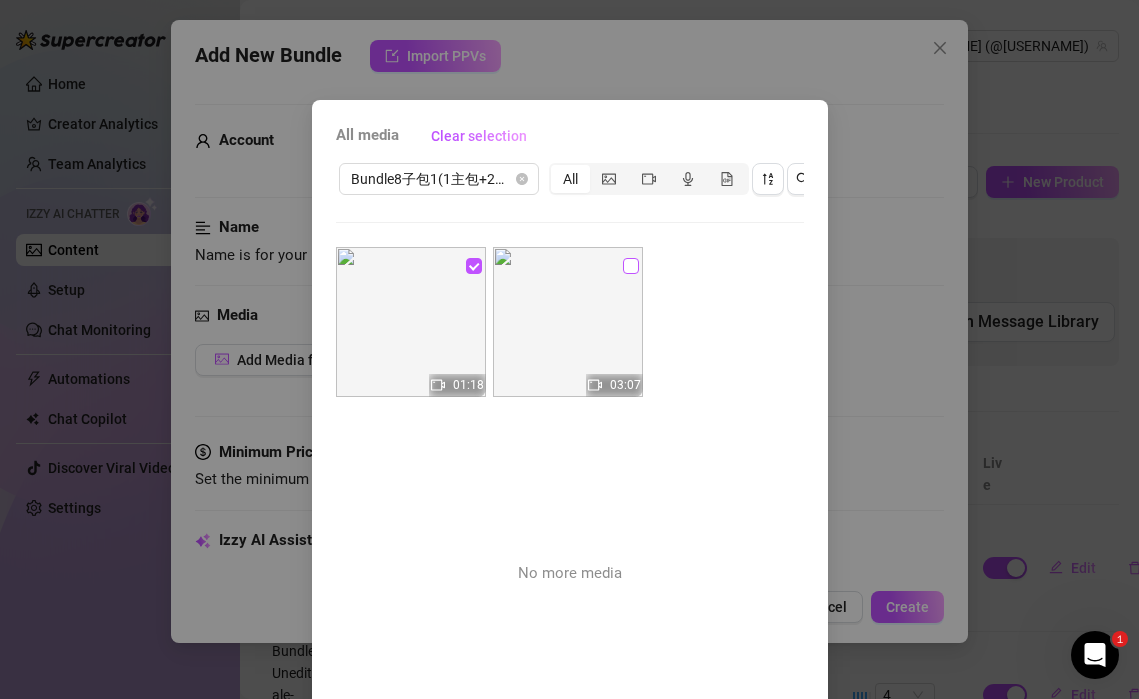 click at bounding box center (631, 266) 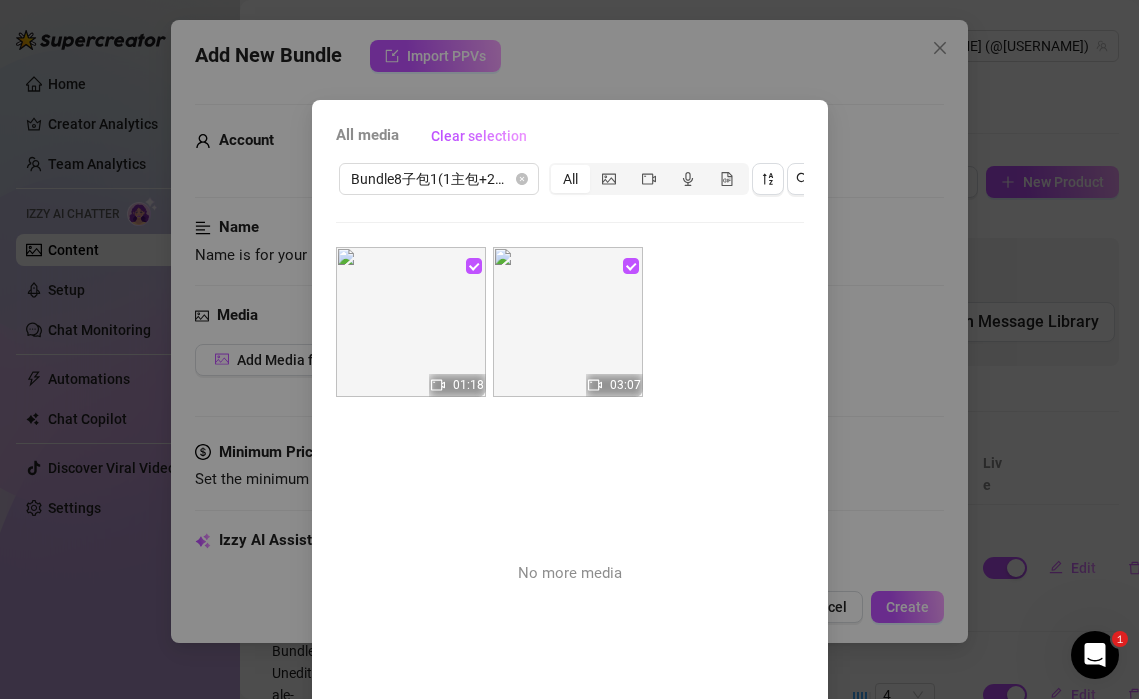 scroll, scrollTop: 136, scrollLeft: 0, axis: vertical 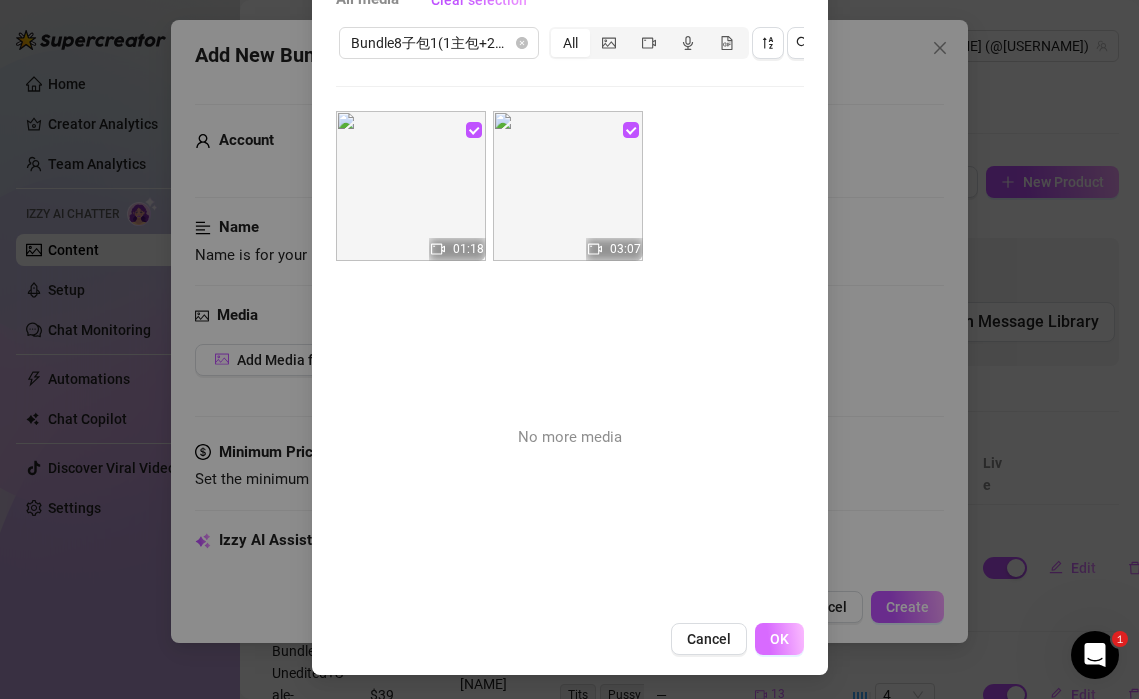 click on "OK" at bounding box center (779, 639) 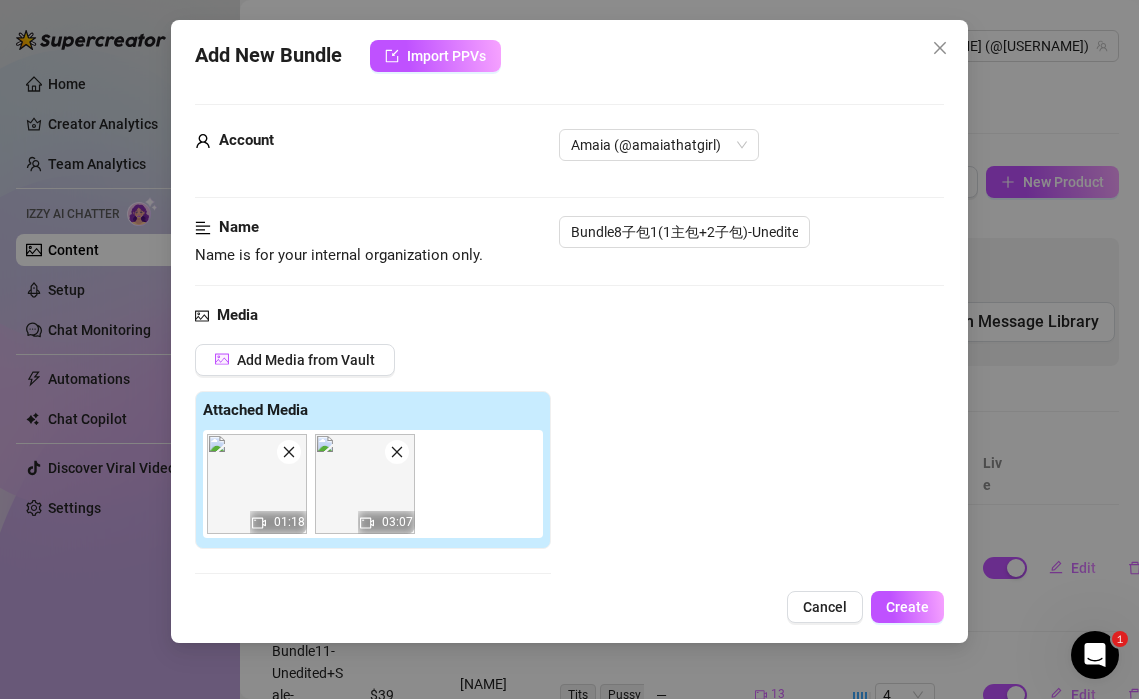scroll, scrollTop: 316, scrollLeft: 0, axis: vertical 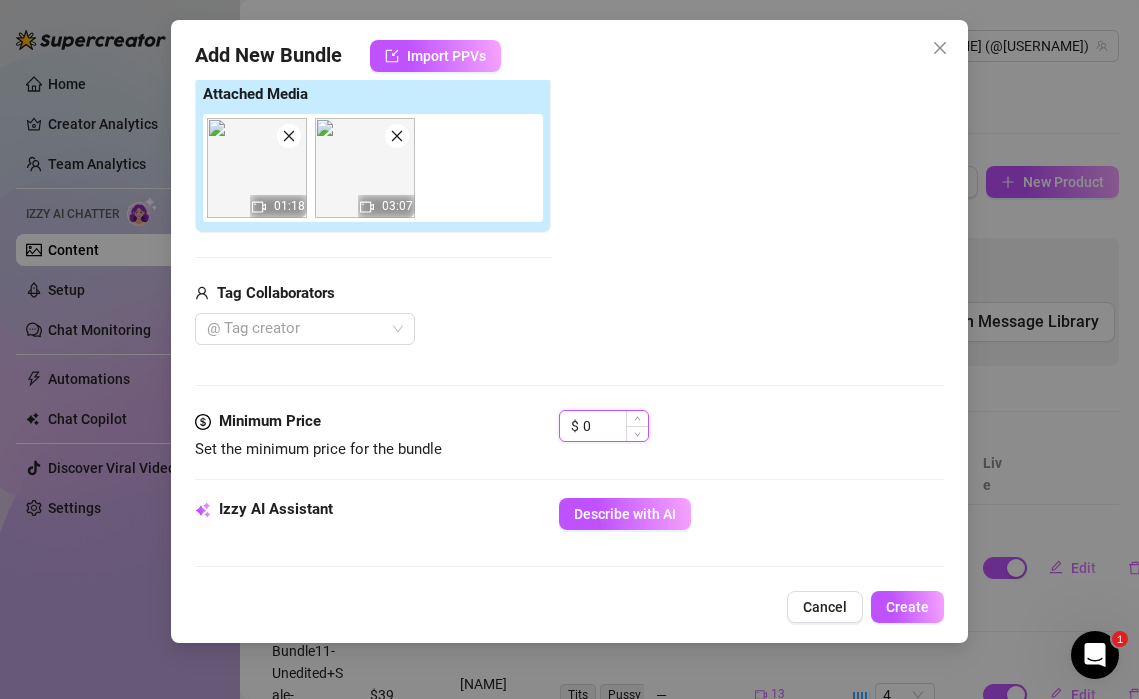 click on "0" at bounding box center [615, 426] 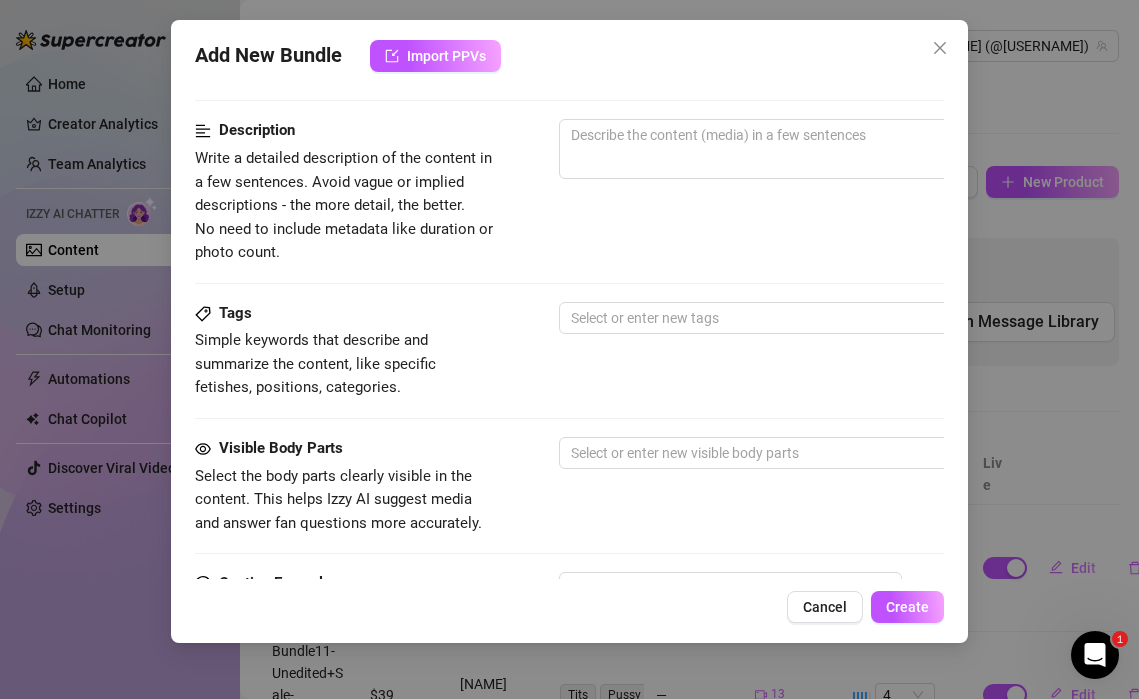 scroll, scrollTop: 713, scrollLeft: 0, axis: vertical 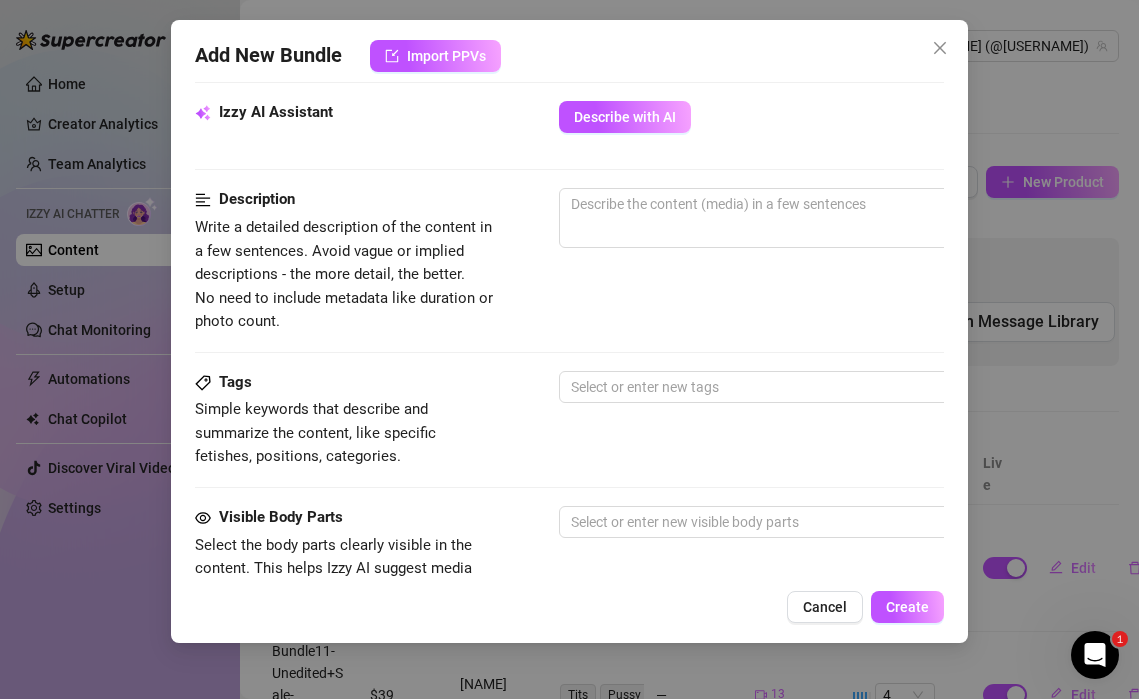 type on "19" 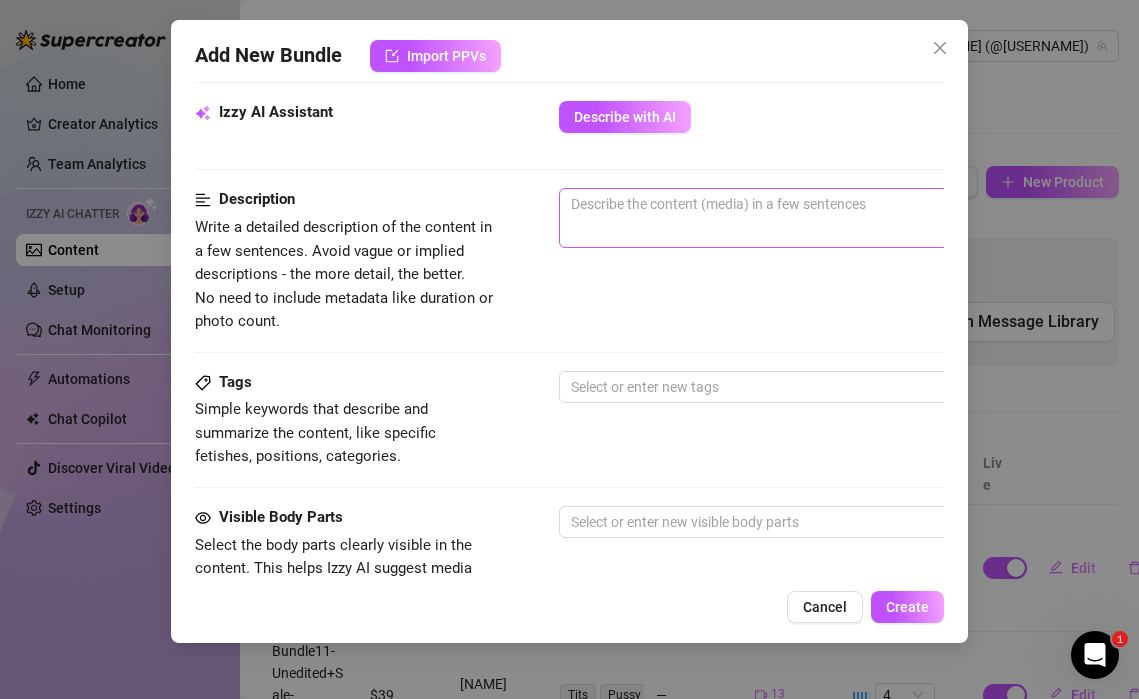 click on "0 / 1000" at bounding box center [909, 218] 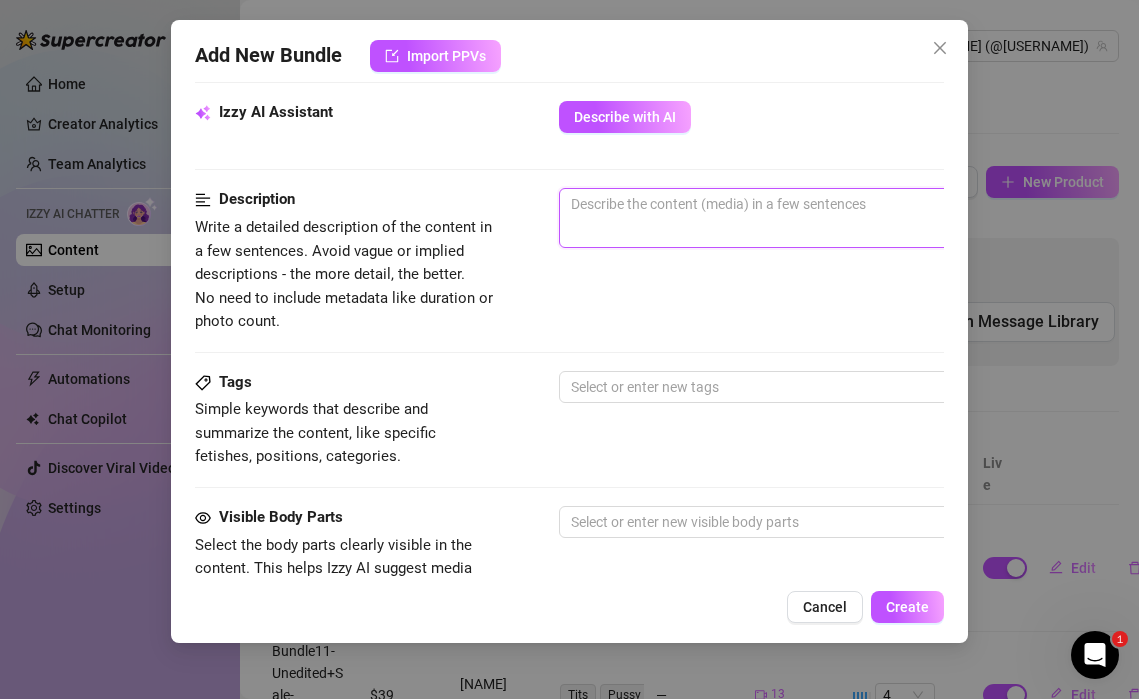 click at bounding box center (909, 204) 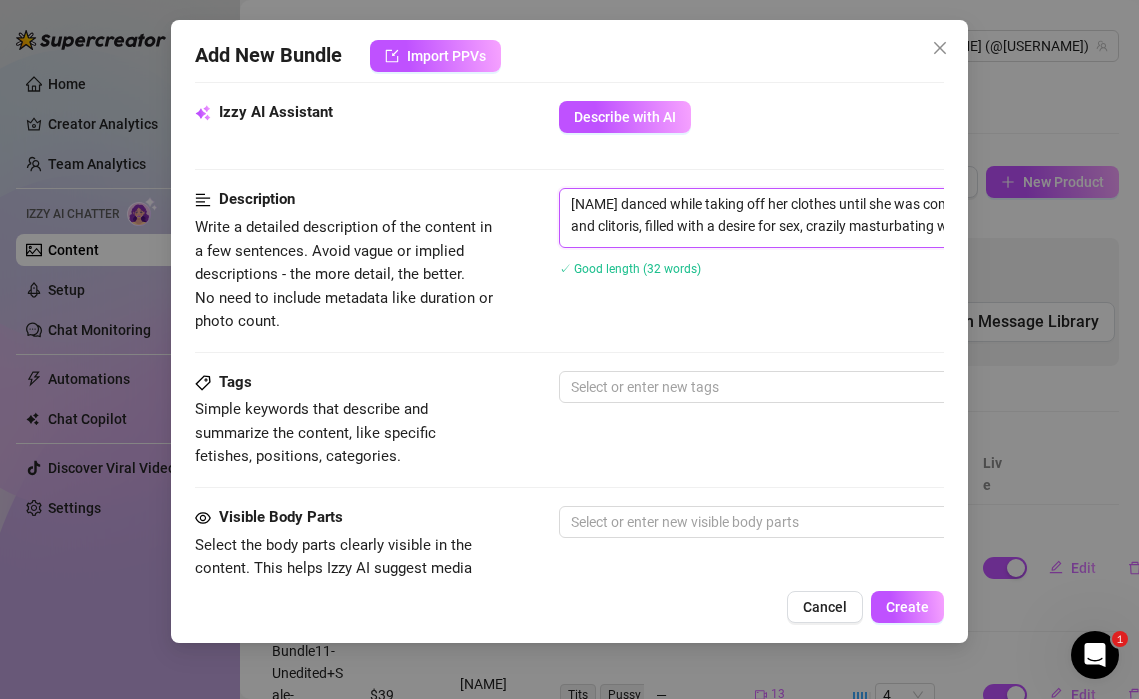 scroll, scrollTop: 0, scrollLeft: 0, axis: both 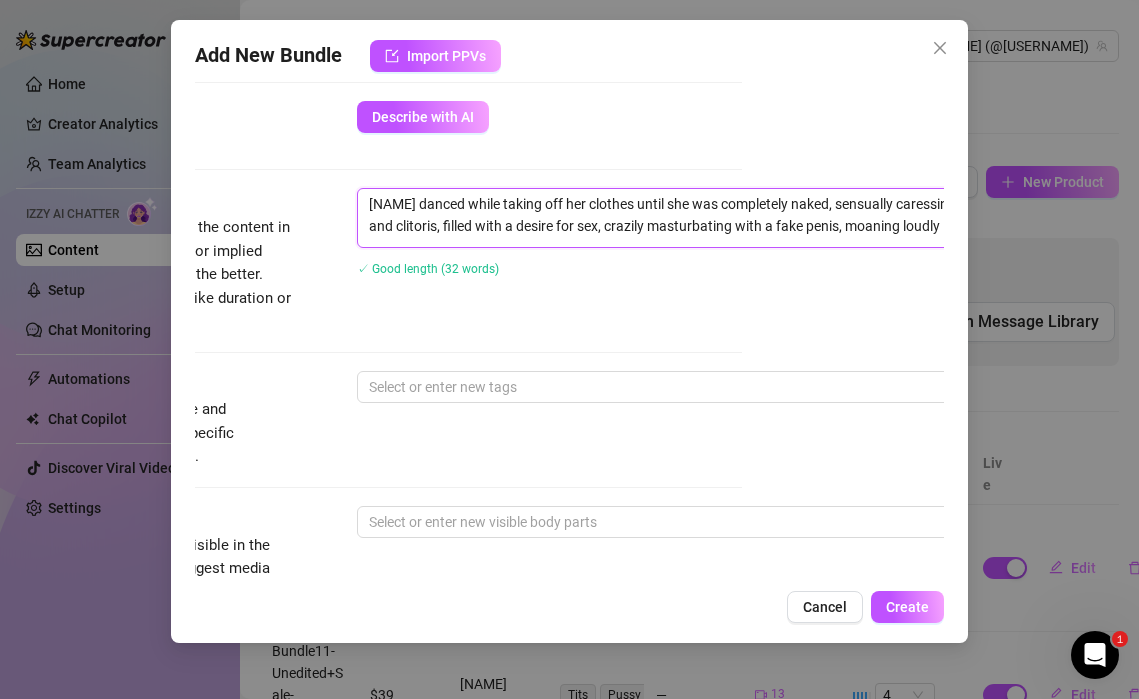 click on "[NAME] danced while taking off her clothes until she was completely naked, sensually caressing her nipples and clitoris, filled with a desire for sex, crazily masturbating with a fake penis, moaning loudly" at bounding box center (707, 215) 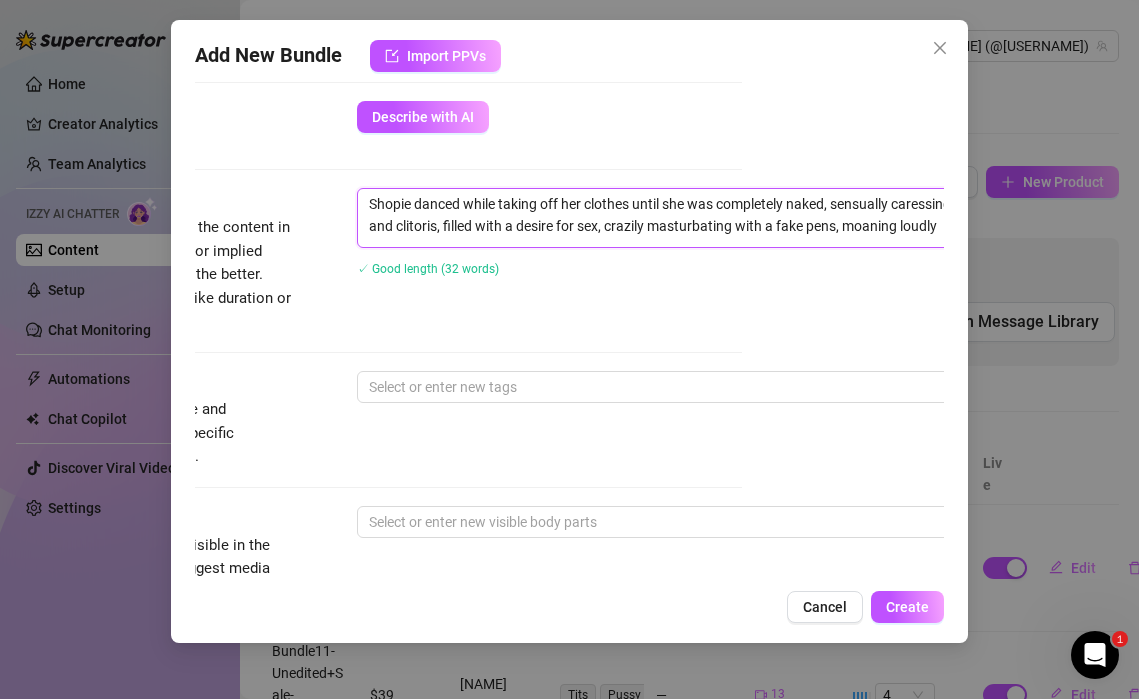 type on "[NAME] danced while taking off her clothes until she was completely naked, sensually caressing her nipples and clitoris, filled with a desire for sex, crazily masturbating with a fake pes, moaning loudly" 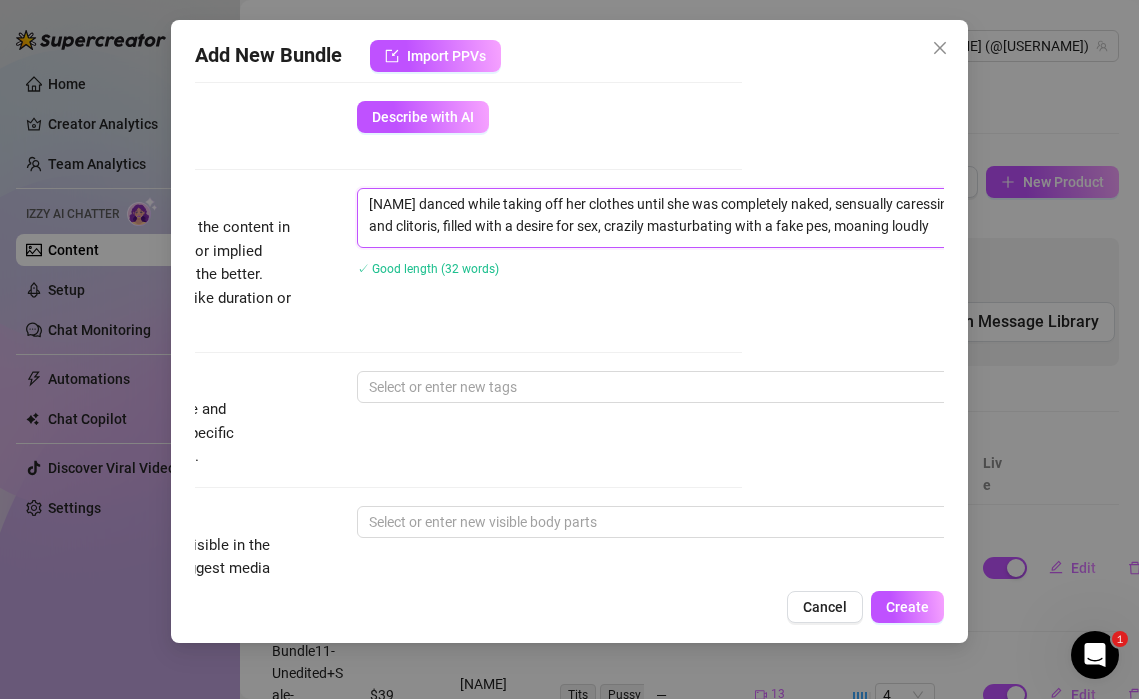 type on "[NAME] danced while taking off her clothes until she was completely naked, sensually caressing her nipples and clitoris, filled with a desire for sex, crazily masturbating with a fake ps, moaning loudly" 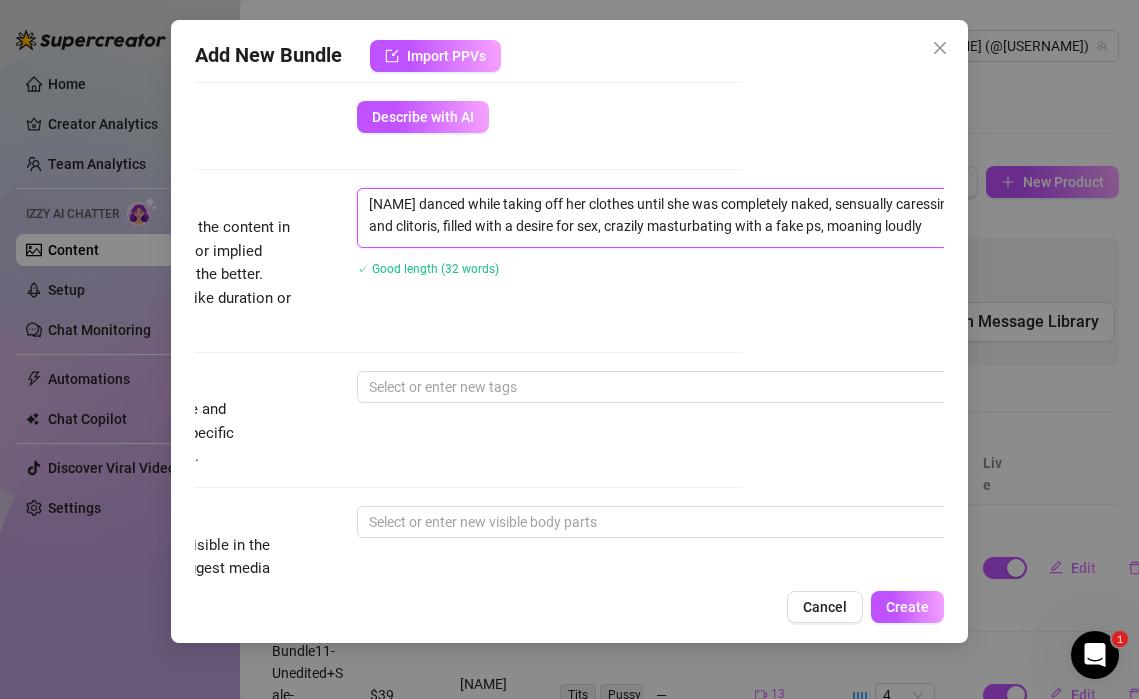 type on "[NAME] danced while taking off her clothes until she was completely naked, sensually caressing her nipples and clitoris, filled with a desire for sex, crazily masturbating with a fake s, moaning loudly" 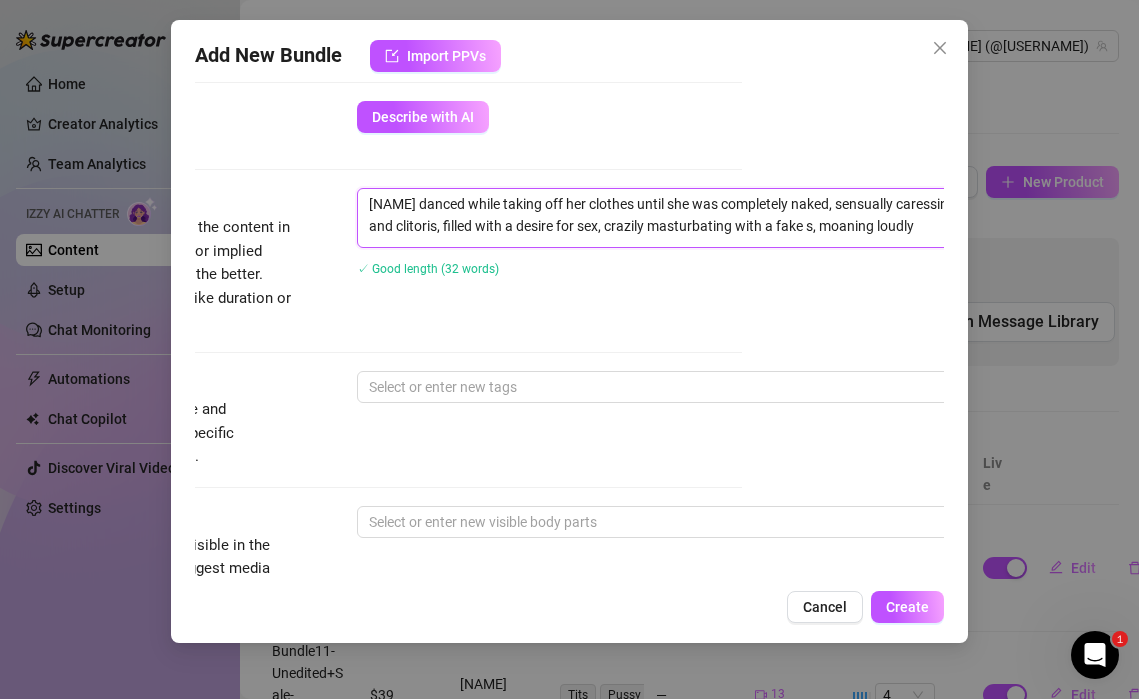 type on "Shopie danced while taking off her clothes until she was completely naked, sensually caressing her nipples and clitoris, filled with a desire for sex, crazily masturbating with a fakes, moaning loudly" 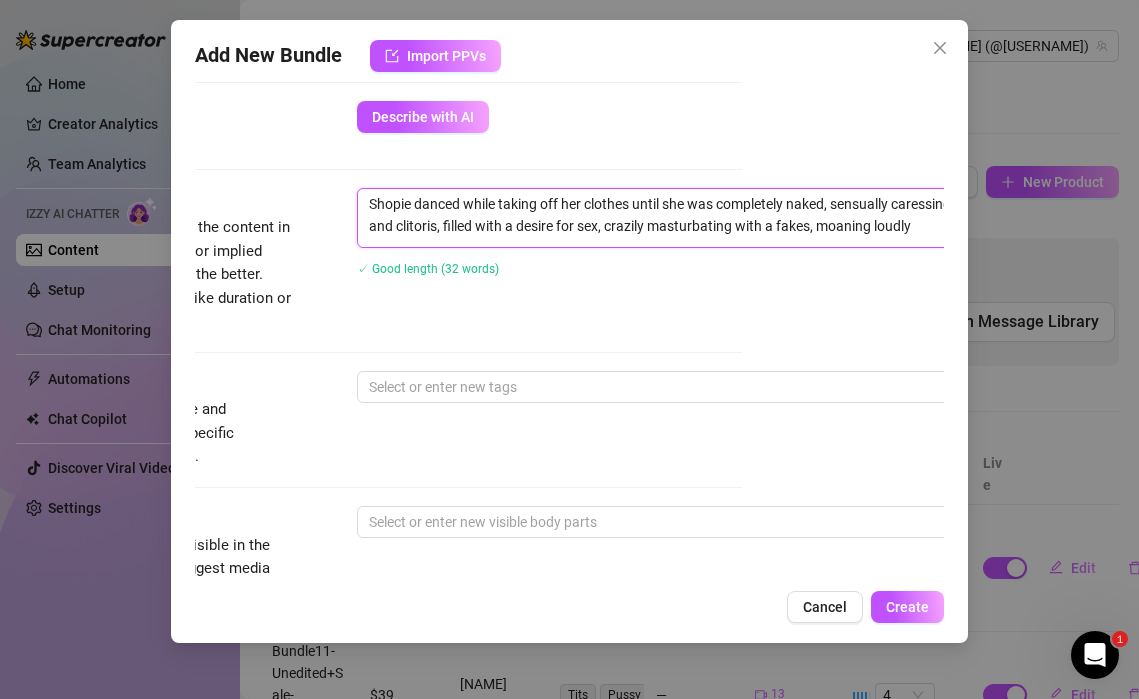 type on "[NAME] danced while taking off her clothes until she was completely naked, sensually caressing her nipples and clitoris, filled with a desire for sex, crazily masturbating with a faks, moaning loudly" 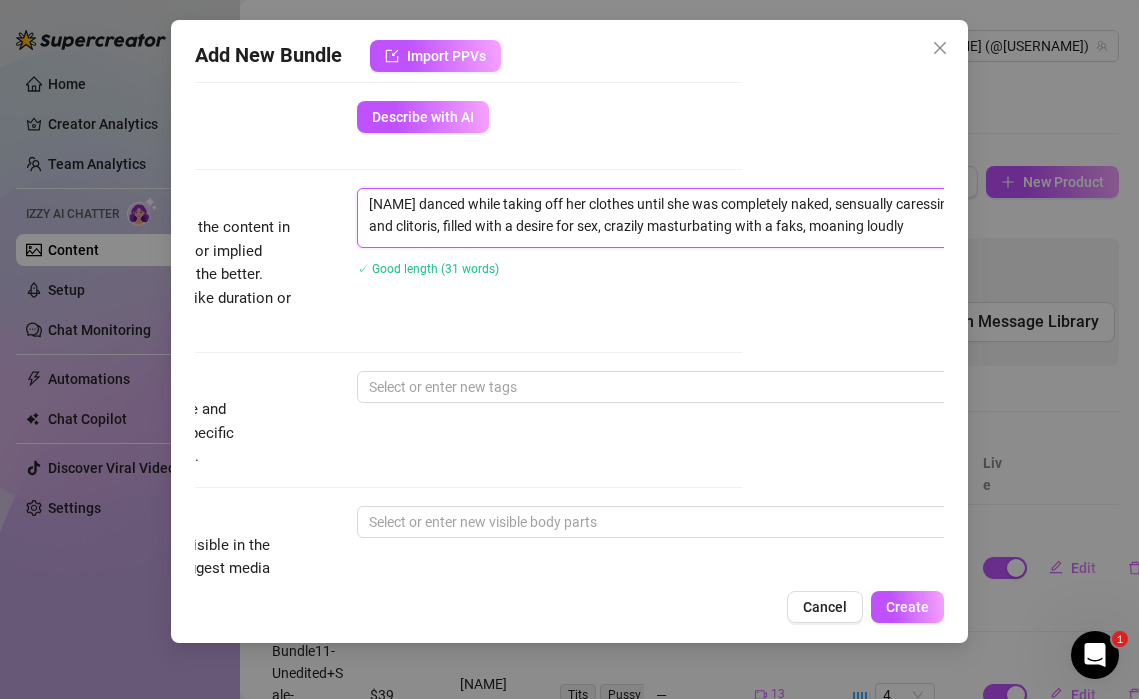 type on "[NAME] danced while taking off her clothes until she was completely naked, sensually caressing her nipples and clitoris, filled with a desire for sex, crazily masturbating with a fas, moaning loudly" 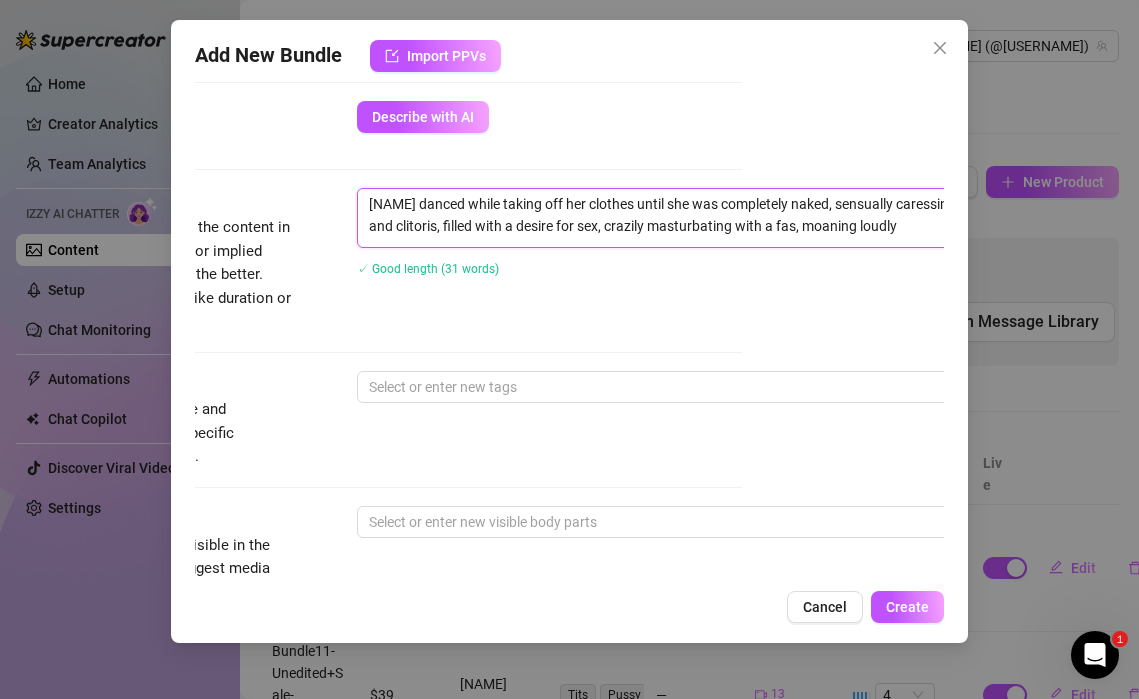 type on "Shopie danced while taking off her clothes until she was completely naked, sensually caressing her nipples and clitoris, filled with a desire for sex, crazily masturbating with a fs, moaning loudly" 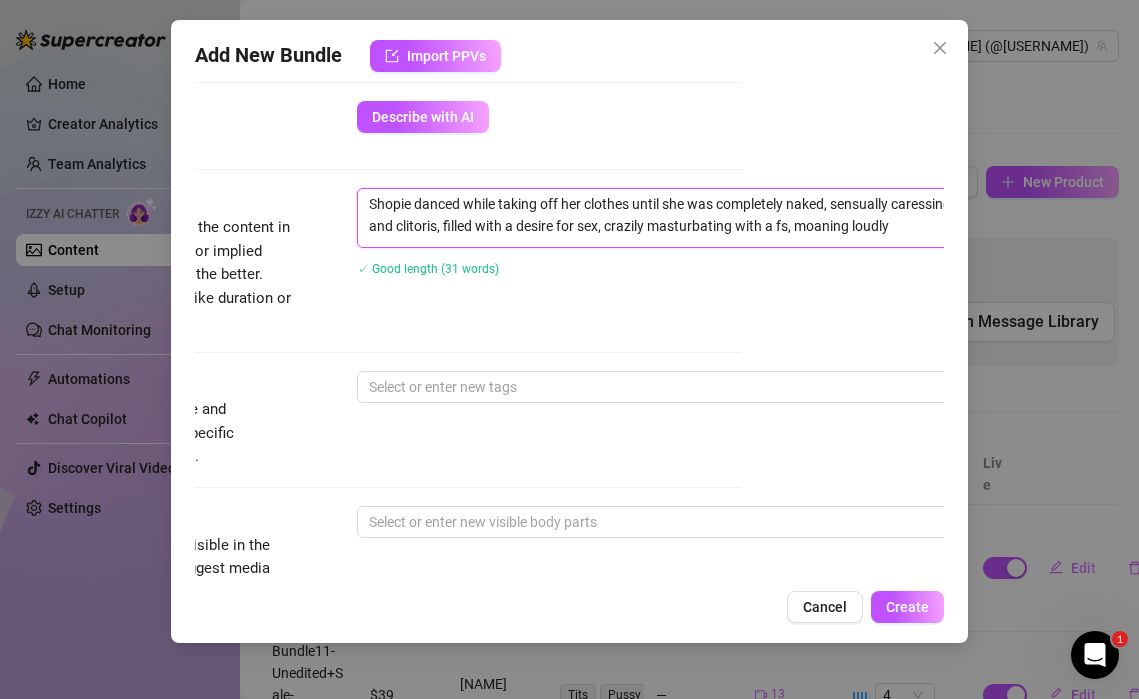type on "[NAME] danced while taking off her clothes until she was completely naked, sensually caressing her nipples and clitoris, filled with a desire for sex, crazily masturbating with a s, moaning loudly" 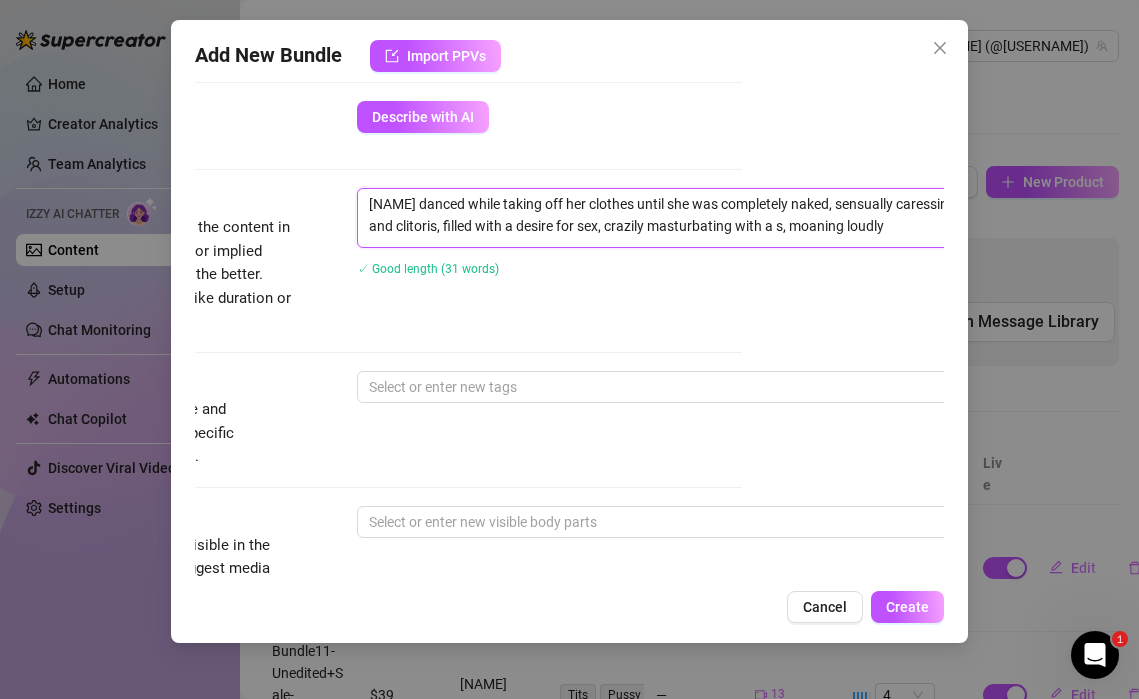 type on "[NAME] danced while taking off her clothes until she was completely naked, sensually caressing her nipples and clitoris, filled with a desire for sex, crazily masturbating with a , moaning loudly" 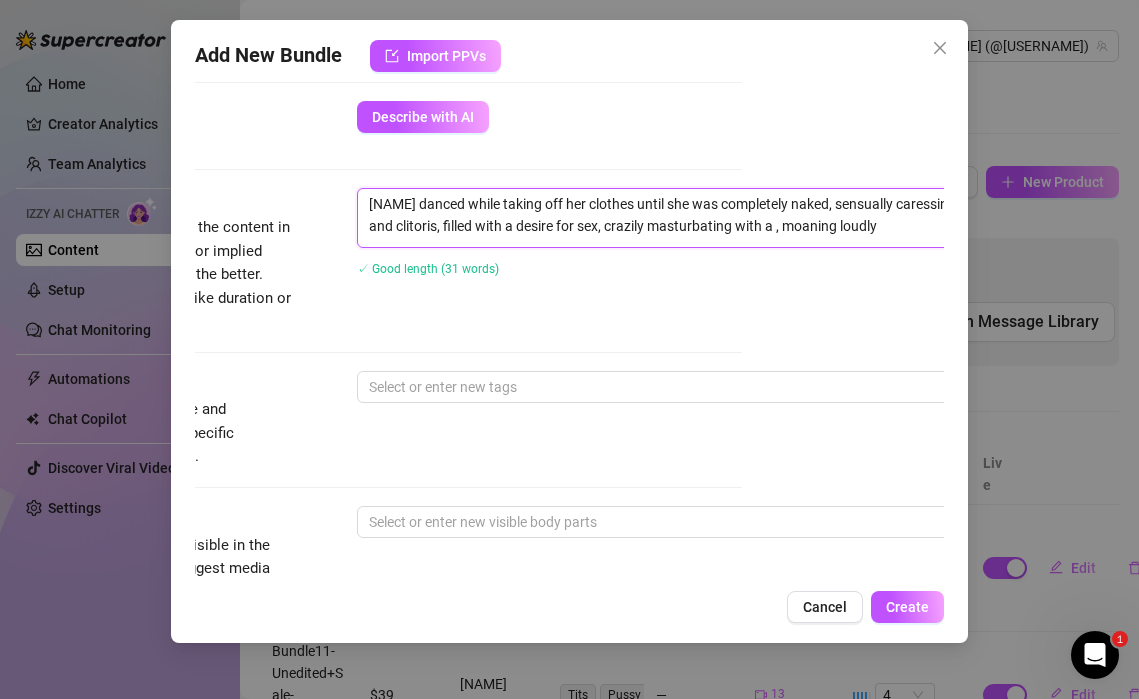 type on "[NAME] danced while taking off her clothes until she was completely naked, sensually caressing her nipples and clitoris, filled with a desire for sex, crazily masturbating with a d, moaning loudly" 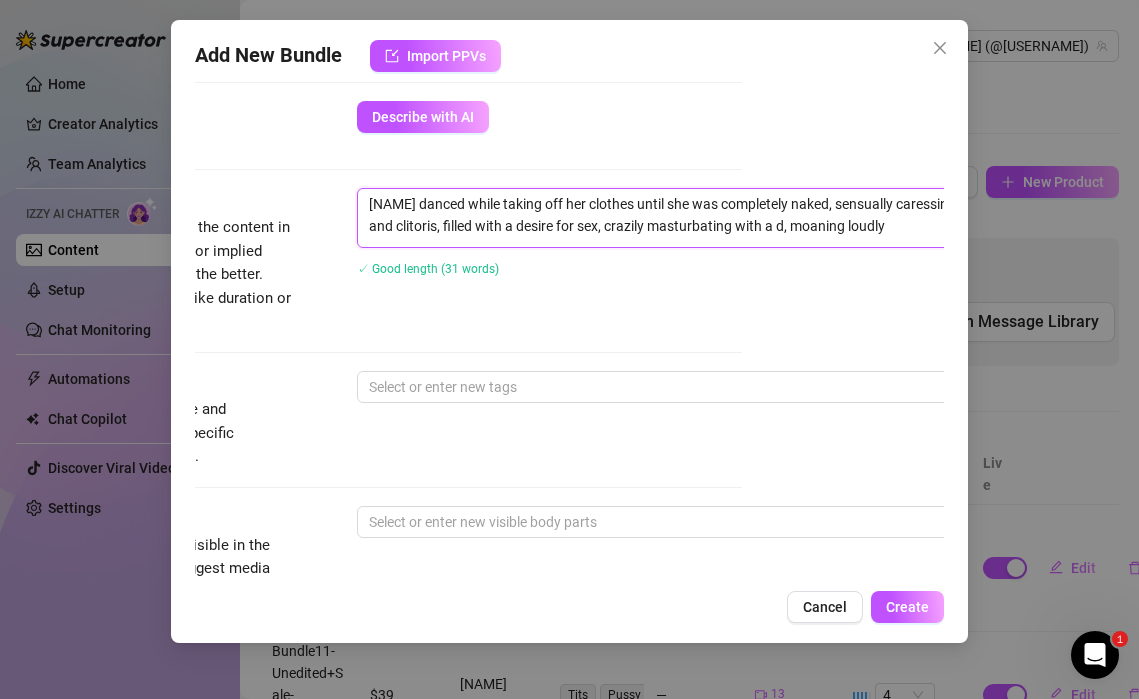 type on "Shopie danced while taking off her clothes until she was completely naked, sensually caressing her nipples and clitoris, filled with a desire for sex, crazily masturbating with a dildo, moaning loudly" 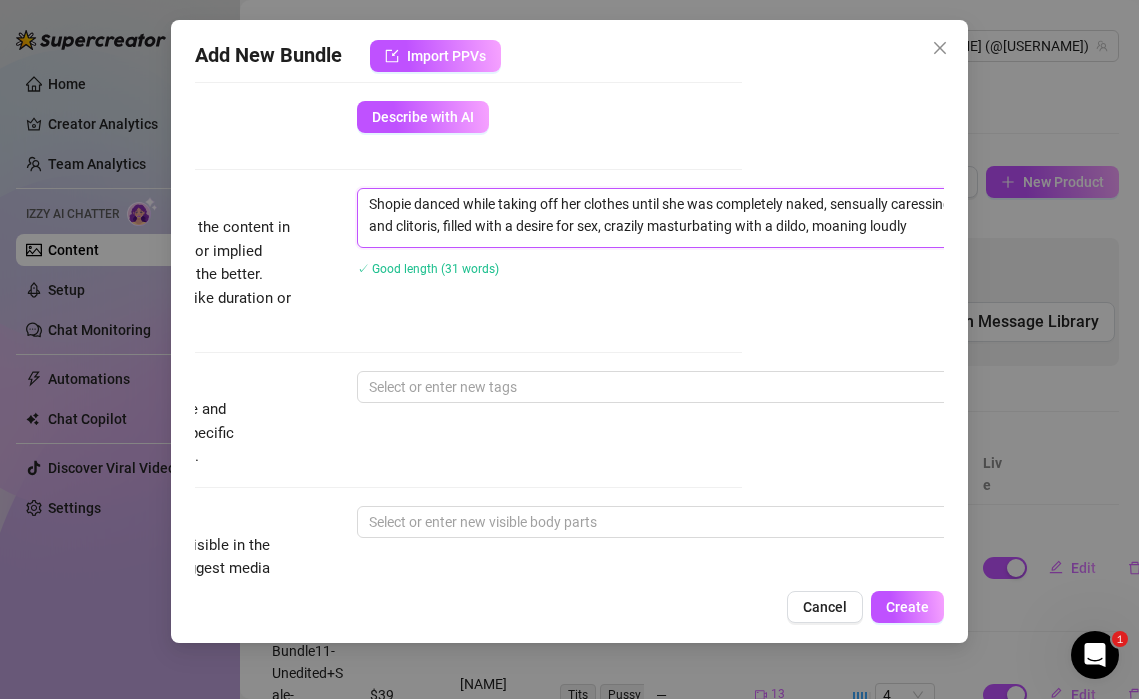 type on "[NAME] danced while taking off her clothes until she was completely naked, sensually caressing her nipples and clitoris, filled with a desire for sex, crazily masturbating with a d, moaning loudly" 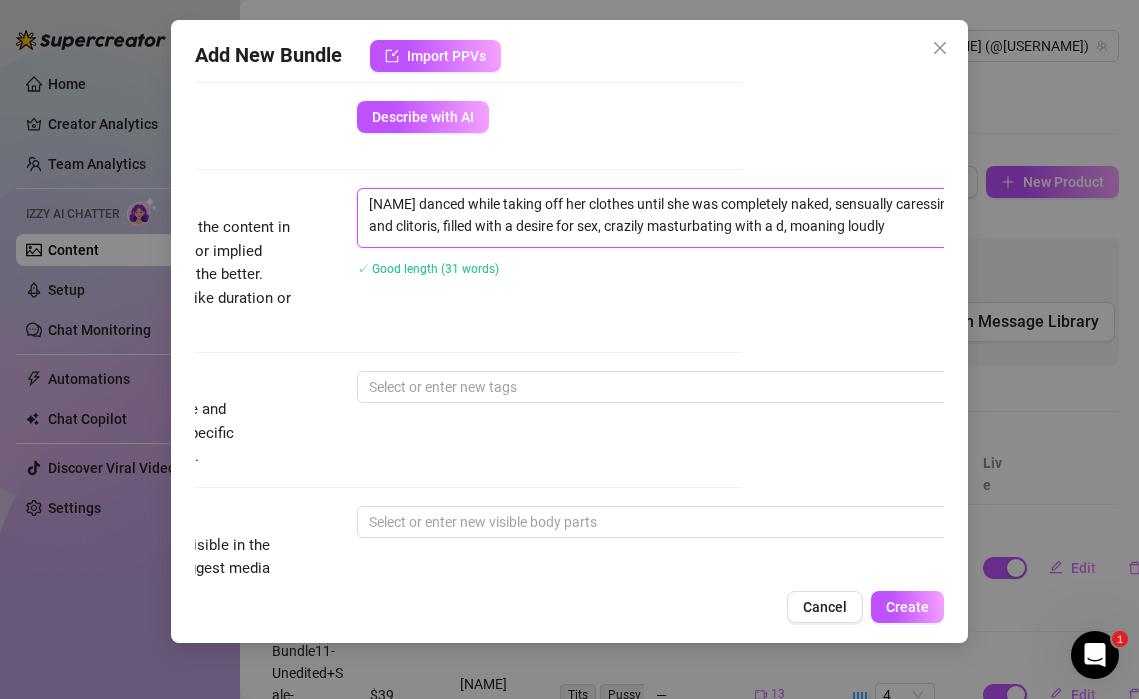 type on "[NAME] danced while taking off her clothes until she was completely naked, sensually caressing her nipples and clitoris, filled with a desire for sex, crazily masturbating with a do, moaning loudly" 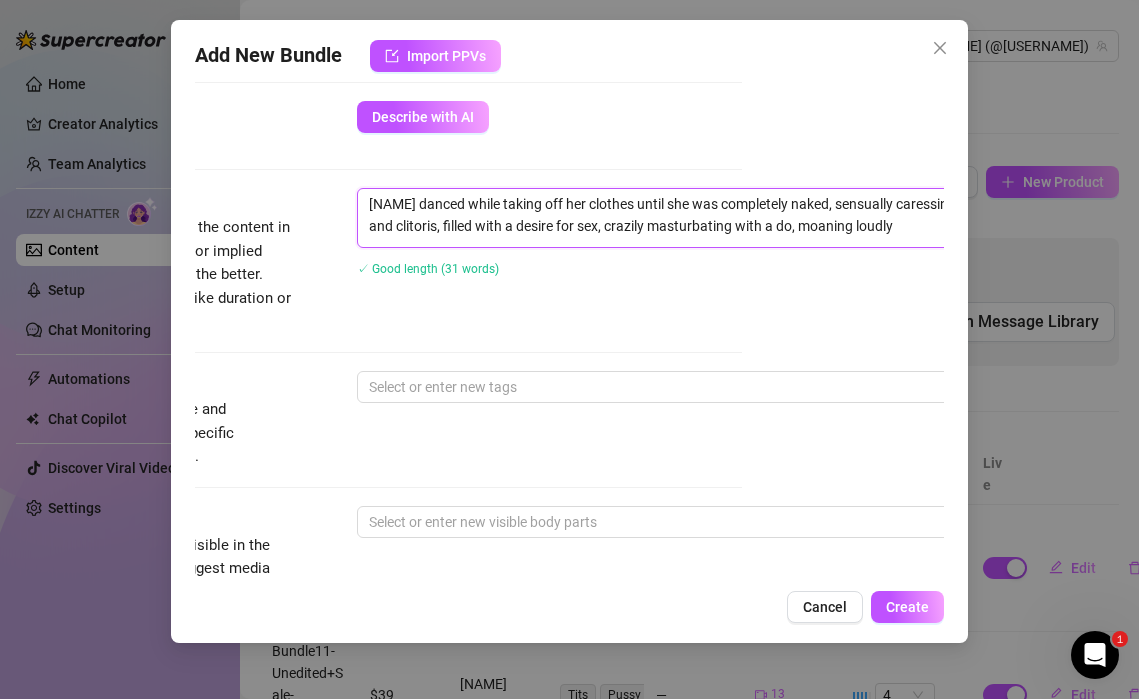 type on "[NAME] danced while taking off her clothes until she was completely naked, sensually caressing her nipples and clitoris, filled with a desire for sex, crazily masturbating with a do l, moaning loudly" 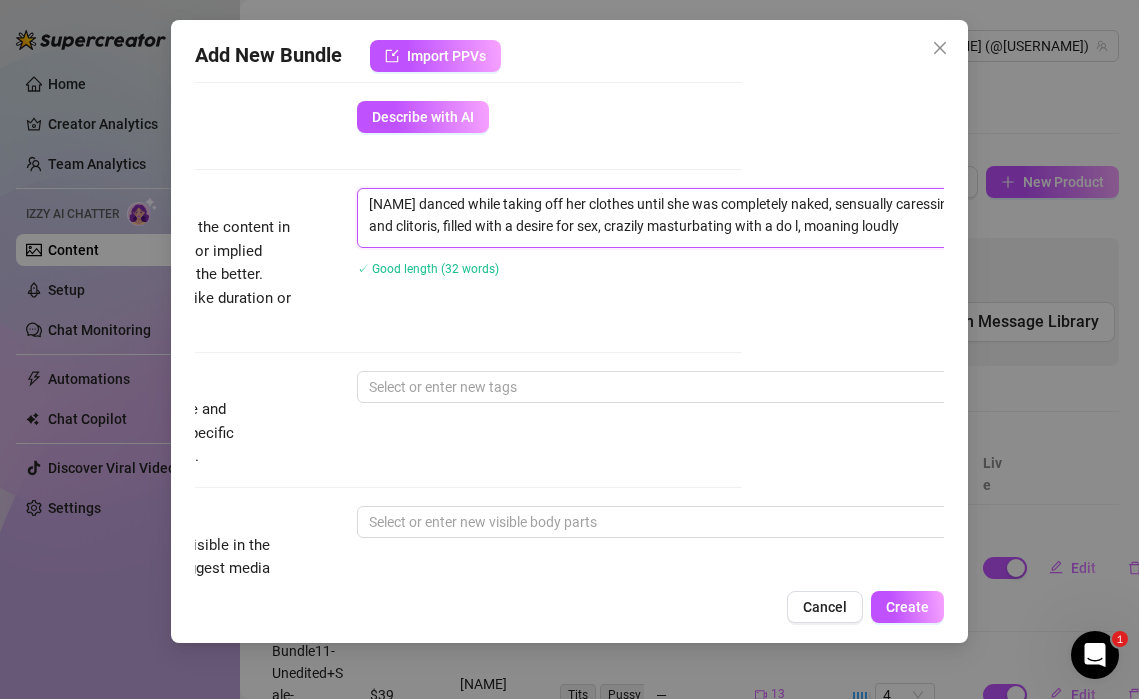 type on "[NAME] danced while taking off her clothes until she was completely naked, sensually caressing her nipples and clitoris, filled with a desire for sex, crazily masturbating with a do li, moaning loudly" 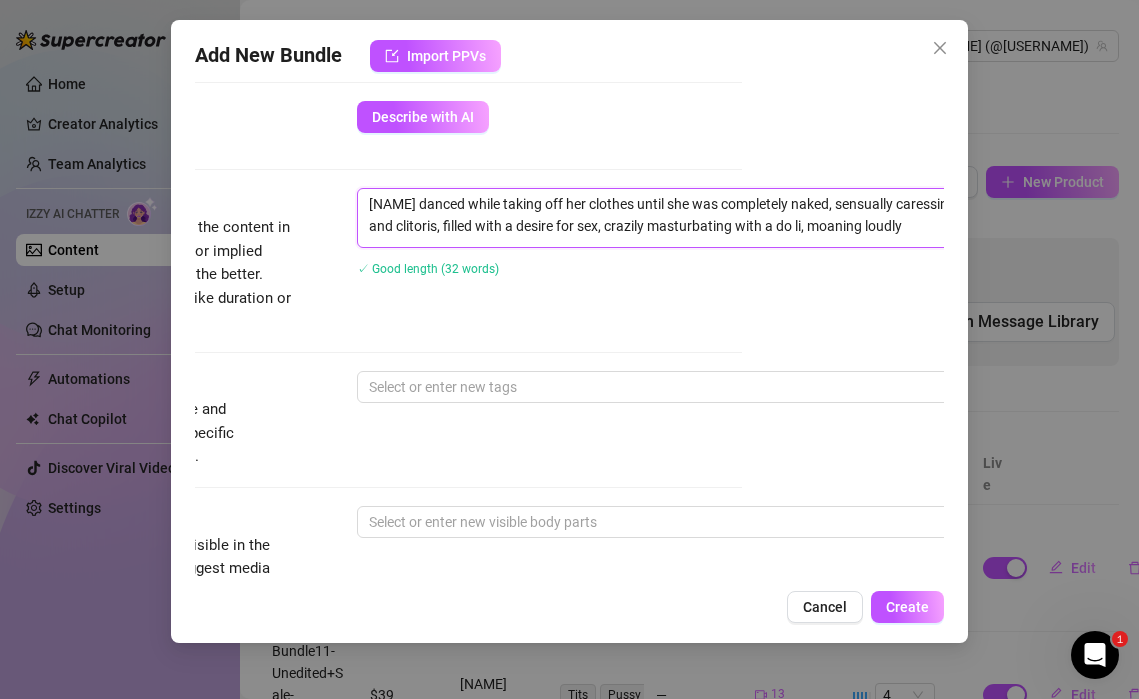 type on "[NAME] danced while taking off her clothes until she was completely naked, sensually caressing her nipples and clitoris, filled with a desire for sex, crazily masturbating with a do li d, moaning loudly" 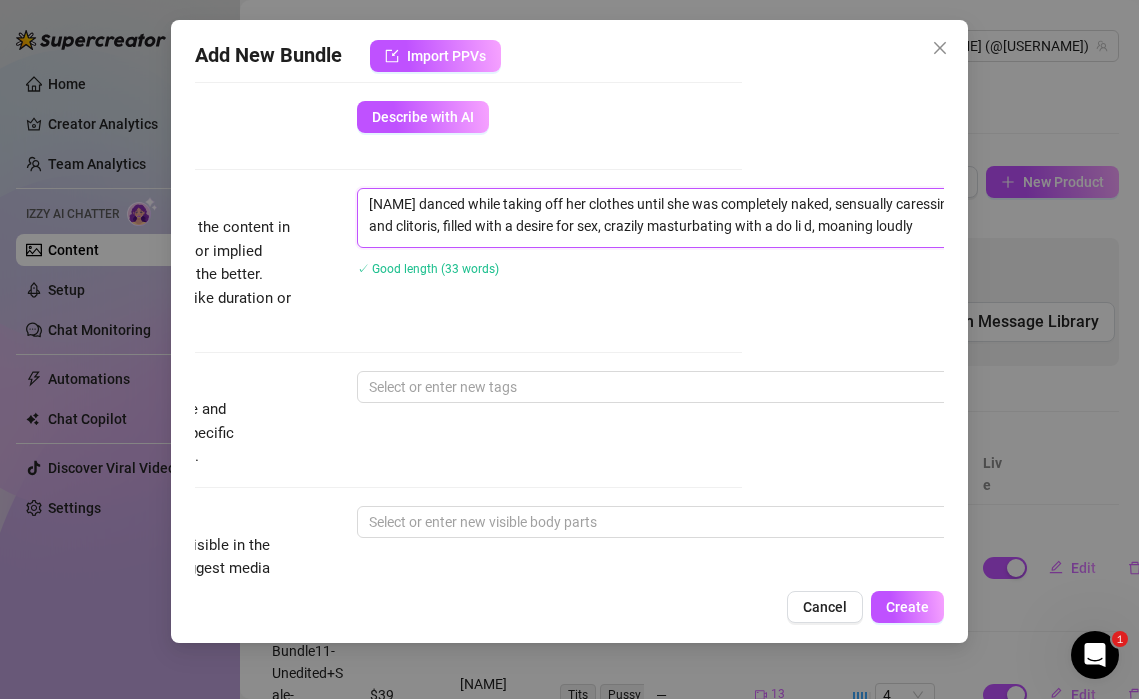 type on "[NAME] danced while taking off her clothes until she was completely naked, sensually caressing her nipples and clitoris, filled with a desire for sex, crazily masturbating with a do li, moaning loudly" 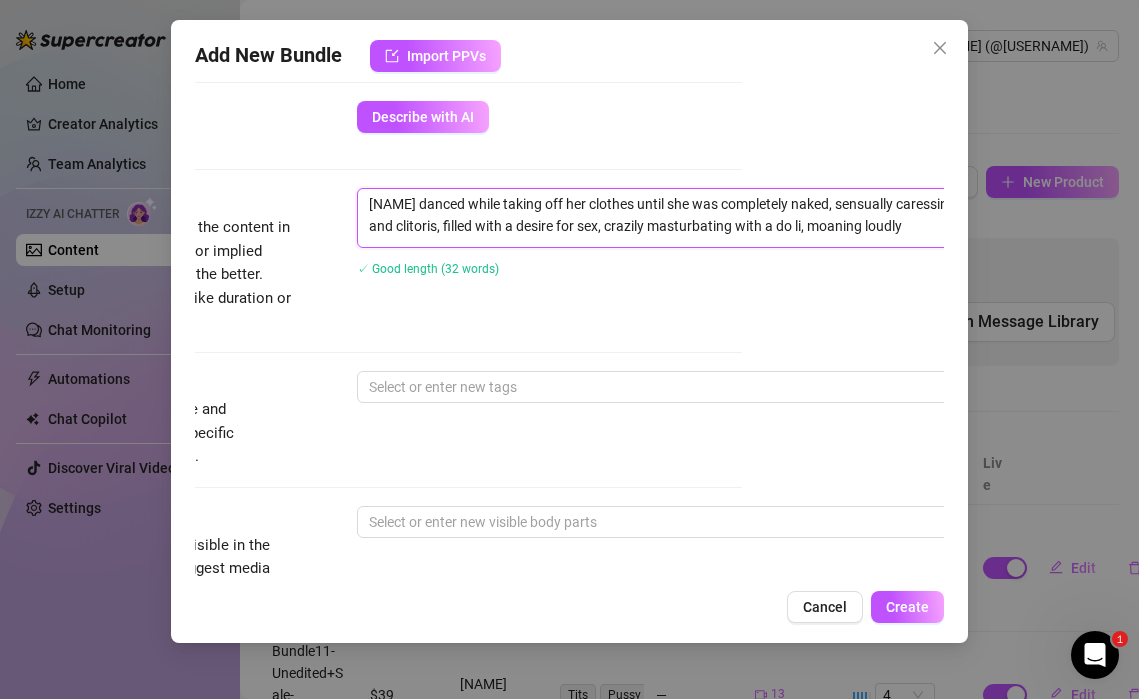 type on "[NAME] danced while taking off her clothes until she was completely naked, sensually caressing her nipples and clitoris, filled with a desire for sex, crazily masturbating with a do l, moaning loudly" 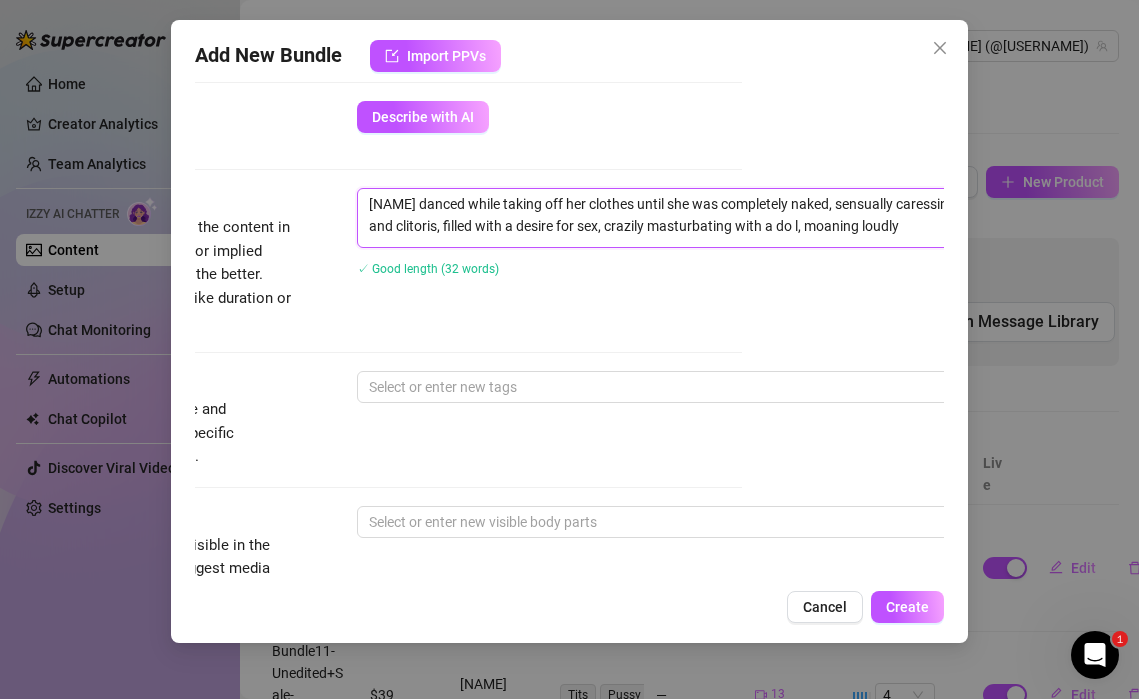 type on "[NAME] danced while taking off her clothes until she was completely naked, sensually caressing her nipples and clitoris, filled with a desire for sex, crazily masturbating with a do, moaning loudly" 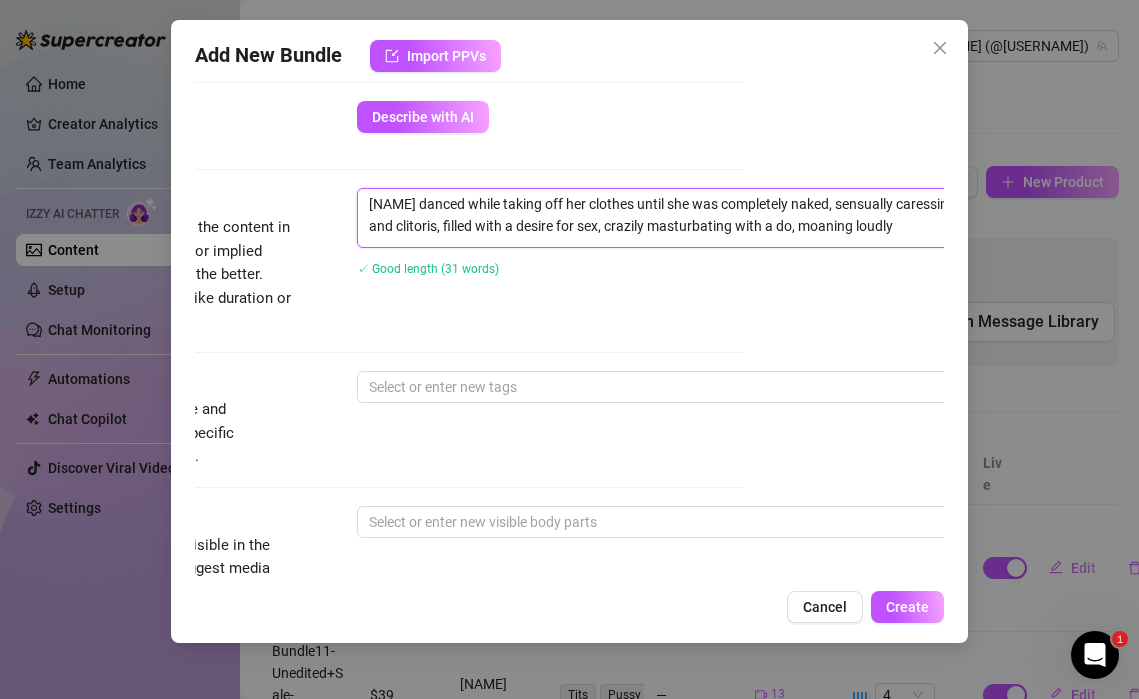 type on "[NAME] danced while taking off her clothes until she was completely naked, sensually caressing her nipples and clitoris, filled with a desire for sex, crazily masturbating with a d, moaning loudly" 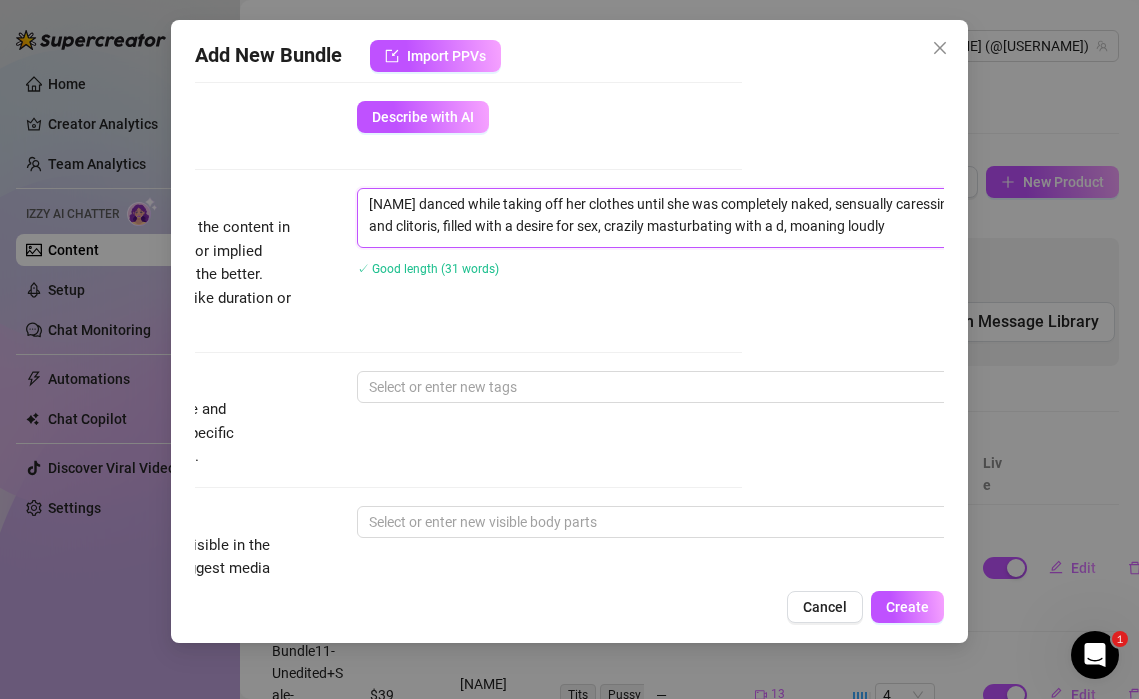 type on "[NAME] danced while taking off her clothes until she was completely naked, sensually caressing her nipples and clitoris, filled with a desire for sex, crazily masturbating with a , moaning loudly" 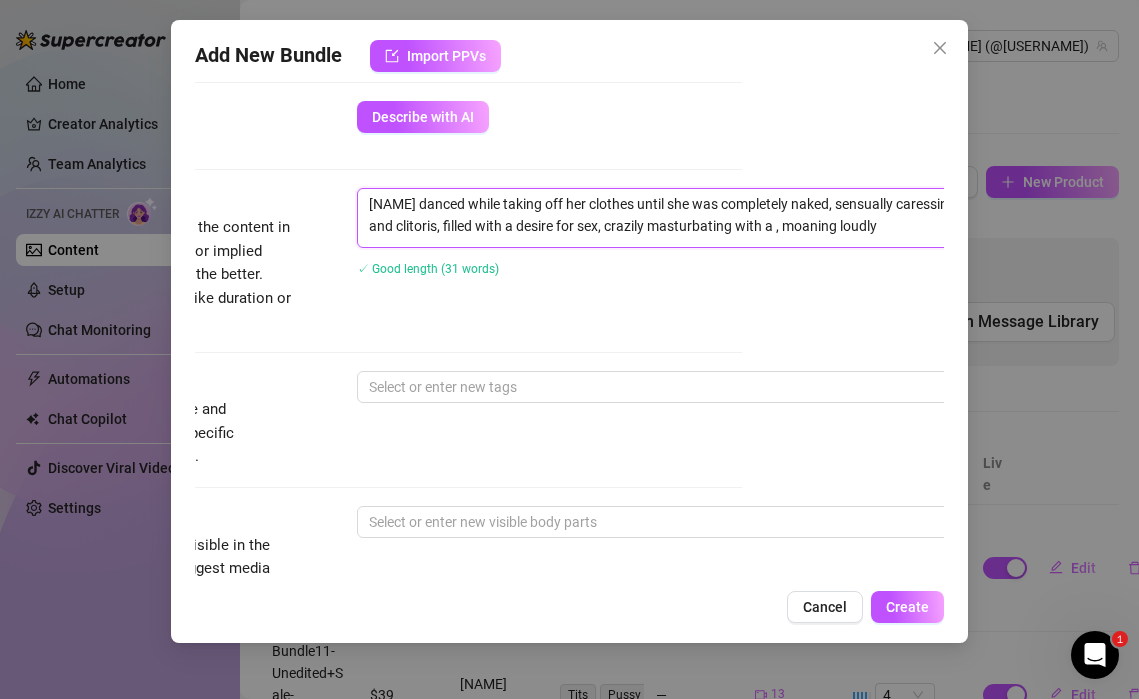 type on "[NAME] danced while taking off her clothes until she was completely naked, sensually caressing her nipples and clitoris, filled with a desire for sex, crazily masturbating with a d, moaning loudly" 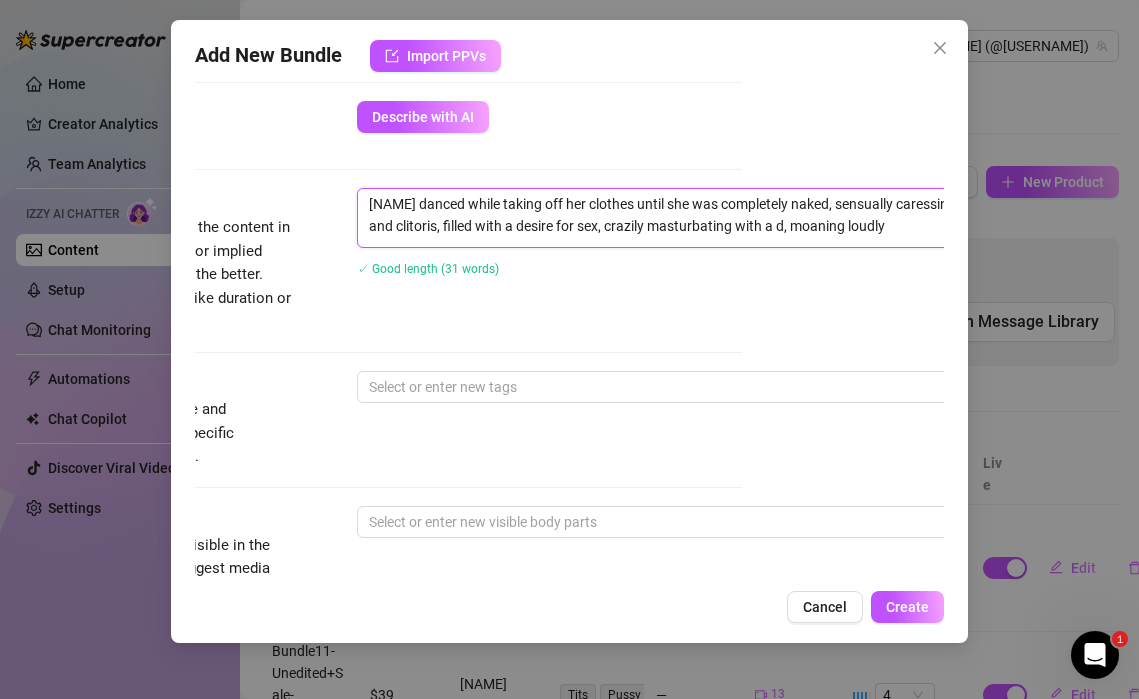 type on "[NAME] danced while taking off her clothes until she was completely naked, sensually caressing her nipples and clitoris, filled with a desire for sex, crazily masturbating with a do, moaning loudly" 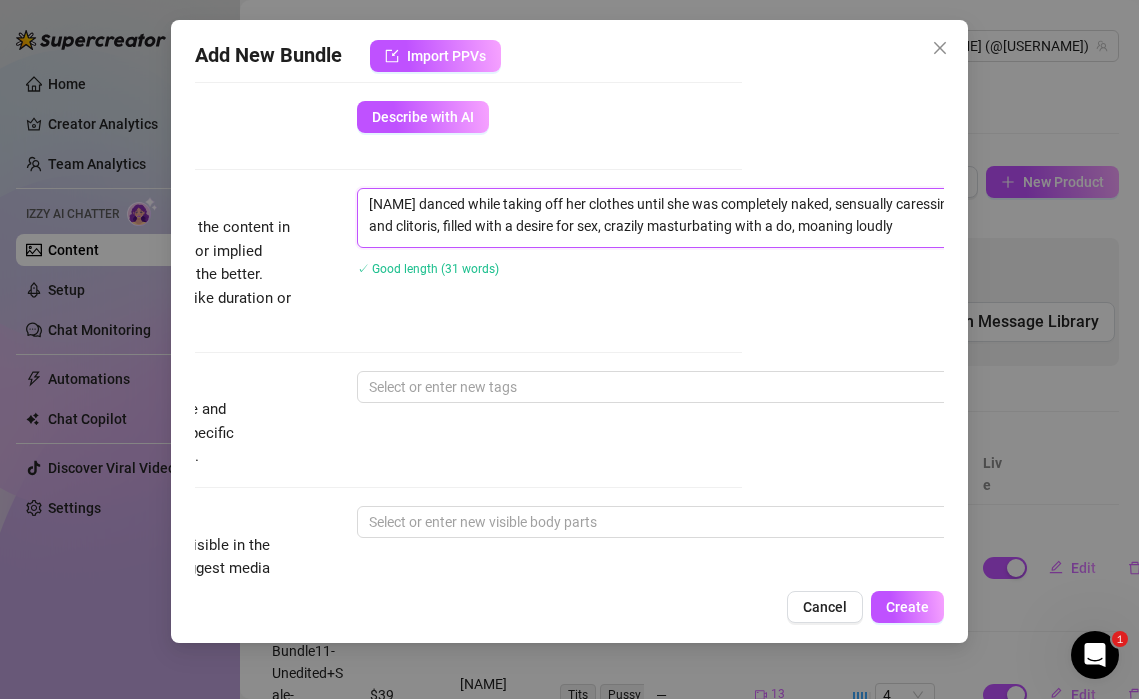 type on "[NAME] danced while taking off her clothes until she was completely naked, sensually caressing her nipples and clitoris, filled with a desire for sex, crazily masturbating with a do l, moaning loudly" 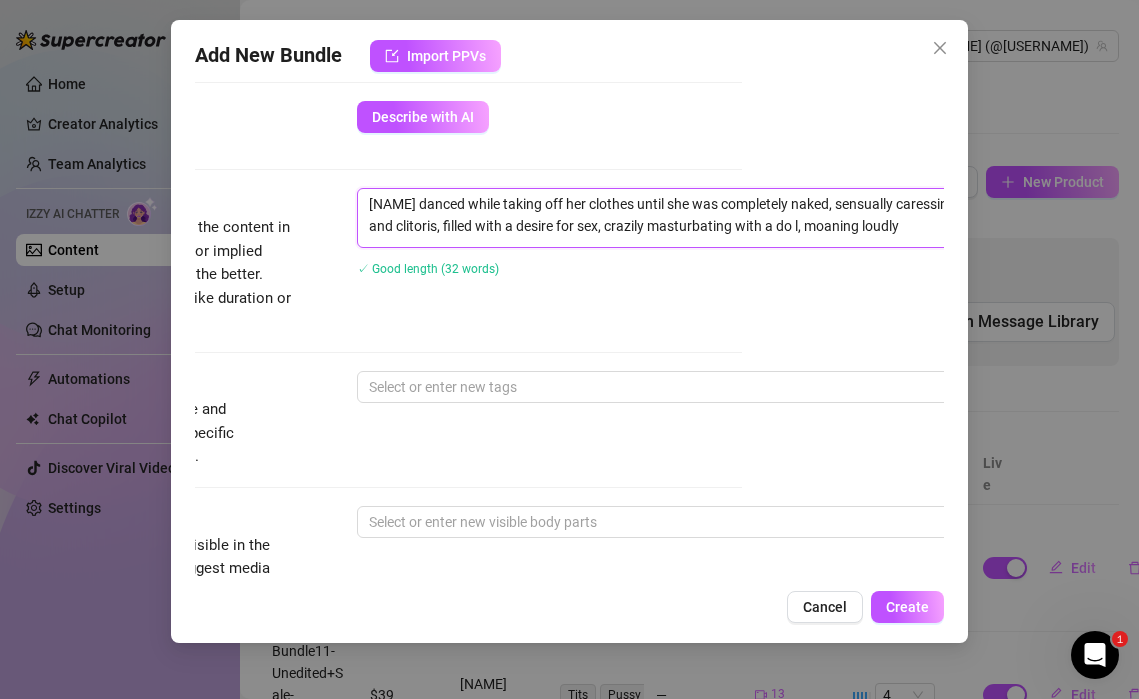 type on "[NAME] danced while taking off her clothes until she was completely naked, sensually caressing her nipples and clitoris, filled with a desire for sex, crazily masturbating with a do li, moaning loudly" 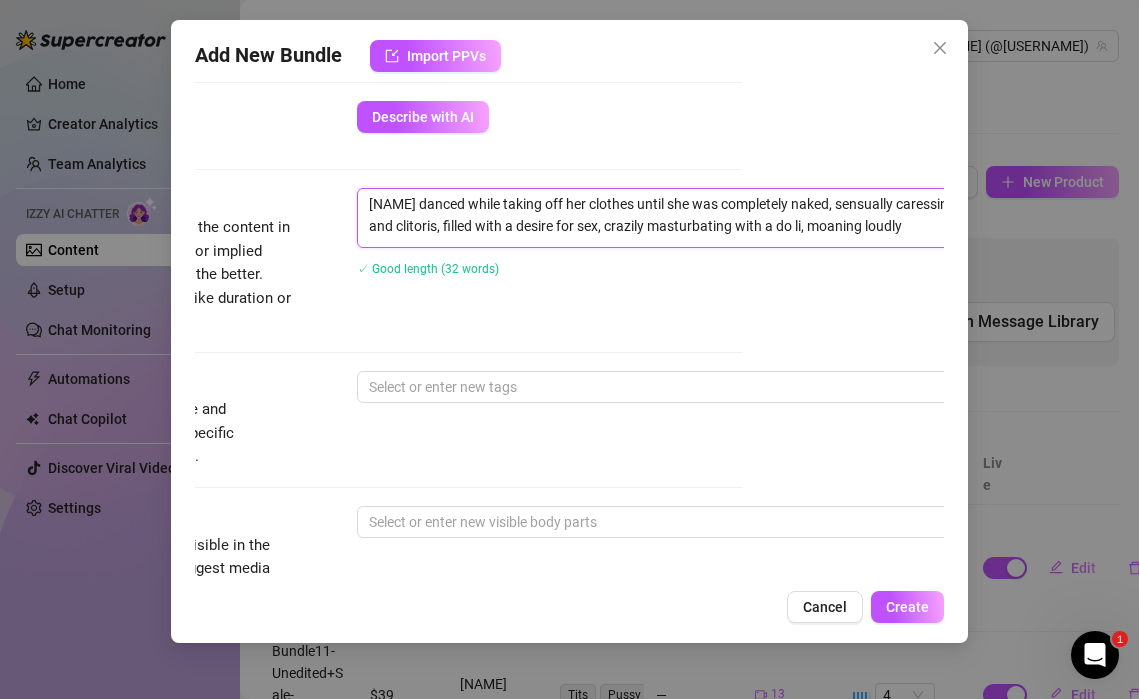 type on "[NAME] danced while taking off her clothes until she was completely naked, sensually caressing her nipples and clitoris, filled with a desire for sex, crazily masturbating with a do li d, moaning loudly" 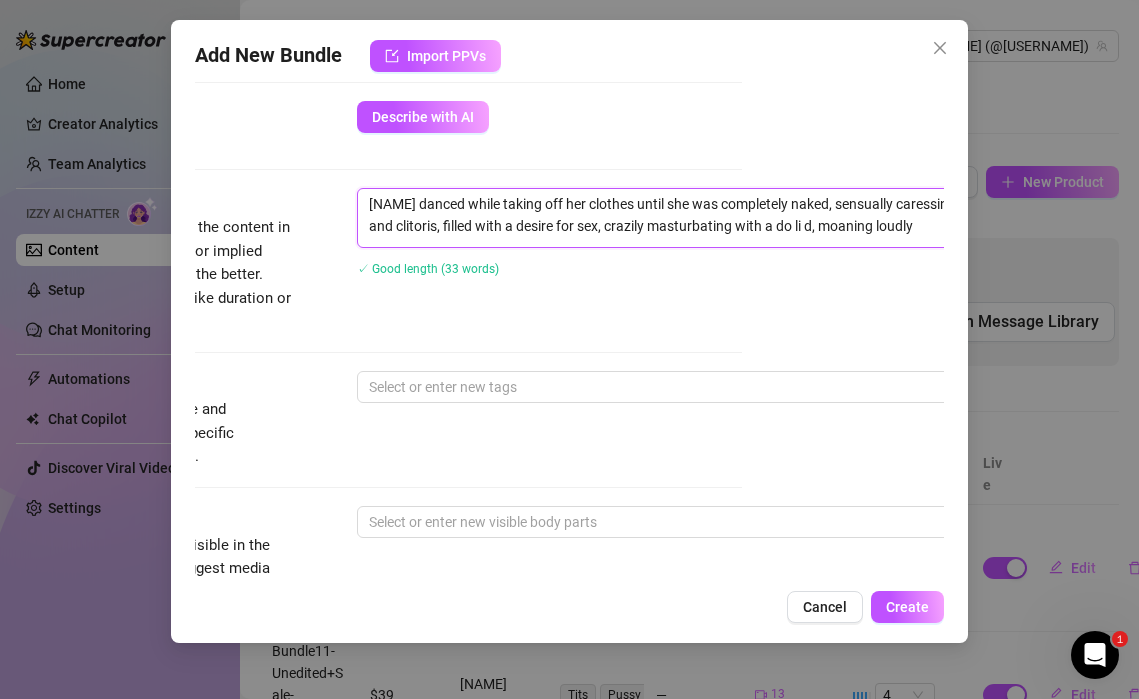 type on "[NAME] danced while taking off her clothes until she was completely naked, sensually caressing her nipples and clitoris, filled with a desire for sex, crazily masturbating with a do li, moaning loudly" 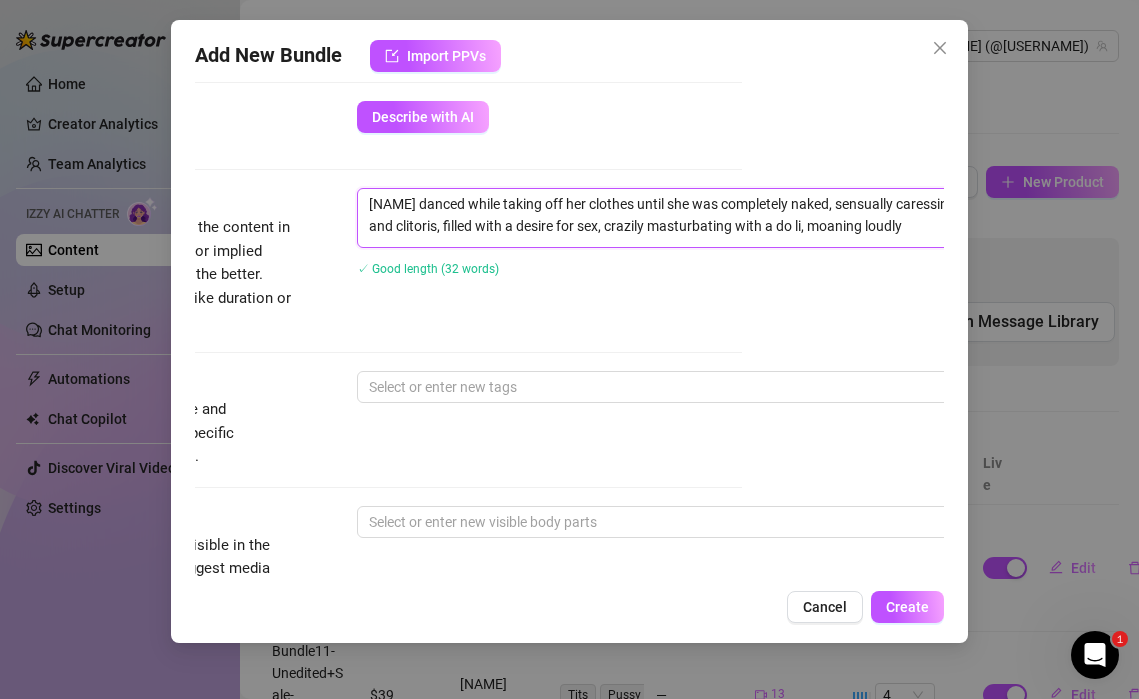 type on "[NAME] danced while taking off her clothes until she was completely naked, sensually caressing her nipples and clitoris, filled with a desire for sex, crazily masturbating with a do l, moaning loudly" 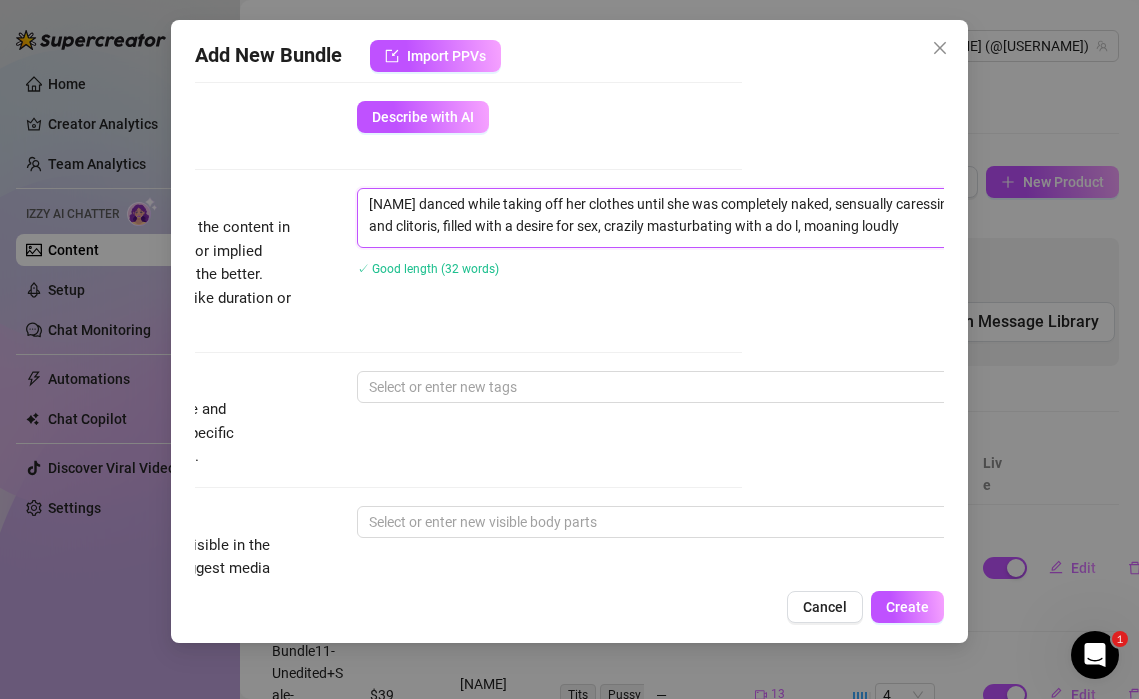 type on "[NAME] danced while taking off her clothes until she was completely naked, sensually caressing her nipples and clitoris, filled with a desire for sex, crazily masturbating with a do, moaning loudly" 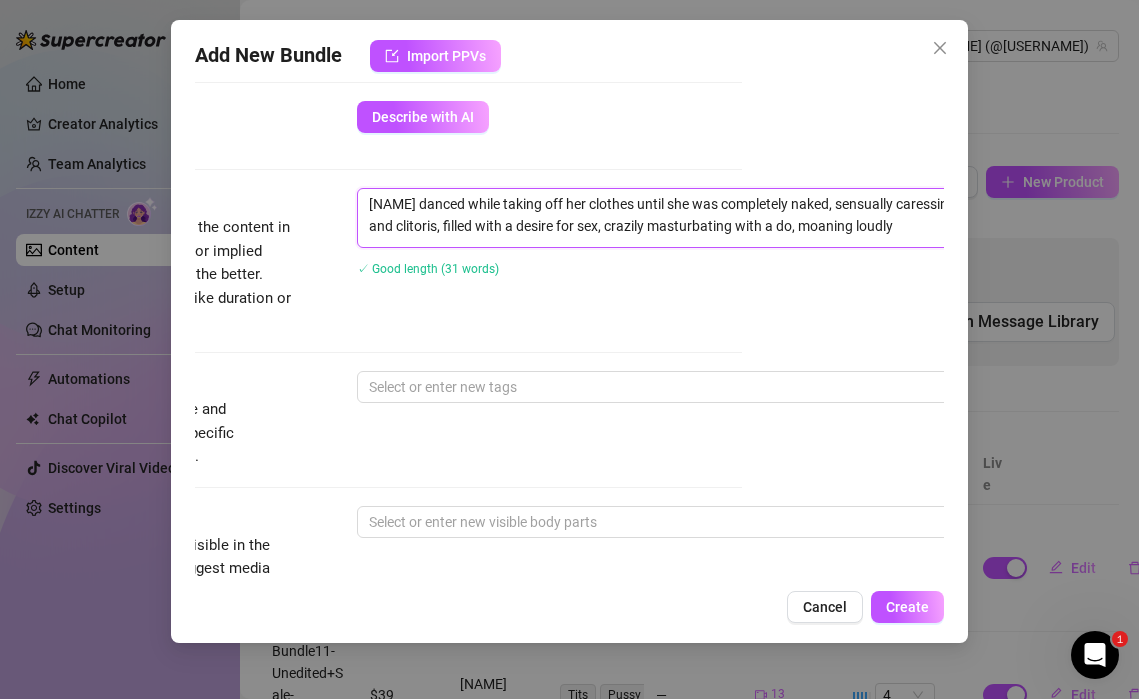 type on "[NAME] danced while taking off her clothes until she was completely naked, sensually caressing her nipples and clitoris, filled with a desire for sex, crazily masturbating with a d, moaning loudly" 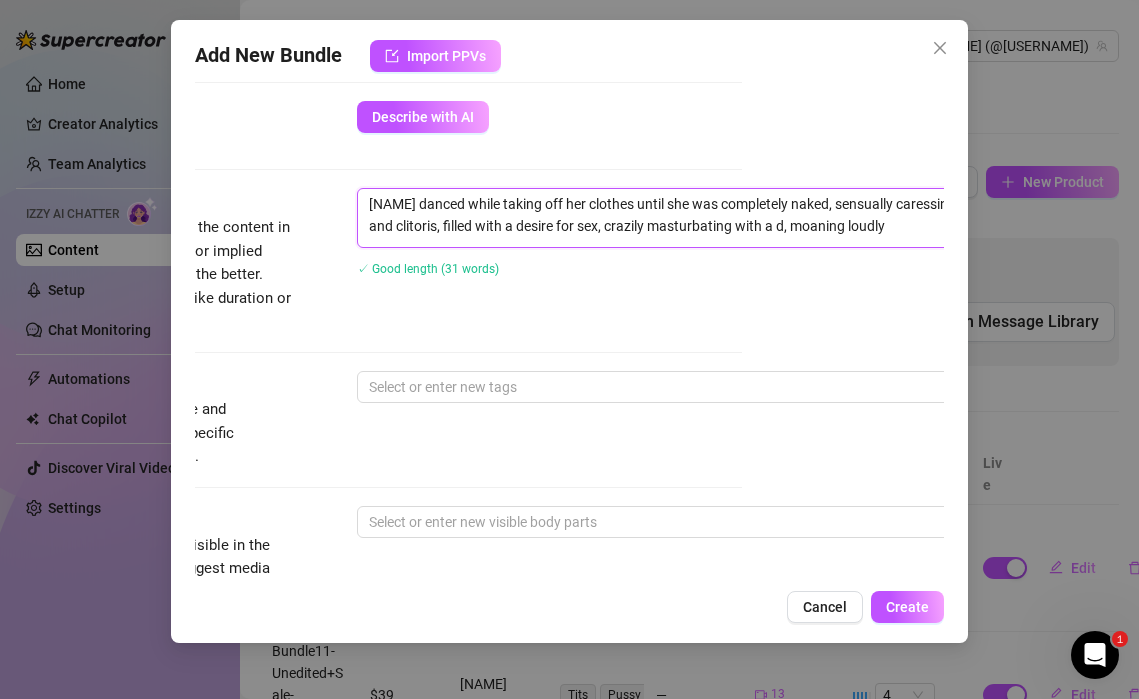 type on "Shopie danced while taking off her clothes until she was completely naked, sensually caressing her nipples and clitoris, filled with a desire for sex, crazily masturbating with a dildo, moaning loudly" 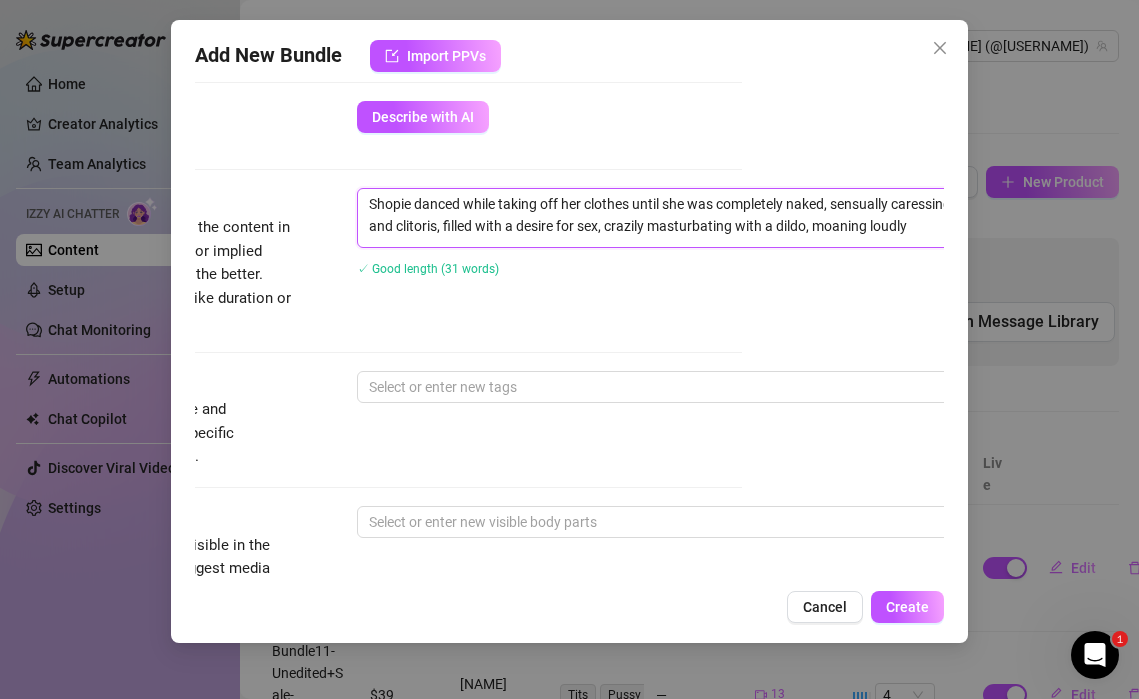 type on "[NAME] danced while taking off her clothes until she was completely naked, sensually caressing her nipples and clitoris, filled with a desire for sex, crazily masturbating with a d, moaning loudly" 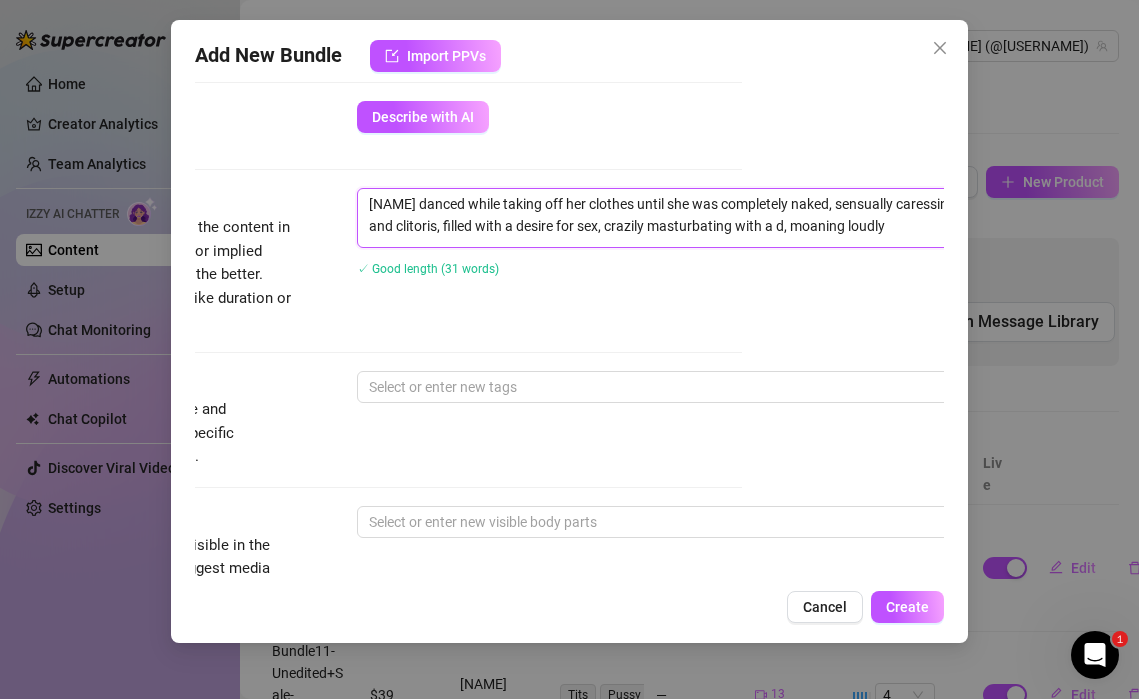 type on "[NAME] danced while taking off her clothes until she was completely naked, sensually caressing her nipples and clitoris, filled with a desire for sex, crazily masturbating with a , moaning loudly" 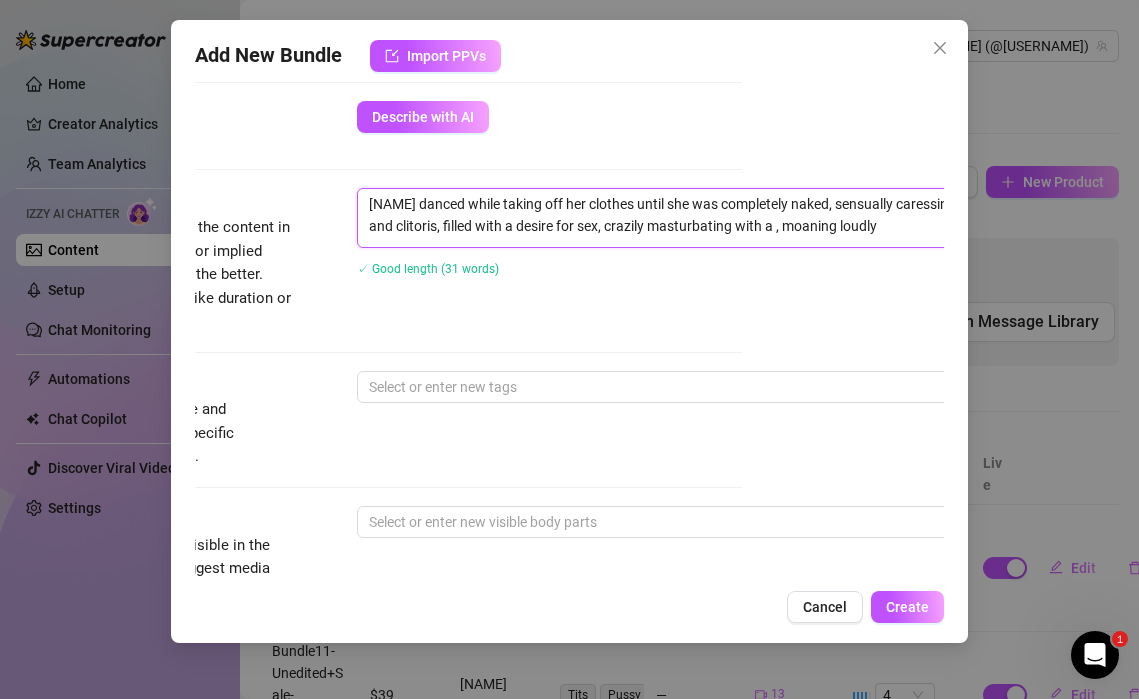 type on "[NAME] danced while taking off her clothes until she was completely naked, sensually caressing her nipples and clitoris, filled with a desire for sex, crazily masturbating with a s, moaning loudly" 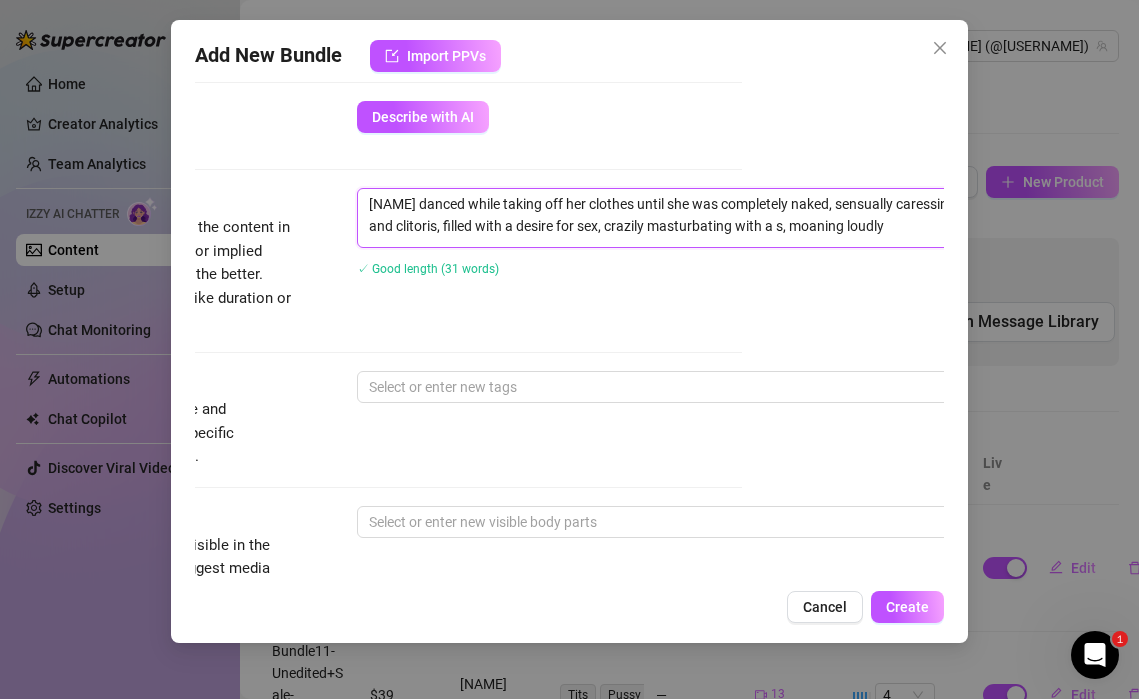 type on "Shopie danced while taking off her clothes until she was completely naked, sensually caressing her nipples and clitoris, filled with a desire for sex, crazily masturbating with a fs, moaning loudly" 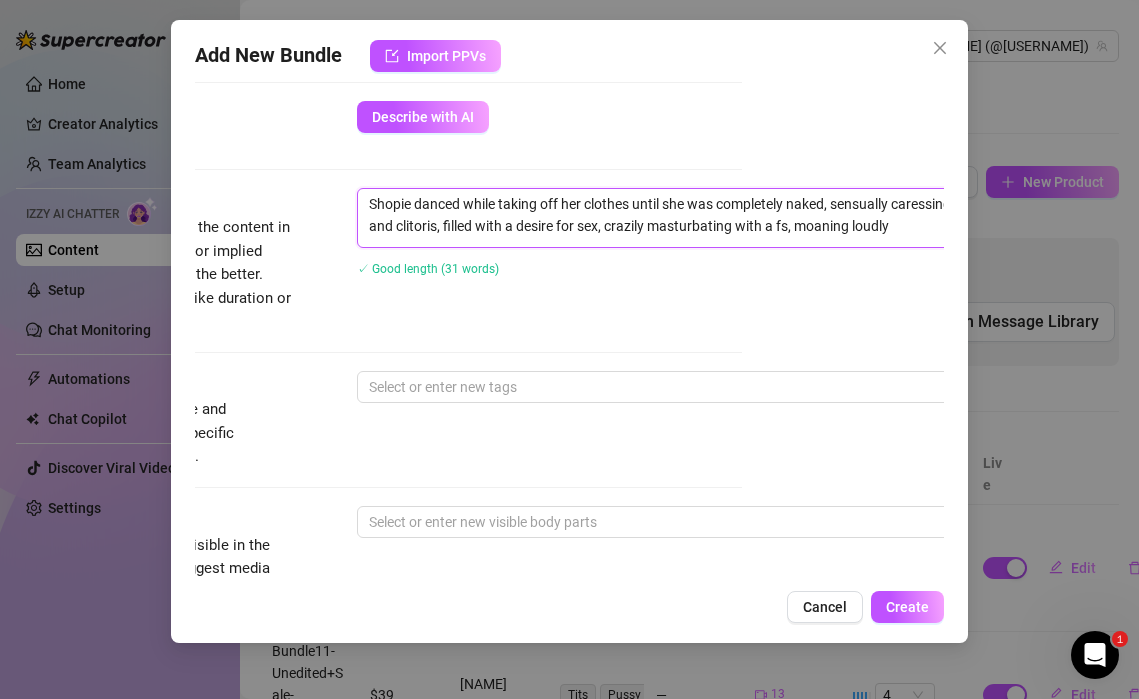 type on "[NAME] danced while taking off her clothes until she was completely naked, sensually caressing her nipples and clitoris, filled with a desire for sex, crazily masturbating with a fas, moaning loudly" 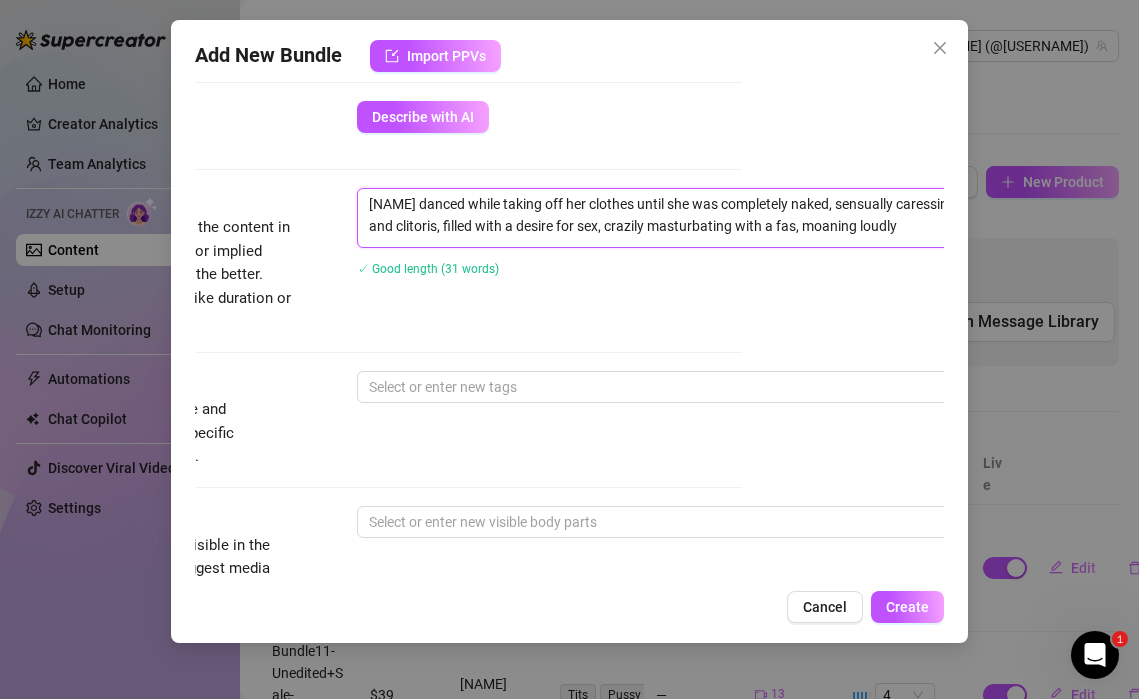 type on "[NAME] danced while taking off her clothes until she was completely naked, sensually caressing her nipples and clitoris, filled with a desire for sex, crazily masturbating with a faks, moaning loudly" 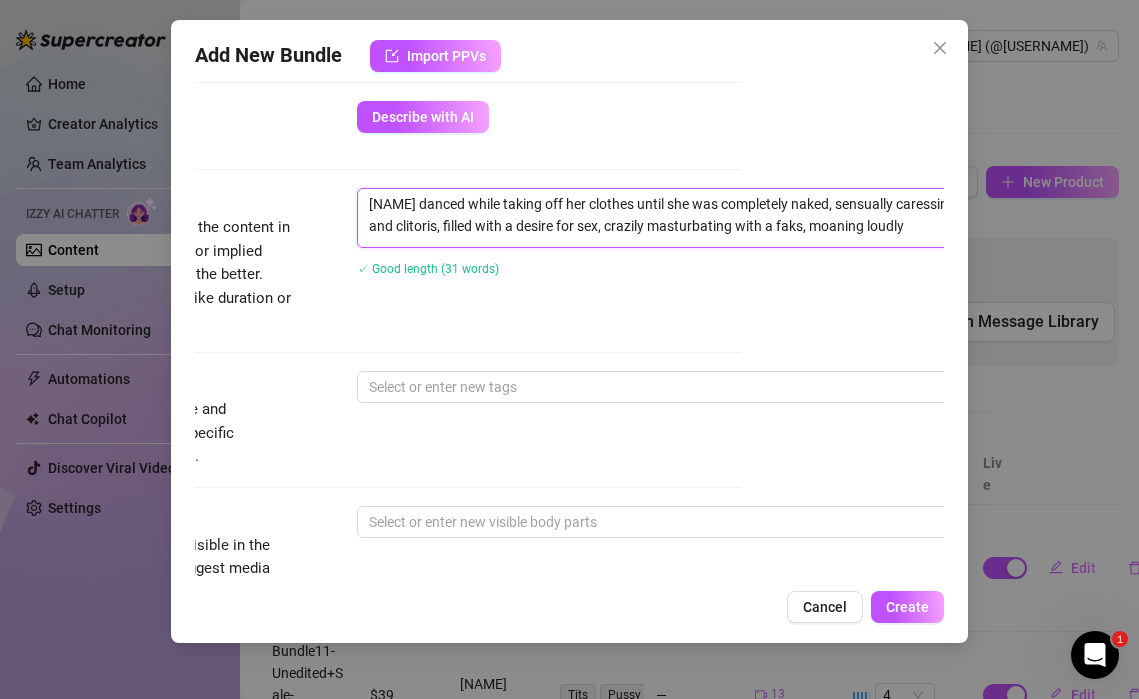 type on "Shopie danced while taking off her clothes until she was completely naked, sensually caressing her nipples and clitoris, filled with a desire for sex, crazily masturbating with a fakes, moaning loudly" 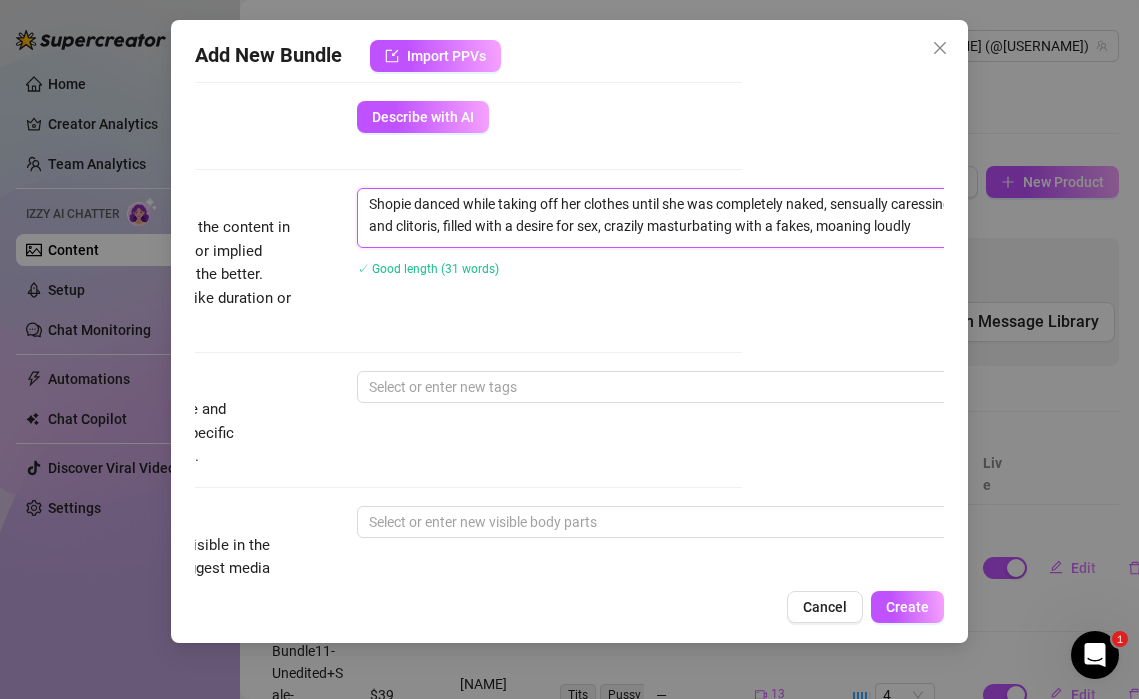 type on "[NAME] danced while taking off her clothes until she was completely naked, sensually caressing her nipples and clitoris, filled with a desire for sex, crazily masturbating with a fake s, moaning loudly" 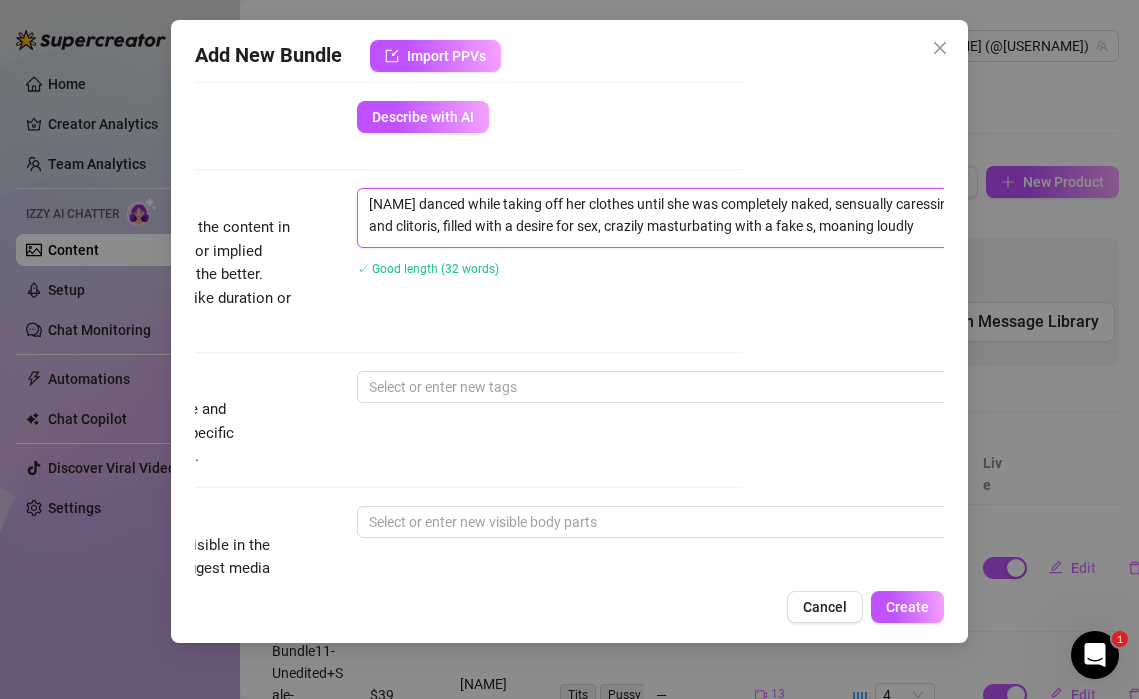 type on "[NAME] danced while taking off her clothes until she was completely naked, sensually caressing her nipples and clitoris, filled with a desire for sex, crazily masturbating with a fake ps, moaning loudly" 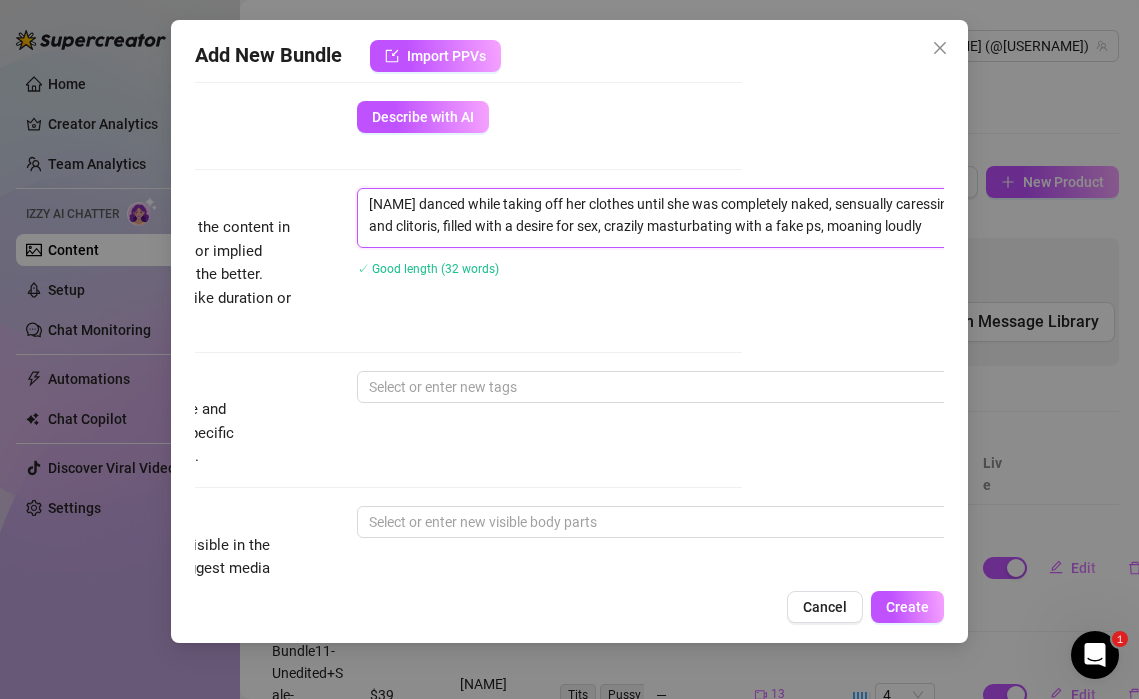 type on "[NAME] danced while taking off her clothes until she was completely naked, sensually caressing her nipples and clitoris, filled with a desire for sex, crazily masturbating with a fake pes, moaning loudly" 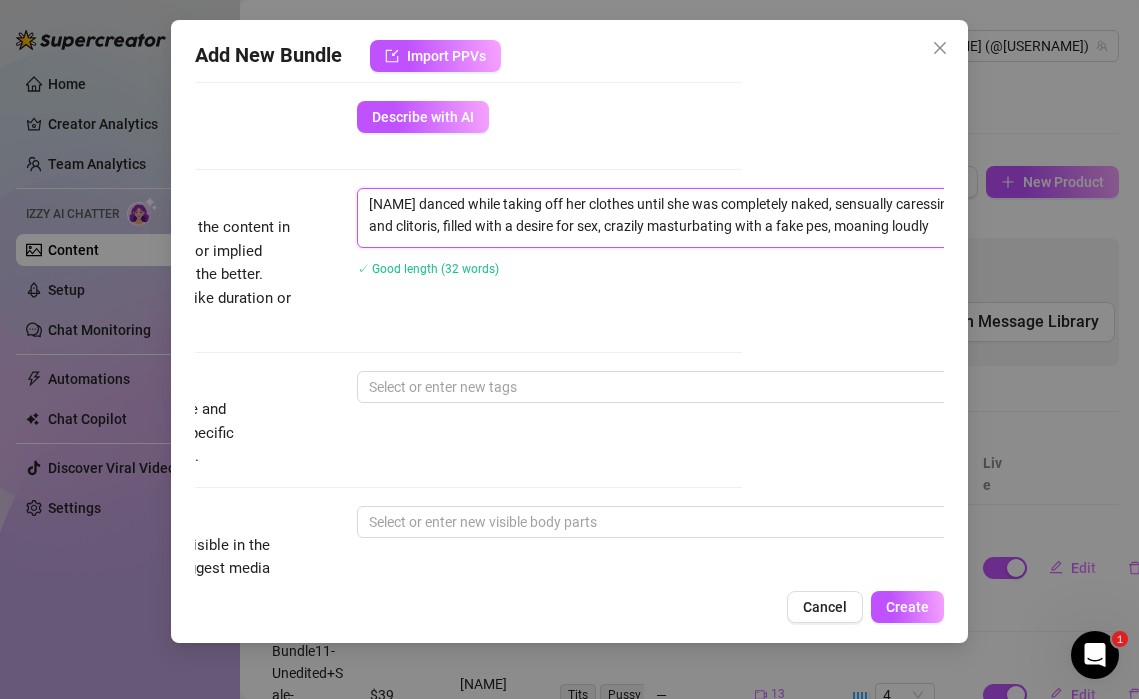 type on "Shopie danced while taking off her clothes until she was completely naked, sensually caressing her nipples and clitoris, filled with a desire for sex, crazily masturbating with a fake pens, moaning loudly" 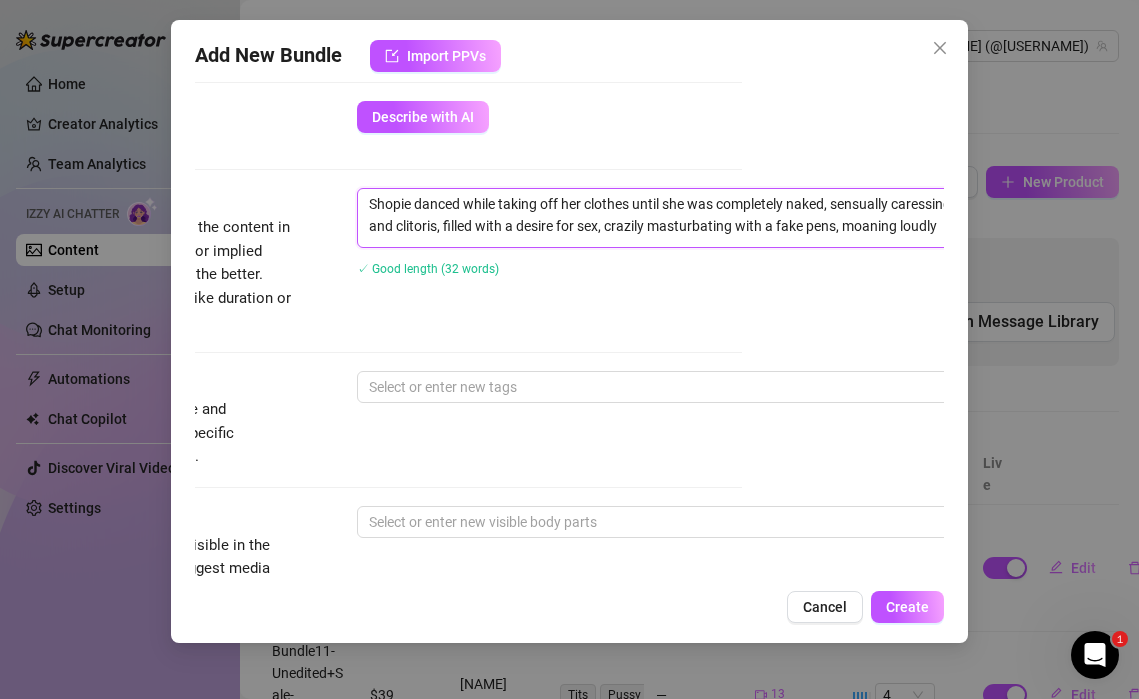 type on "[NAME] danced while taking off her clothes until she was completely naked, sensually caressing her nipples and clitoris, filled with a desire for sex, crazily masturbating with a fake penis, moaning loudly" 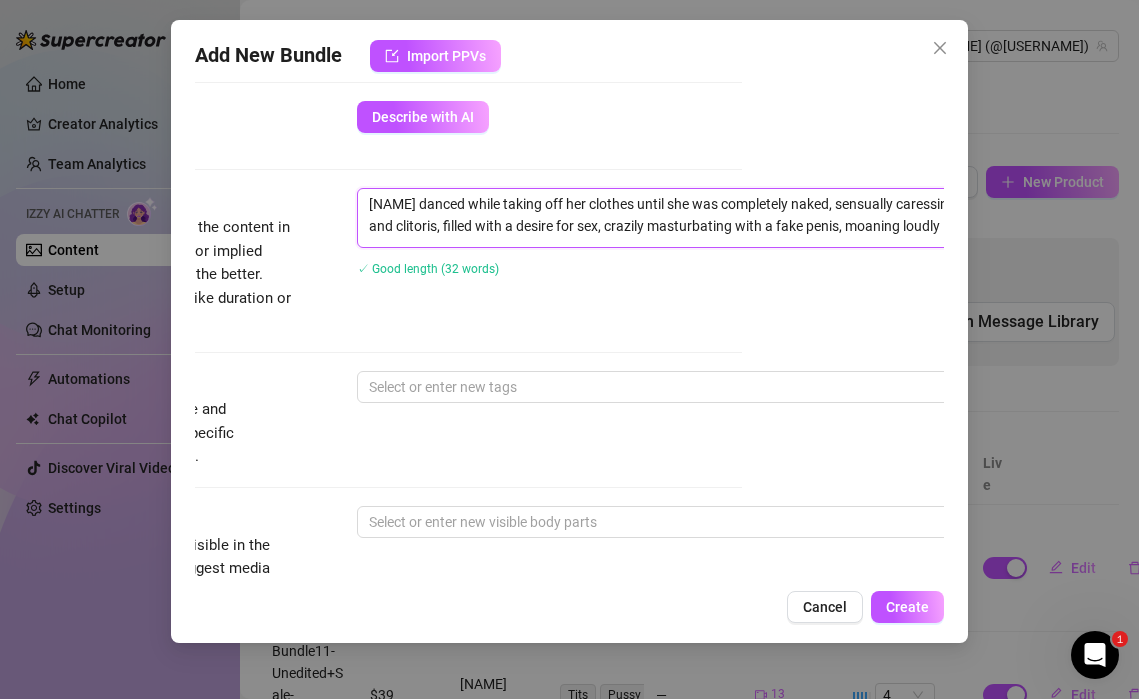scroll, scrollTop: 713, scrollLeft: 314, axis: both 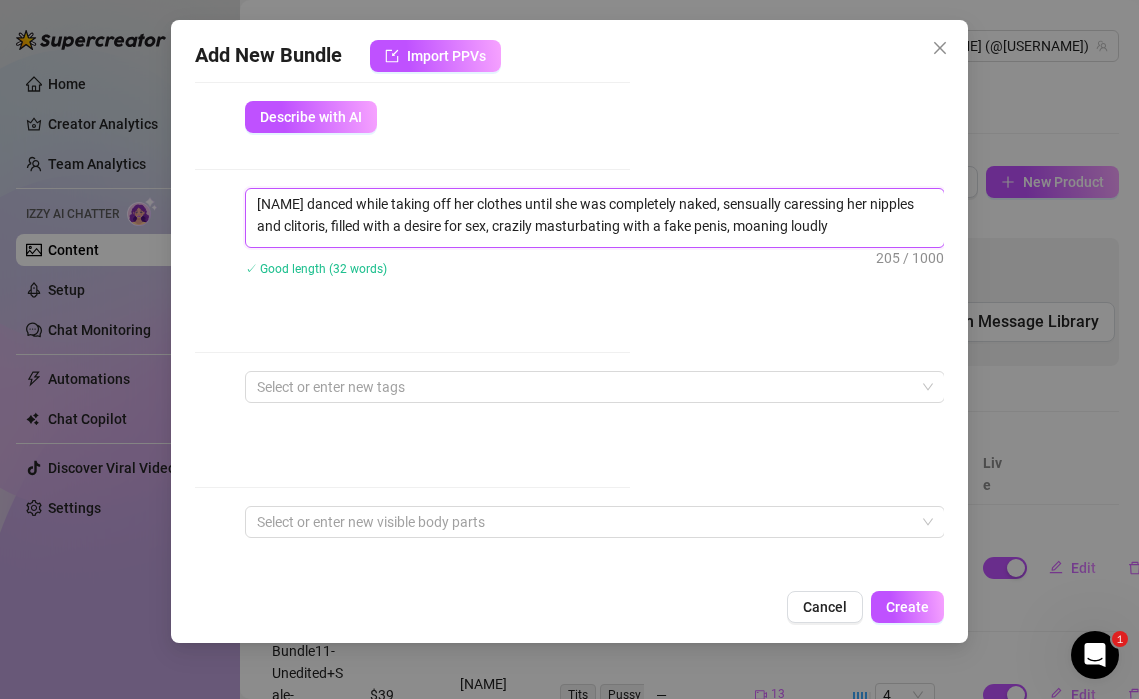 drag, startPoint x: 887, startPoint y: 225, endPoint x: 1006, endPoint y: 232, distance: 119.2057 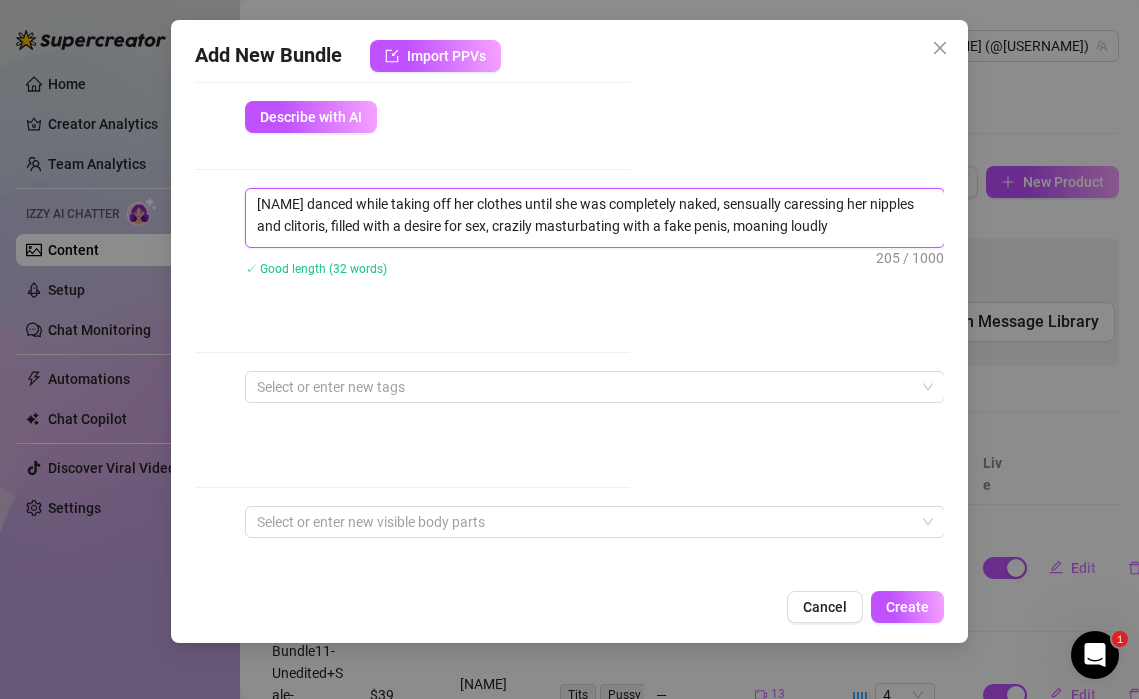 click on "[NAME] danced while taking off her clothes until she was completely naked, sensually caressing her nipples and clitoris, filled with a desire for sex, crazily masturbating with a fake penis, moaning loudly" at bounding box center (595, 215) 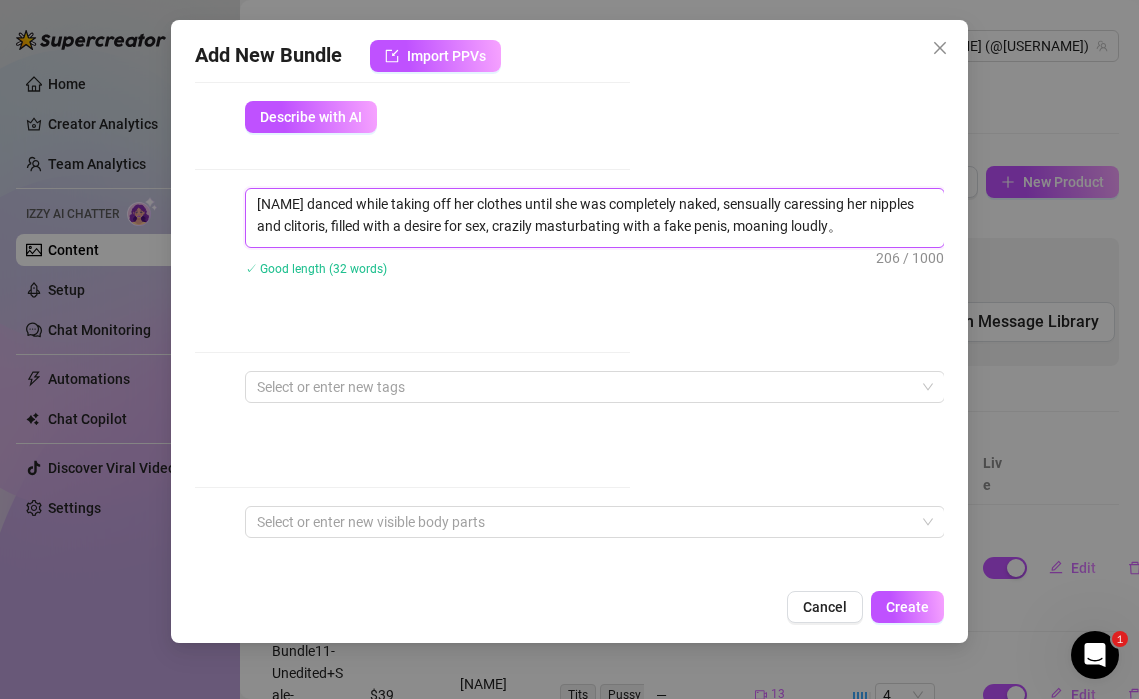 type on "[NAME] danced while taking off her clothes until she was completely naked, sensually caressing her nipples and clitoris, filled with a desire for sex, crazily masturbating with a fake penis, moaning loudly" 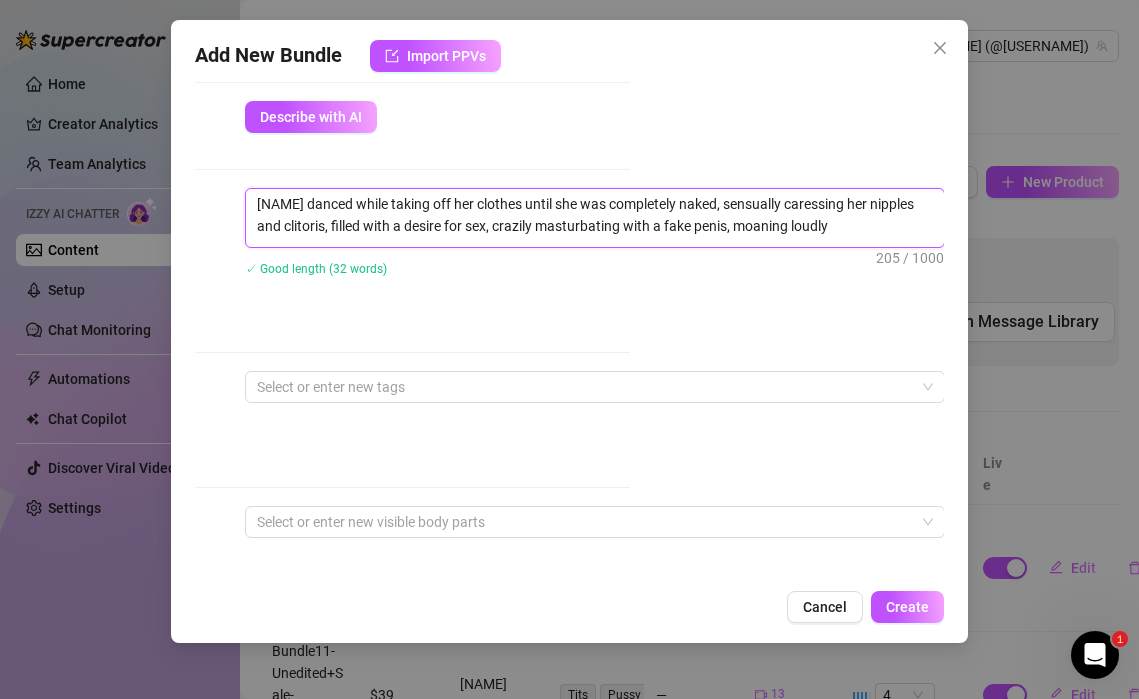 type on "[NAME] danced while taking off her clothes until she was completely naked, sensually caressing her nipples and clitoris, filled with a desire for sex, crazily masturbating with a fake penis, moaning loudly。" 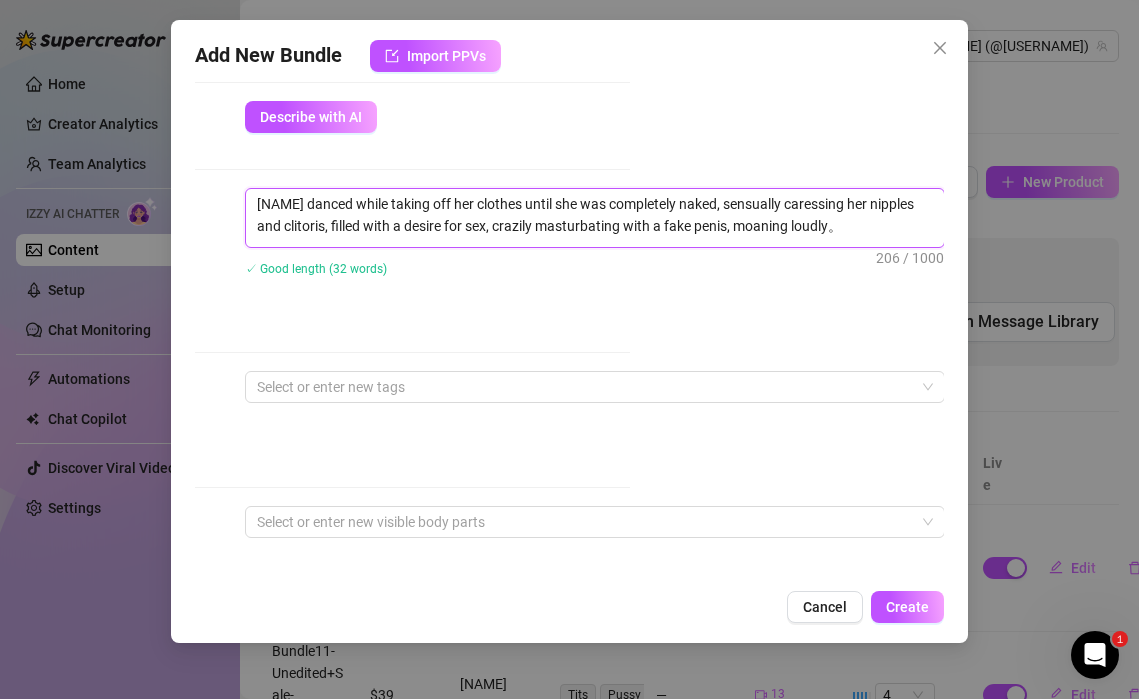 type on "[NAME] danced while taking off her clothes until she was completely naked, sensually caressing her nipples and clitoris, filled with a desire for sex, crazily masturbating with a fake penis, moaning loudly" 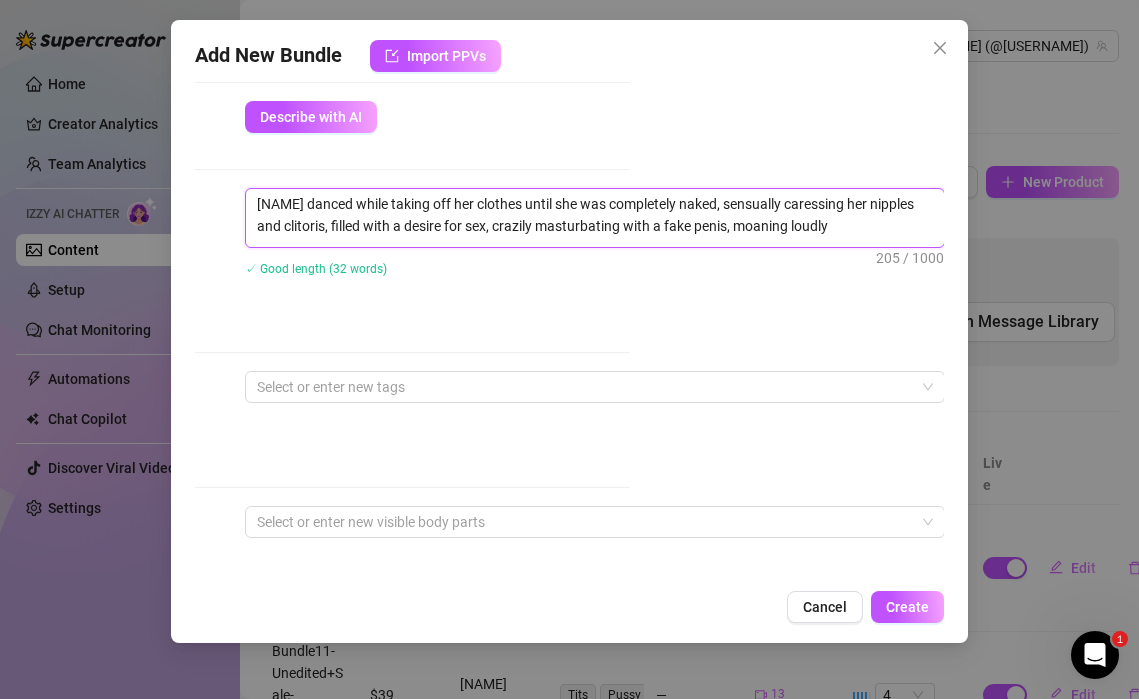 type on "[NAME] danced while taking off her clothes until she was completely naked, sensually caressing her nipples and clitoris, filled with a desire for sex, crazily masturbating with a fake penis, moaning loudly." 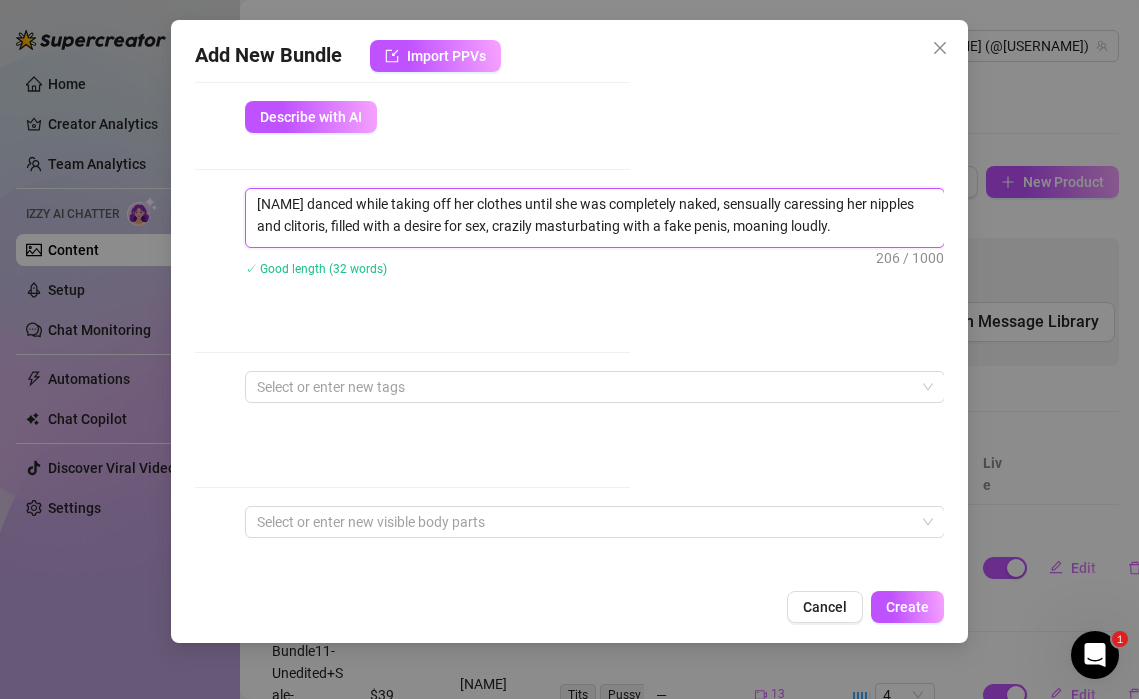type on "[NAME] danced while taking off her clothes until she was completely naked, sensually caressing her nipples and clitoris, filled with a desire for sex, crazily masturbating with a fake penis, moaning loudly." 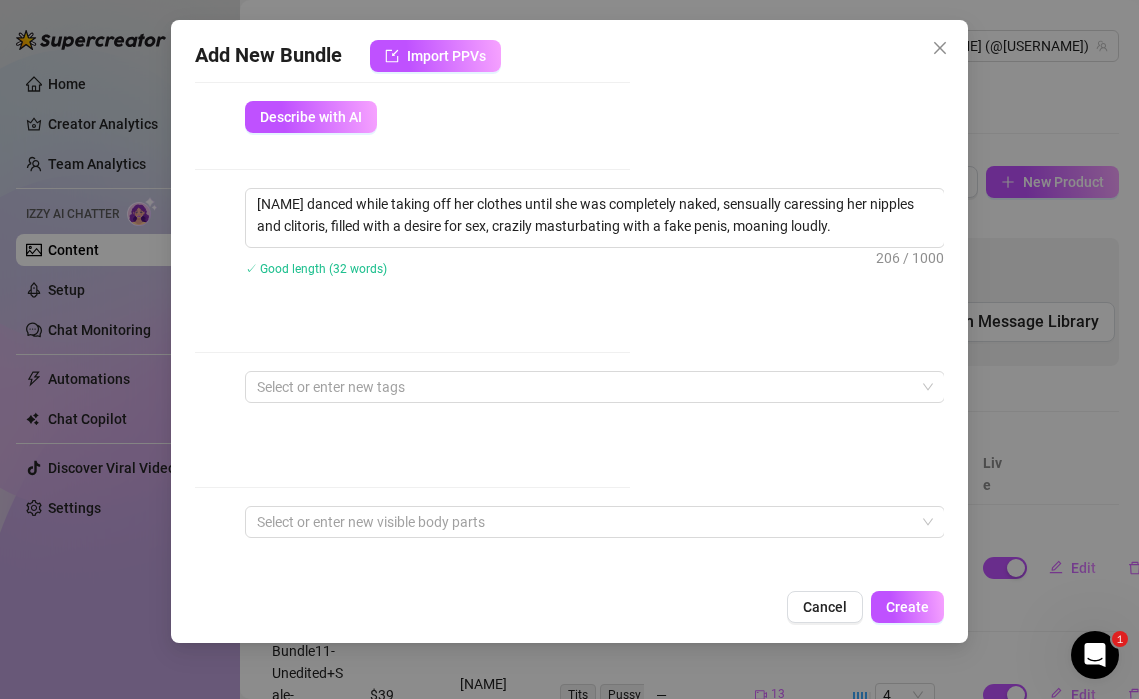 click on "✓ Good length (32 words)" at bounding box center (595, 268) 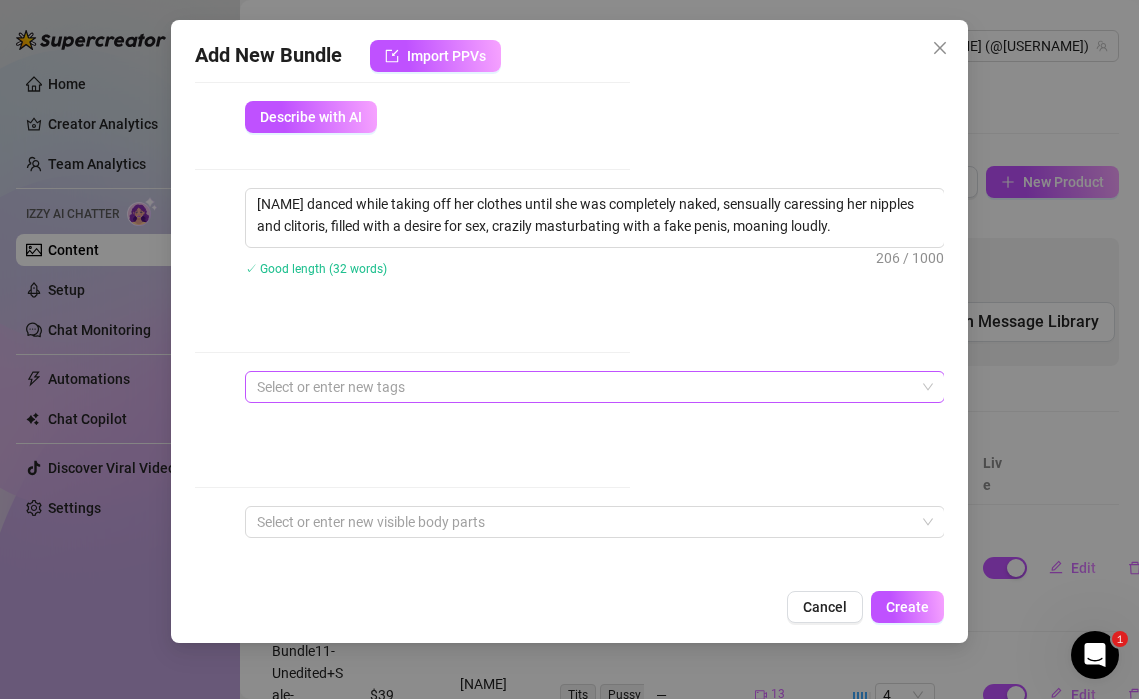 click at bounding box center [584, 387] 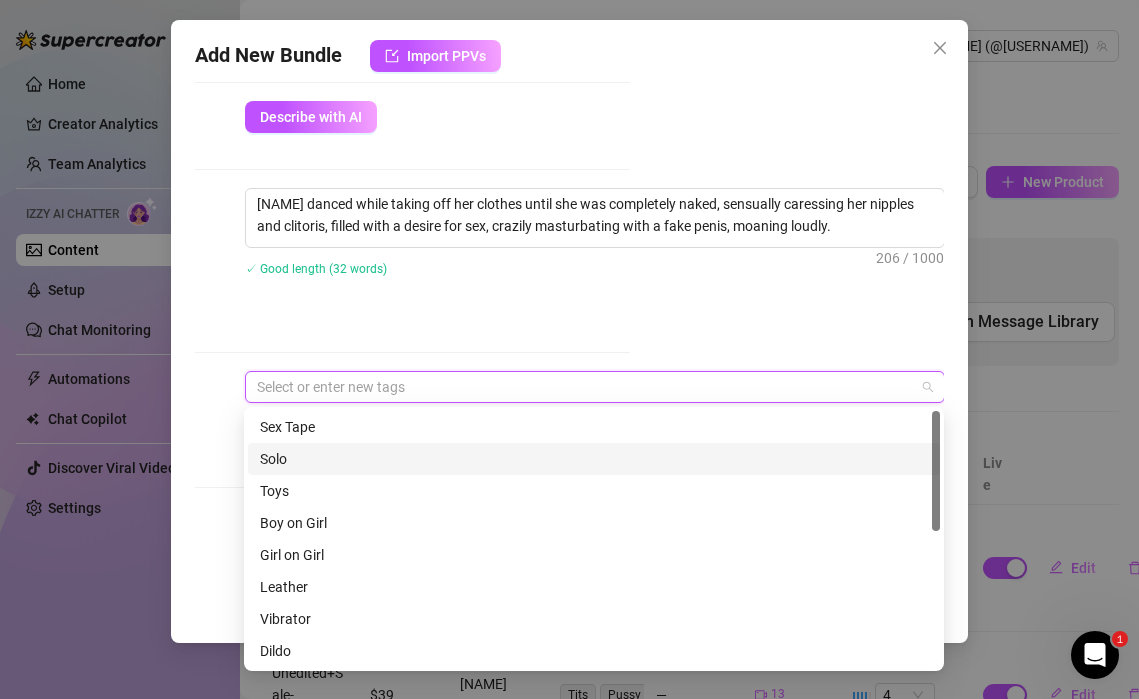 click on "Solo" at bounding box center (594, 459) 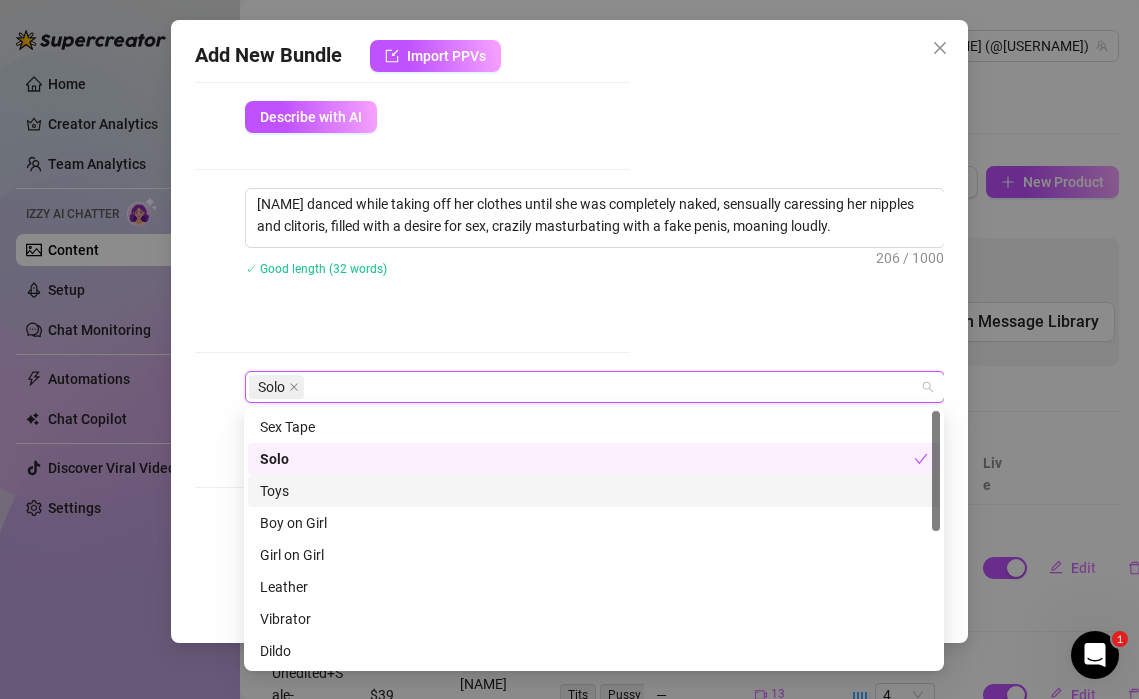 click on "Toys" at bounding box center (594, 491) 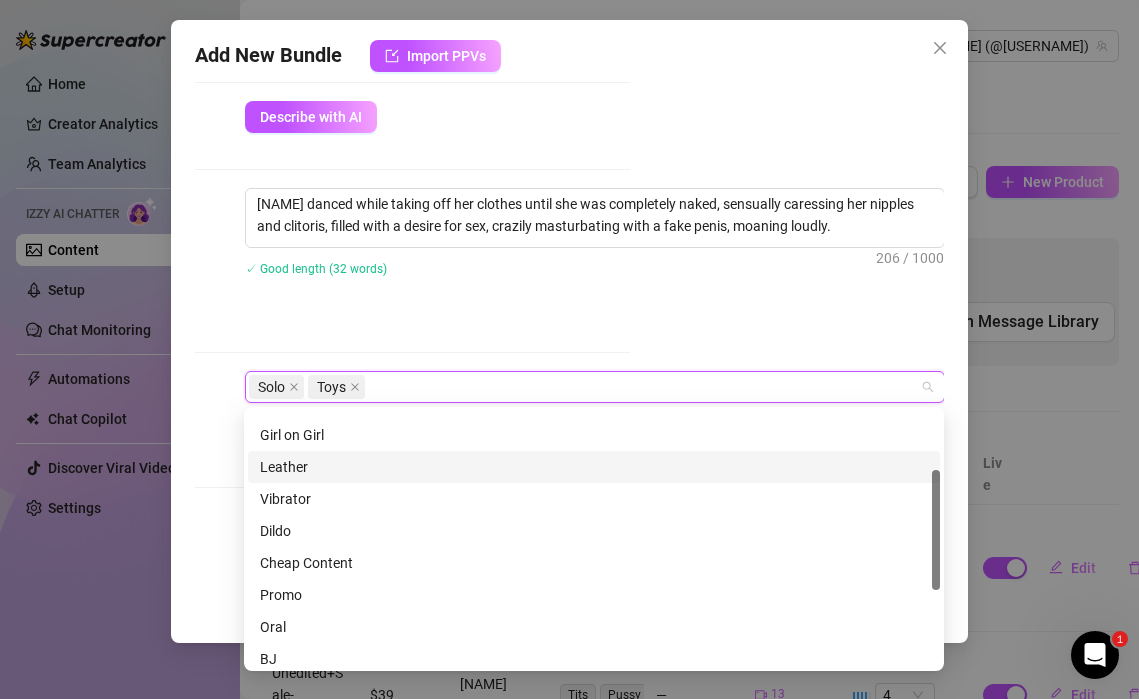 scroll, scrollTop: 127, scrollLeft: 0, axis: vertical 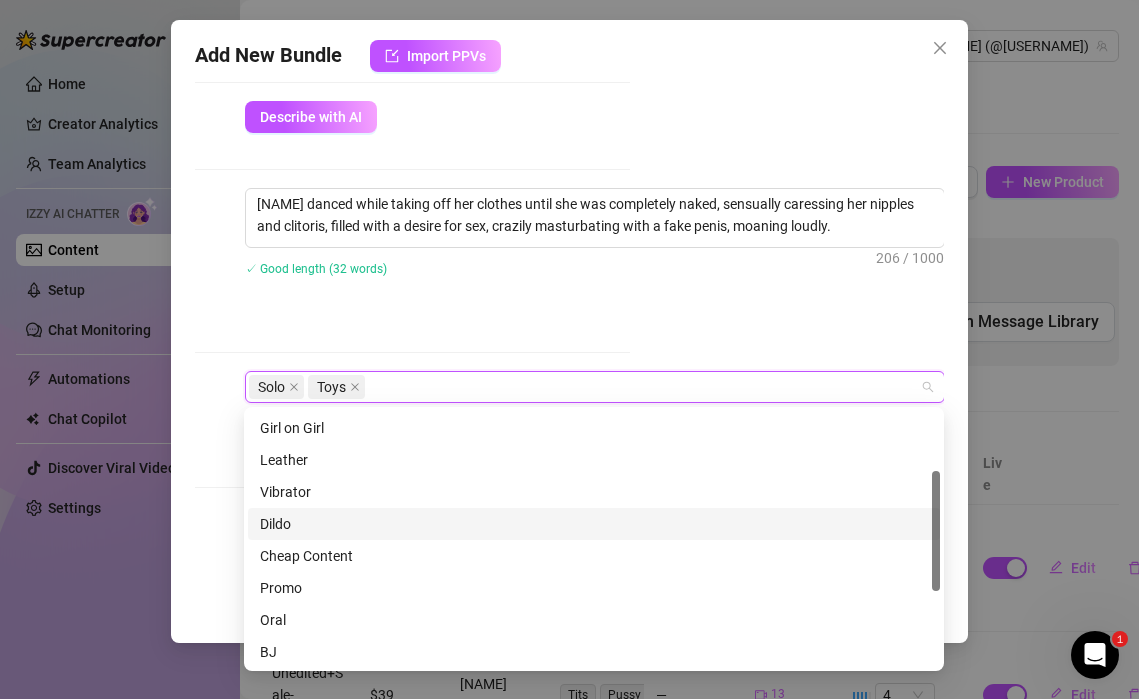 click on "Dildo" at bounding box center [594, 524] 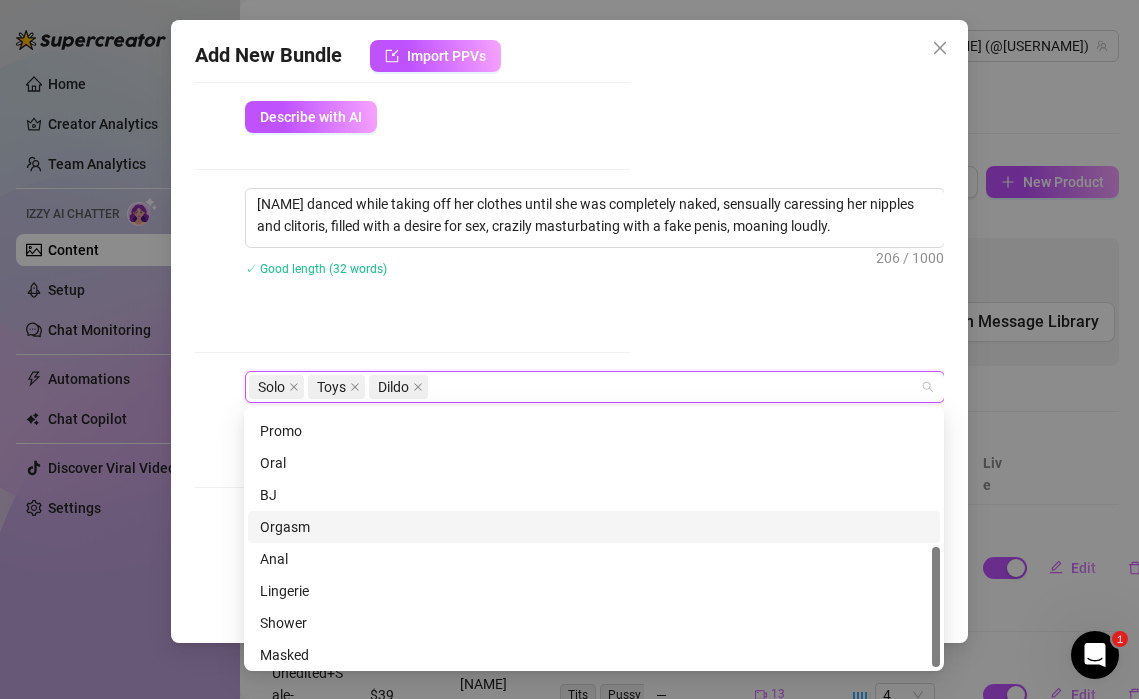scroll, scrollTop: 288, scrollLeft: 0, axis: vertical 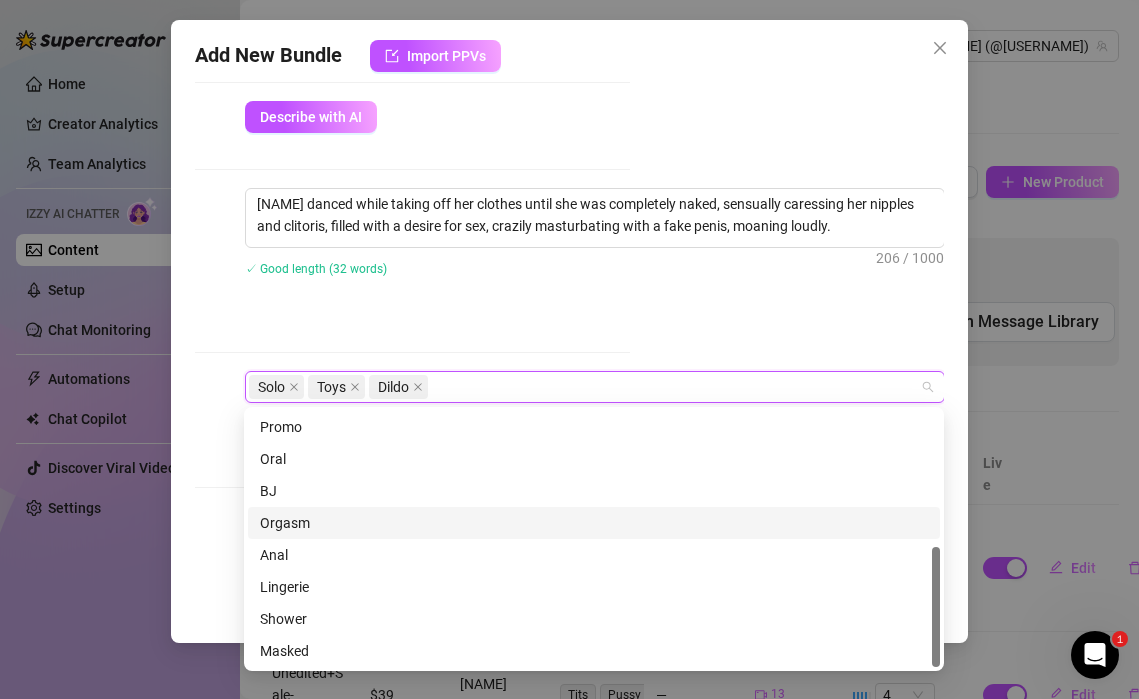 click on "Orgasm" at bounding box center (594, 523) 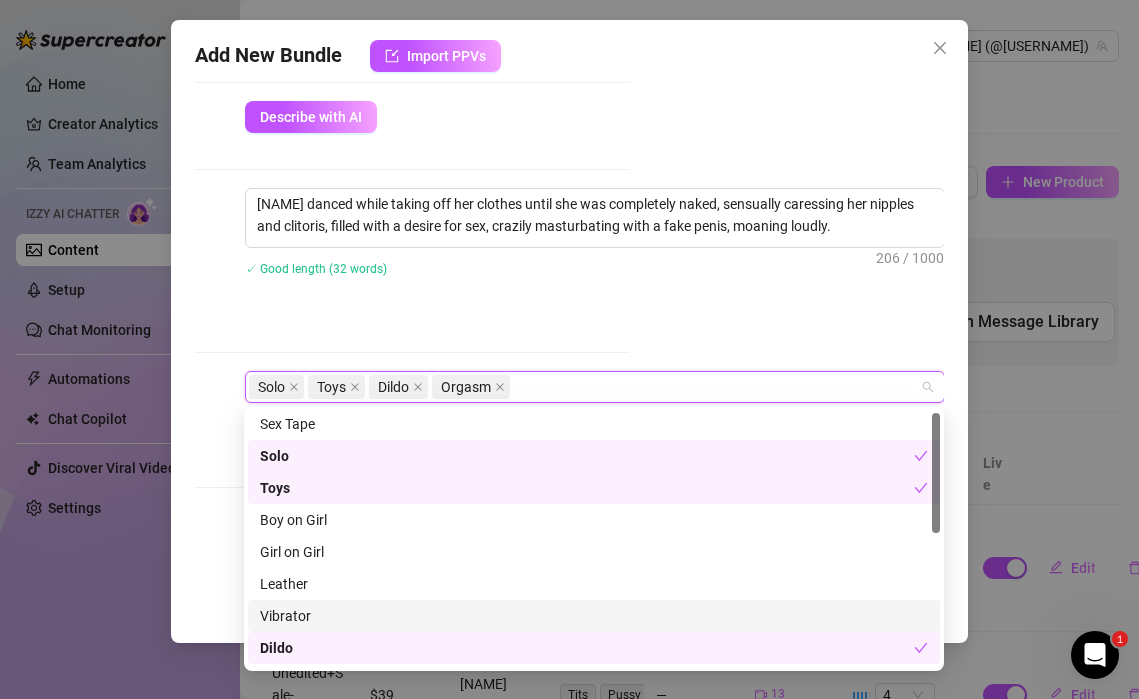 scroll, scrollTop: 0, scrollLeft: 0, axis: both 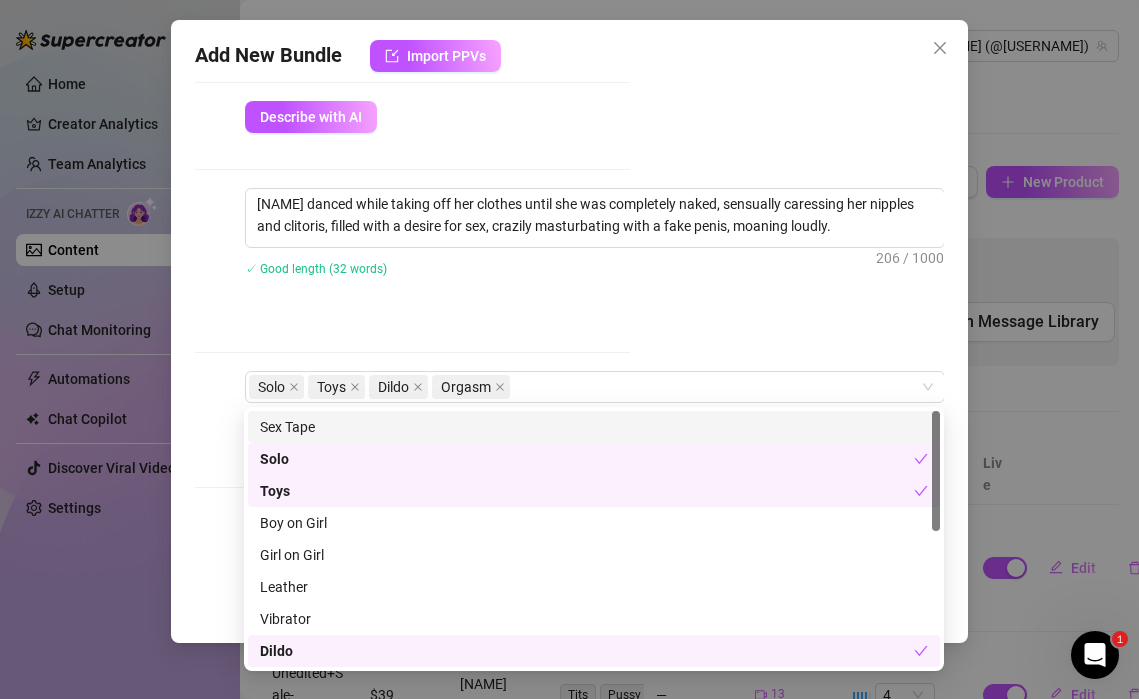 click on "✓ Good length (32 words)" at bounding box center [595, 268] 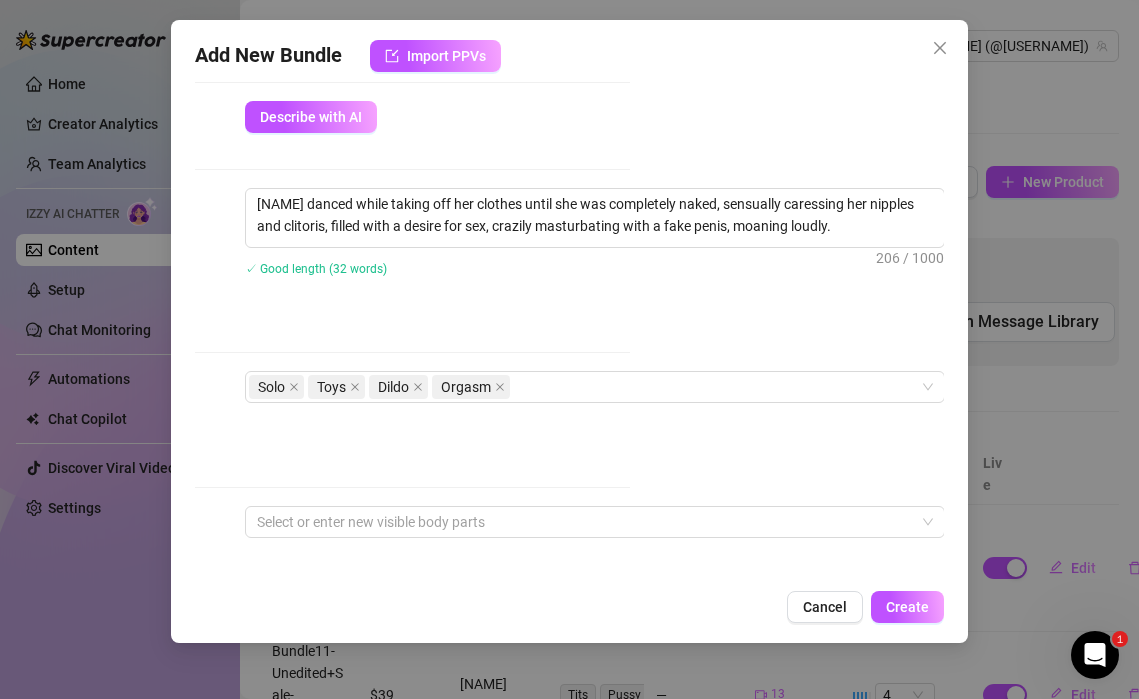 click on "Tags Simple keywords that describe and summarize the content, like specific fetishes, positions, categories. Solo Toys Dildo Orgasm" at bounding box center (255, 438) 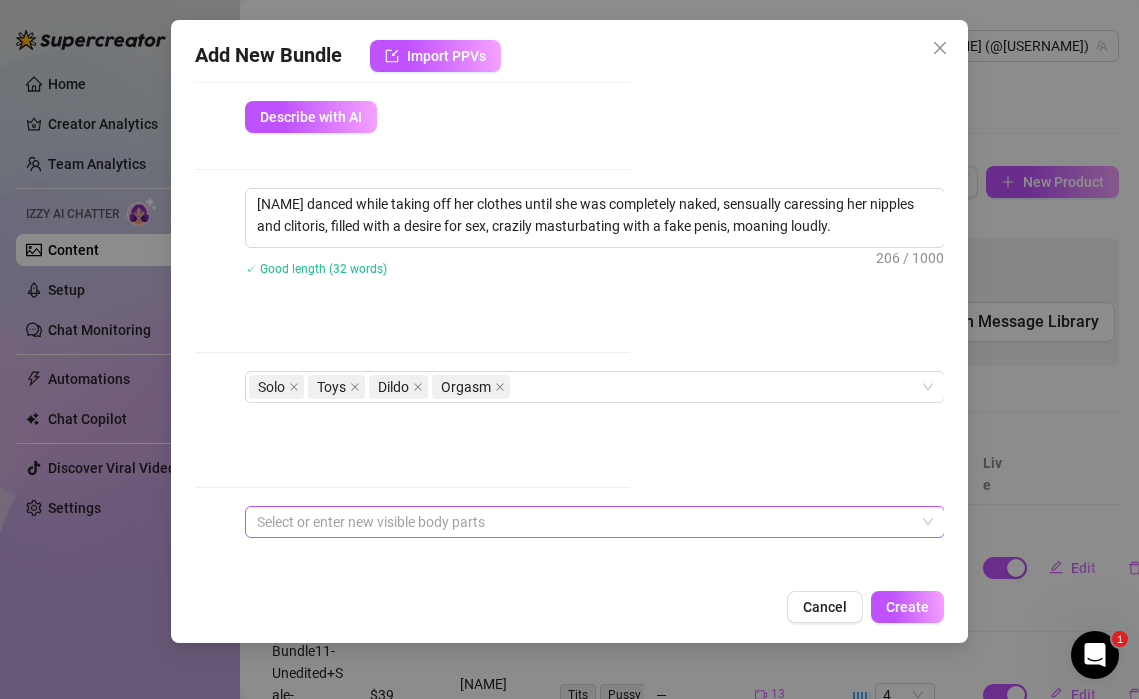 click at bounding box center (584, 522) 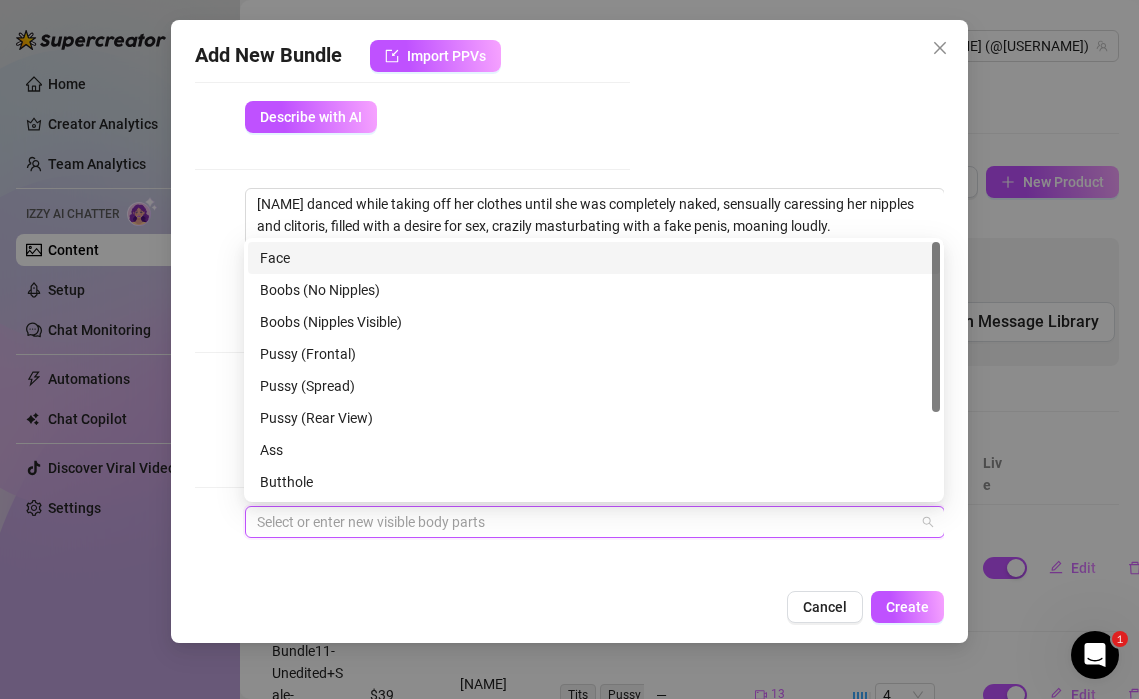 click on "Face" at bounding box center [594, 258] 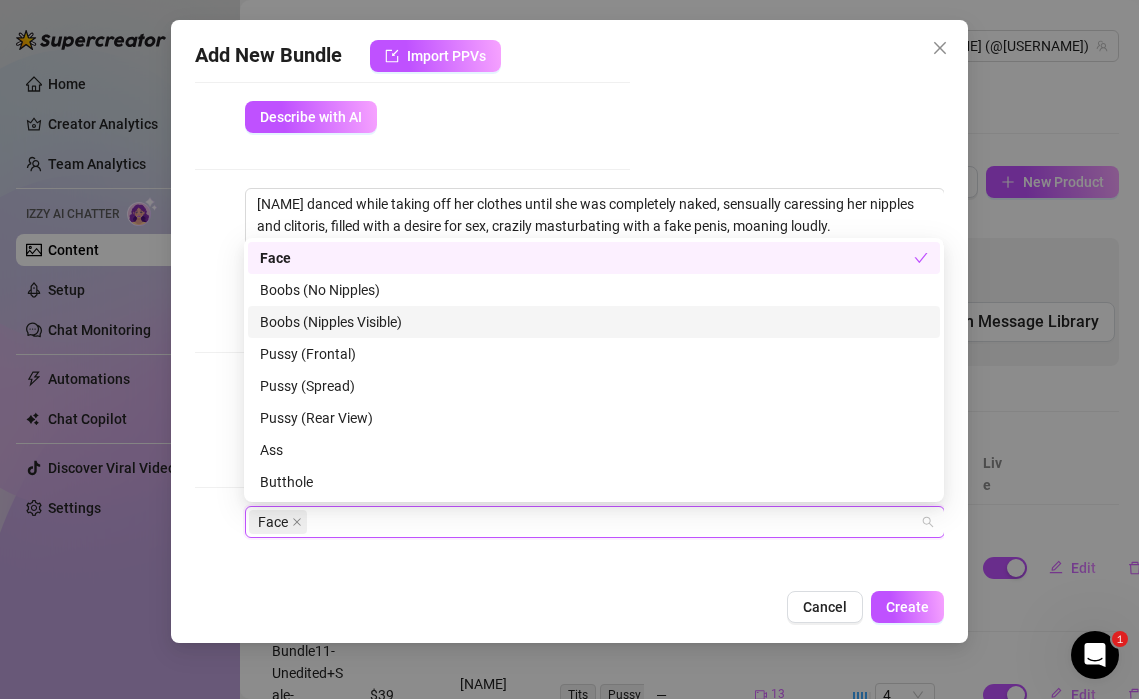 click on "Boobs (Nipples Visible)" at bounding box center [594, 322] 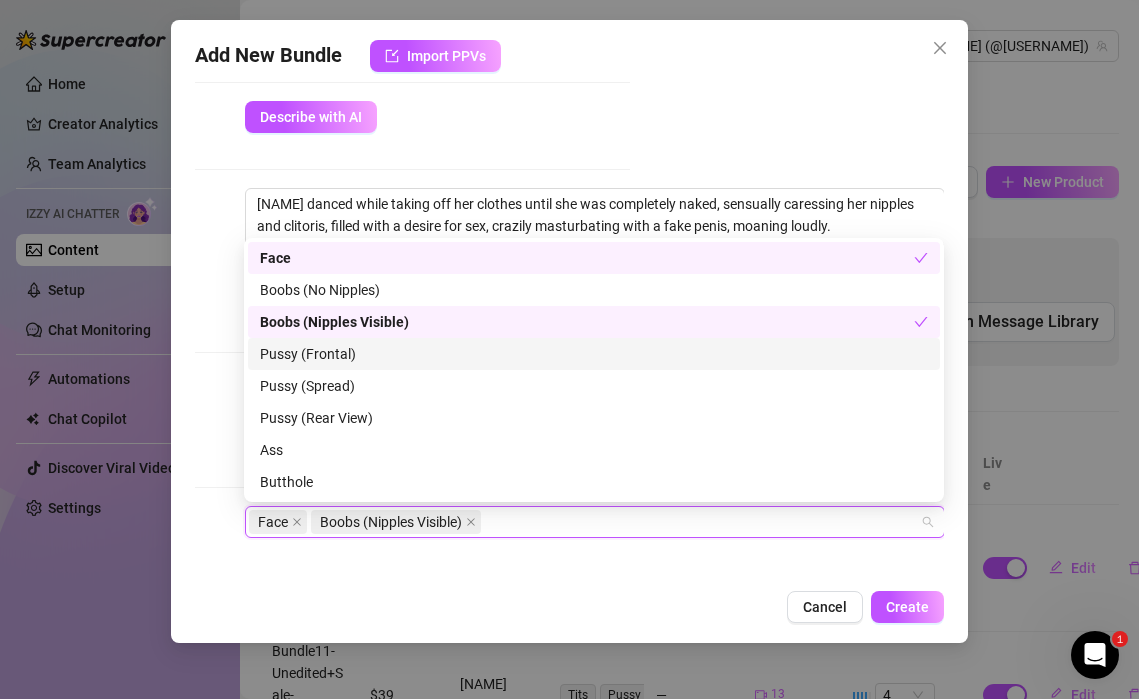 click on "Pussy (Frontal)" at bounding box center (594, 354) 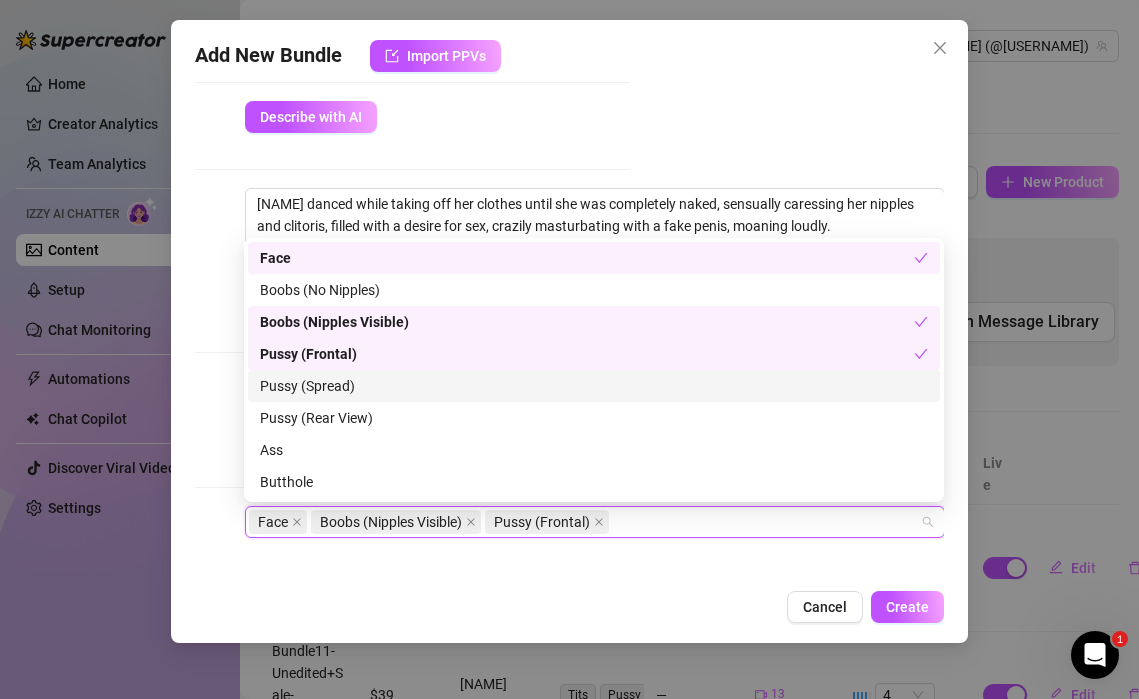 click on "Pussy (Spread)" at bounding box center [594, 386] 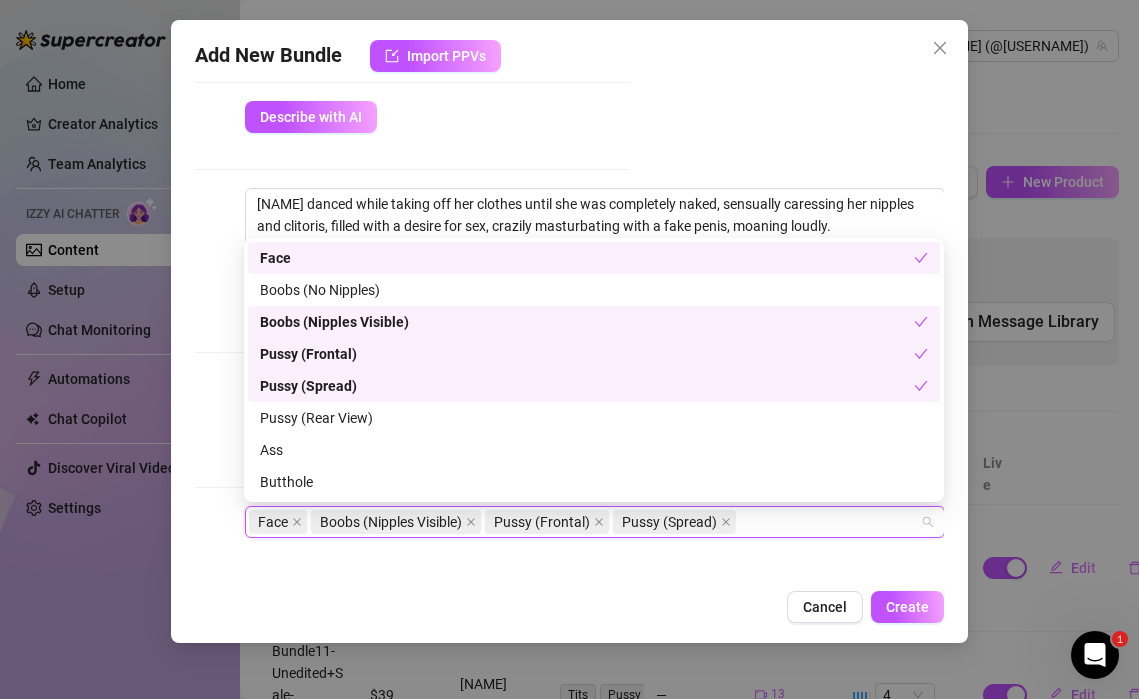 click on "Pussy (Spread)" at bounding box center (587, 386) 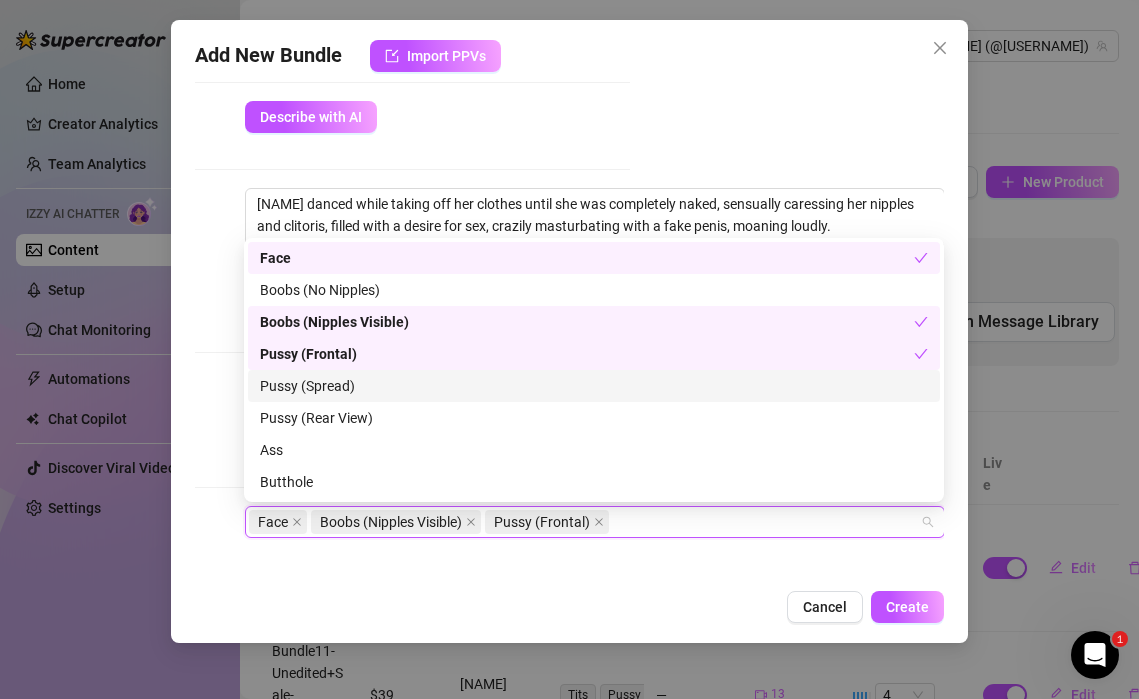 click on "Pussy (Spread)" at bounding box center [594, 386] 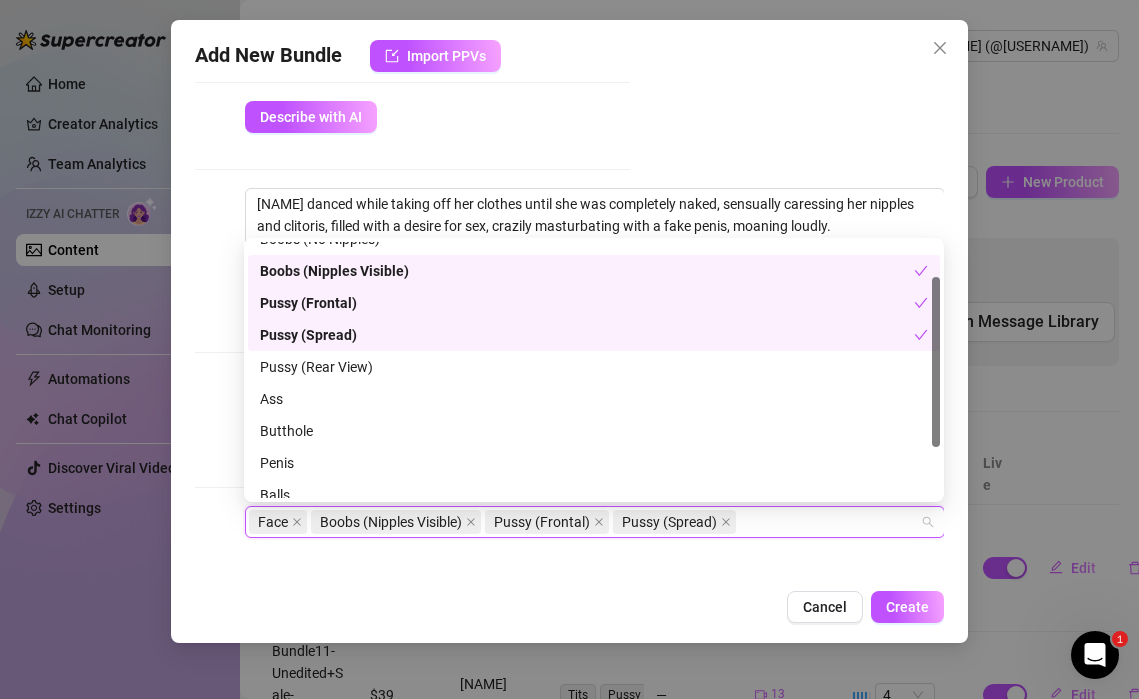 scroll, scrollTop: 52, scrollLeft: 0, axis: vertical 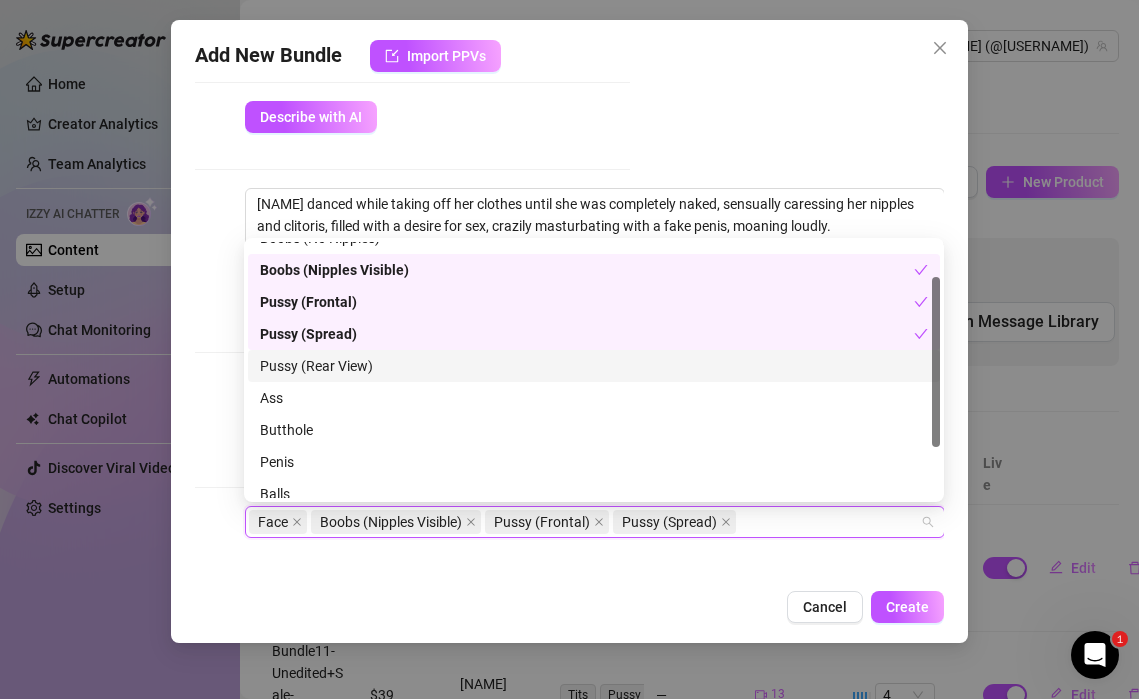 click on "Pussy (Rear View)" at bounding box center [594, 366] 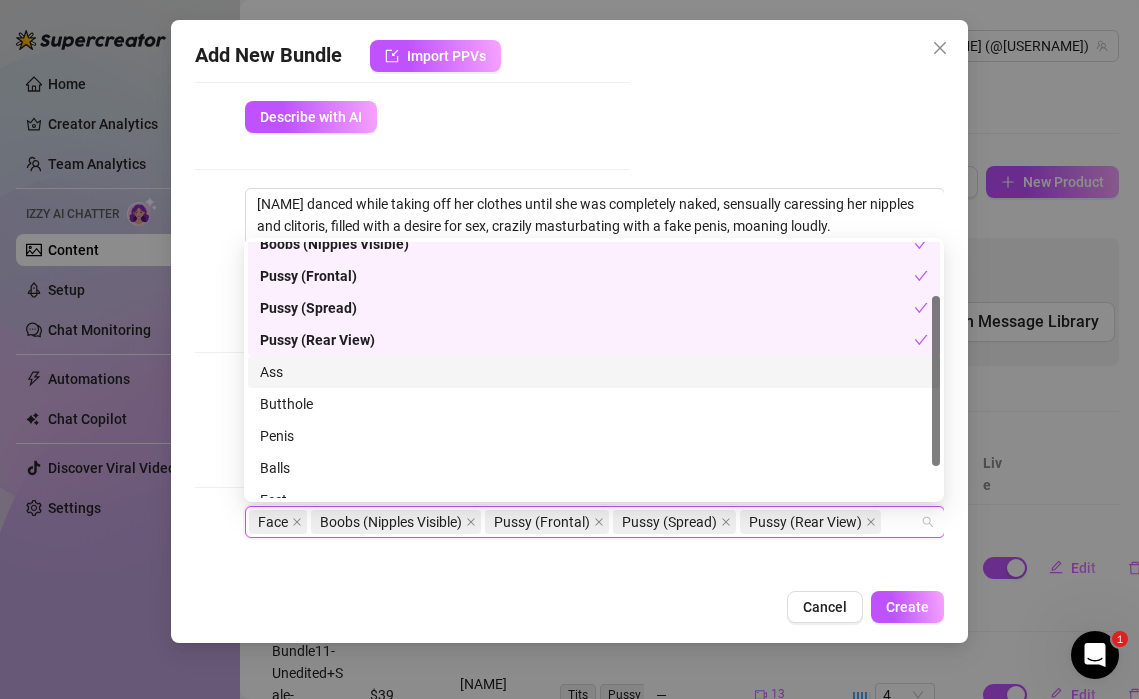scroll, scrollTop: 80, scrollLeft: 0, axis: vertical 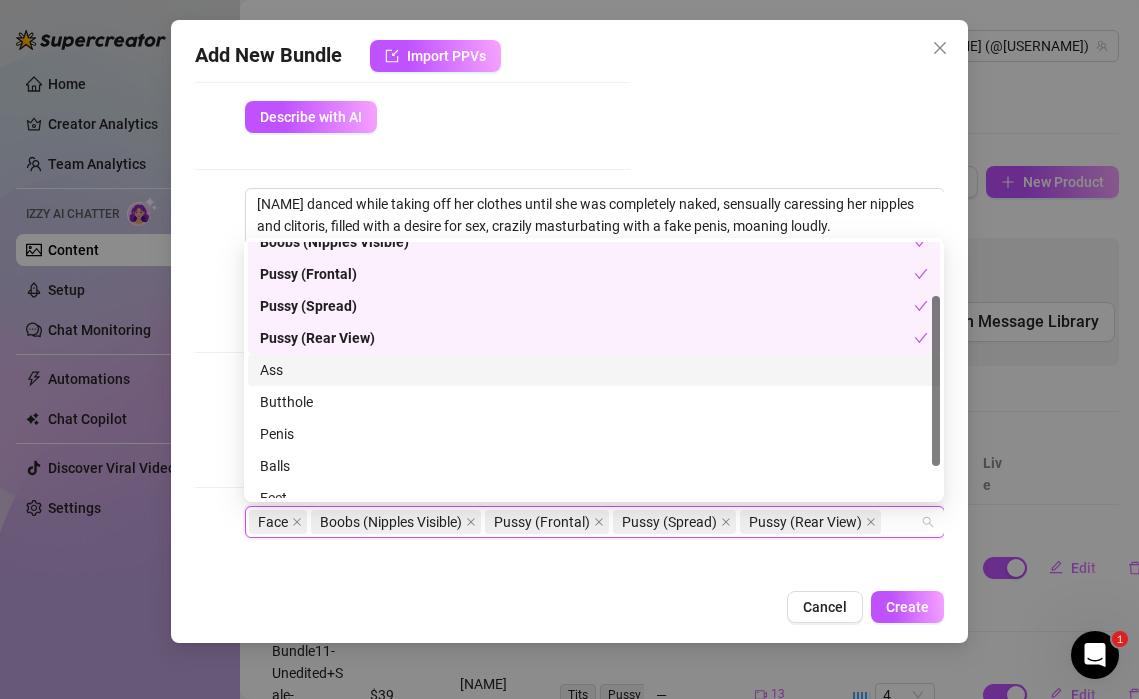 click on "Ass" at bounding box center (594, 370) 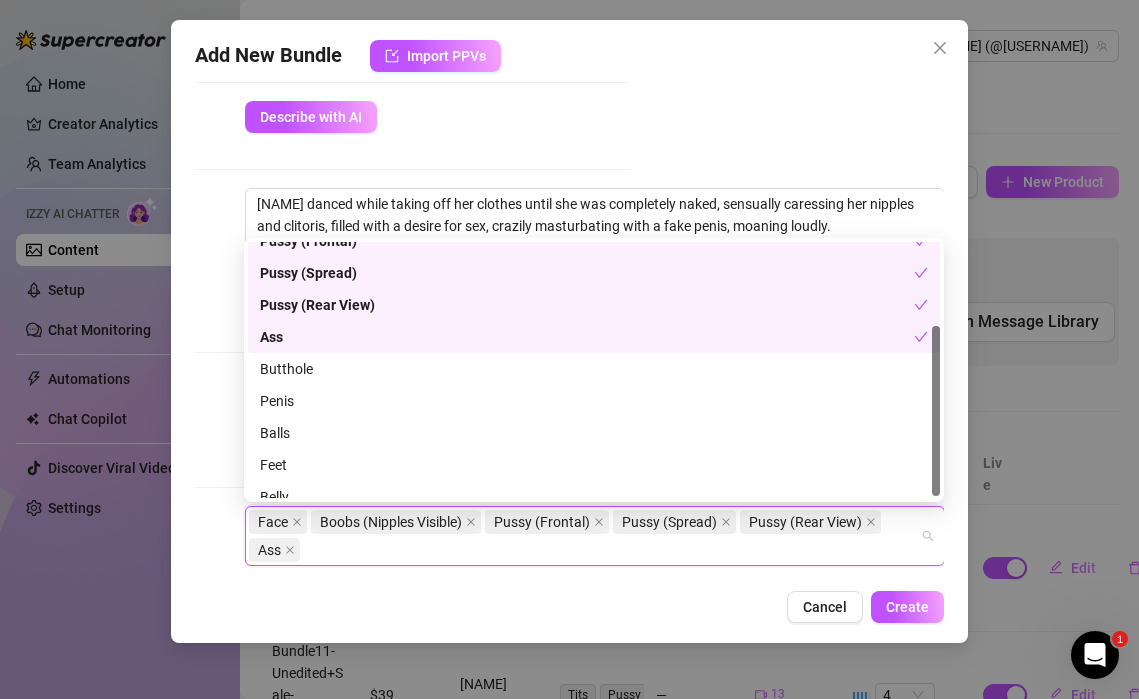 scroll, scrollTop: 128, scrollLeft: 0, axis: vertical 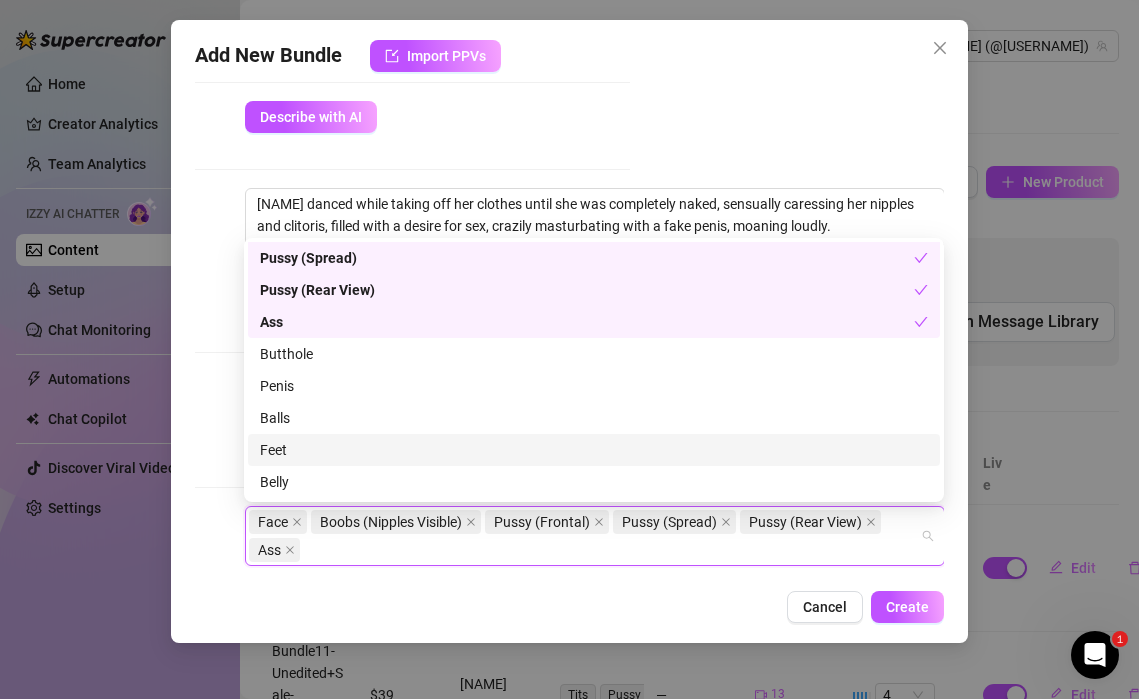 click on "Feet" at bounding box center (594, 450) 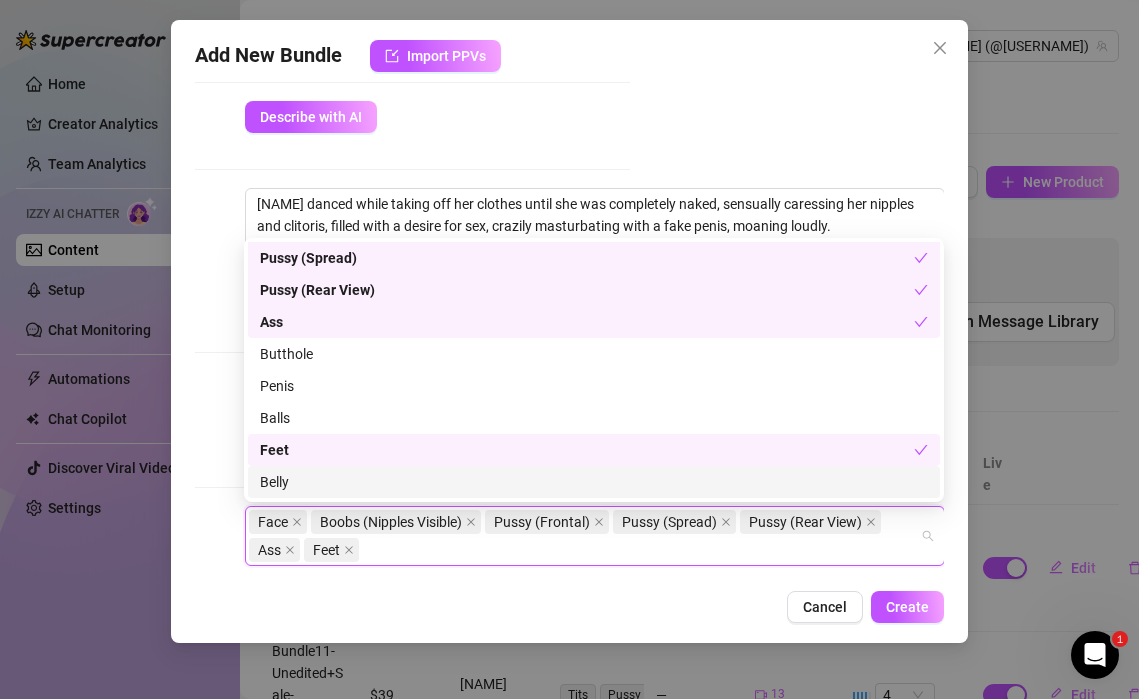 click on "Belly" at bounding box center [594, 482] 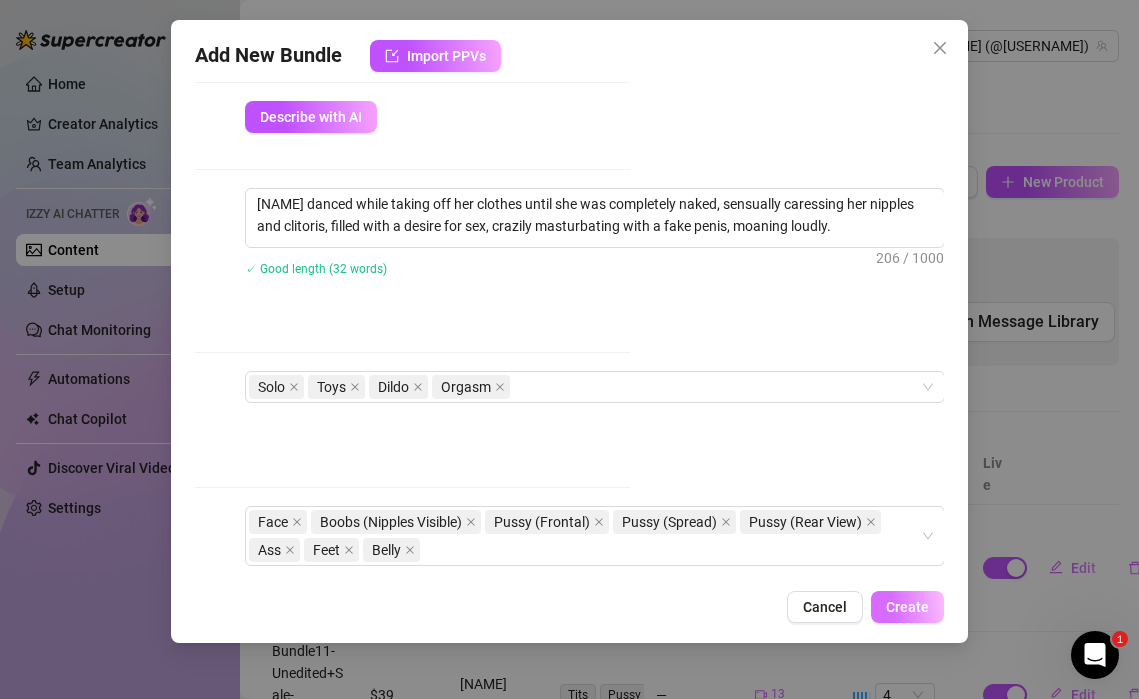 click on "Create" at bounding box center [907, 607] 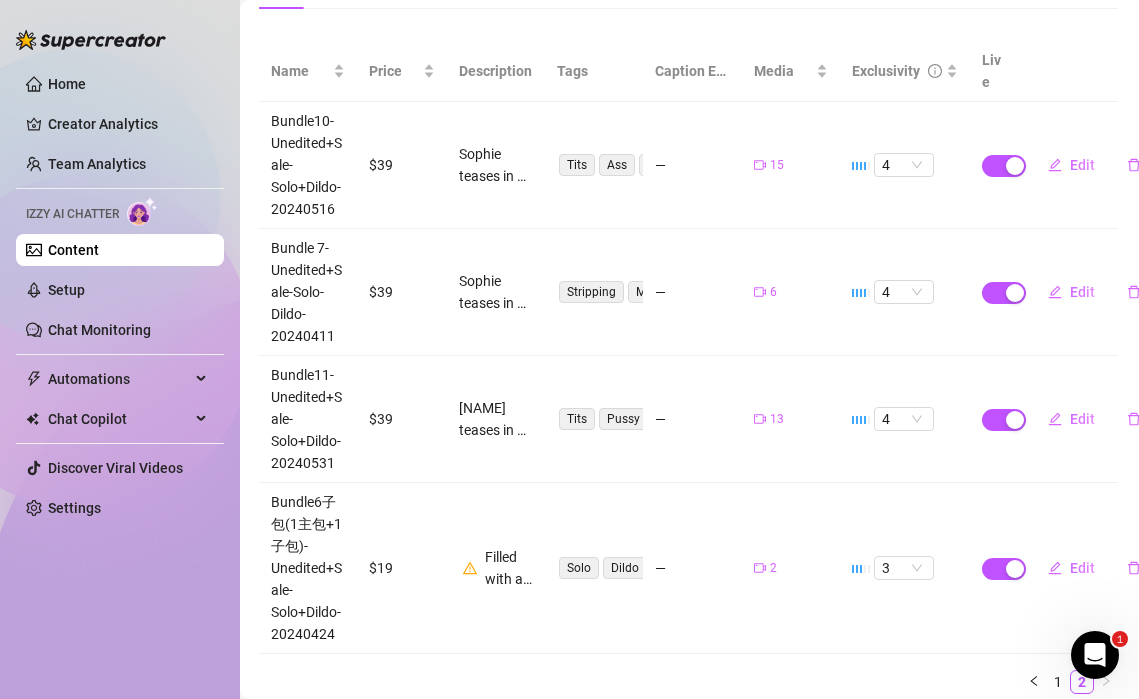 scroll, scrollTop: 308, scrollLeft: 1, axis: both 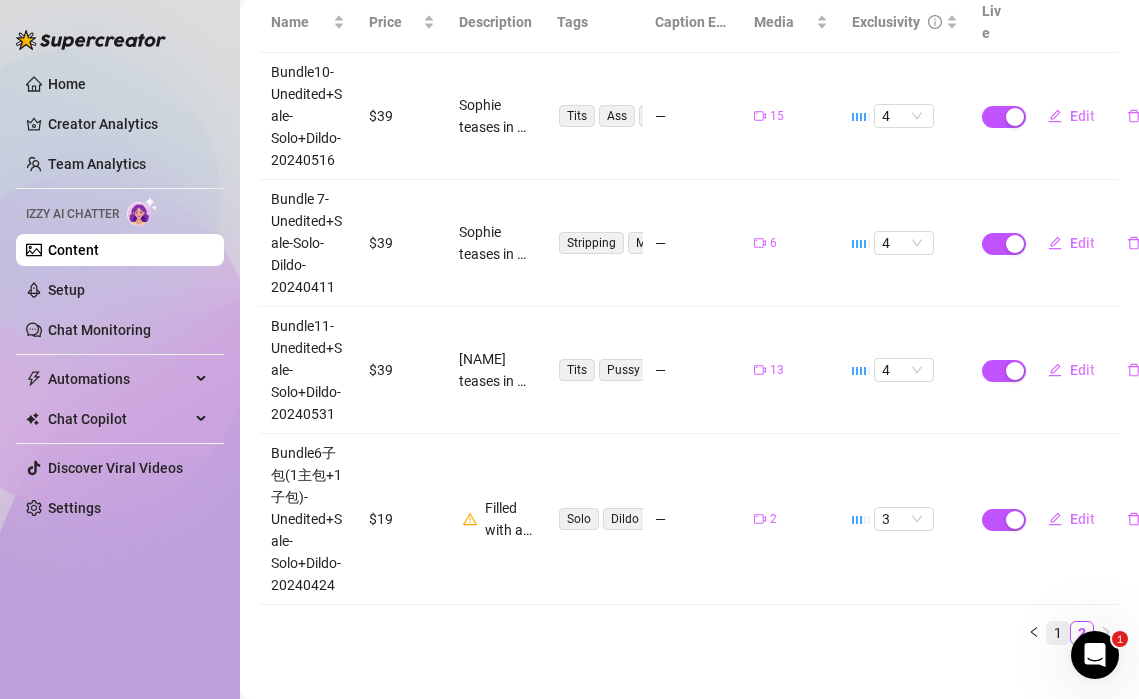click on "1" at bounding box center (1058, 633) 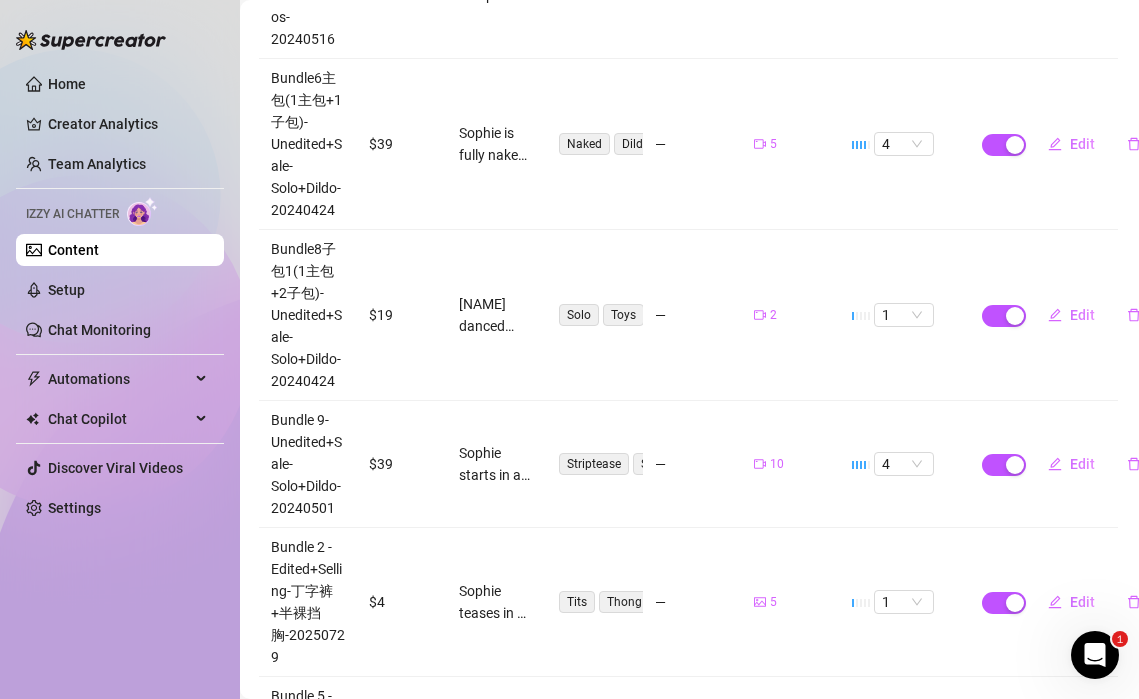 scroll, scrollTop: 899, scrollLeft: 1, axis: both 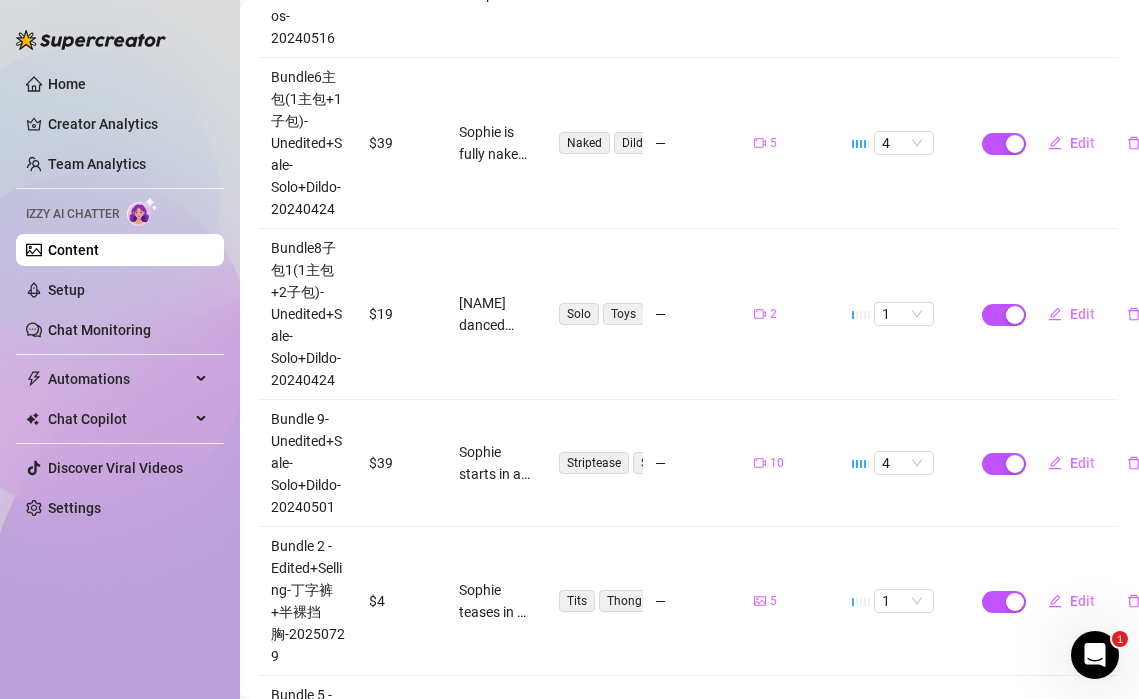 click on "$19" at bounding box center [402, 314] 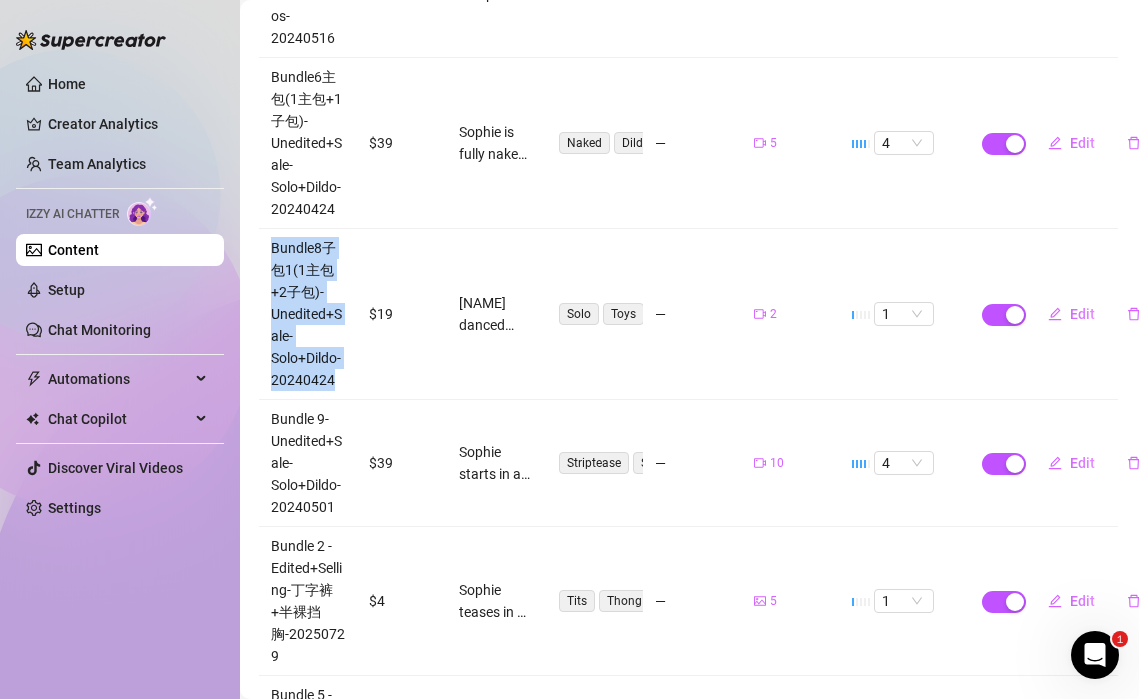 drag, startPoint x: 269, startPoint y: 223, endPoint x: 348, endPoint y: 362, distance: 159.88121 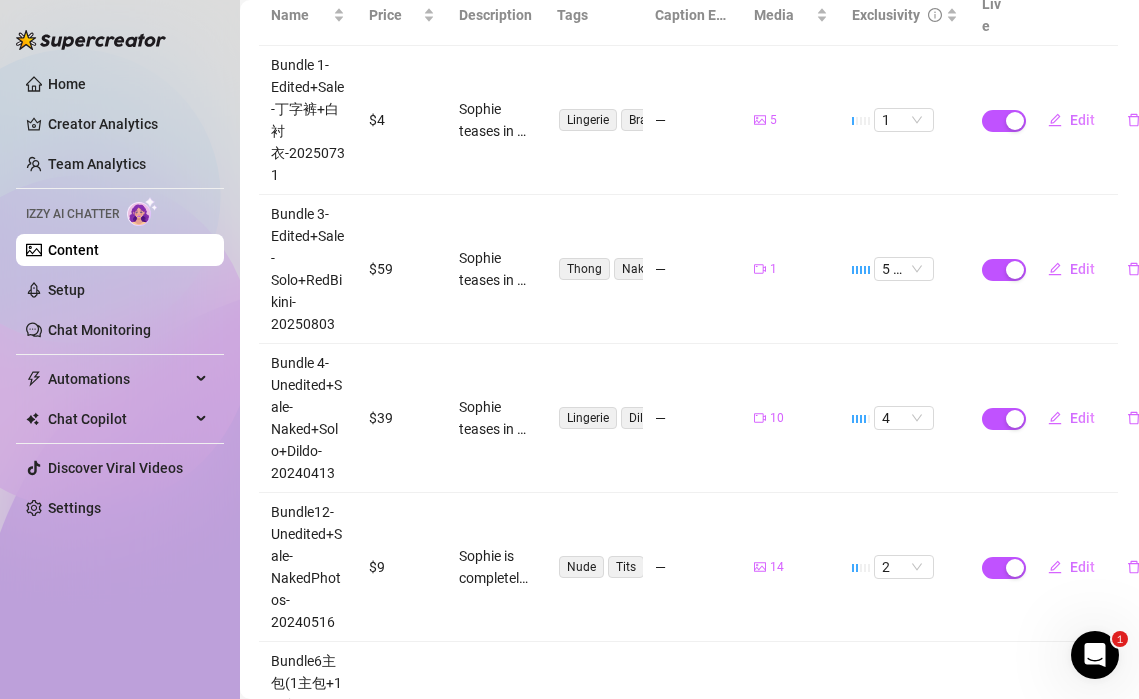 scroll, scrollTop: 0, scrollLeft: 1, axis: horizontal 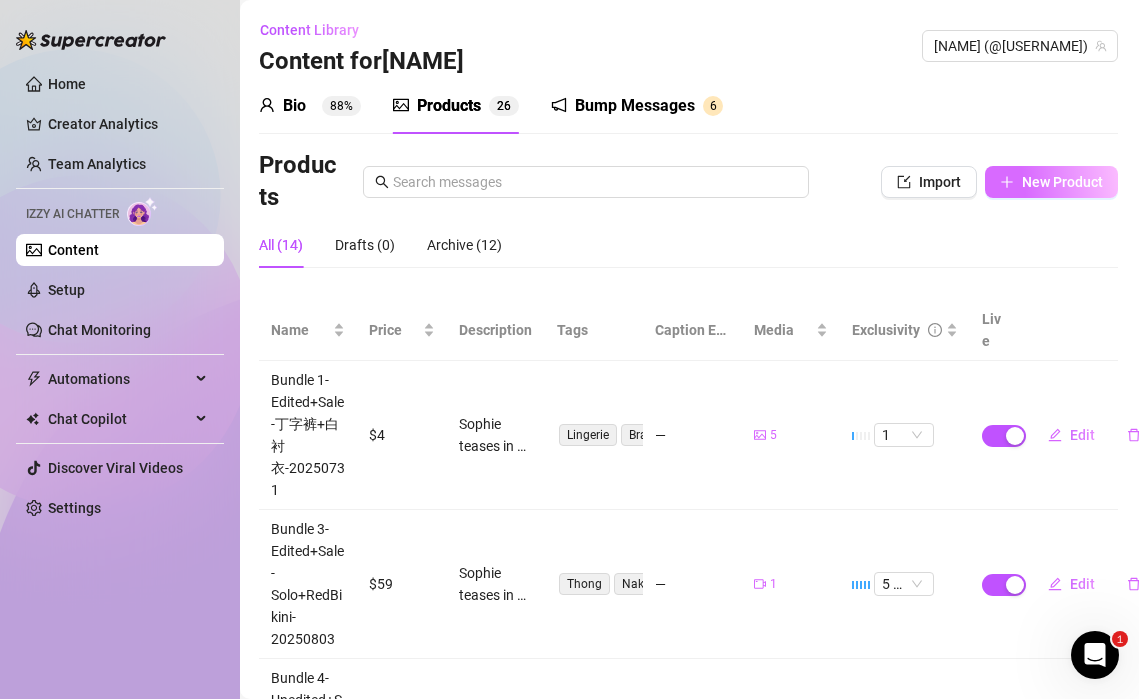 click on "New Product" at bounding box center [1062, 182] 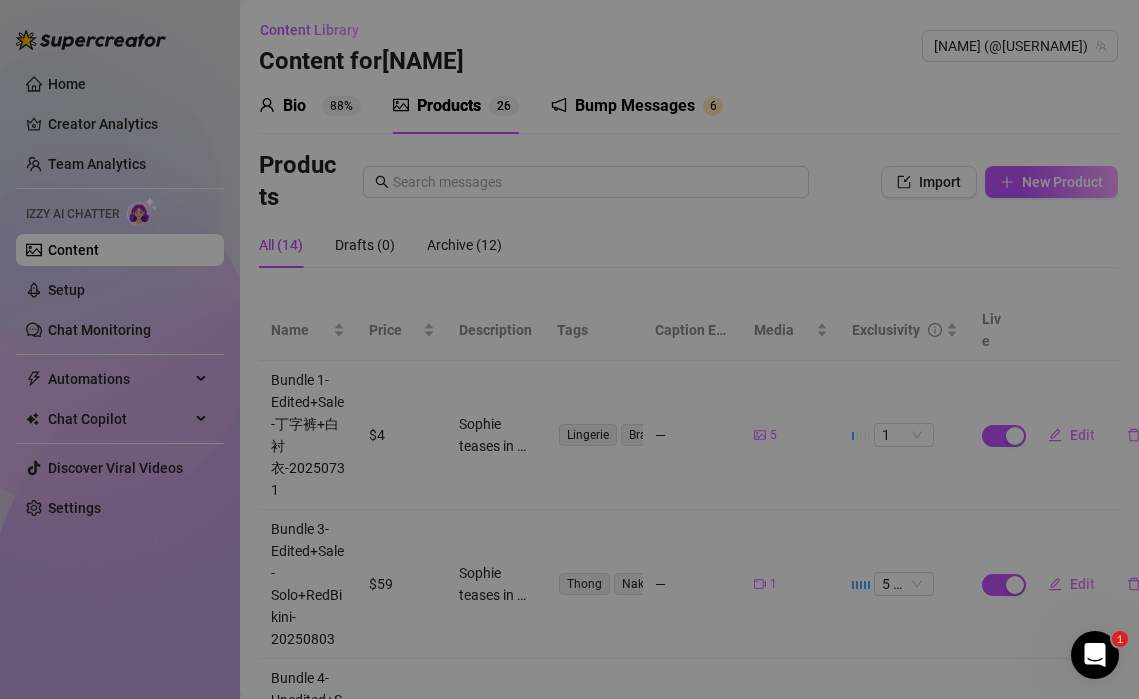 type on "Type your message here..." 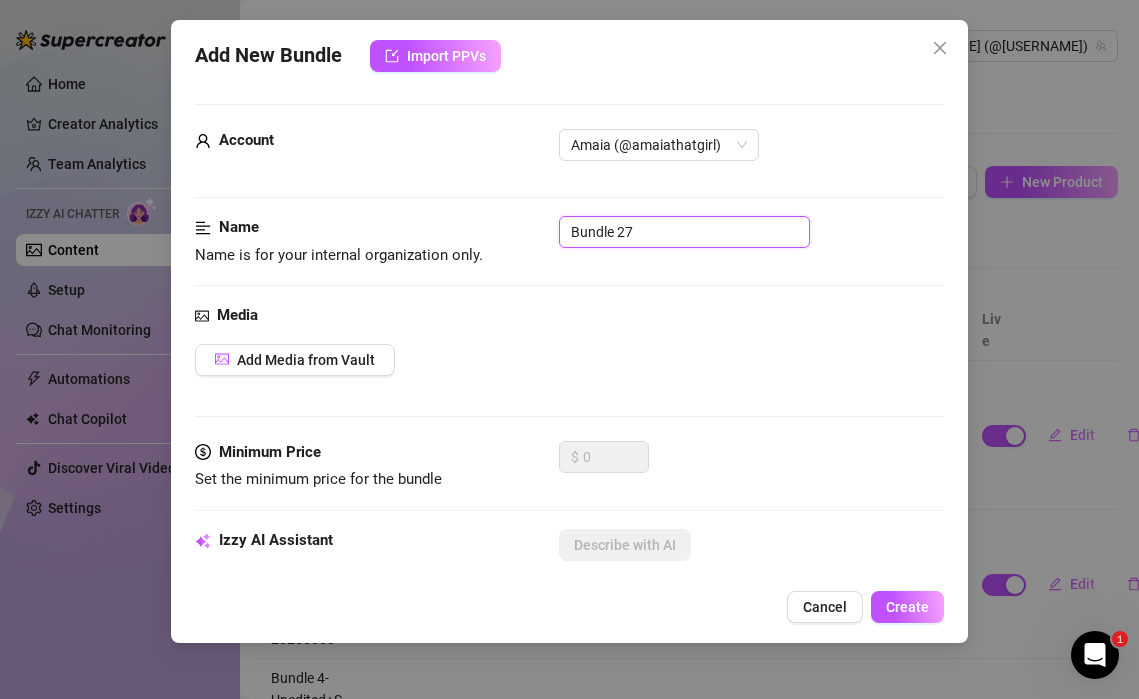 drag, startPoint x: 658, startPoint y: 231, endPoint x: 434, endPoint y: 218, distance: 224.37692 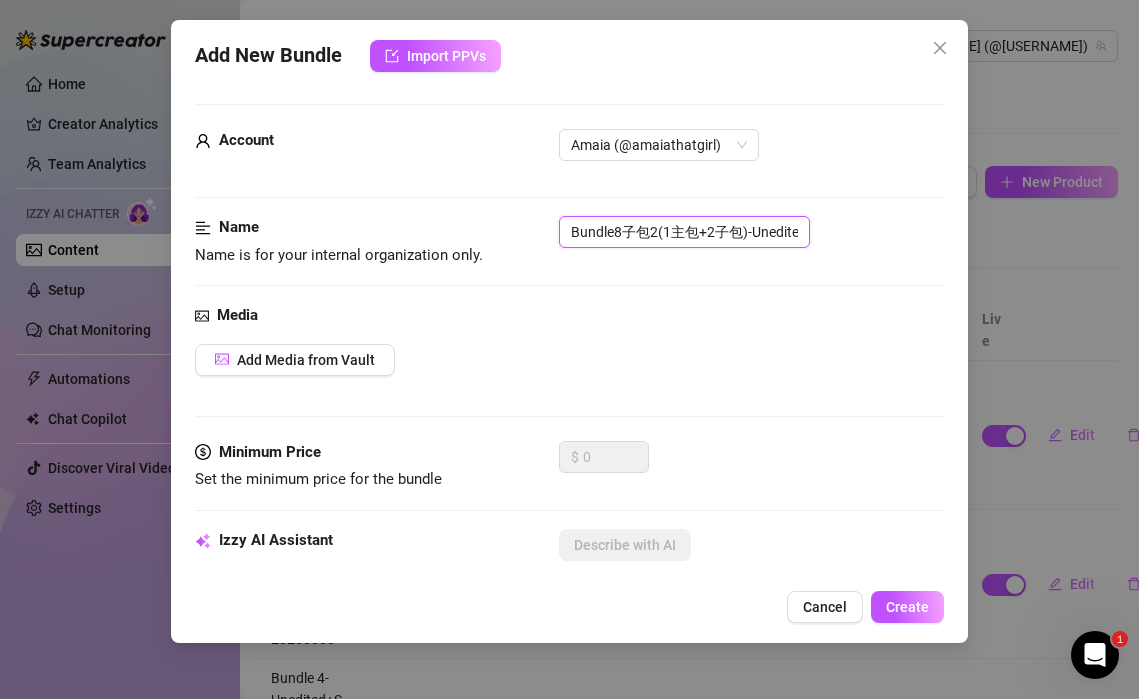 scroll, scrollTop: 0, scrollLeft: 180, axis: horizontal 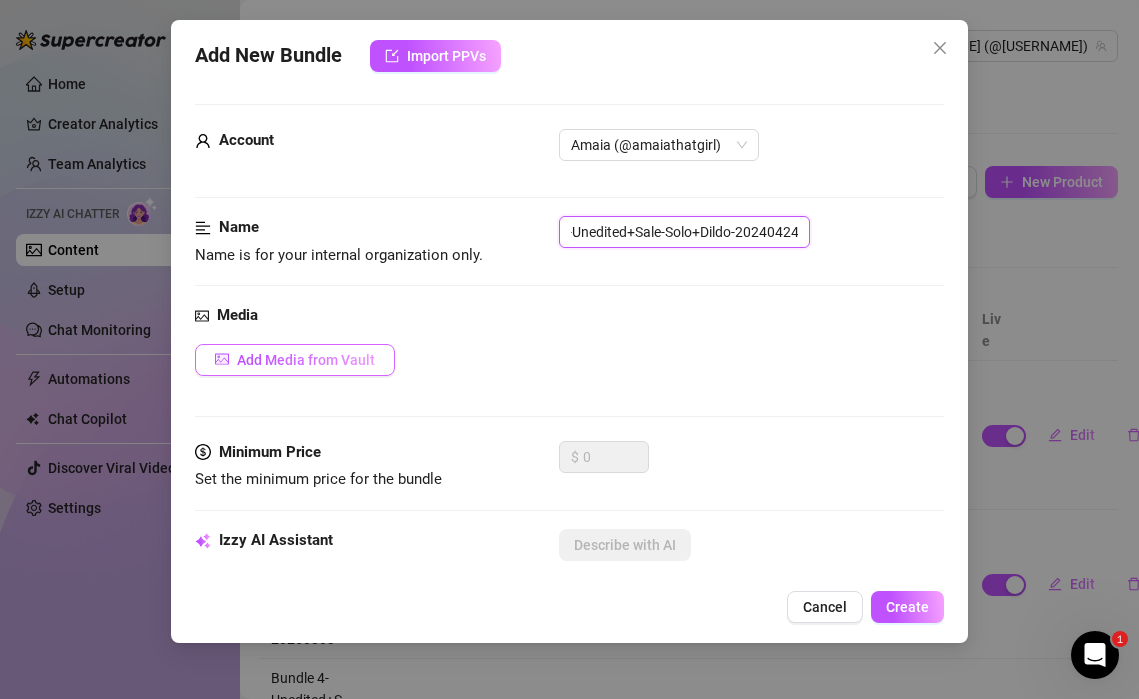 type on "Bundle8子包2(1主包+2子包)-Unedited+Sale-Solo+Dildo-20240424" 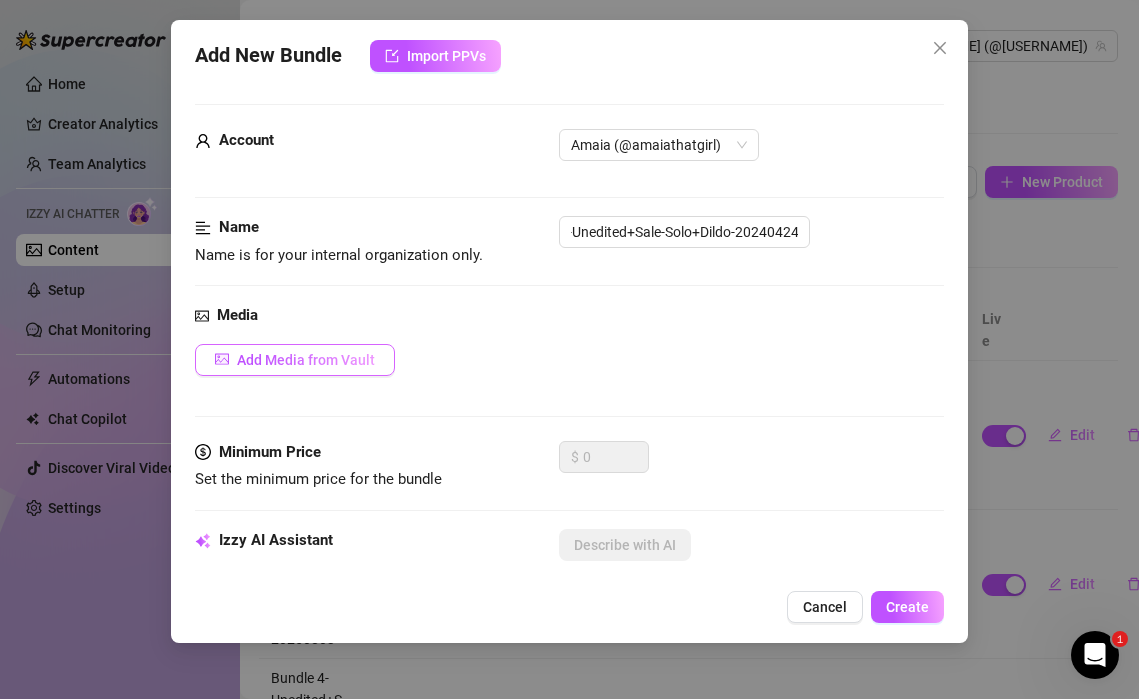 click on "Add Media from Vault" at bounding box center (306, 360) 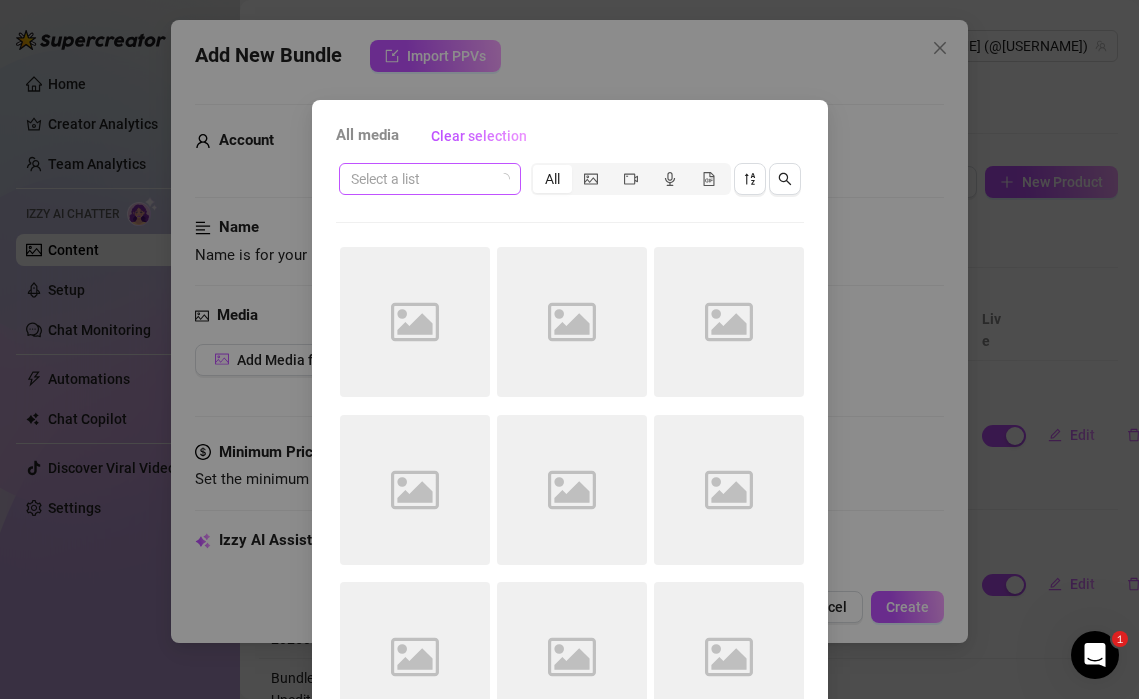 click at bounding box center [421, 179] 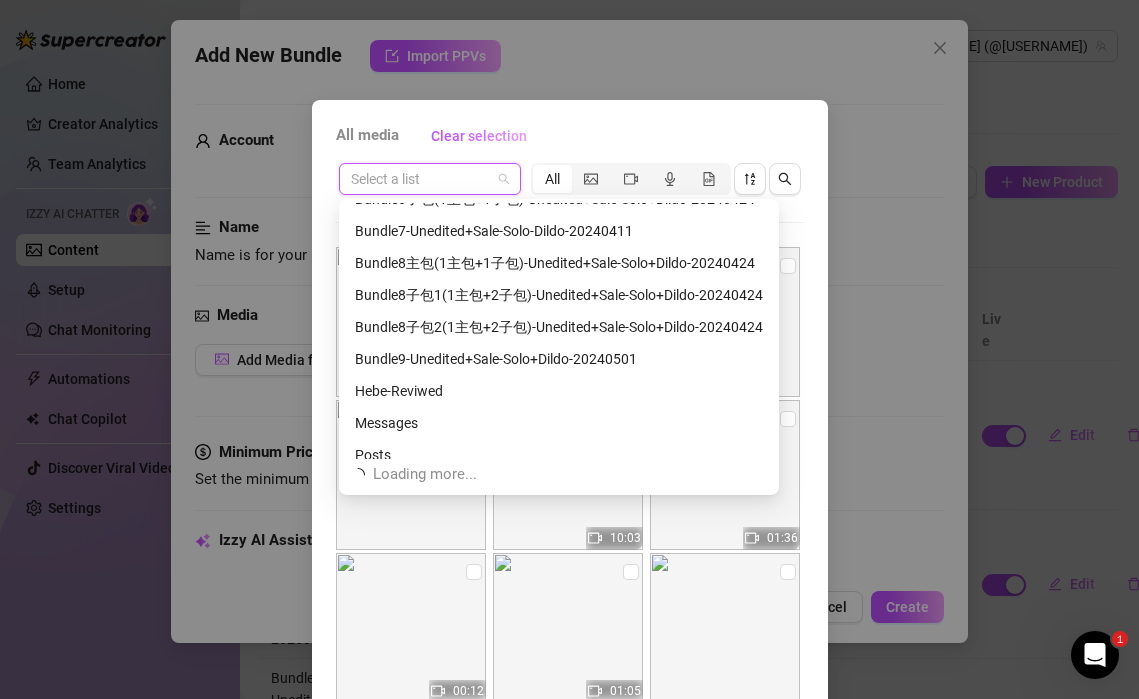 scroll, scrollTop: 303, scrollLeft: 0, axis: vertical 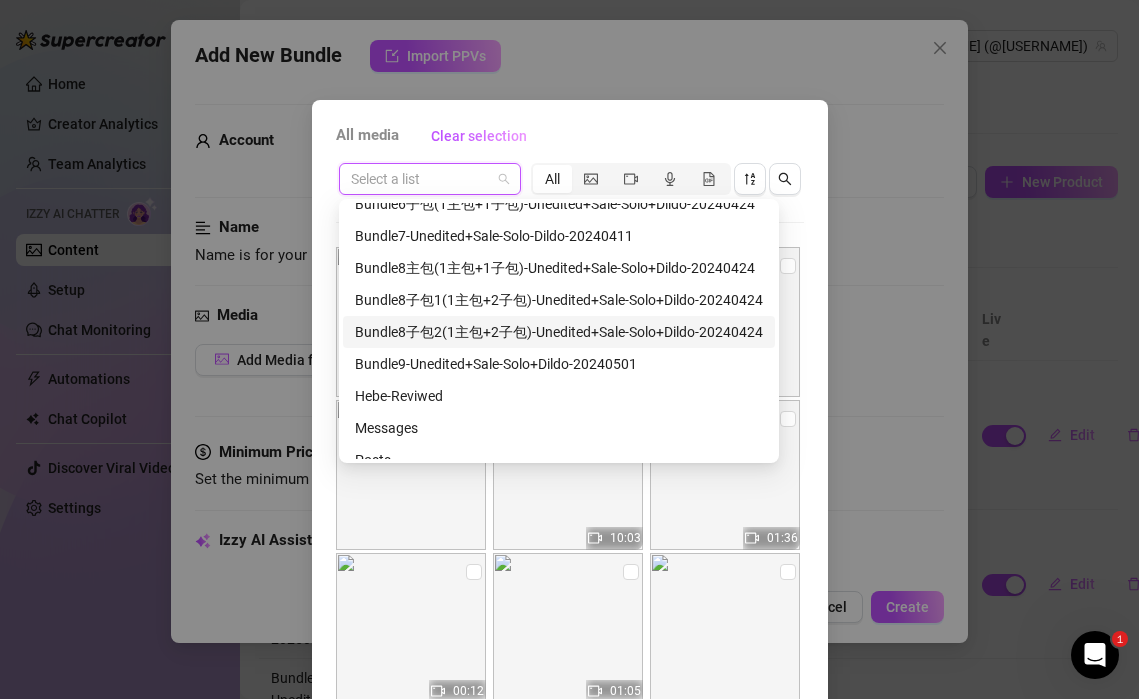 click on "Bundle8子包2(1主包+2子包)-Unedited+Sale-Solo+Dildo-20240424" at bounding box center (559, 332) 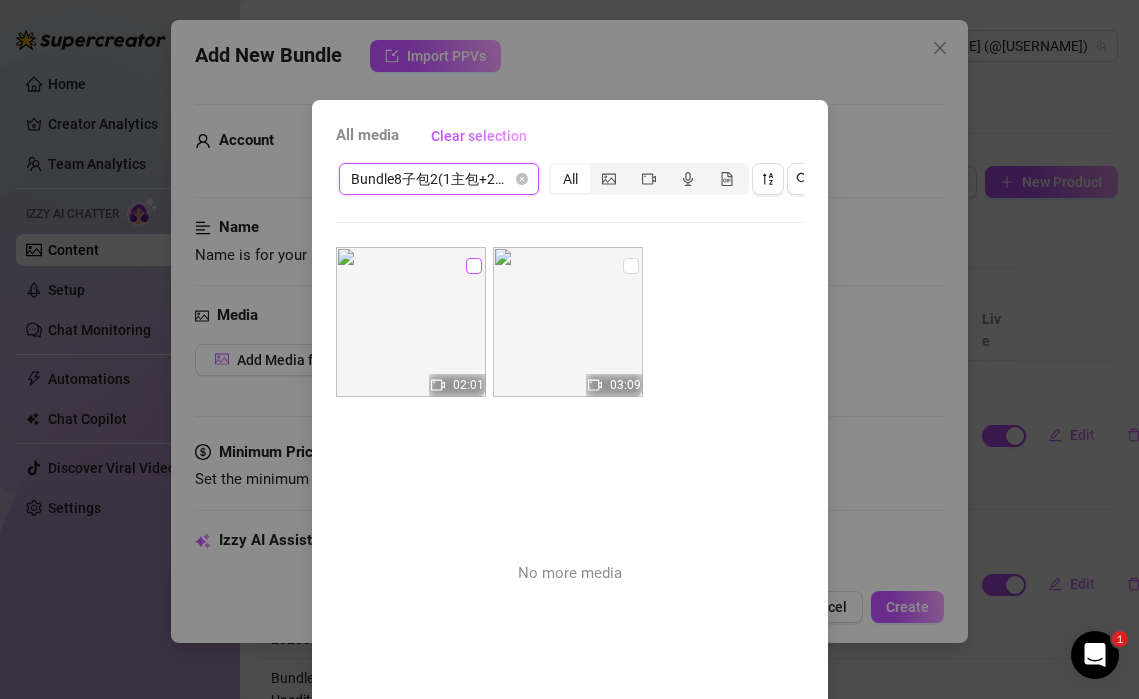 click at bounding box center [474, 266] 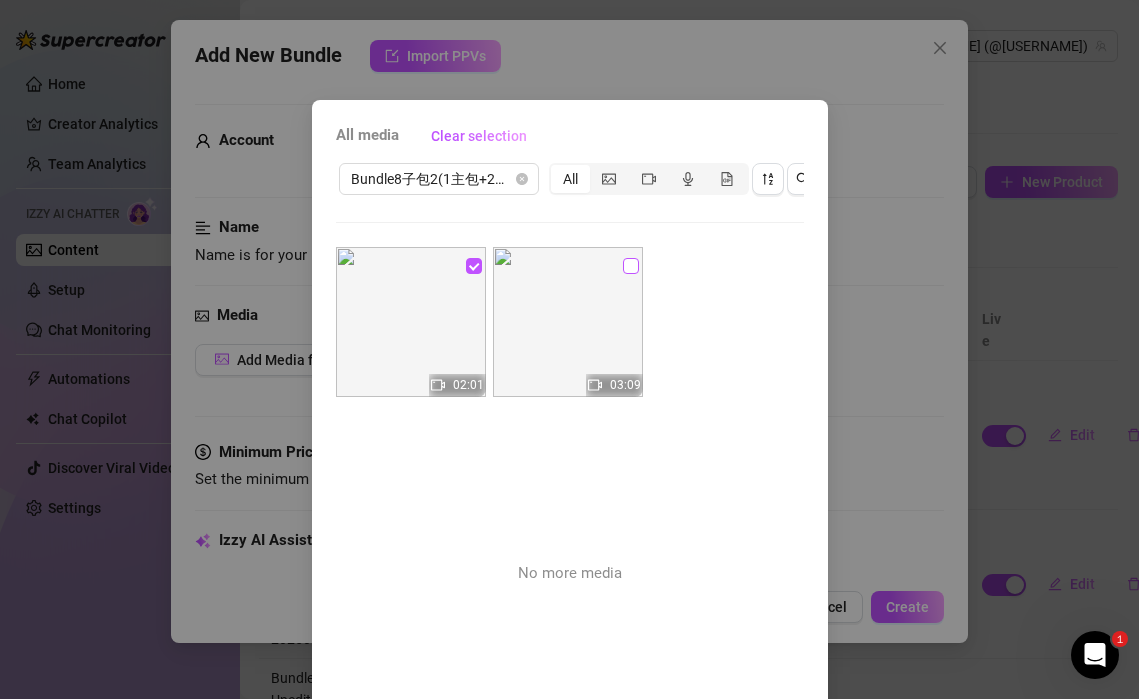 click at bounding box center [631, 266] 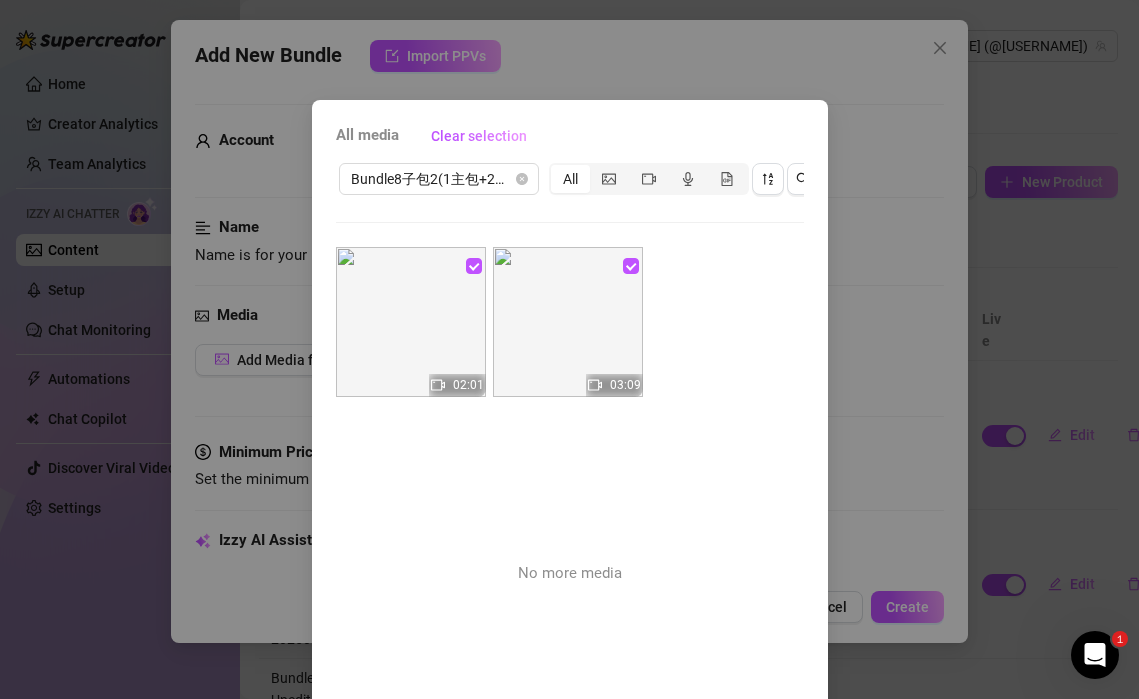 scroll, scrollTop: 136, scrollLeft: 0, axis: vertical 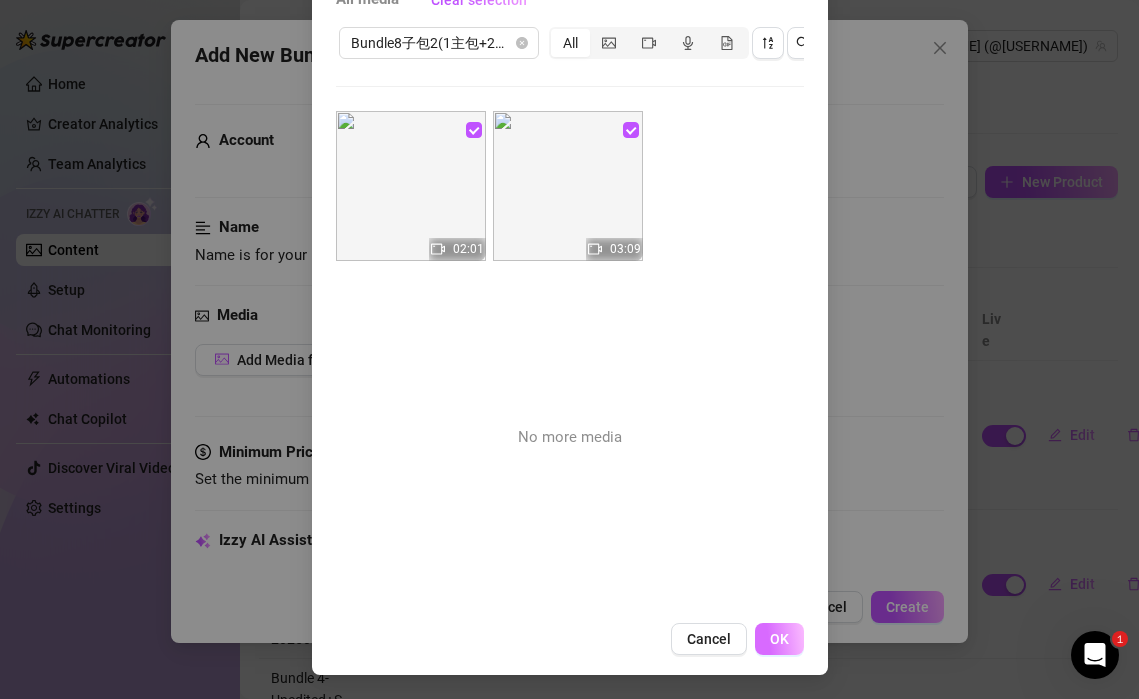 click on "OK" at bounding box center (779, 639) 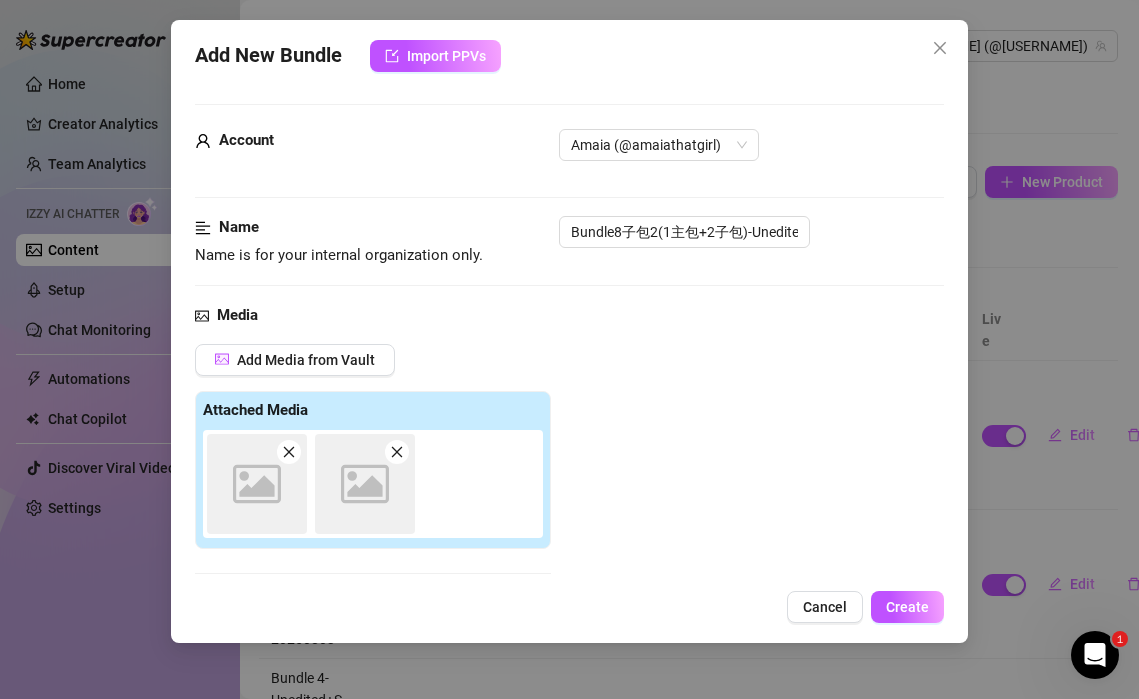 scroll, scrollTop: 316, scrollLeft: 0, axis: vertical 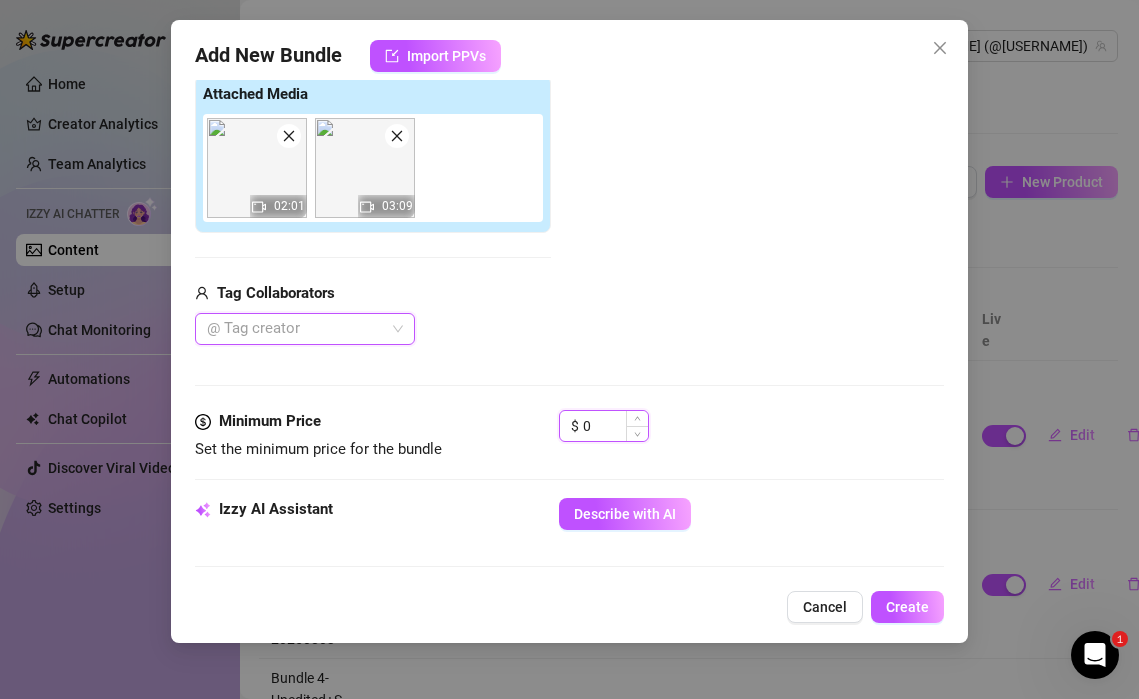 click on "0" at bounding box center [615, 426] 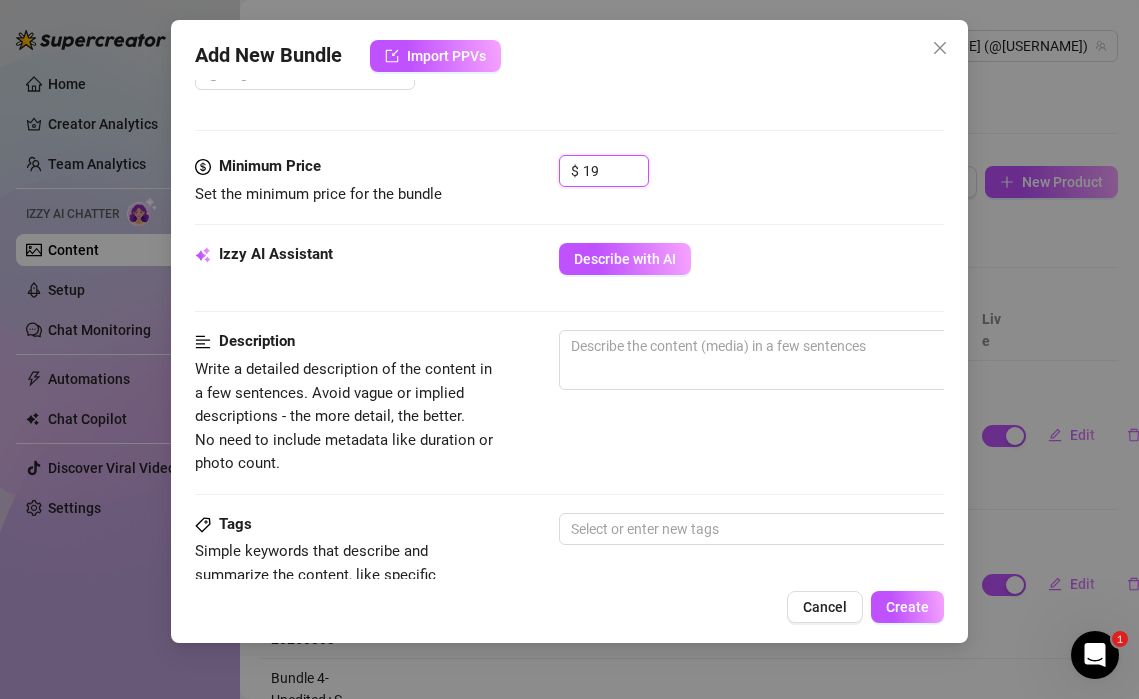 scroll, scrollTop: 587, scrollLeft: 0, axis: vertical 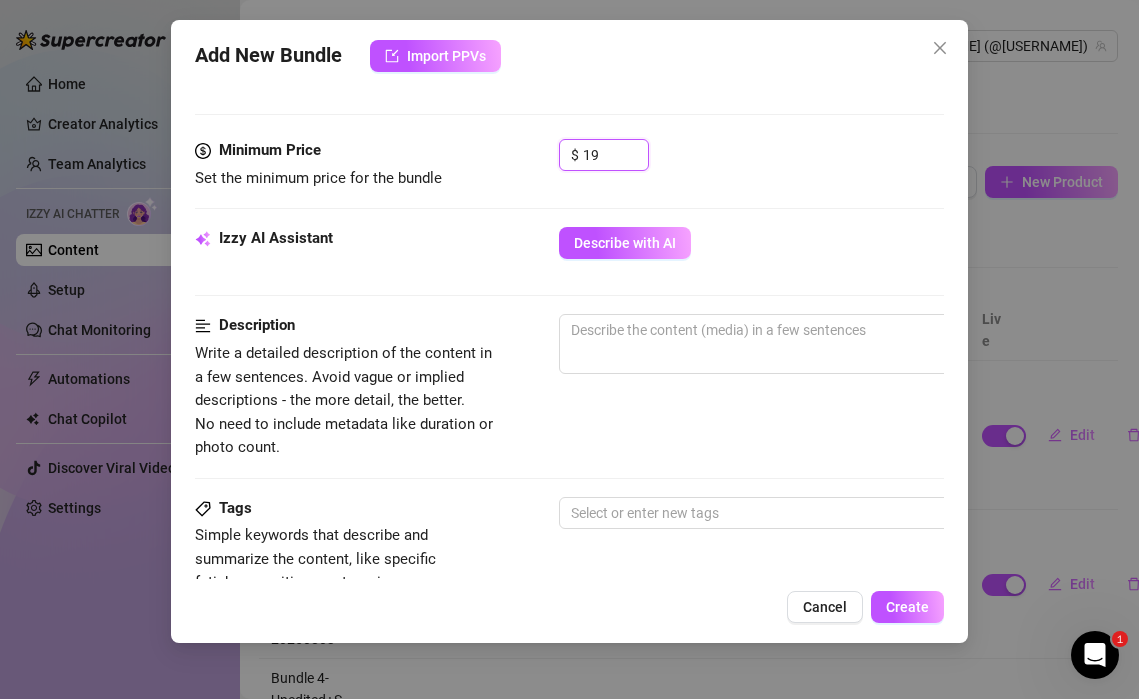 type on "19" 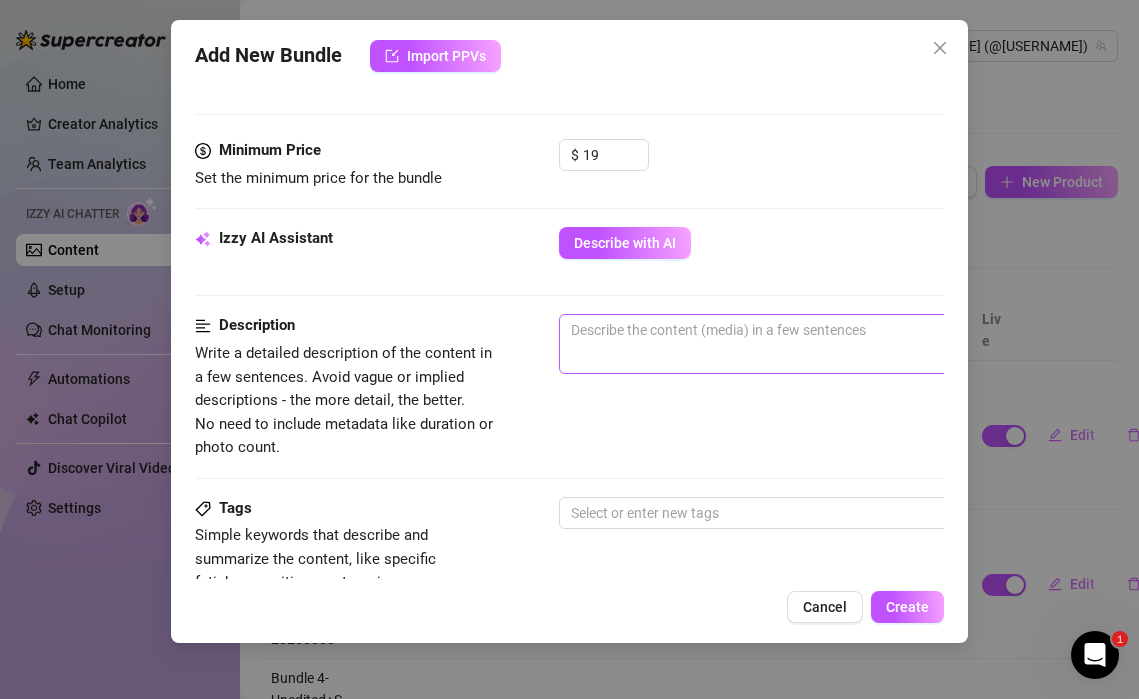 click on "0 / 1000" at bounding box center (909, 344) 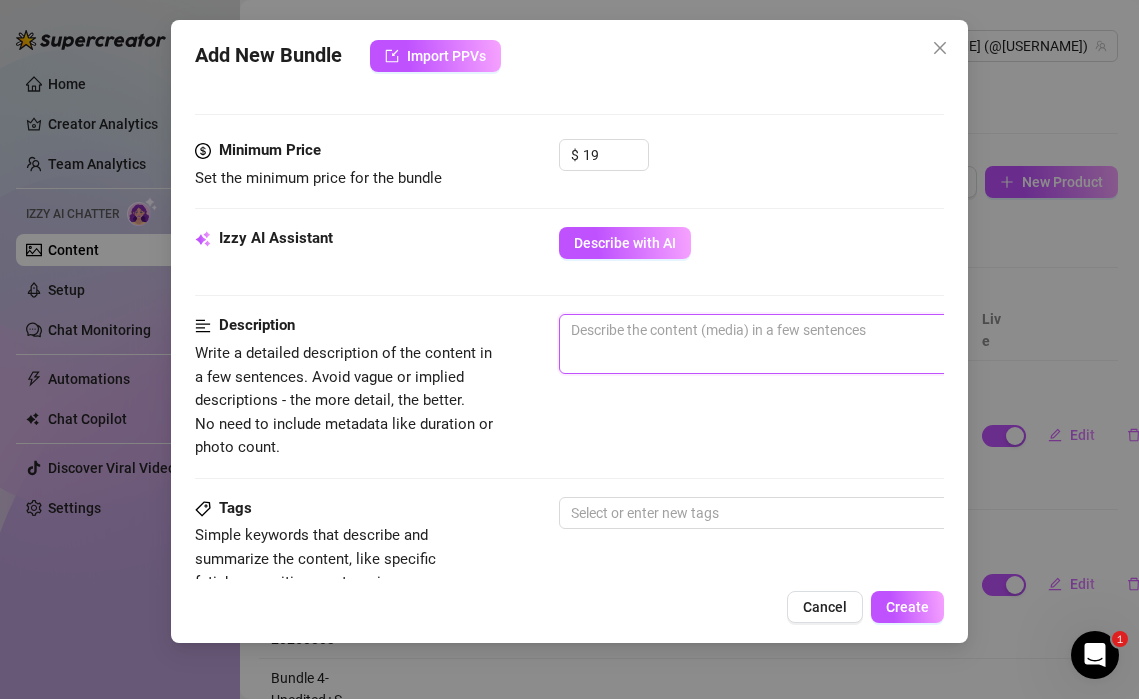 click at bounding box center [909, 330] 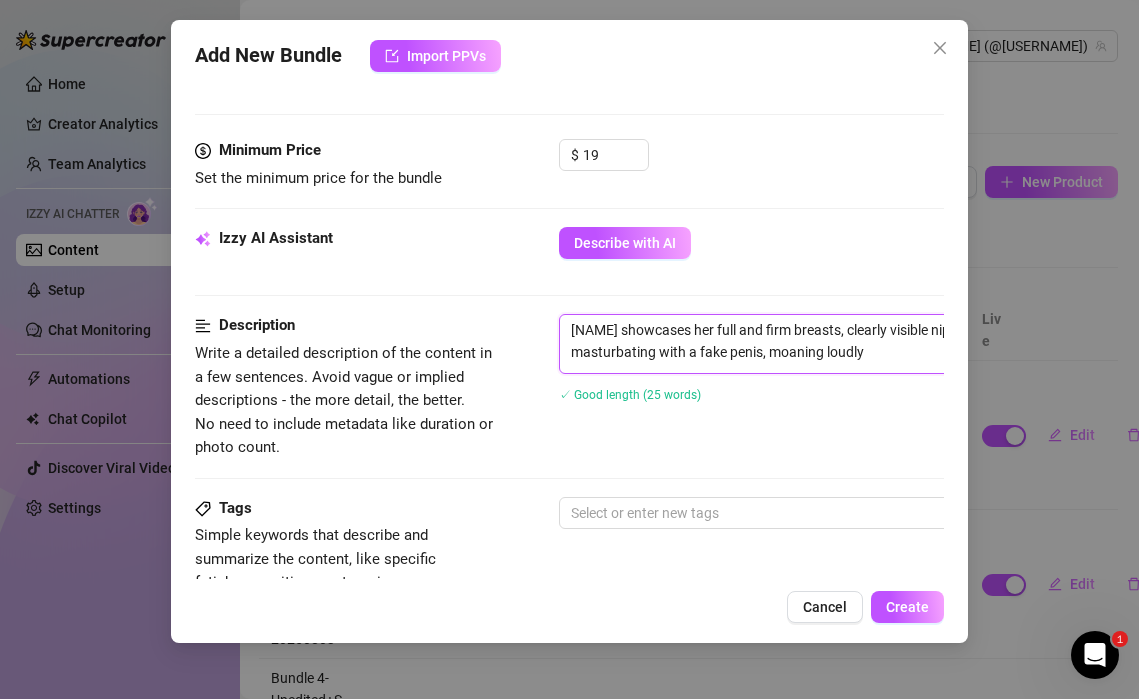 scroll, scrollTop: 0, scrollLeft: 0, axis: both 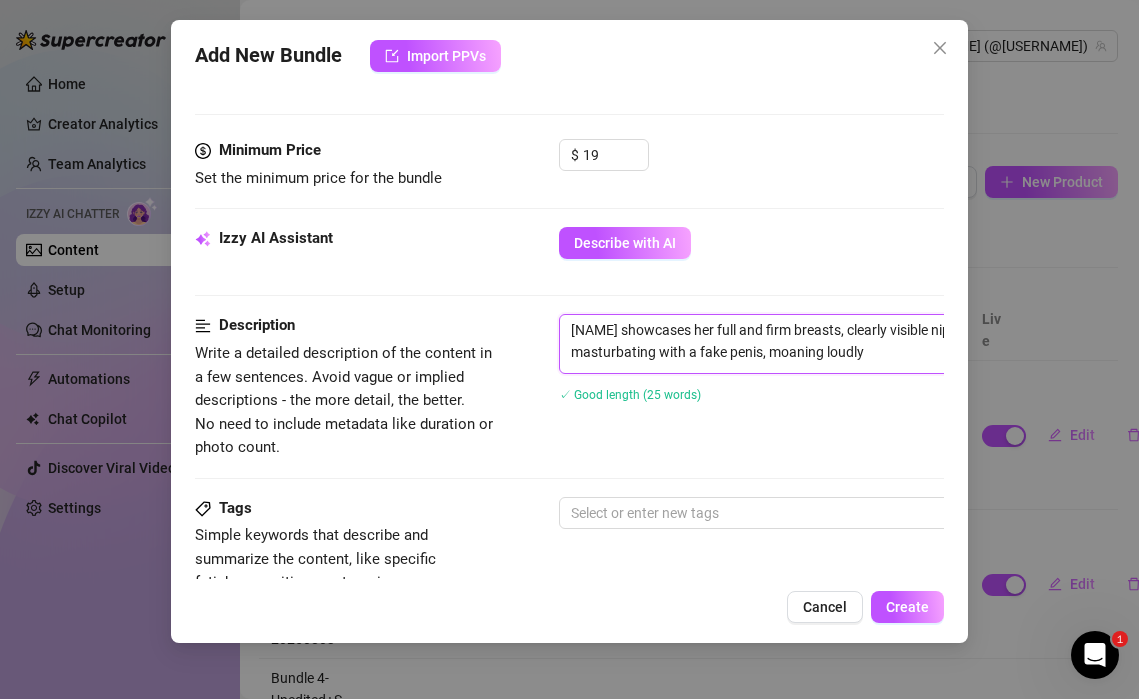 type on "[NAME] showcases her full and firm breasts, clearly visible nipples and clitoris, full of desire for sex, crazily masturbating with a fake penis, moaning loudly" 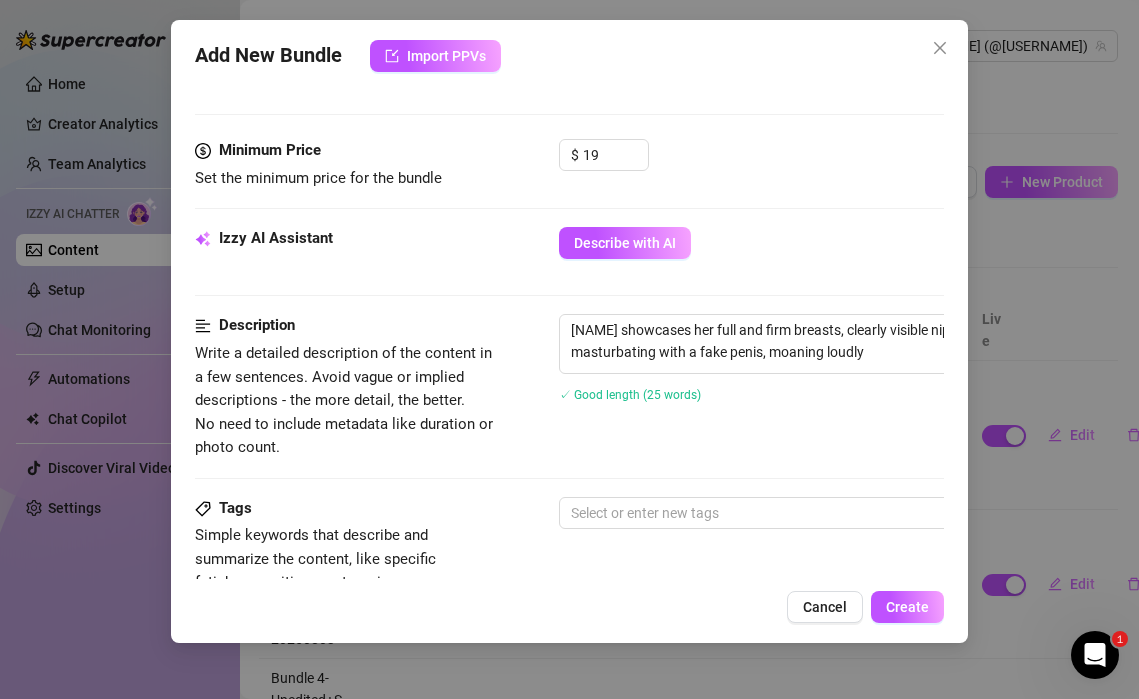 click on "[NAME] showcases her full and firm breasts, clearly visible nipples and clitoris, full of desire for sex, crazily masturbating with a fake penis, moaning loudly 160 / 1000 ✓ Good length (25 words)" at bounding box center [909, 371] 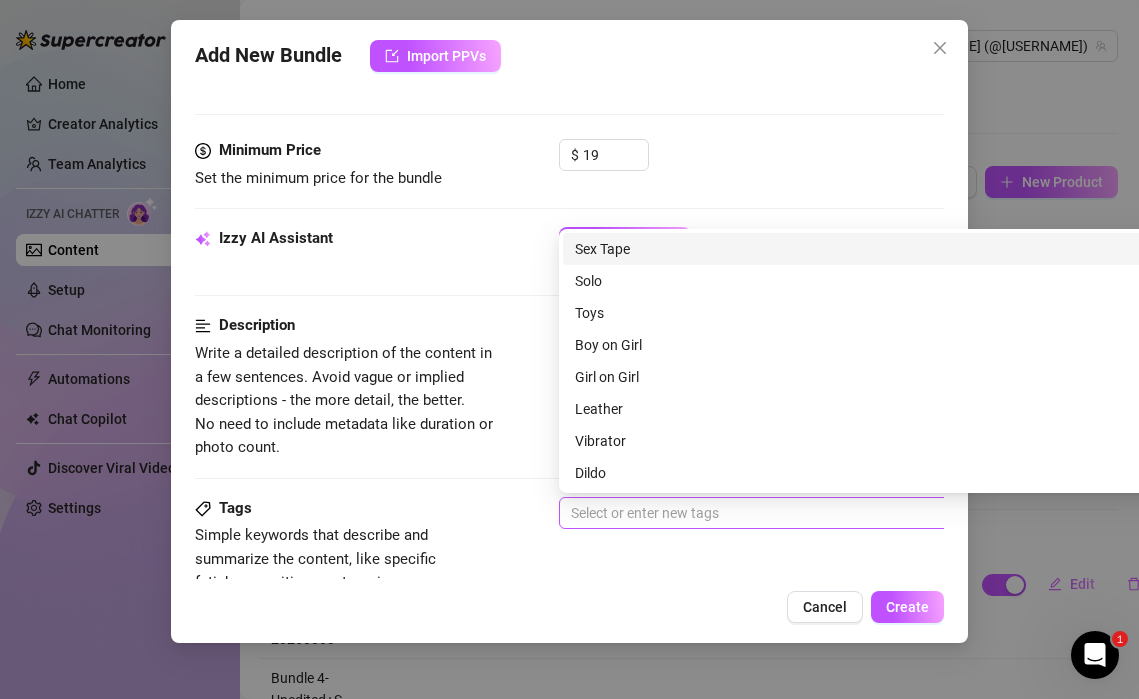 click at bounding box center [898, 513] 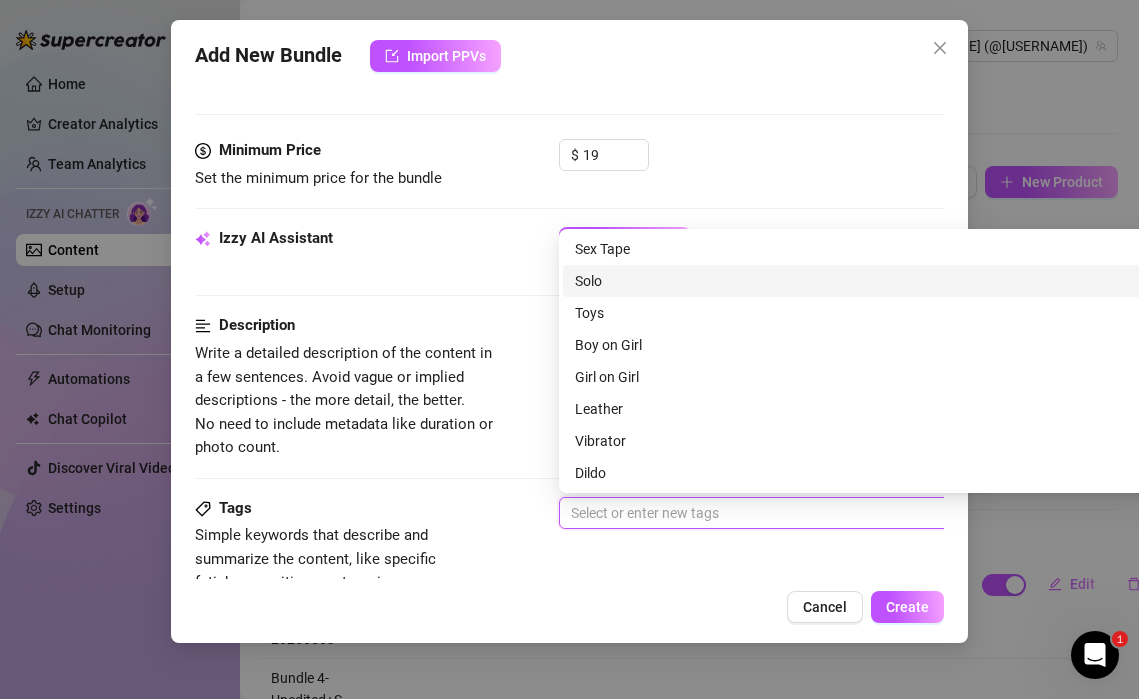 click on "Solo" at bounding box center [909, 281] 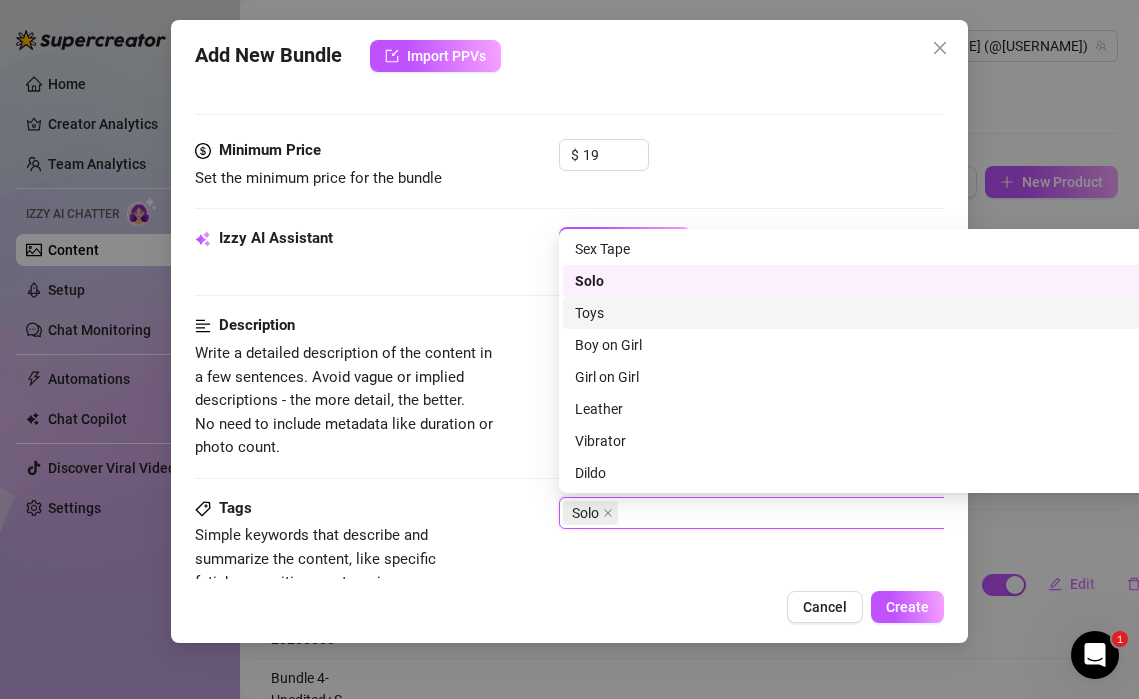 click on "Toys" at bounding box center [909, 313] 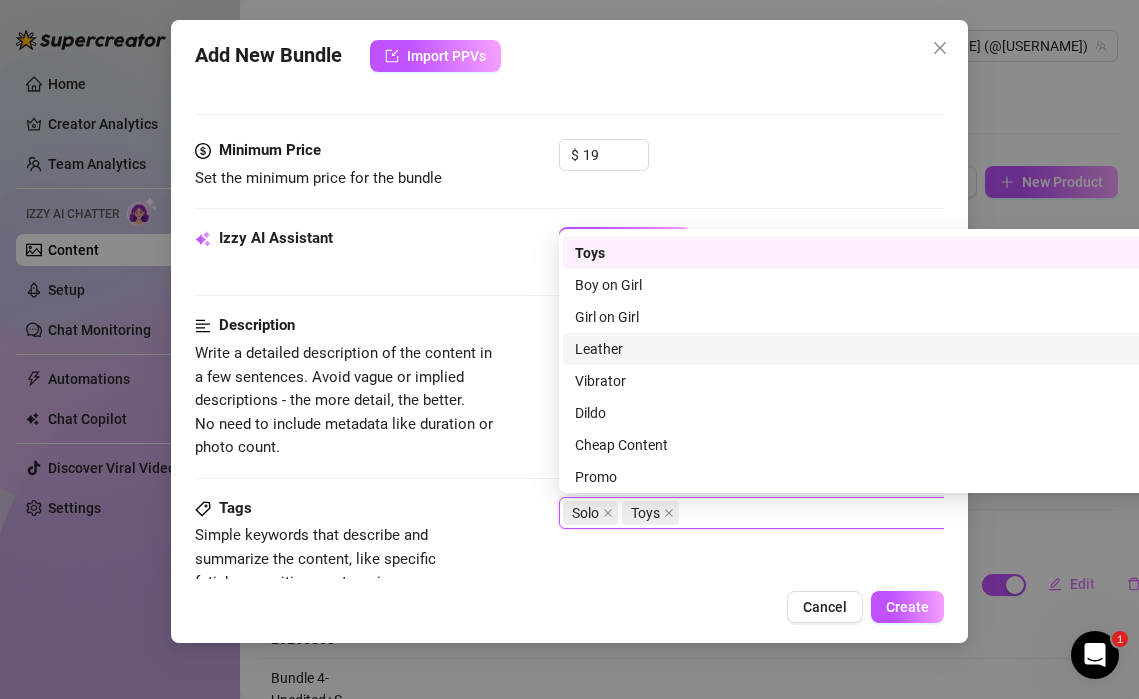 scroll, scrollTop: 66, scrollLeft: 0, axis: vertical 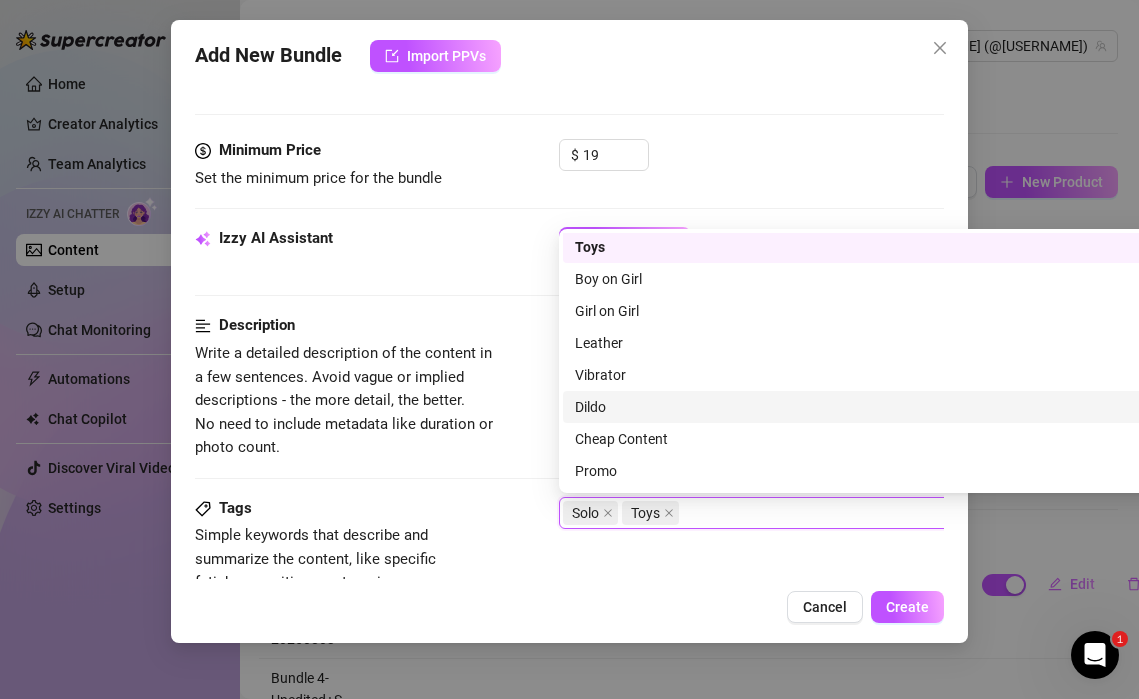 click on "Dildo" at bounding box center (909, 407) 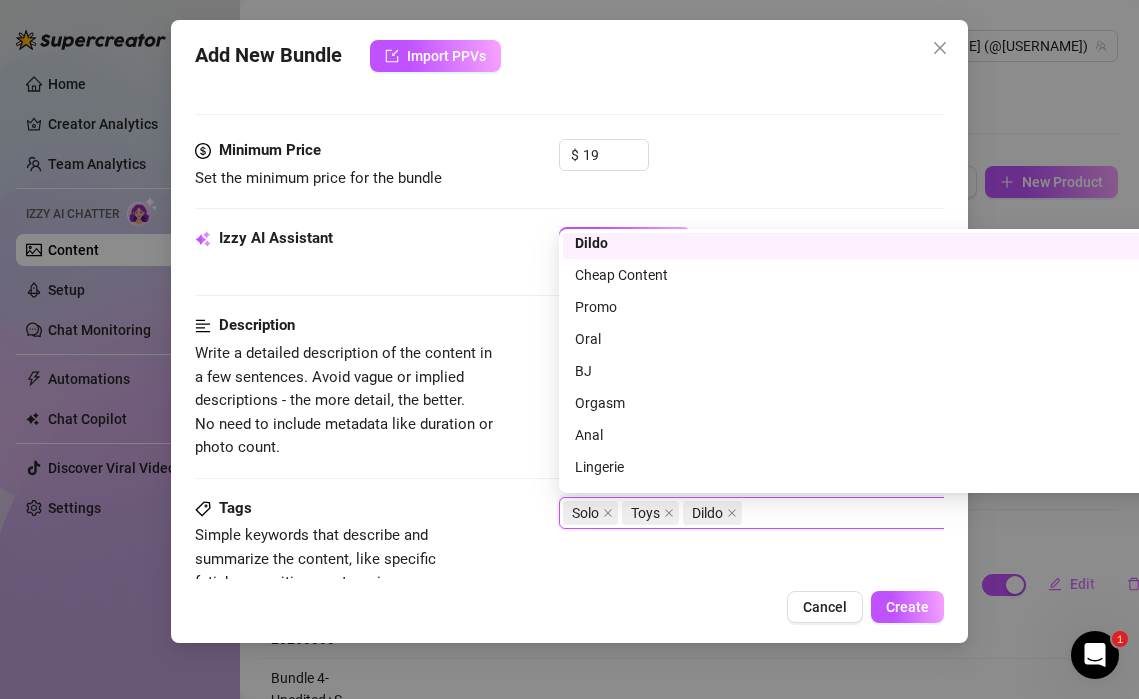 scroll, scrollTop: 234, scrollLeft: 0, axis: vertical 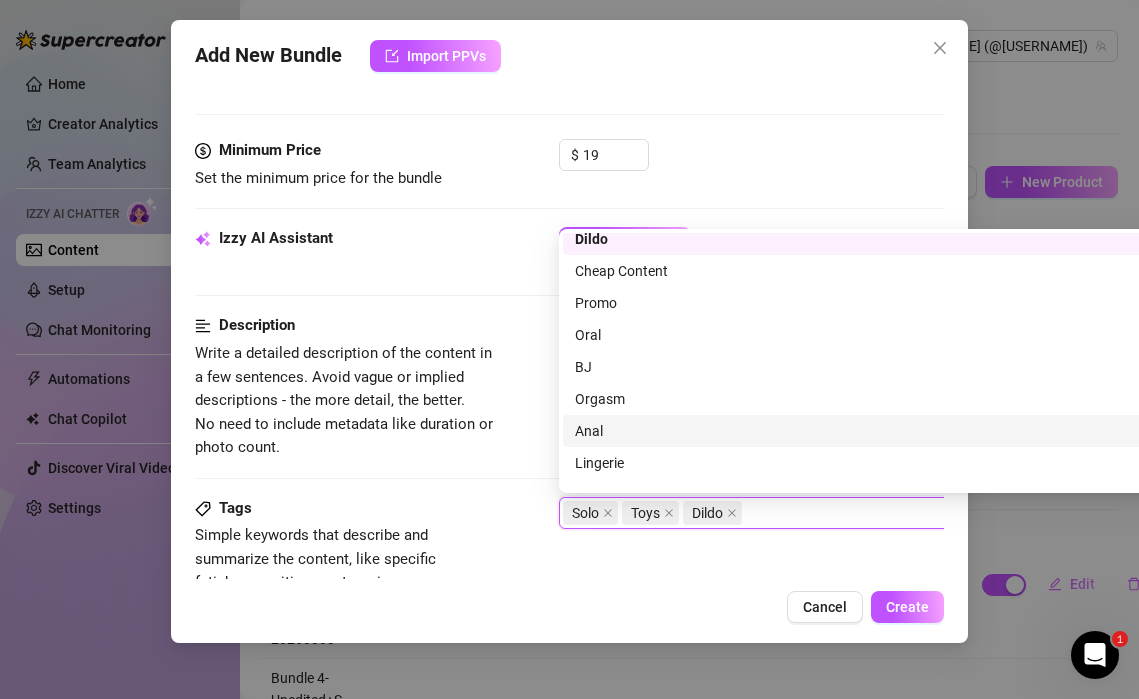 click on "Orgasm" at bounding box center (909, 399) 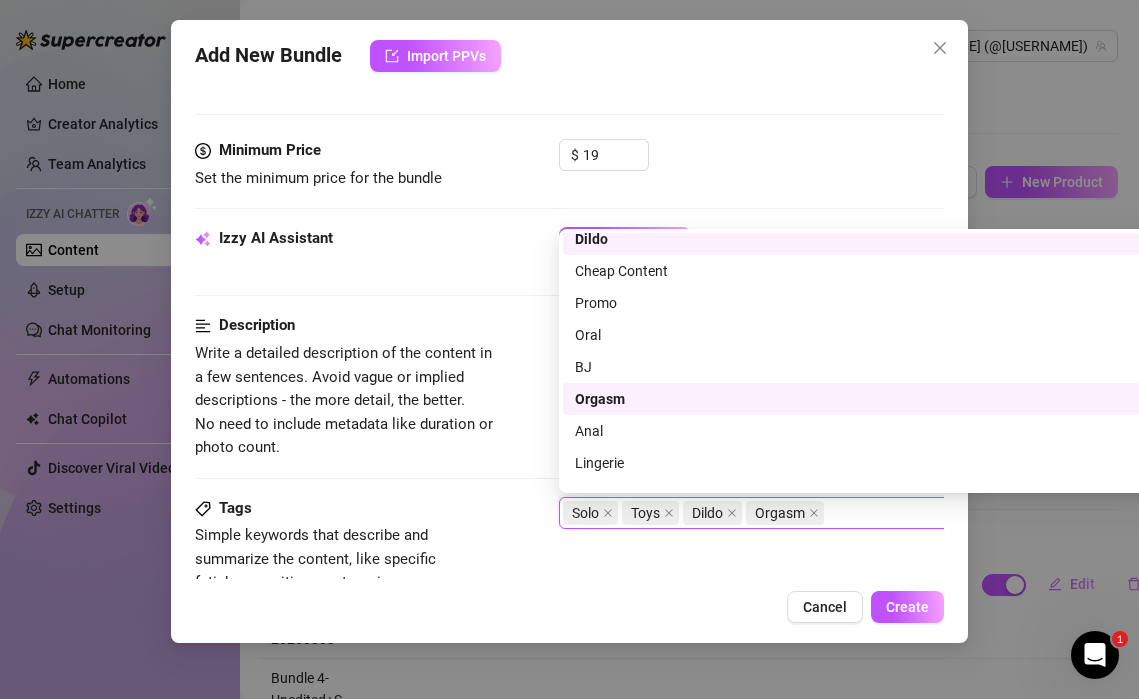 scroll, scrollTop: 288, scrollLeft: 0, axis: vertical 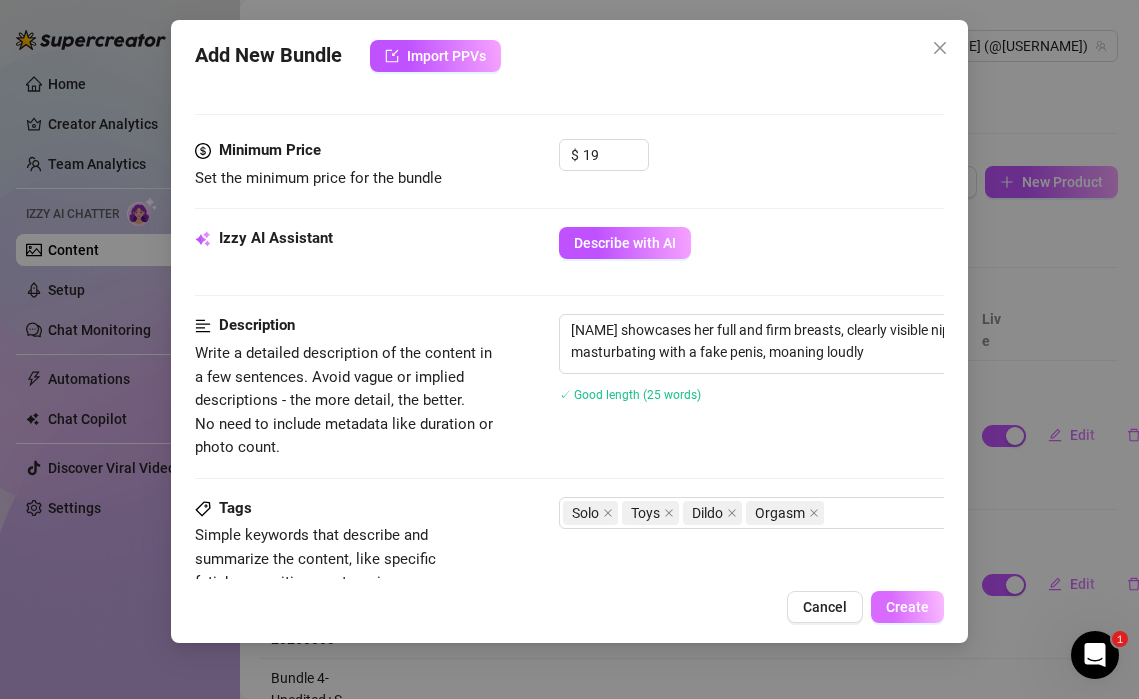 click on "Create" at bounding box center [907, 607] 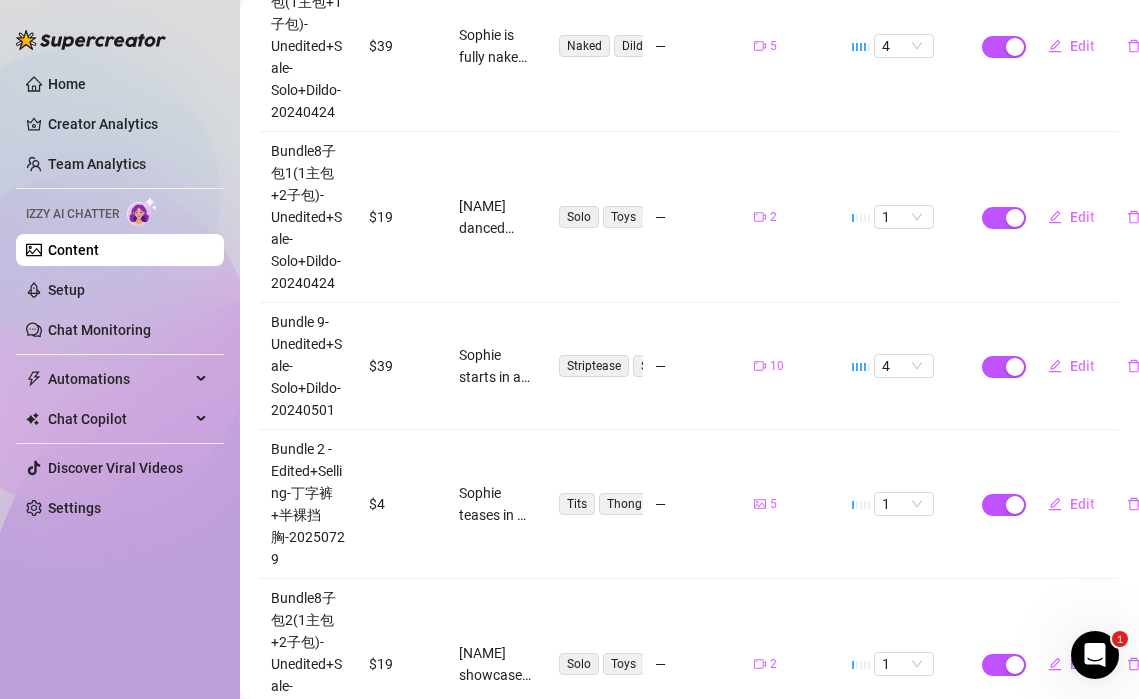 scroll, scrollTop: 1268, scrollLeft: 1, axis: both 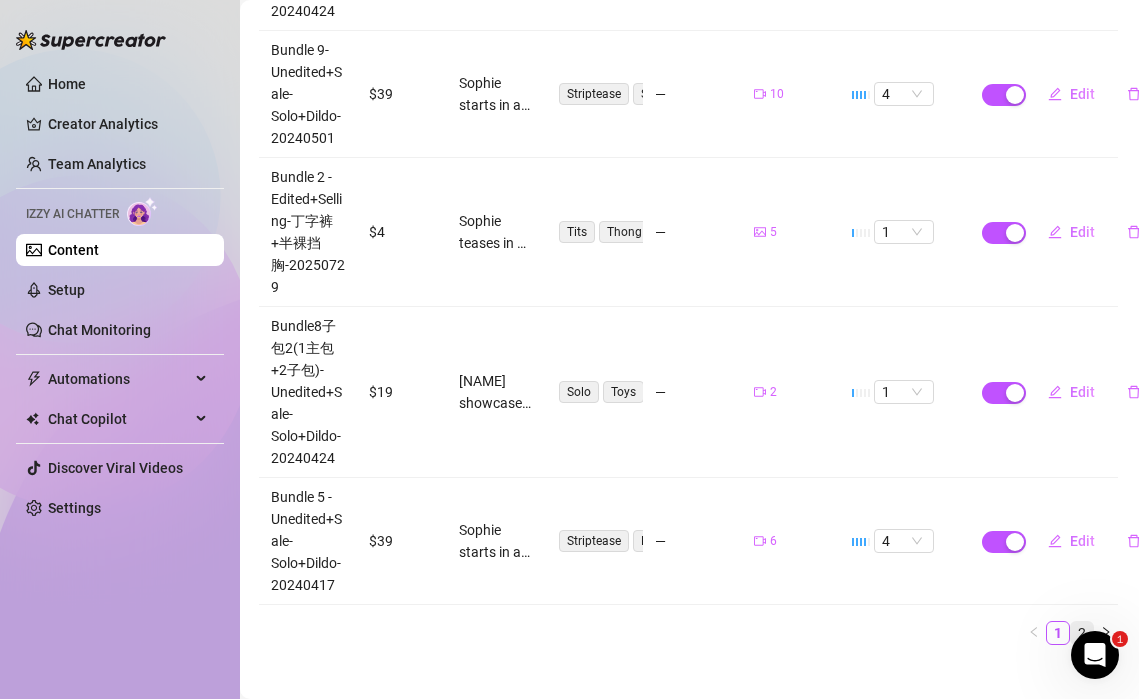 click on "2" at bounding box center [1082, 633] 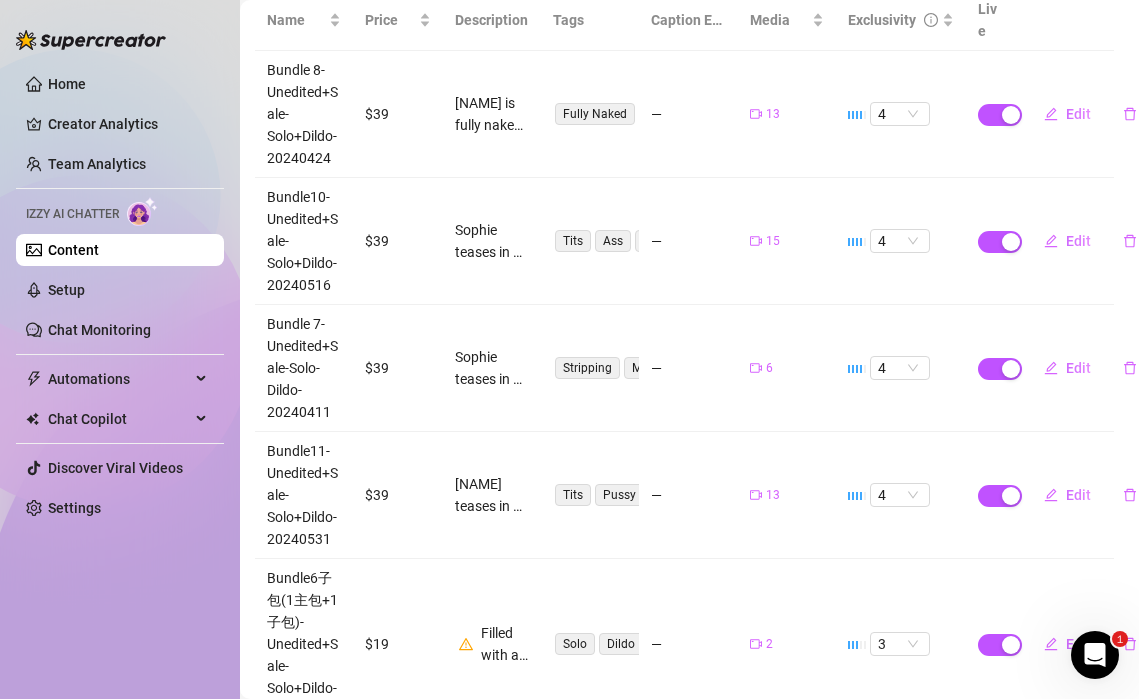 scroll, scrollTop: 310, scrollLeft: 5, axis: both 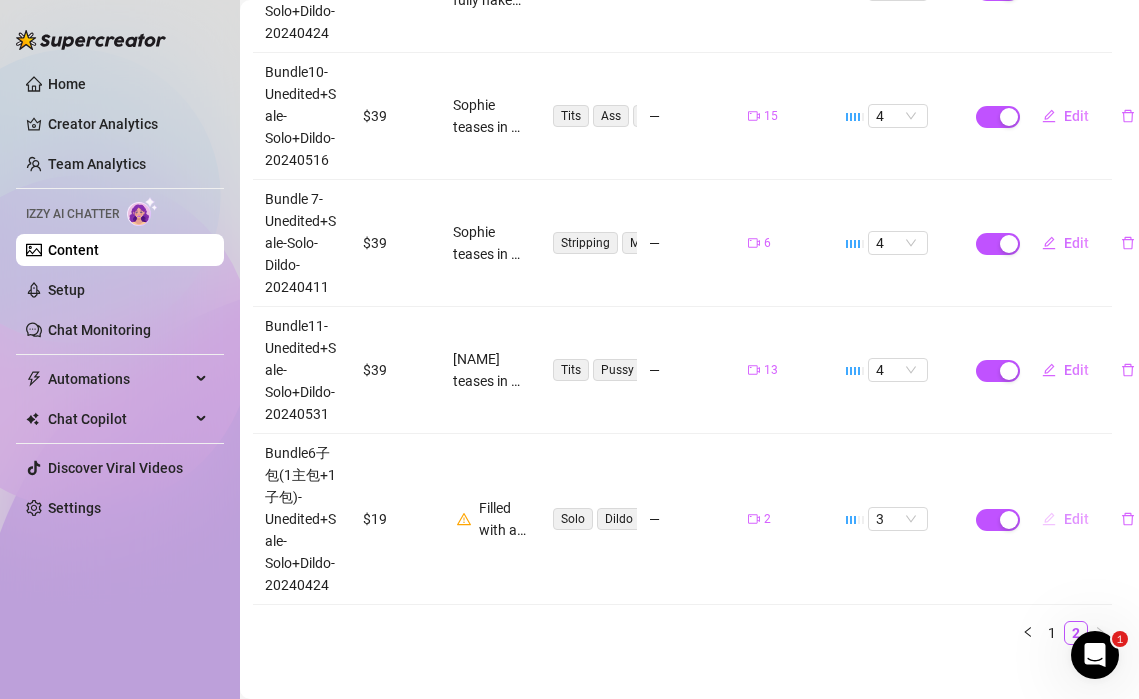 click on "Edit" at bounding box center [1065, 519] 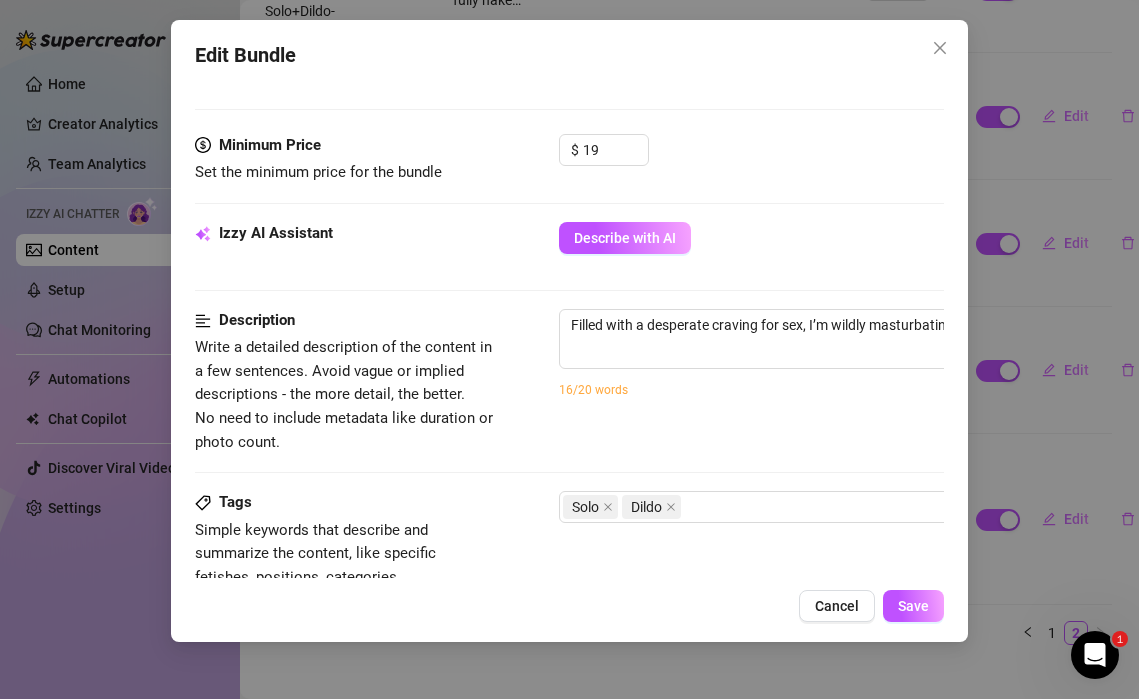 scroll, scrollTop: 590, scrollLeft: 0, axis: vertical 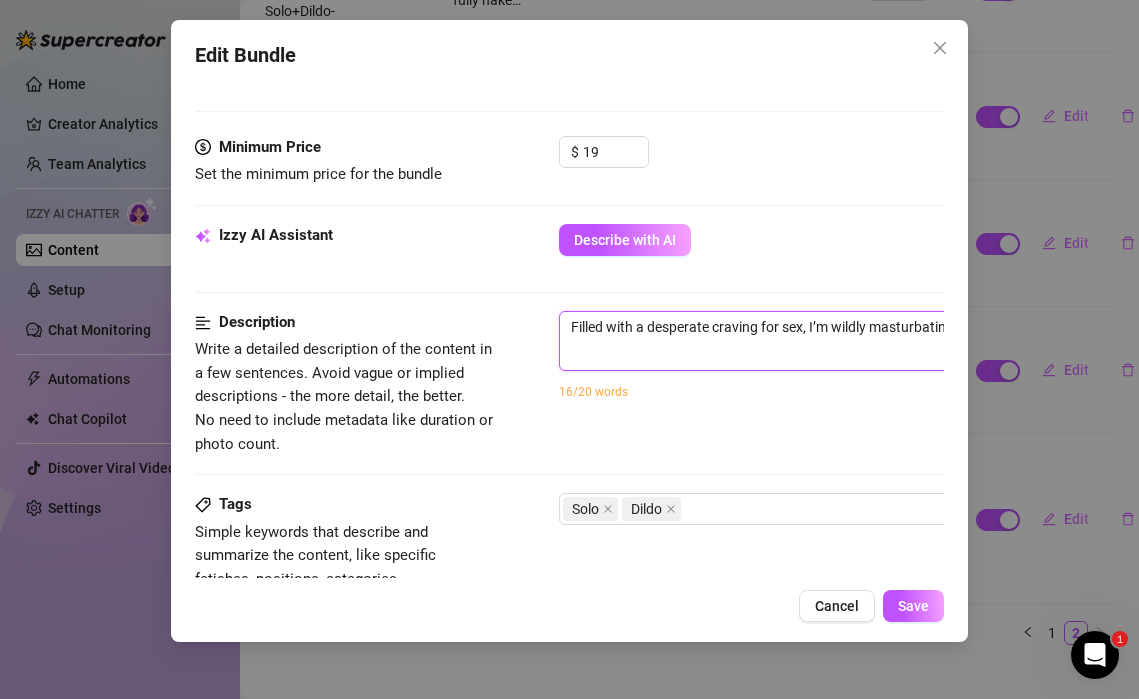 click on "Filled with a desperate craving for sex, I’m wildly masturbating with a dildo, moaning so loudly." at bounding box center (909, 327) 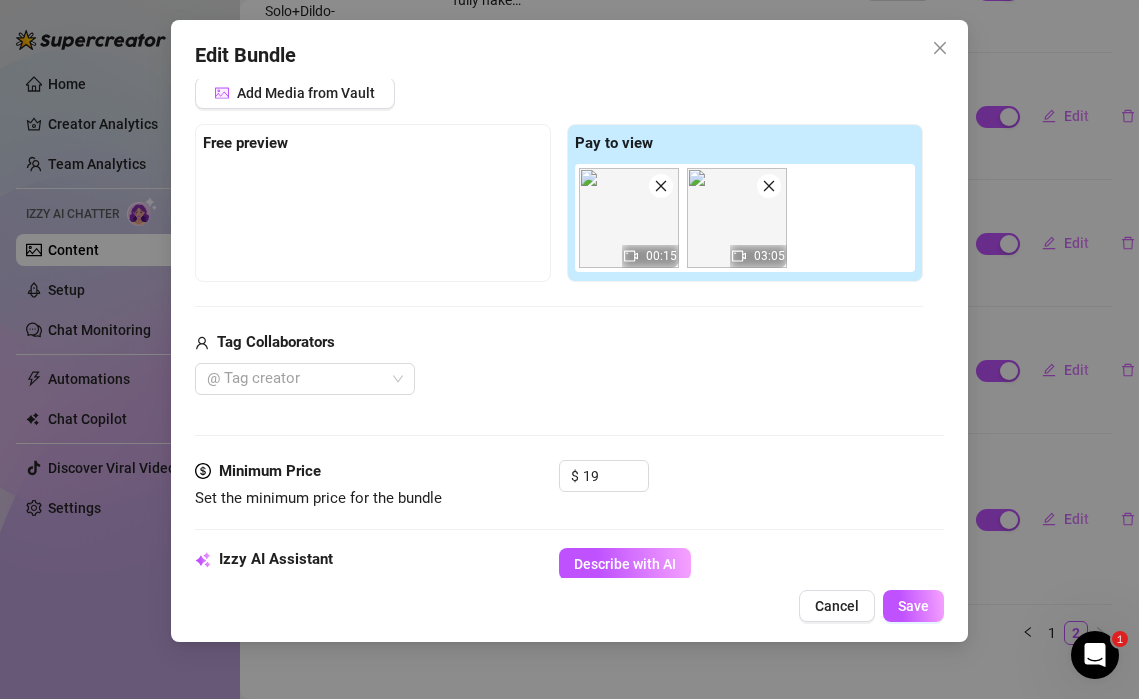 scroll, scrollTop: 465, scrollLeft: 0, axis: vertical 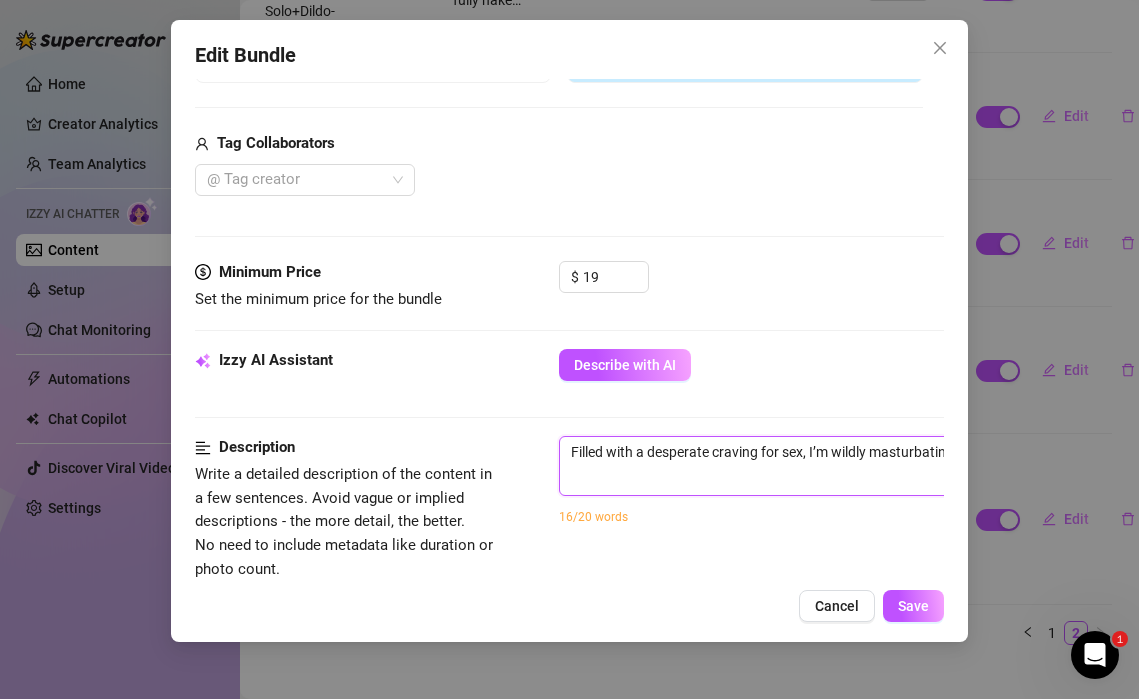 click on "Filled with a desperate craving for sex, I’m wildly masturbating with a dildo, moaning so loudly." at bounding box center [909, 452] 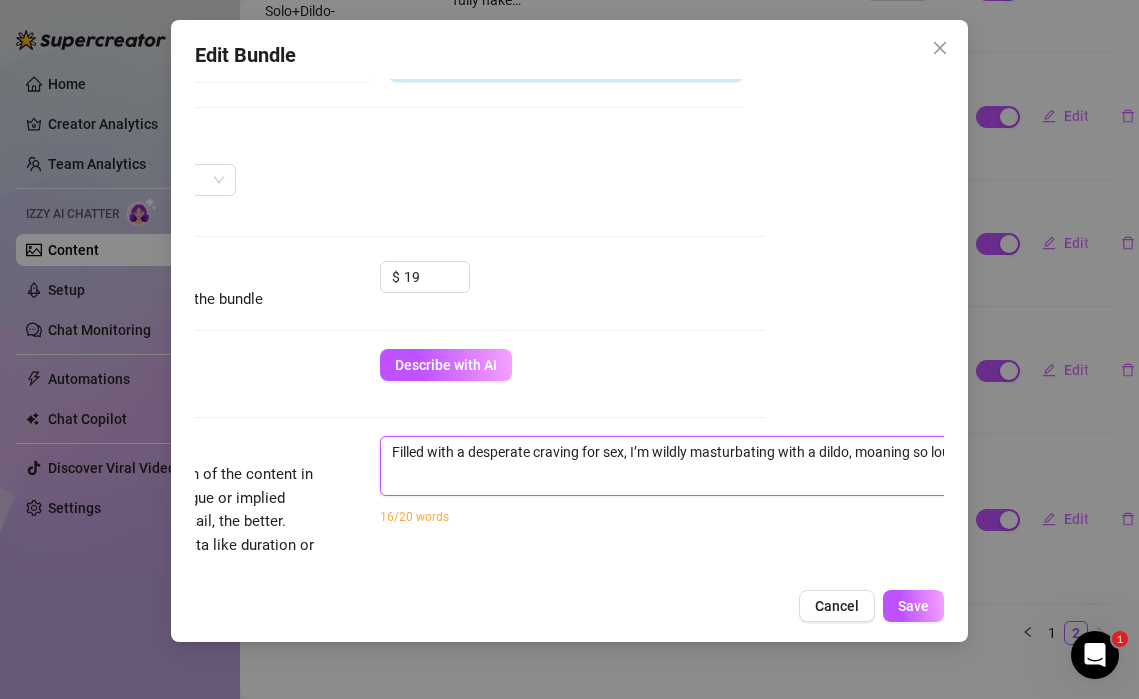 scroll, scrollTop: 465, scrollLeft: 314, axis: both 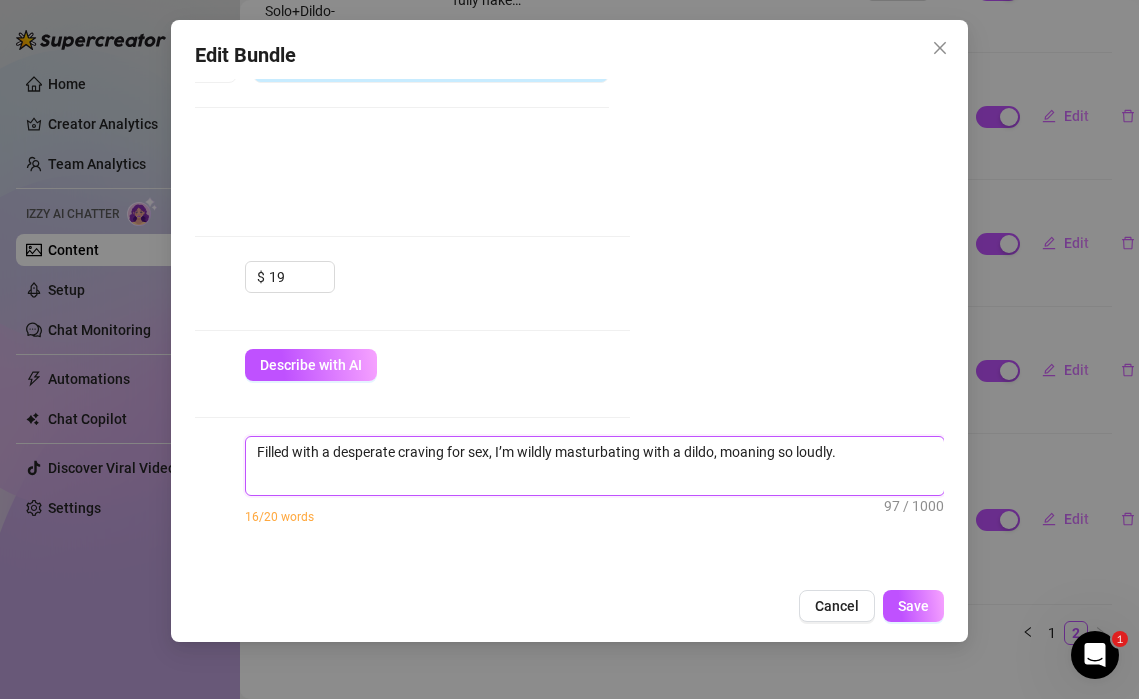 drag, startPoint x: 692, startPoint y: 454, endPoint x: 834, endPoint y: 468, distance: 142.68848 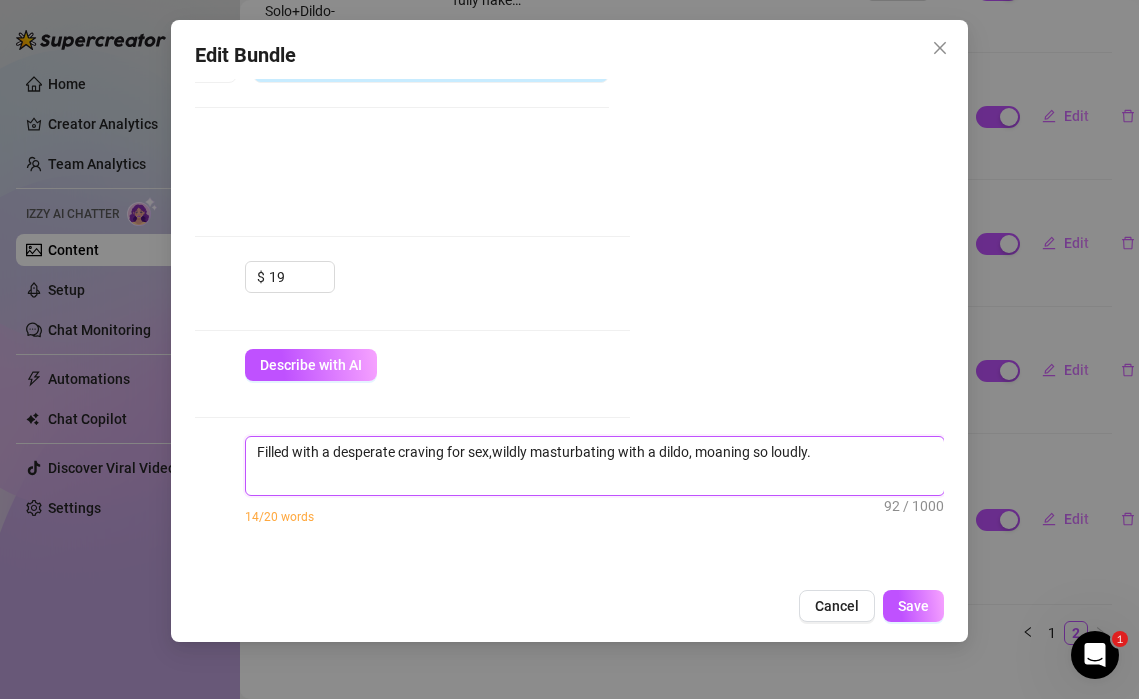 type on "Filled with a desperate craving for sex, wildly masturbating with a dildo, moaning so loudly." 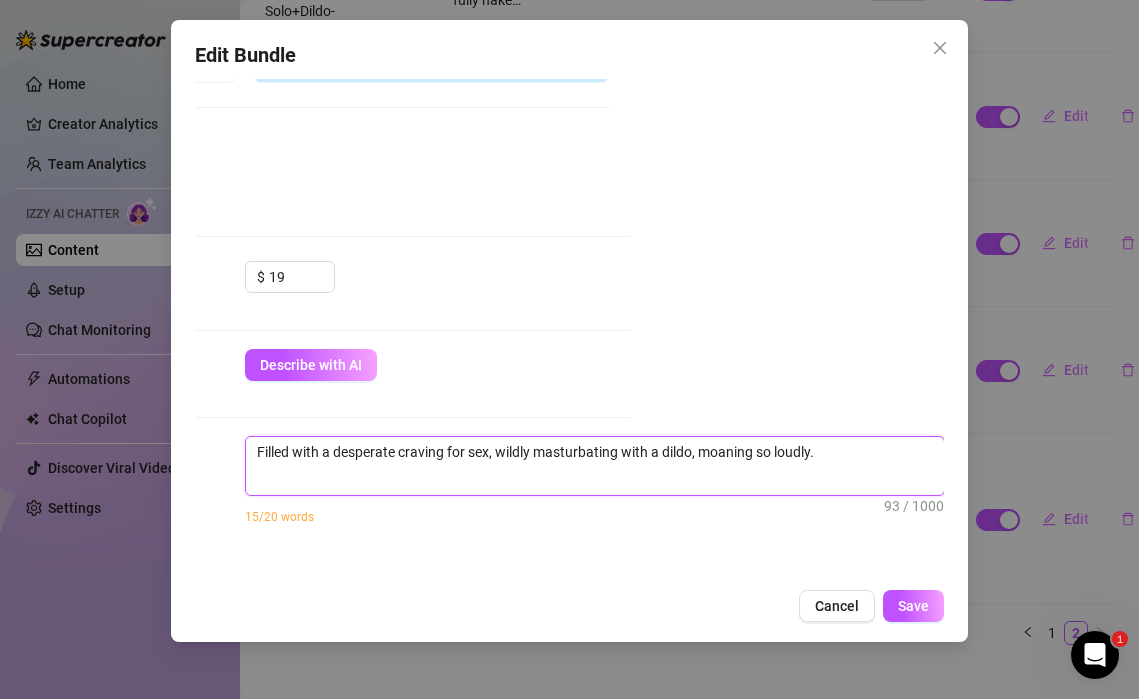 drag, startPoint x: 466, startPoint y: 457, endPoint x: 233, endPoint y: 437, distance: 233.8568 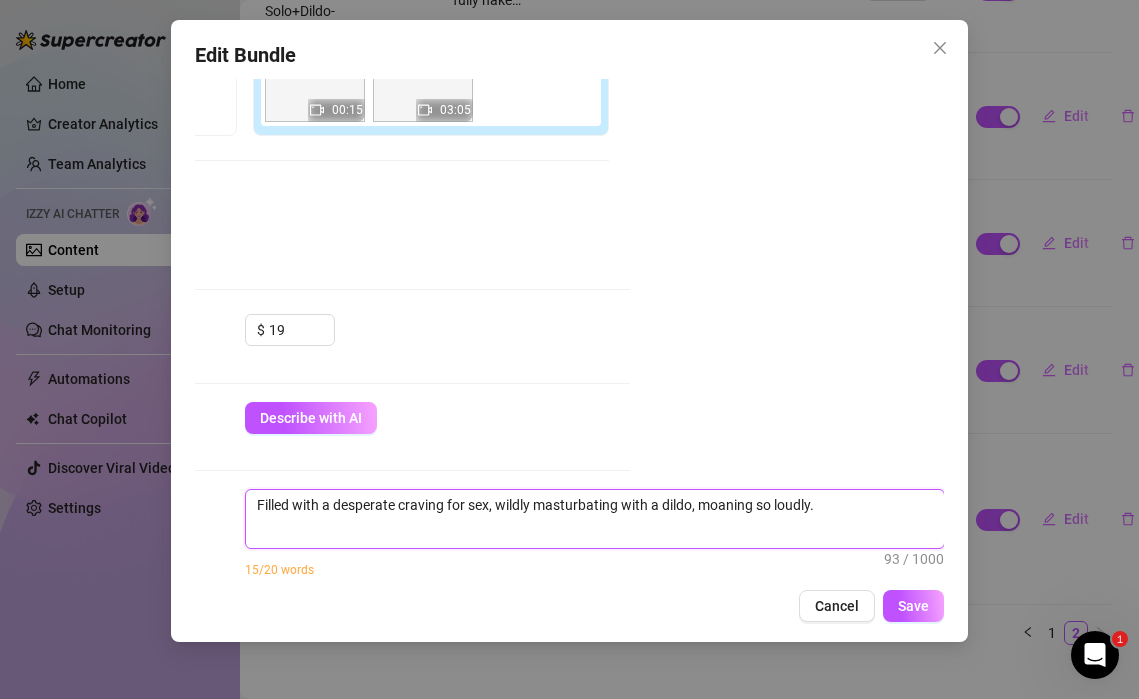 scroll, scrollTop: 740, scrollLeft: 314, axis: both 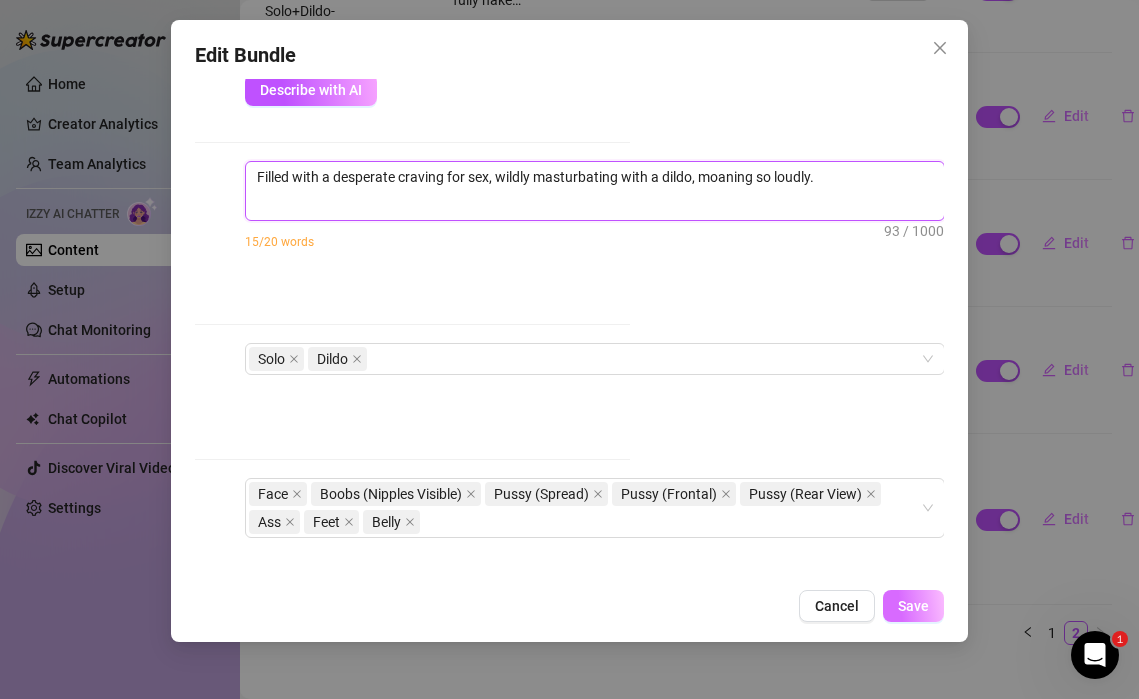 type on "Filled with a desperate craving for sex, wildly masturbating with a dildo, moaning so loudly." 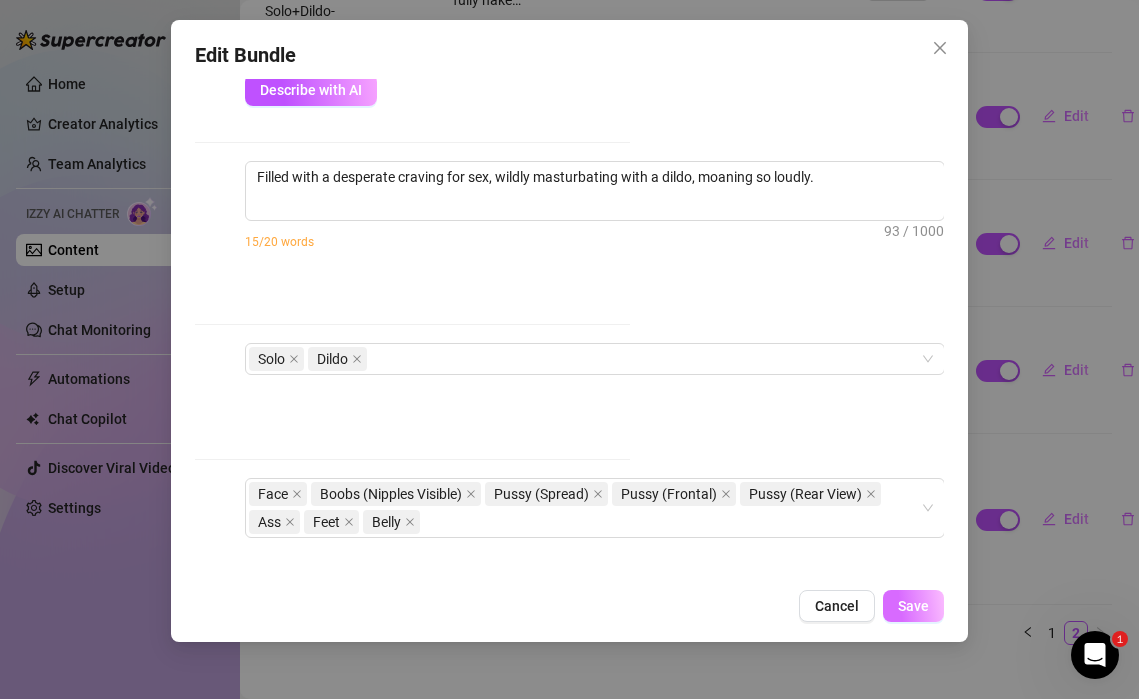click on "Save" at bounding box center [913, 606] 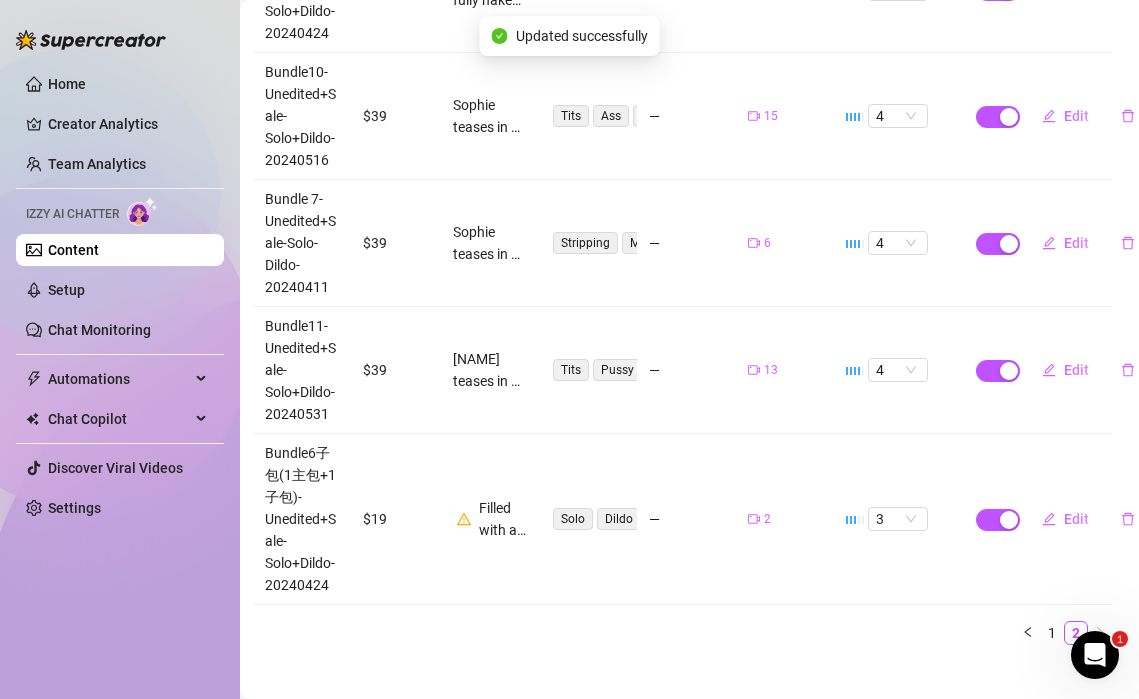 scroll, scrollTop: 342, scrollLeft: 7, axis: both 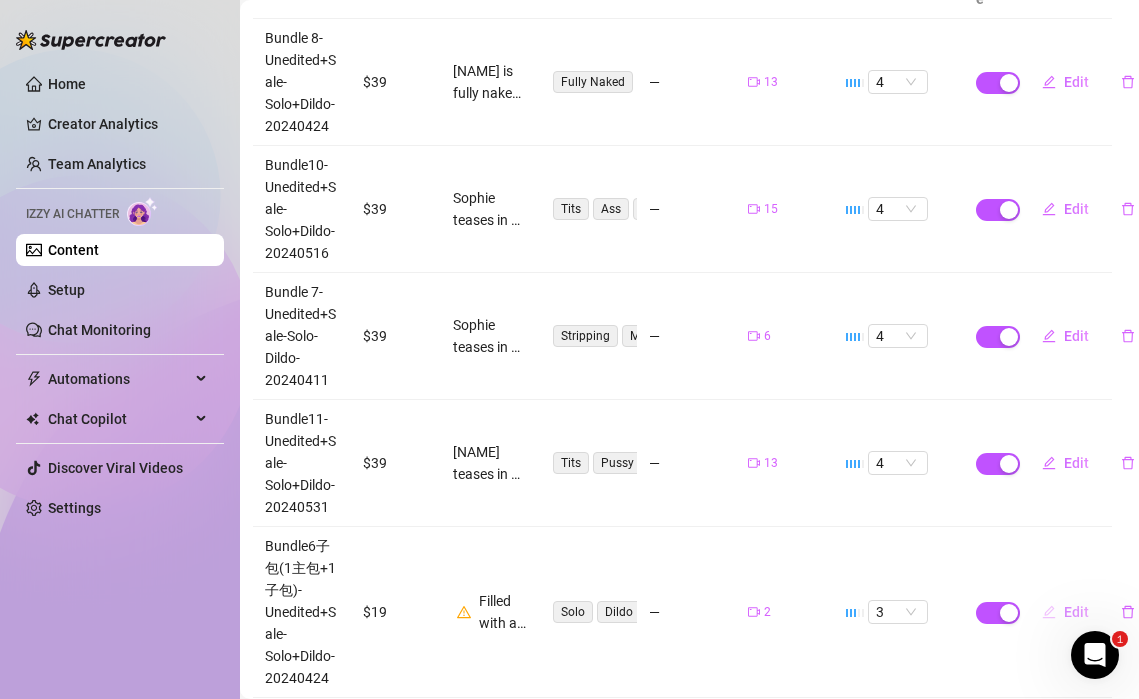 click on "Edit" at bounding box center [1076, 612] 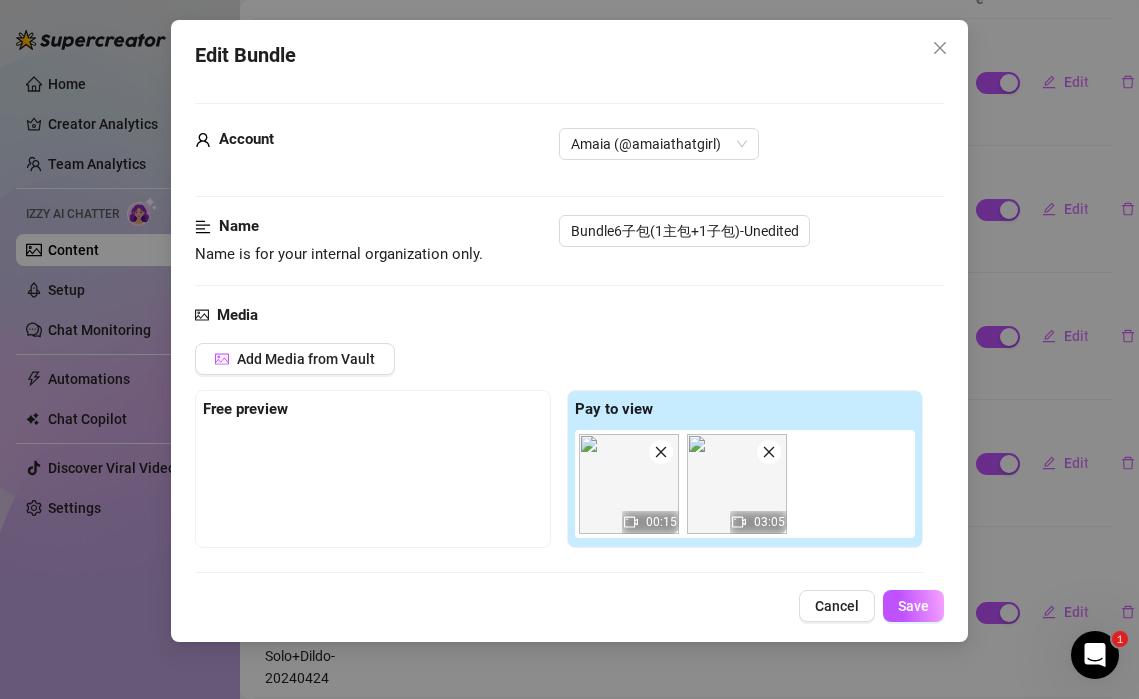 scroll, scrollTop: 439, scrollLeft: 0, axis: vertical 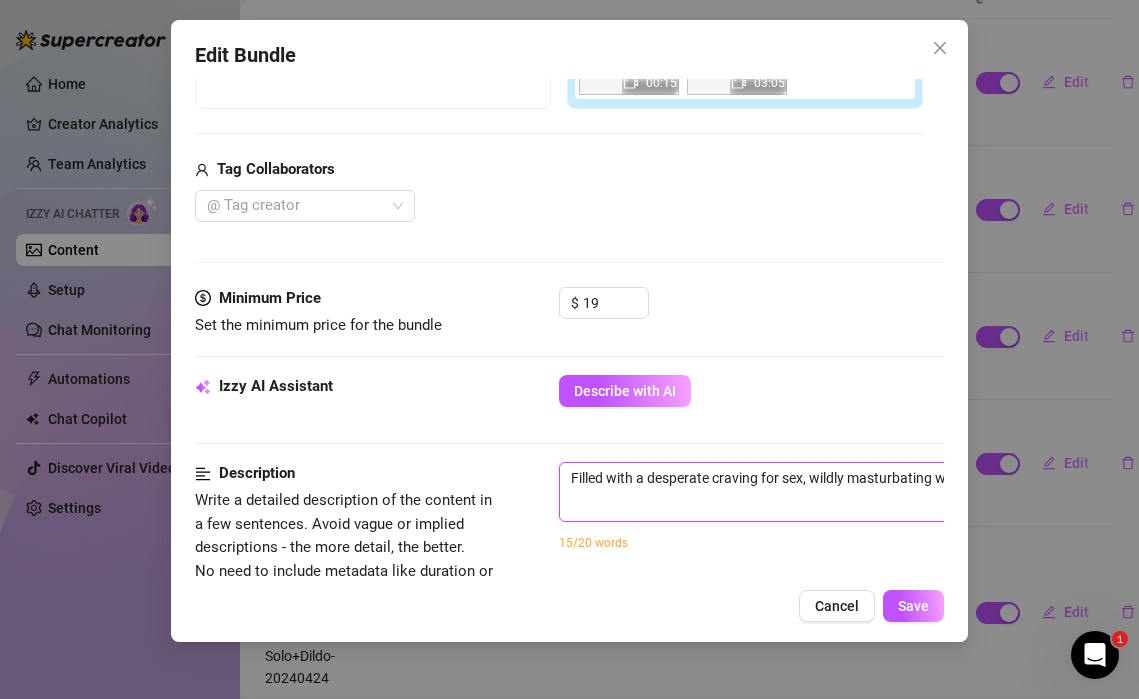 click on "Filled with a desperate craving for sex, wildly masturbating with a dildo, moaning so loudly." at bounding box center [909, 478] 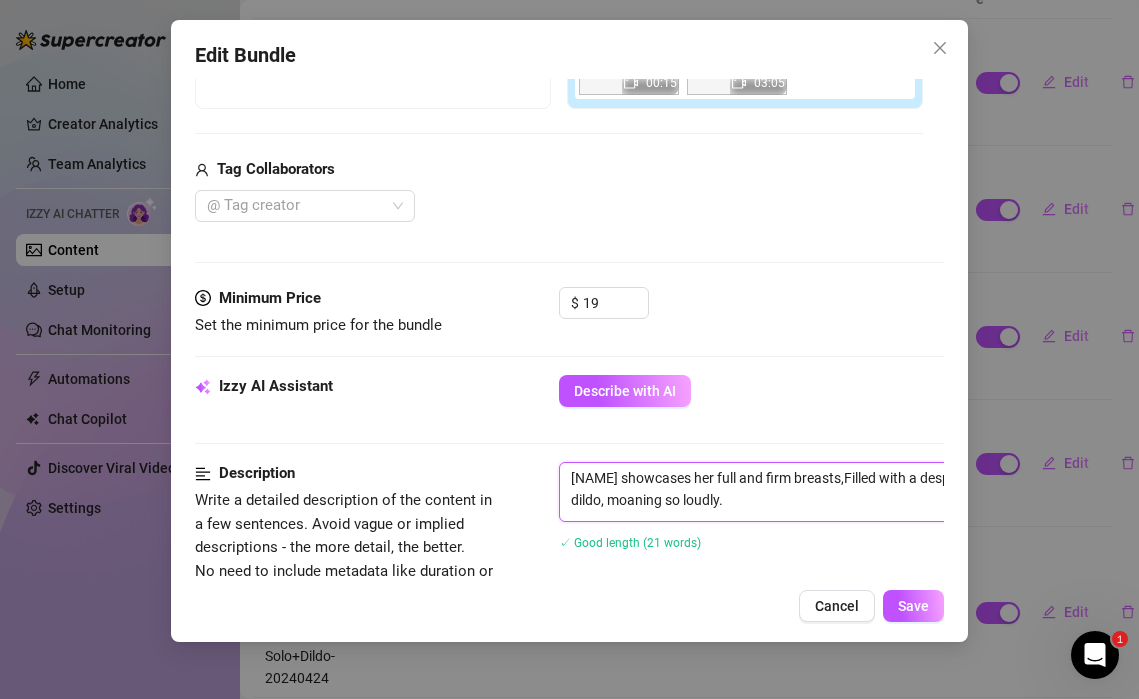 type on "[NAME] showcases her full and firm breasts, Filled with a desperate craving for sex, wildly masturbating with a dildo, moaning so loudly." 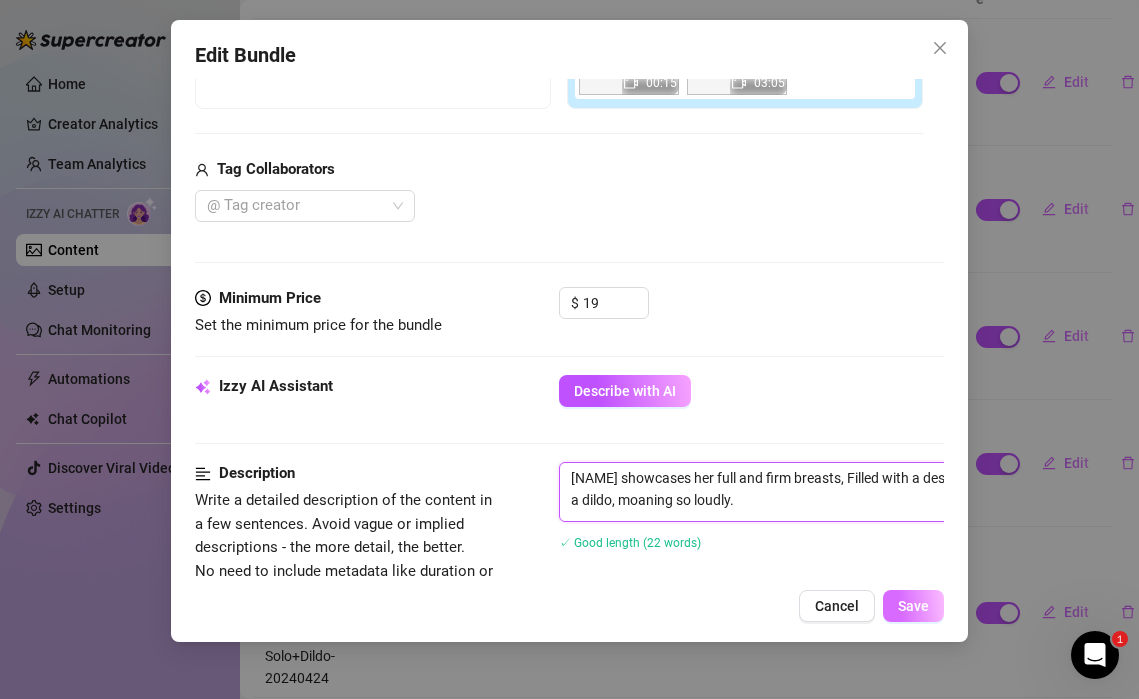 type on "[NAME] showcases her full and firm breasts, Filled with a desperate craving for sex, wildly masturbating with a dildo, moaning so loudly." 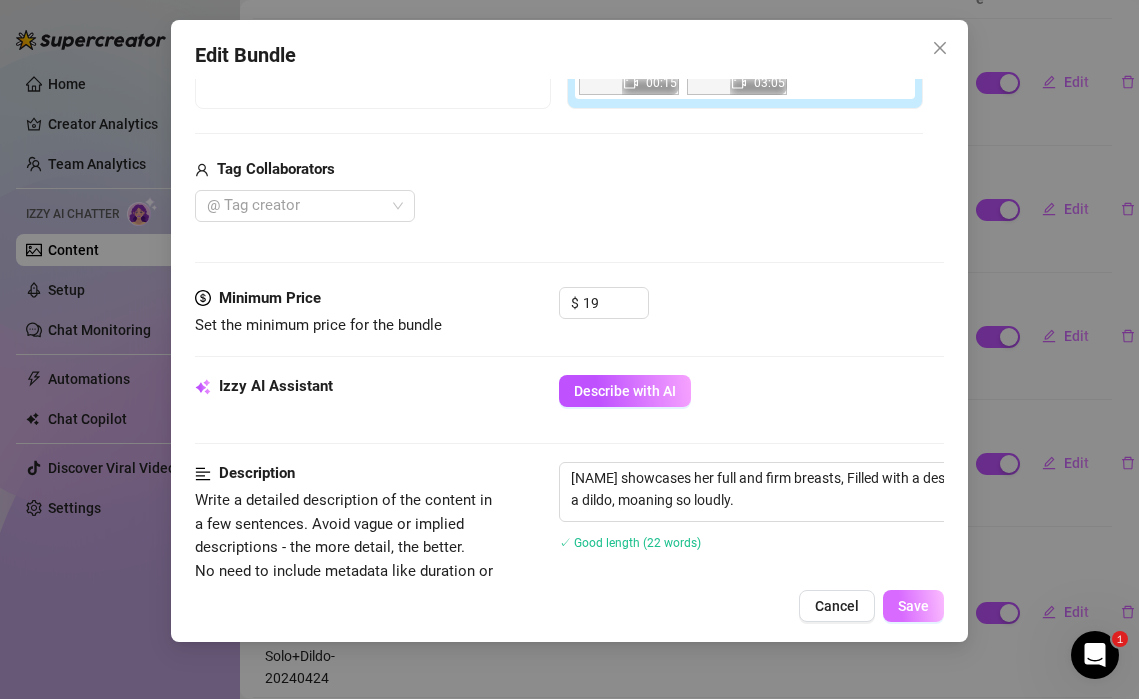 click on "Save" at bounding box center [913, 606] 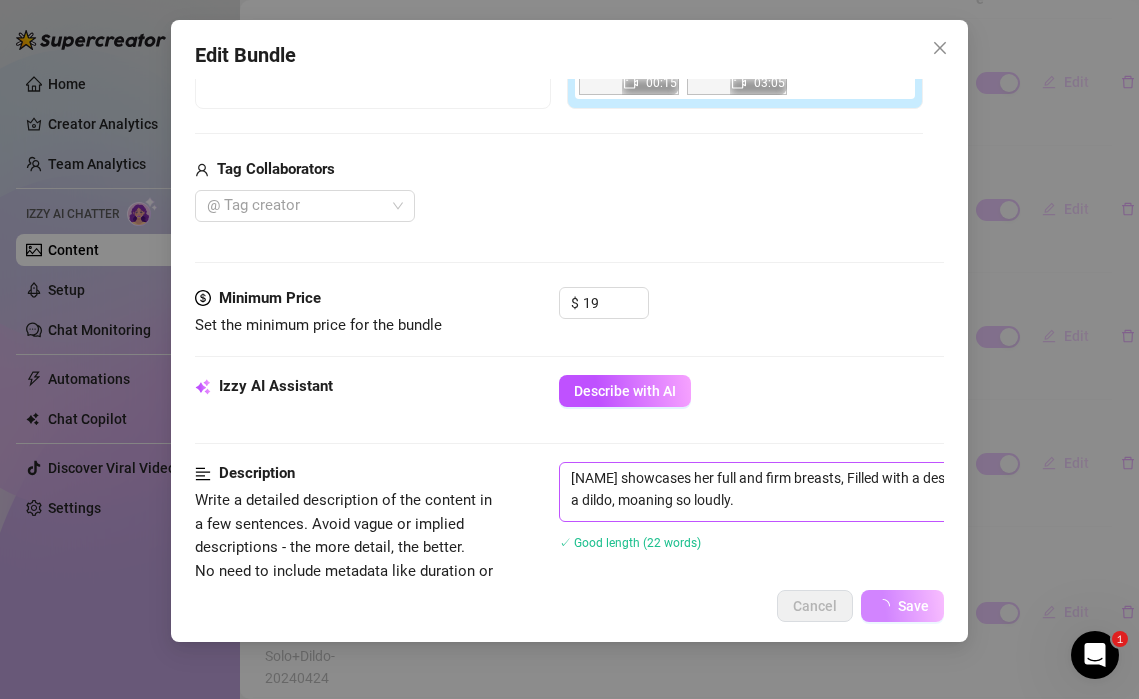 scroll, scrollTop: 439, scrollLeft: 9, axis: both 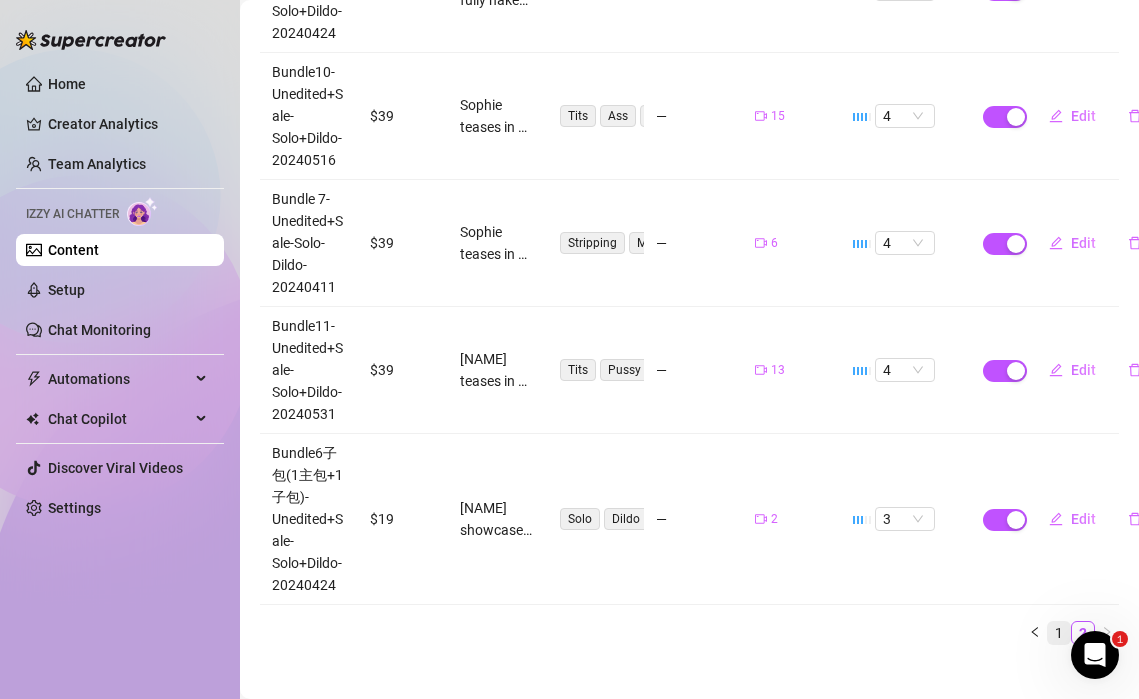 click on "1" at bounding box center (1059, 633) 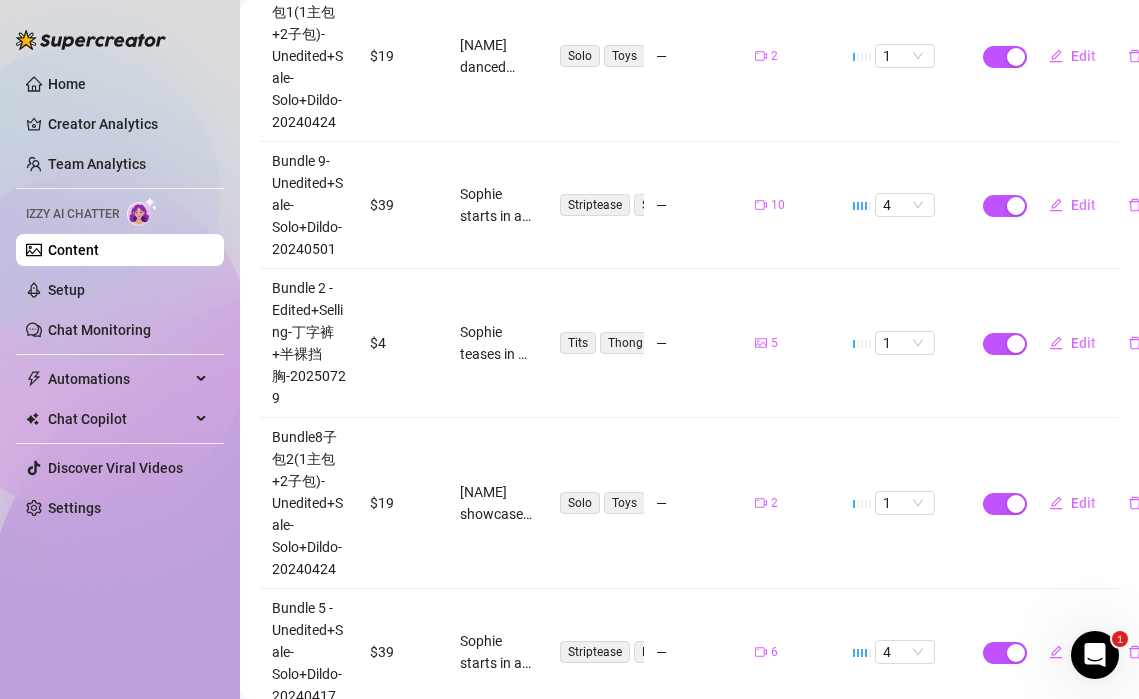 scroll, scrollTop: 1162, scrollLeft: 0, axis: vertical 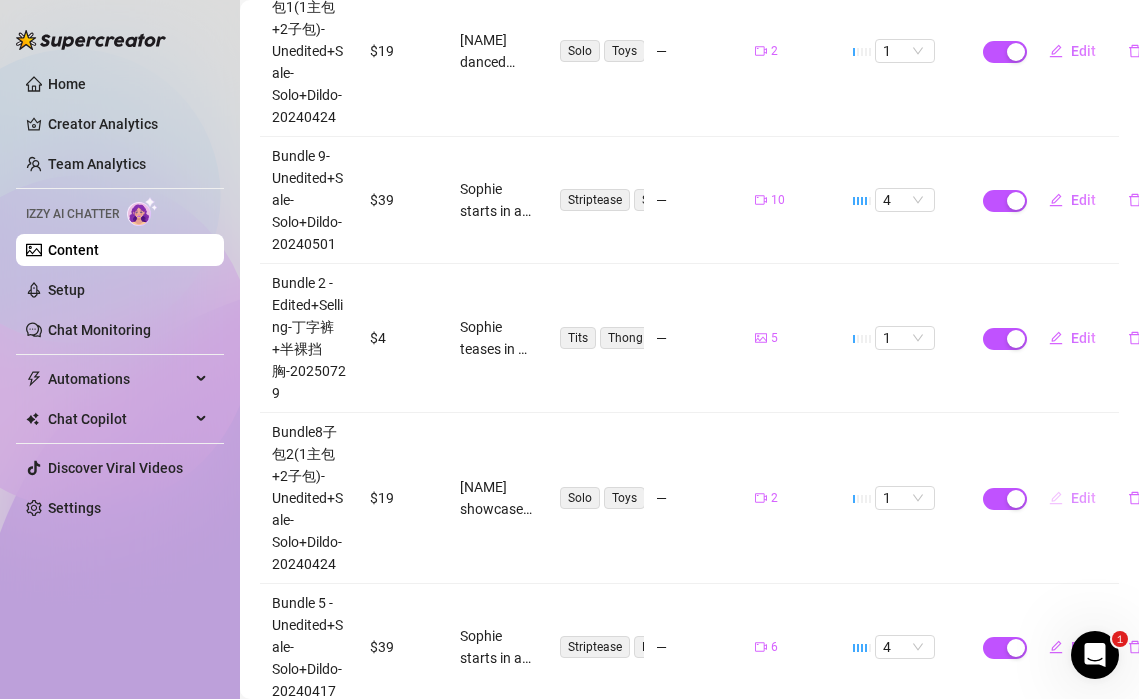 click 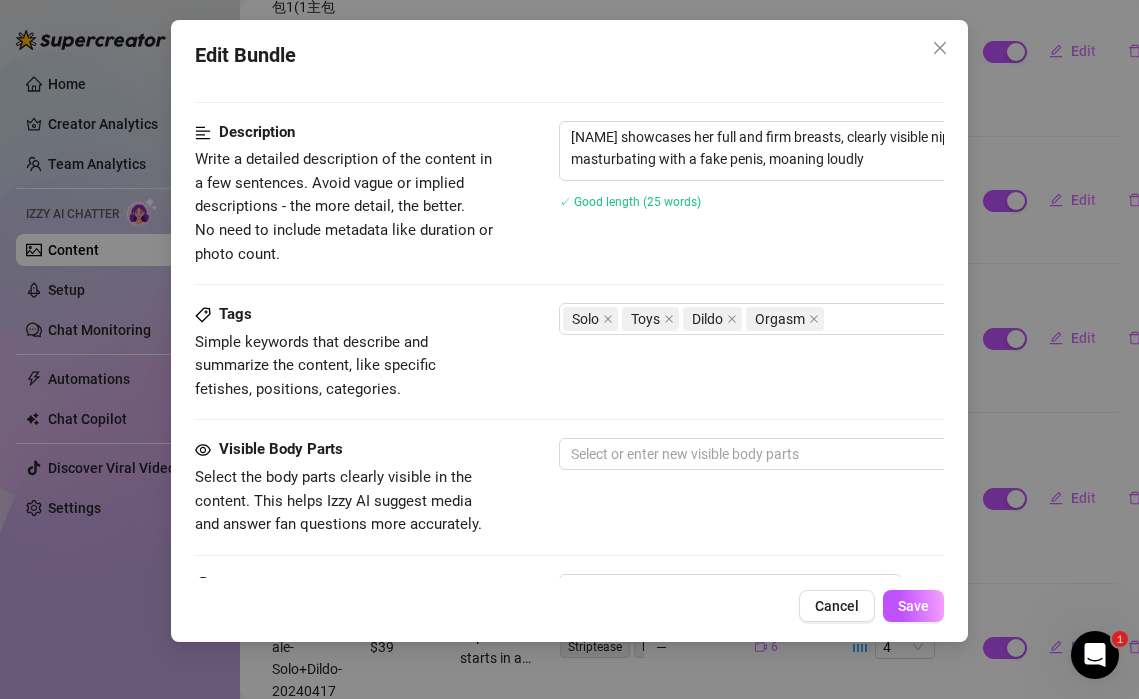 scroll, scrollTop: 875, scrollLeft: 0, axis: vertical 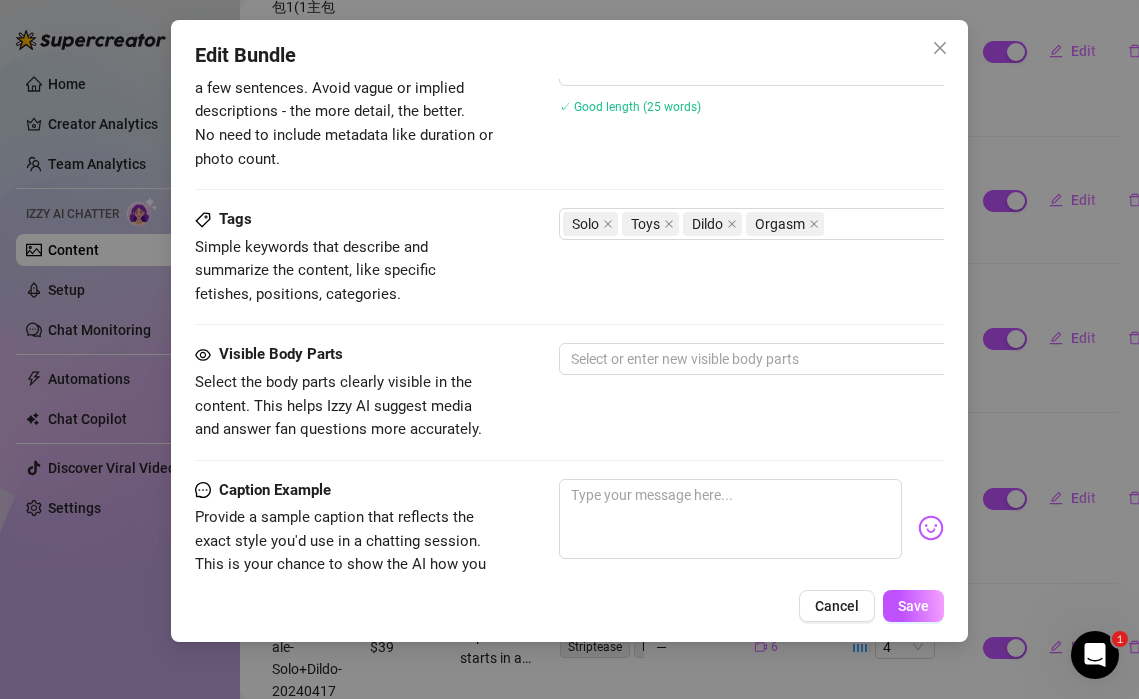 click on "Visible Body Parts Select the body parts clearly visible in the content. This helps Izzy AI suggest media and answer fan questions more accurately.   Select or enter new visible body parts" at bounding box center [569, 392] 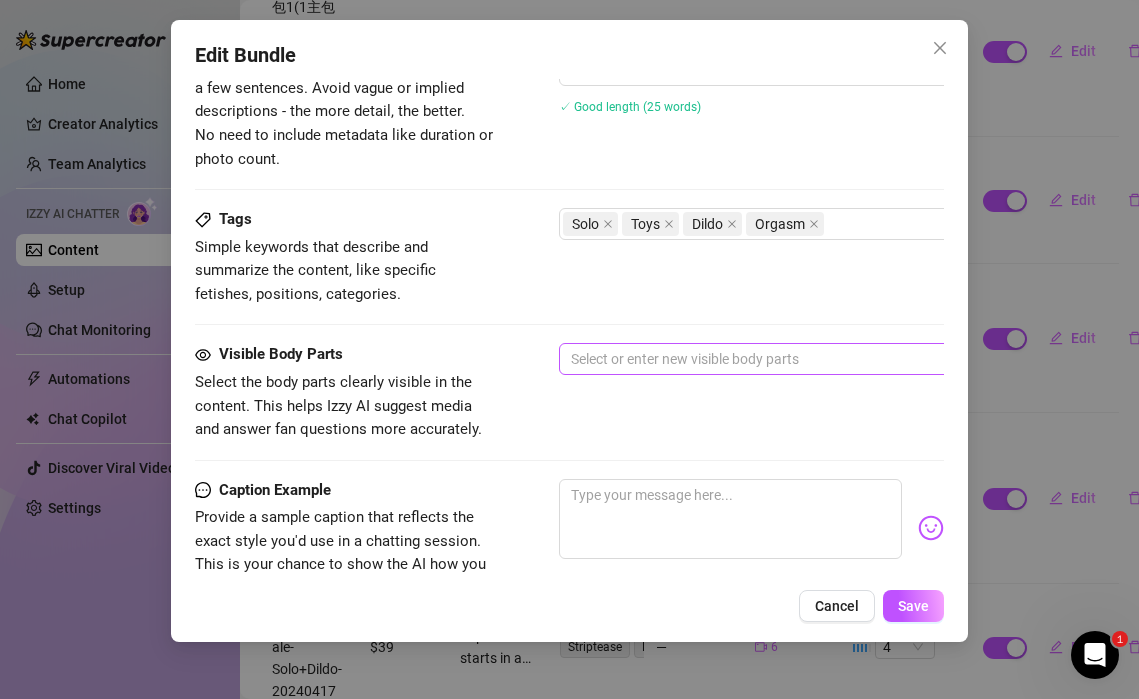 click at bounding box center [898, 359] 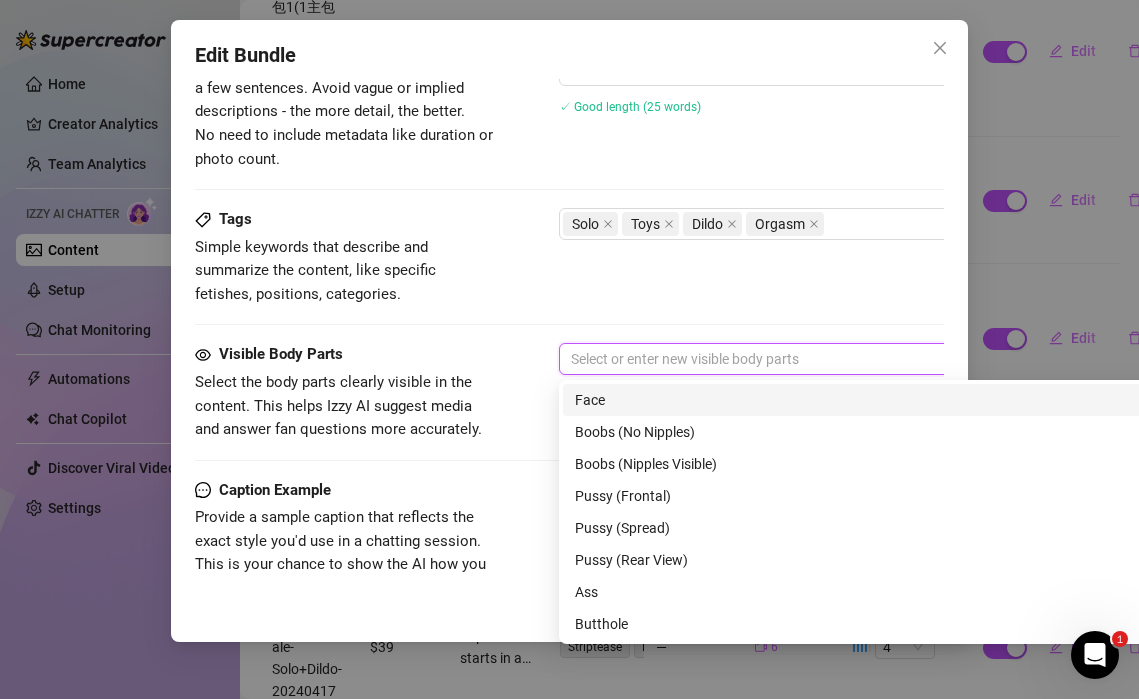 click on "Face" at bounding box center (909, 400) 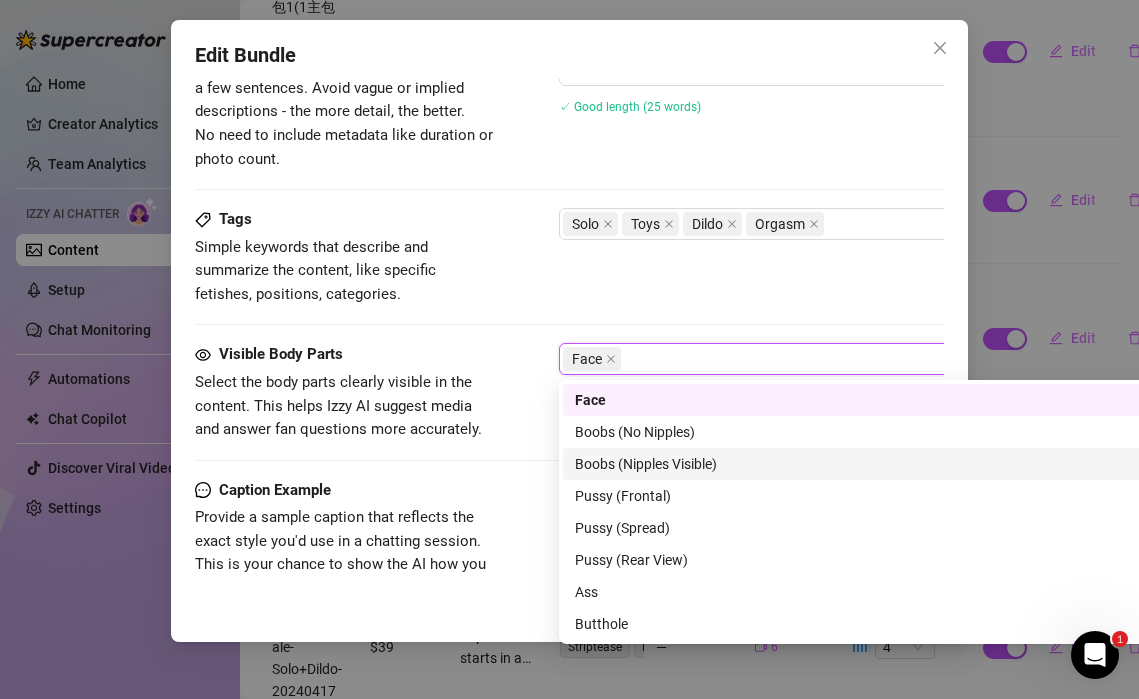 click on "Boobs (Nipples Visible)" at bounding box center [909, 464] 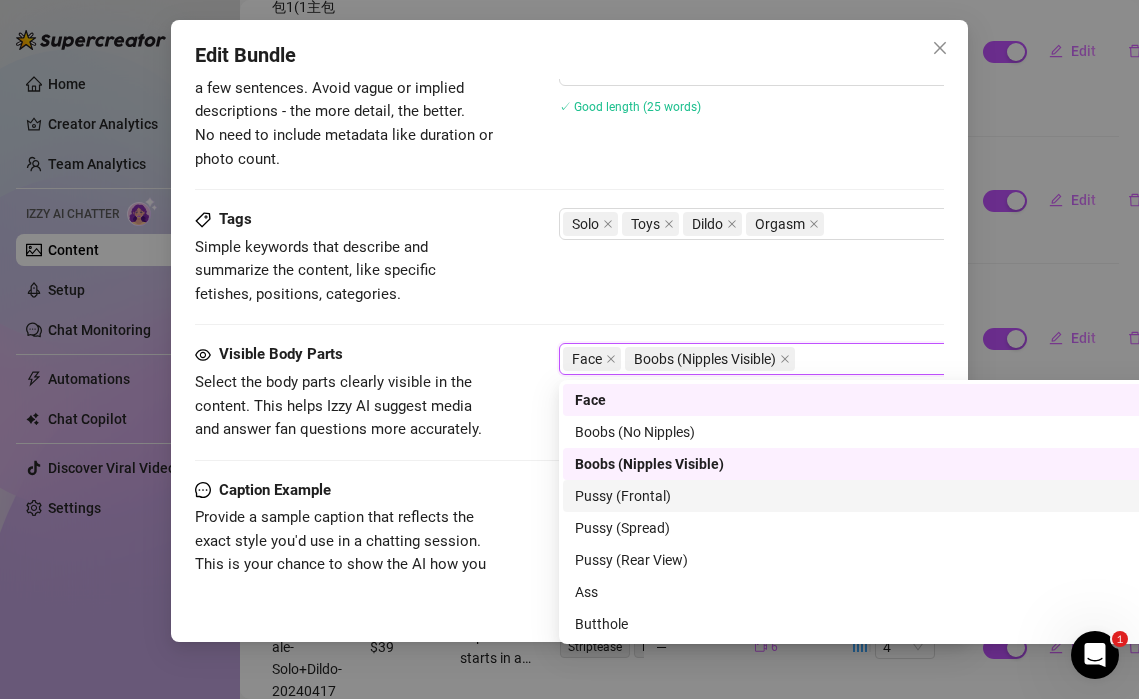 click on "Pussy (Frontal)" at bounding box center (909, 496) 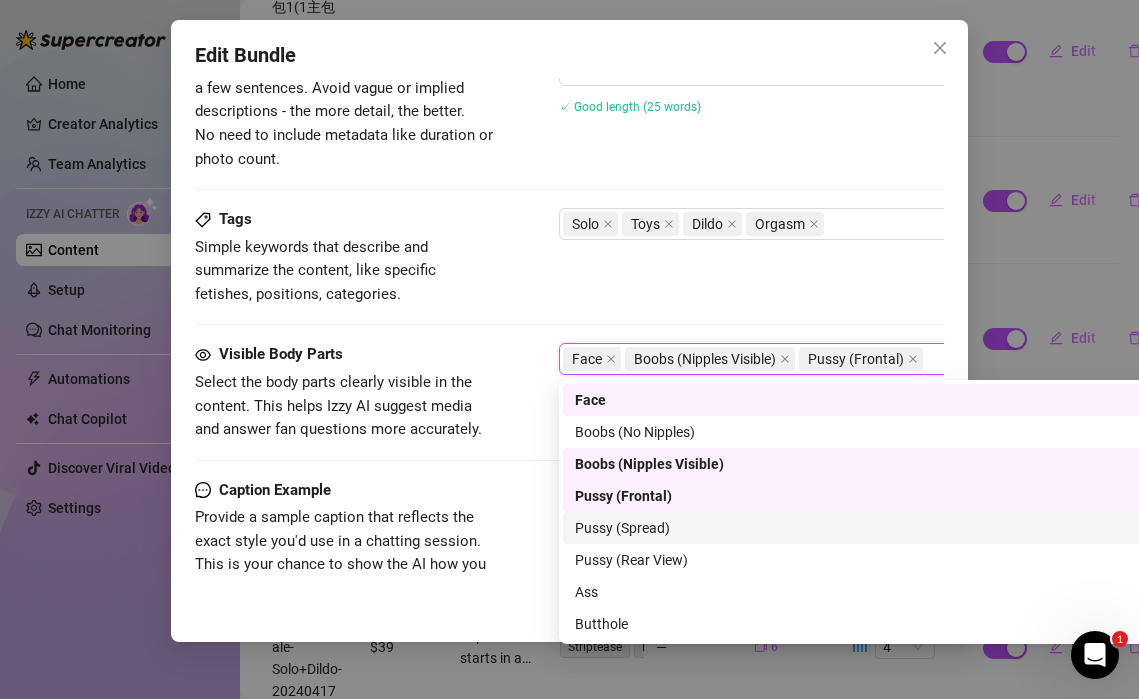 click on "Pussy (Spread)" at bounding box center (909, 528) 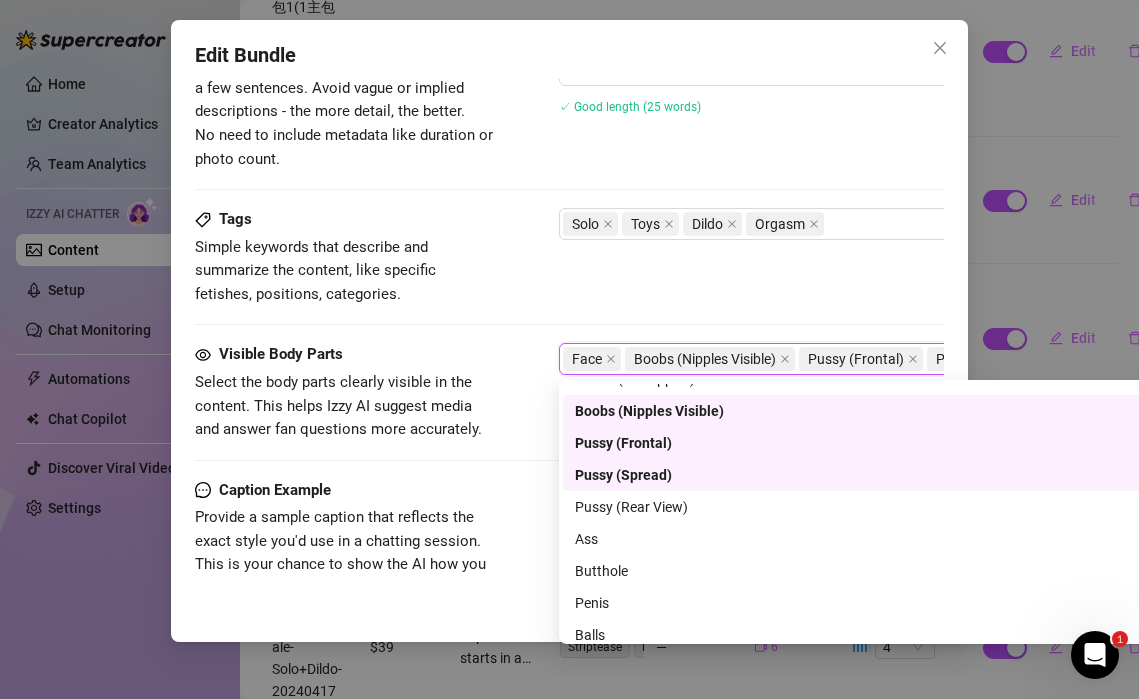 scroll, scrollTop: 62, scrollLeft: 0, axis: vertical 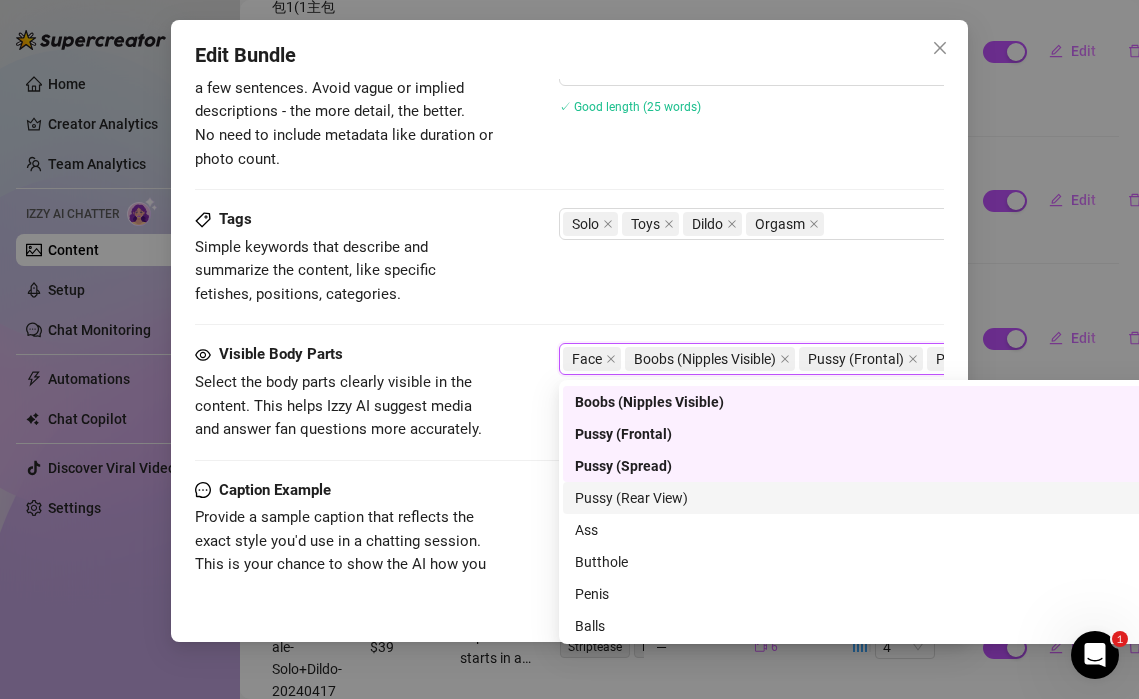 click on "Pussy (Rear View)" at bounding box center (909, 498) 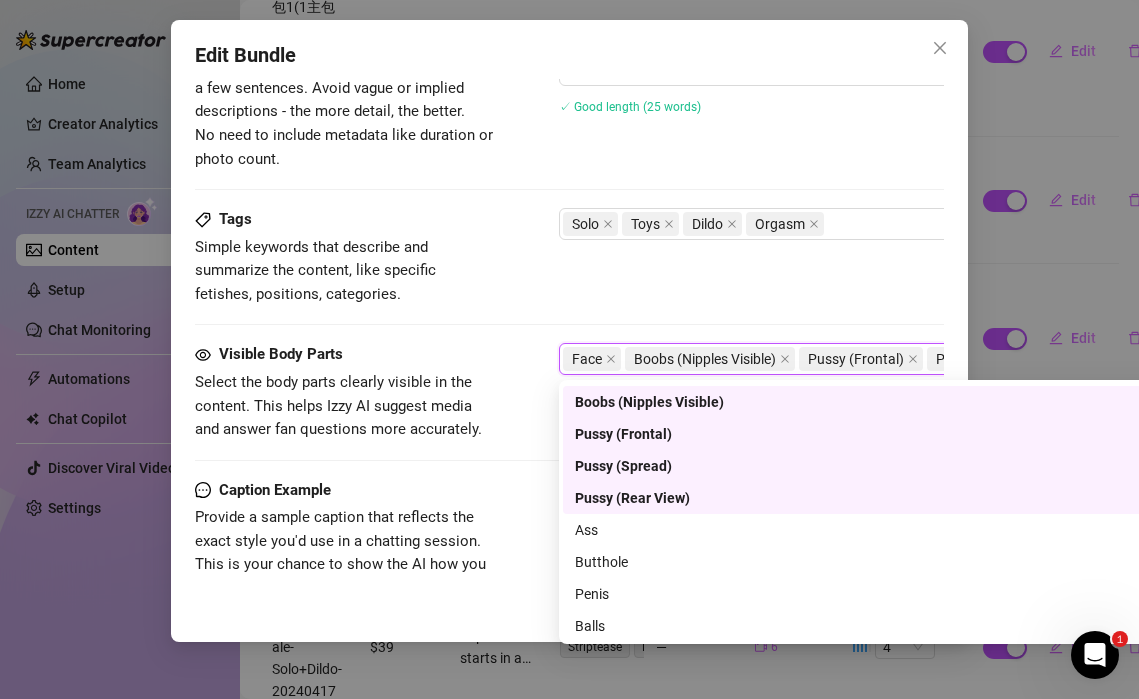 scroll, scrollTop: 128, scrollLeft: 0, axis: vertical 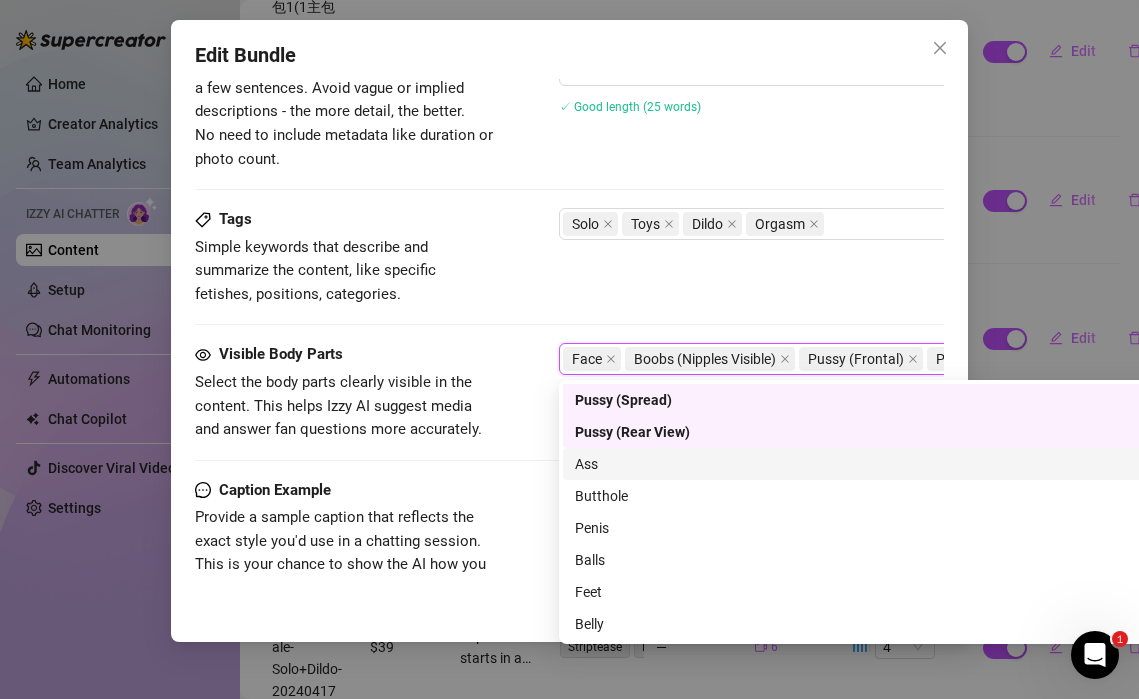 click on "Ass" at bounding box center [909, 464] 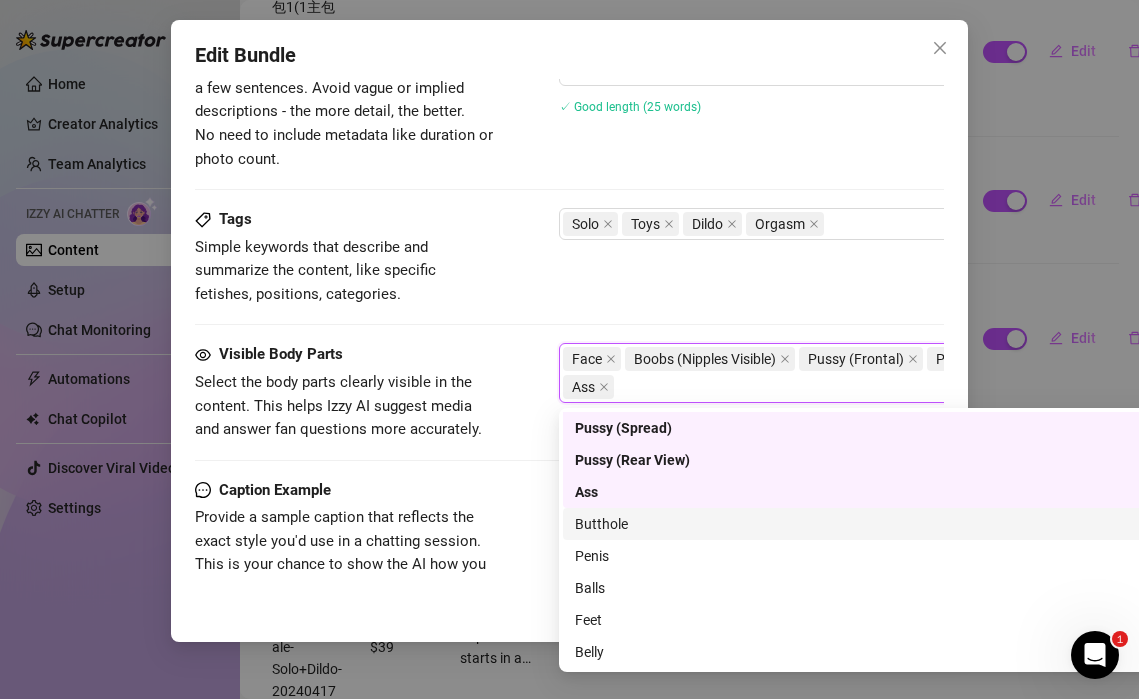 drag, startPoint x: 659, startPoint y: 535, endPoint x: 801, endPoint y: 513, distance: 143.69412 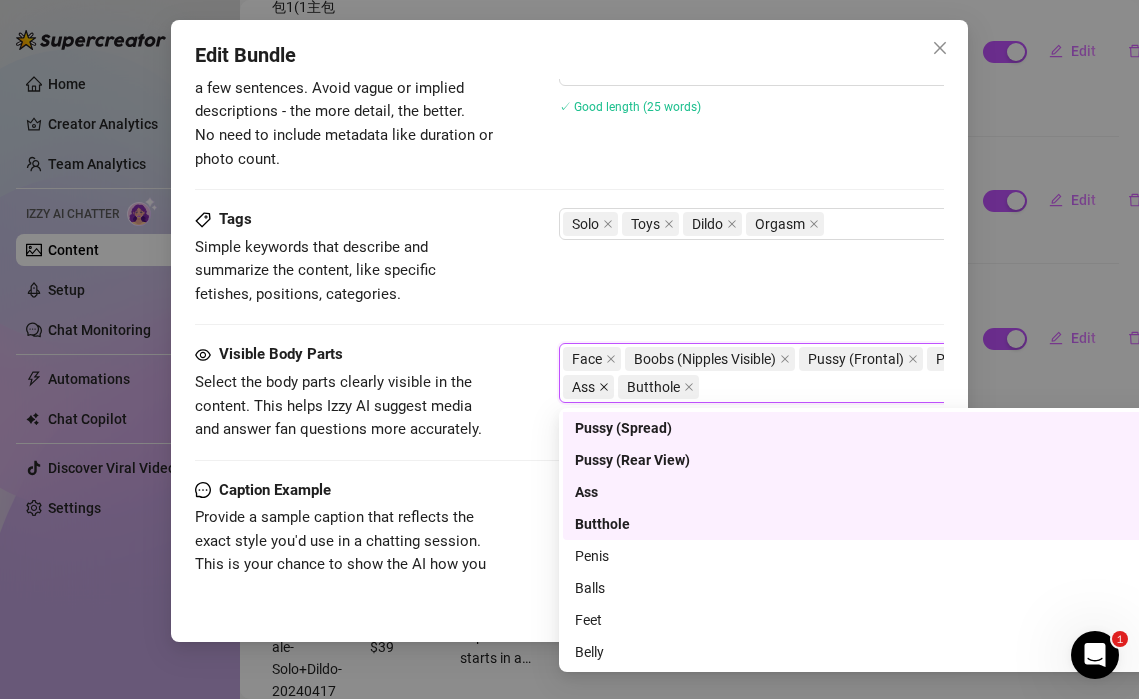 click 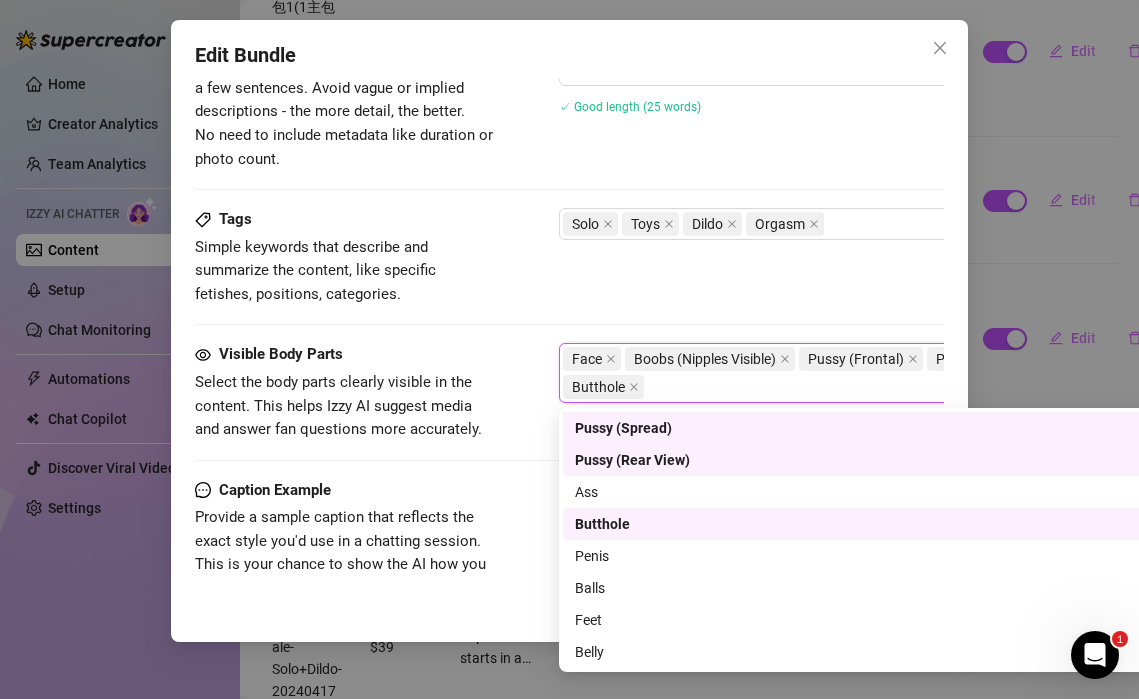 click on "Butthole" at bounding box center [598, 387] 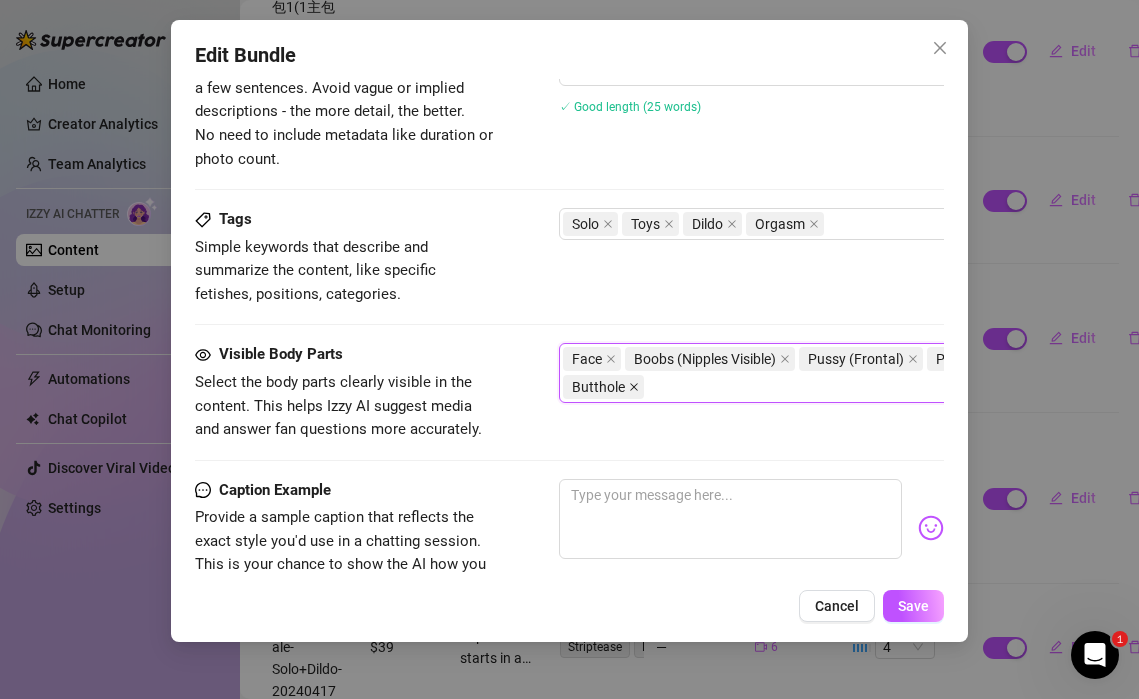 click 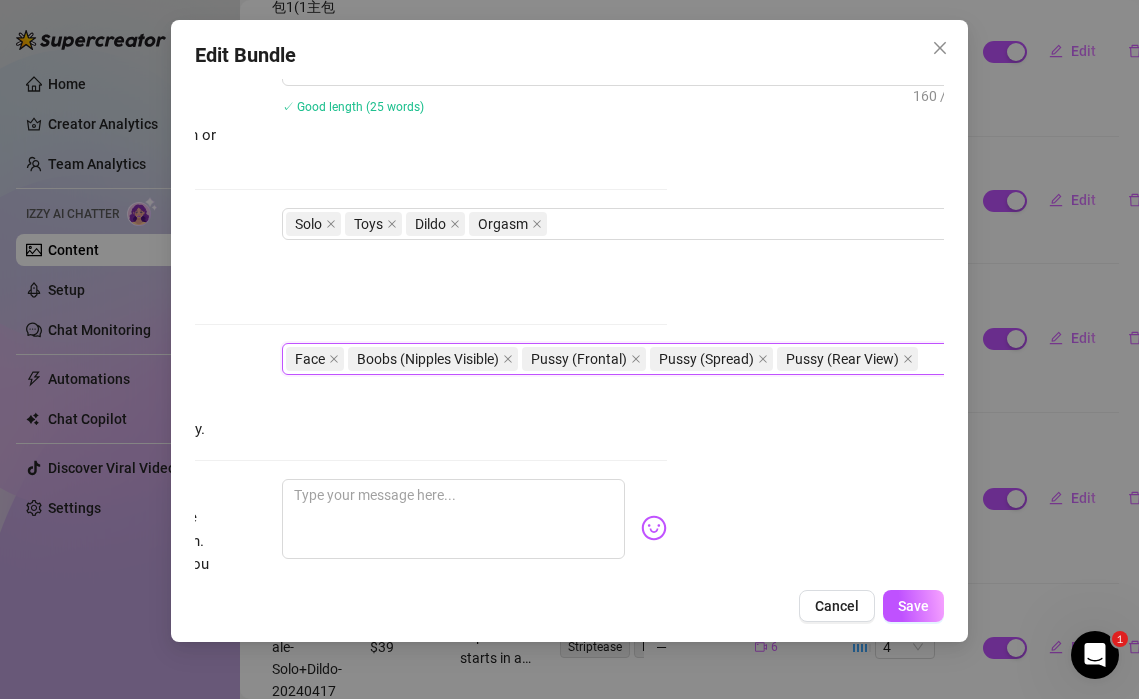 scroll, scrollTop: 875, scrollLeft: 289, axis: both 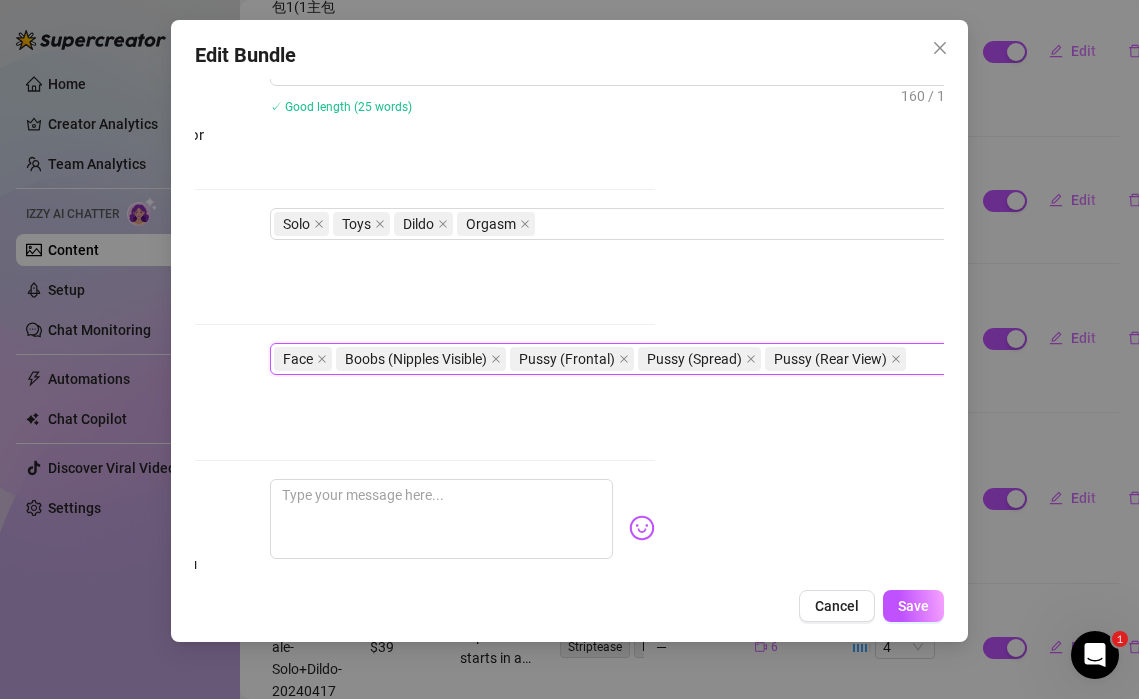 click on "Face Boobs (Nipples Visible) Pussy (Frontal) Pussy (Spread) Pussy (Rear View)" at bounding box center [609, 359] 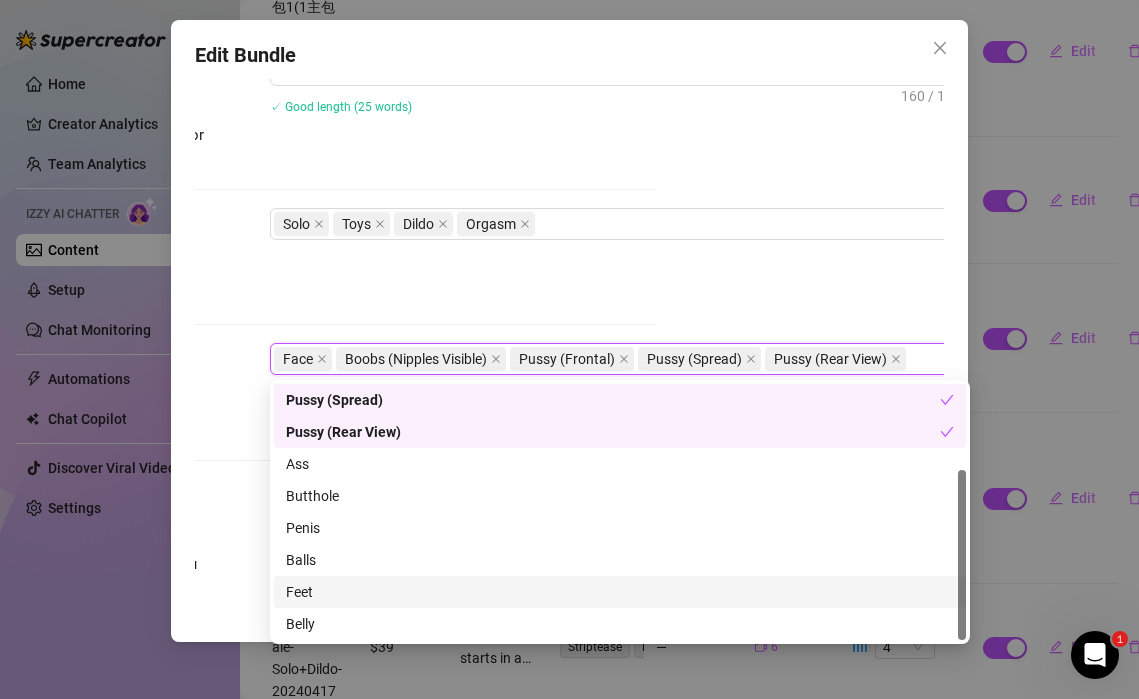click on "Feet" at bounding box center [620, 592] 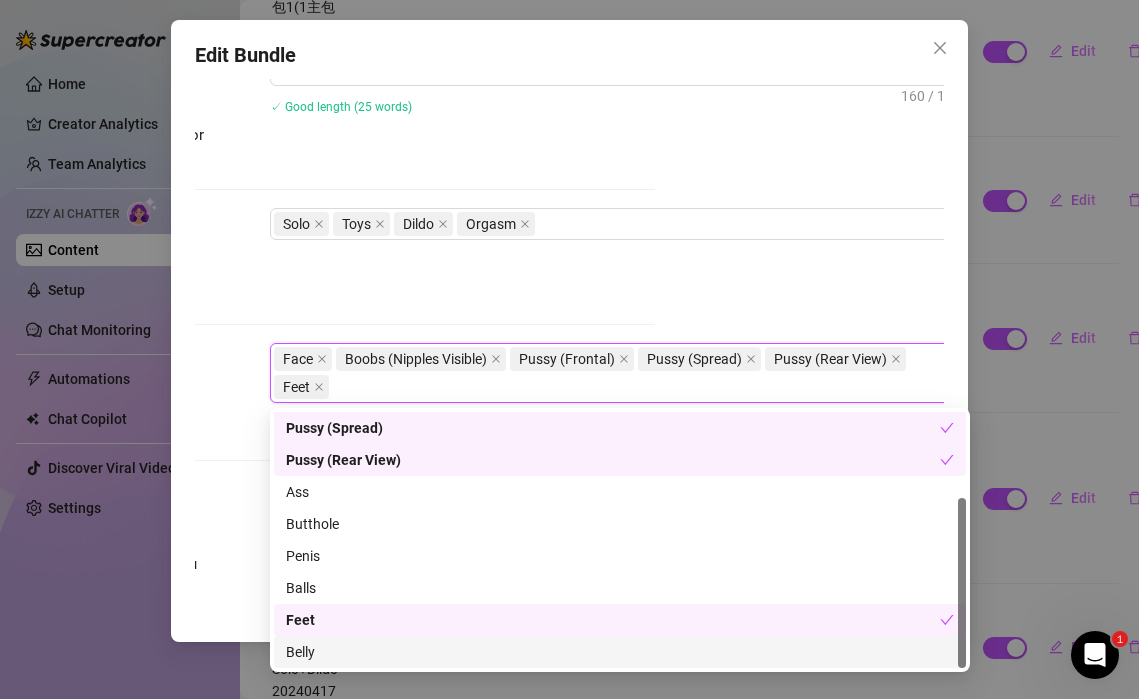 click on "Belly" at bounding box center [620, 652] 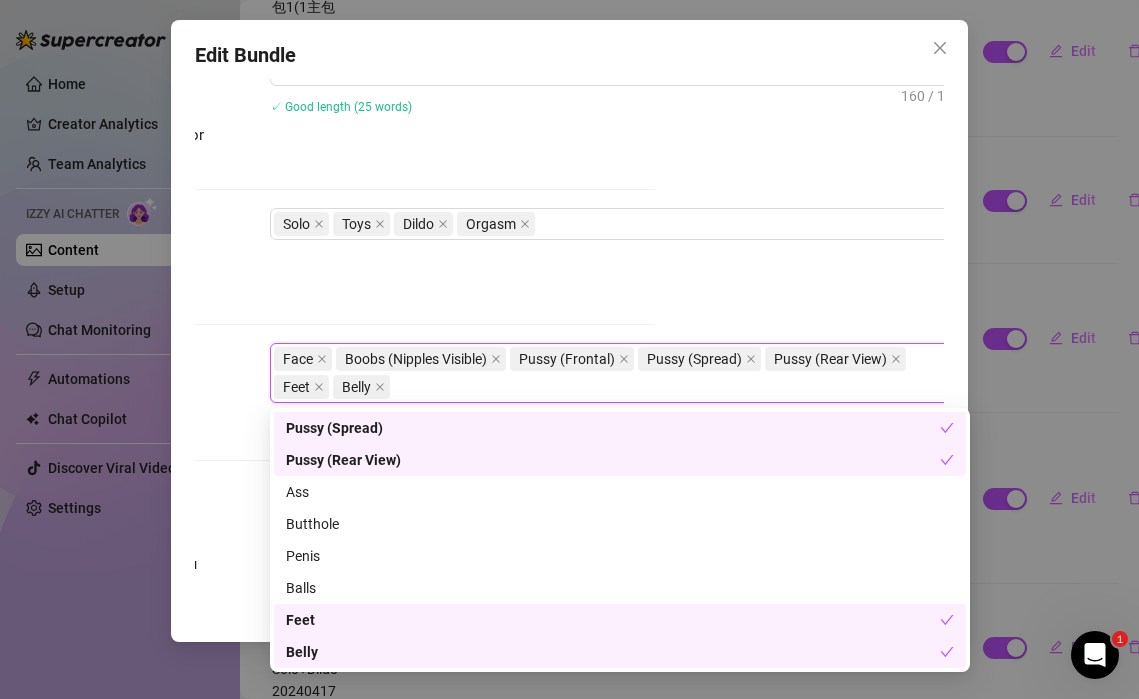 click on "Account Amaia (@amaiathatgirl) Name Name is for your internal organization only. Bundle8子包2(1主包+2子包)-Unedited+Sale-Solo+Dildo-20240424 Media Add Media from Vault Free preview Pay to view 02:01 03:09 Tag Collaborators   @ Tag creator Minimum Price Set the minimum price for the bundle $ 19 Izzy AI Assistant Describe with AI Description Write a detailed description of the content in a few sentences. Avoid vague or implied descriptions - the more detail, the better.  No need to include metadata like duration or photo count. Shopie showcases her full and firm breasts, clearly visible nipples and clitoris, full of desire for sex, crazily masturbating with a fake penis, moaning loudly 160 / 1000 ✓ Good length (25 words) Tags Simple keywords that describe and summarize the content, like specific fetishes, positions, categories. Solo Toys Dildo Orgasm   Visible Body Parts Select the body parts clearly visible in the content. This helps Izzy AI suggest media and answer fan questions more accurately." at bounding box center [569, 328] 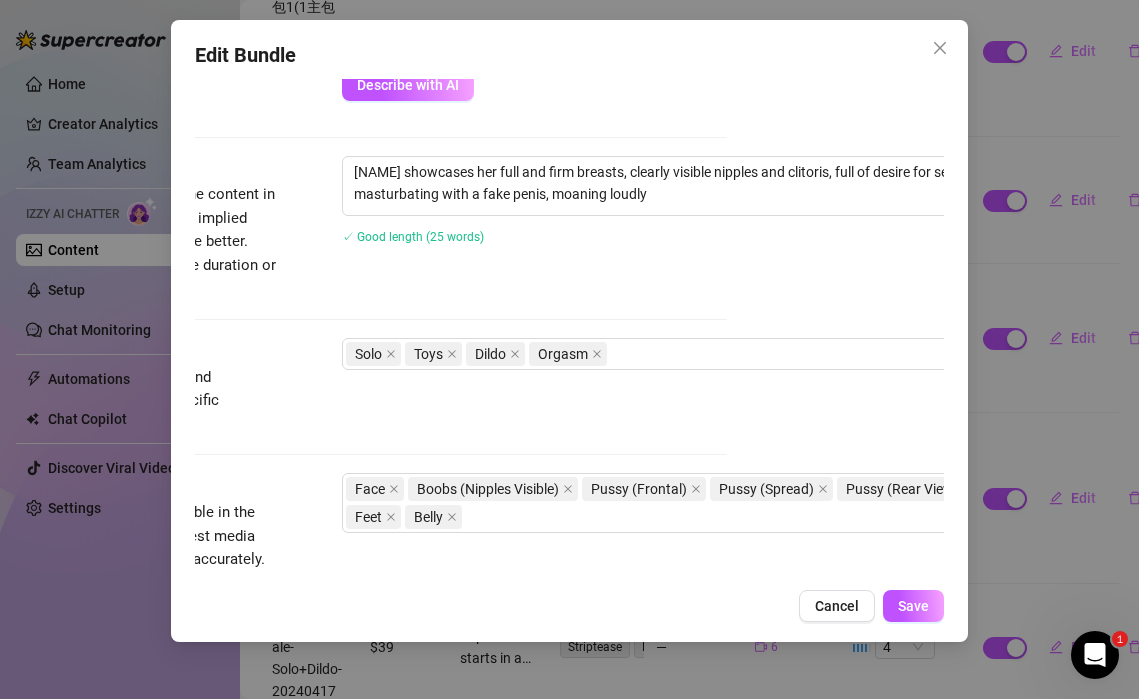 scroll, scrollTop: 705, scrollLeft: 217, axis: both 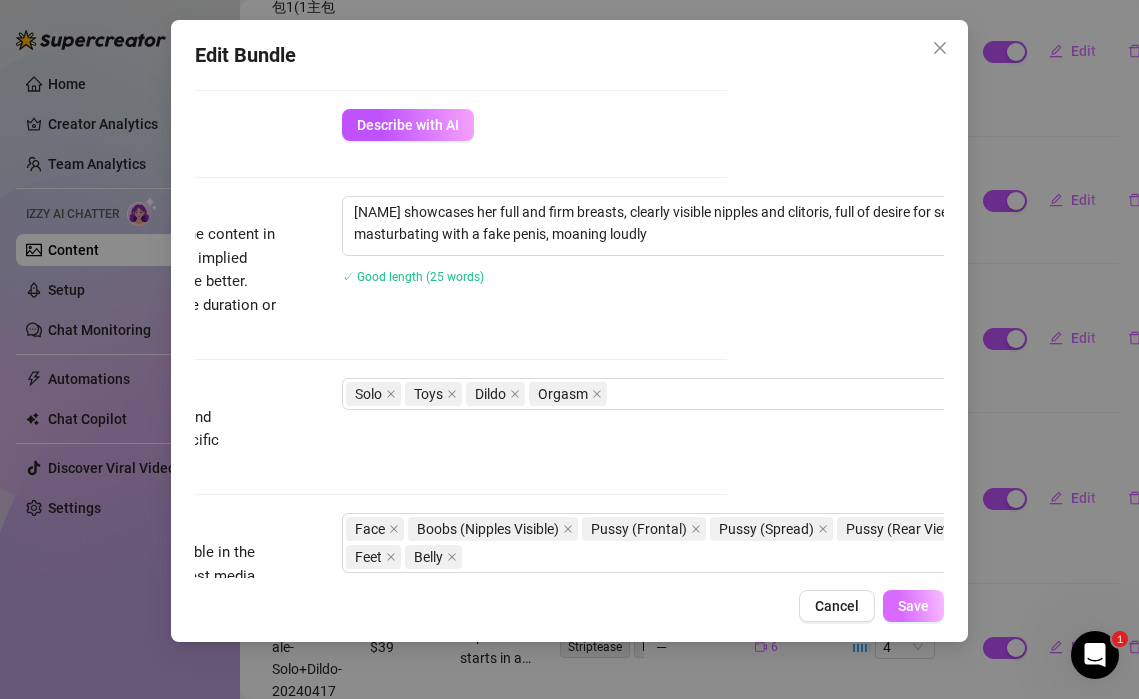 click on "Save" at bounding box center (913, 606) 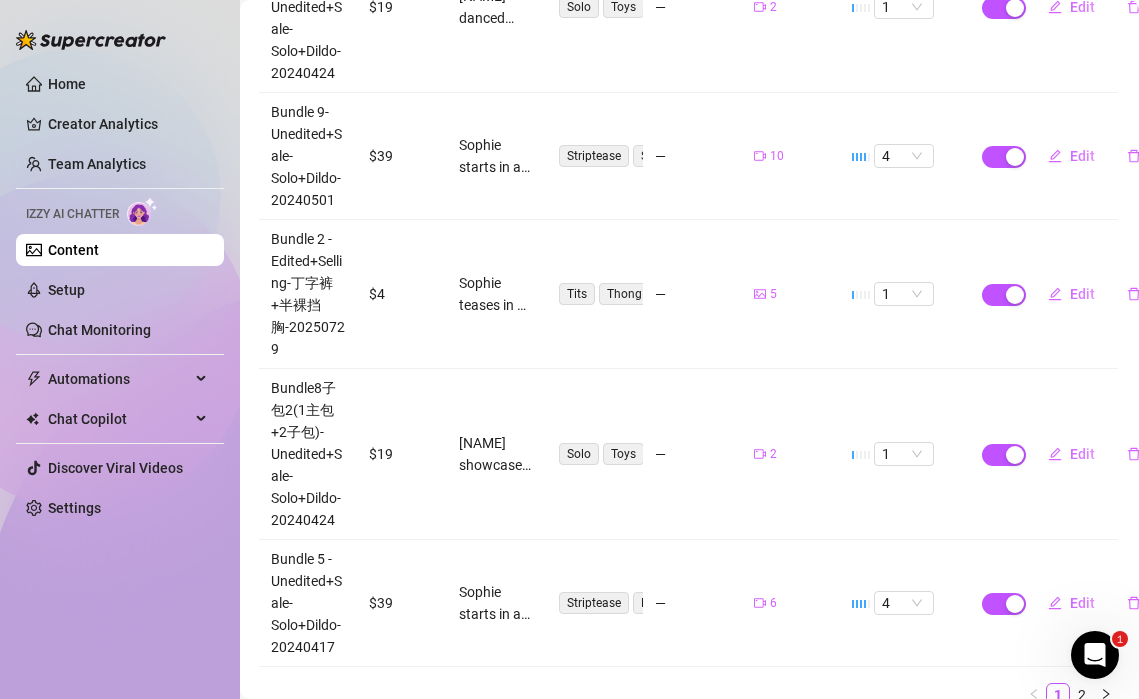 scroll, scrollTop: 1268, scrollLeft: 1, axis: both 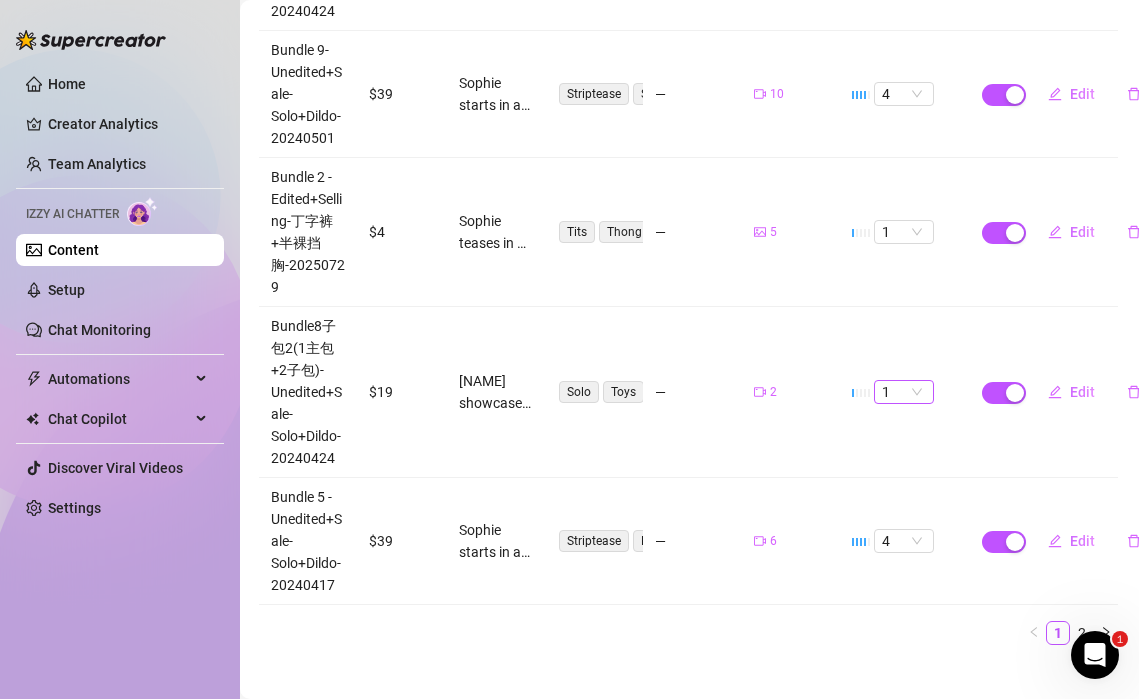 click on "1" at bounding box center [904, 392] 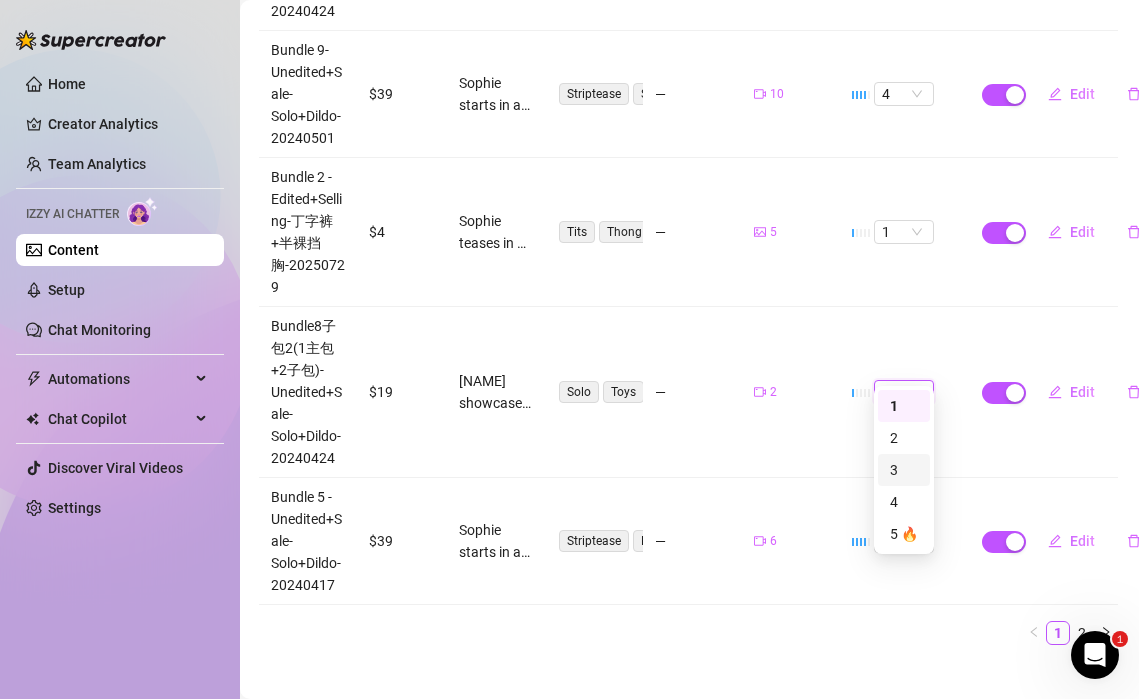 click on "3" at bounding box center (904, 470) 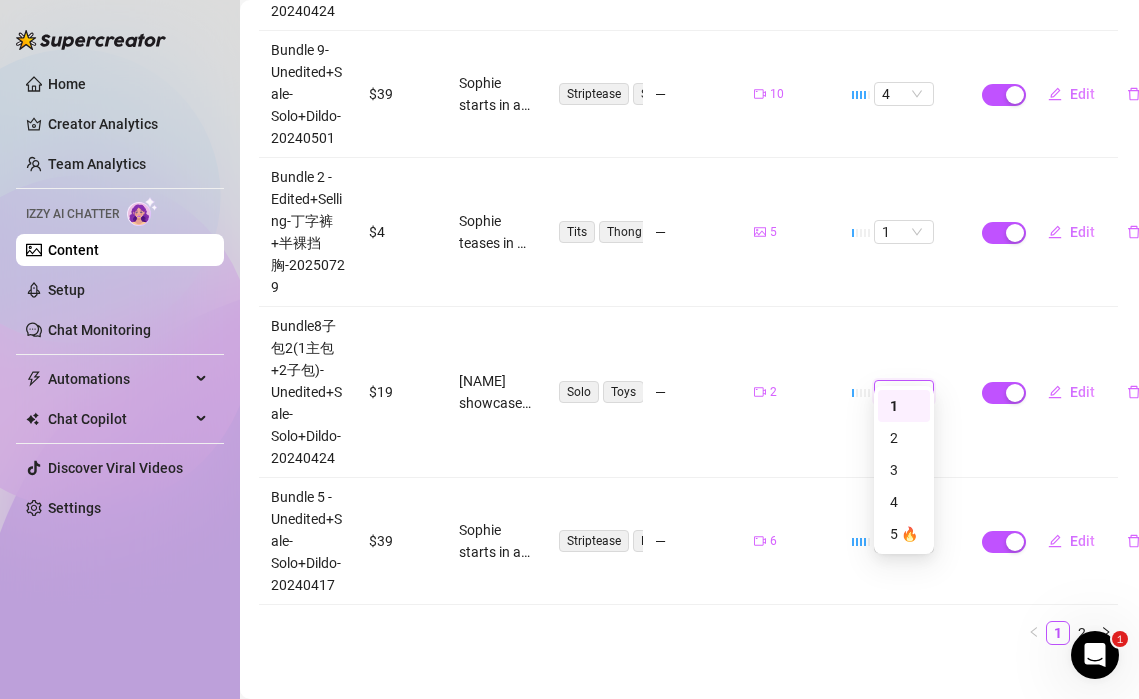 click on "1" at bounding box center [904, 392] 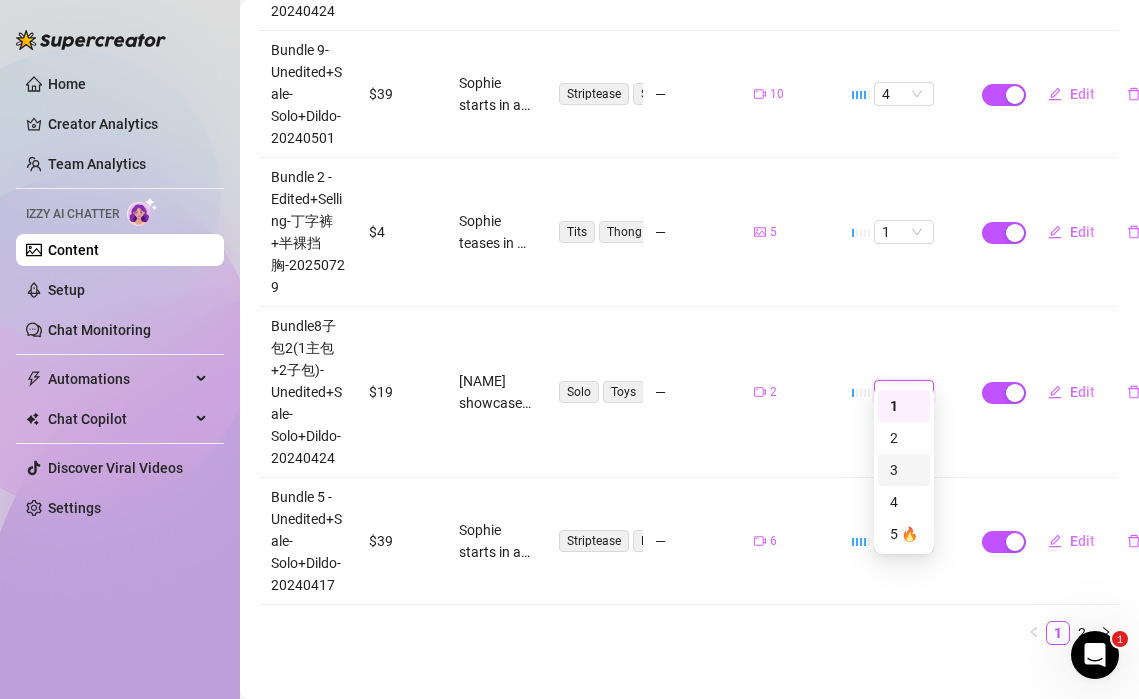 click on "3" at bounding box center [904, 470] 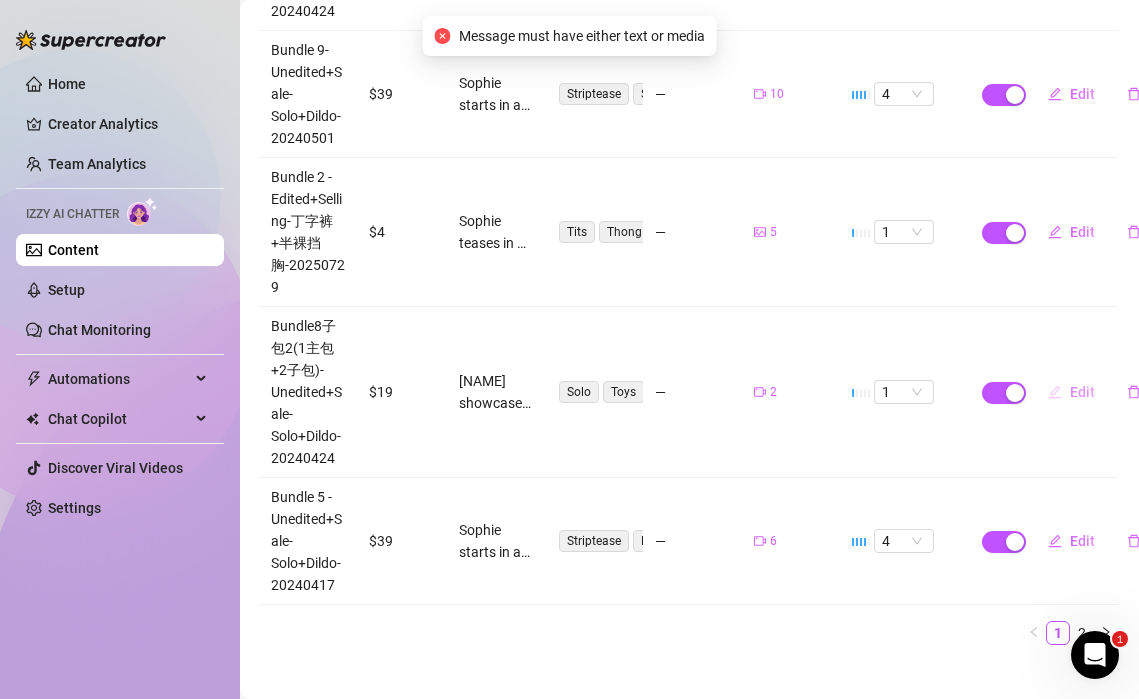 click on "Edit" at bounding box center [1082, 392] 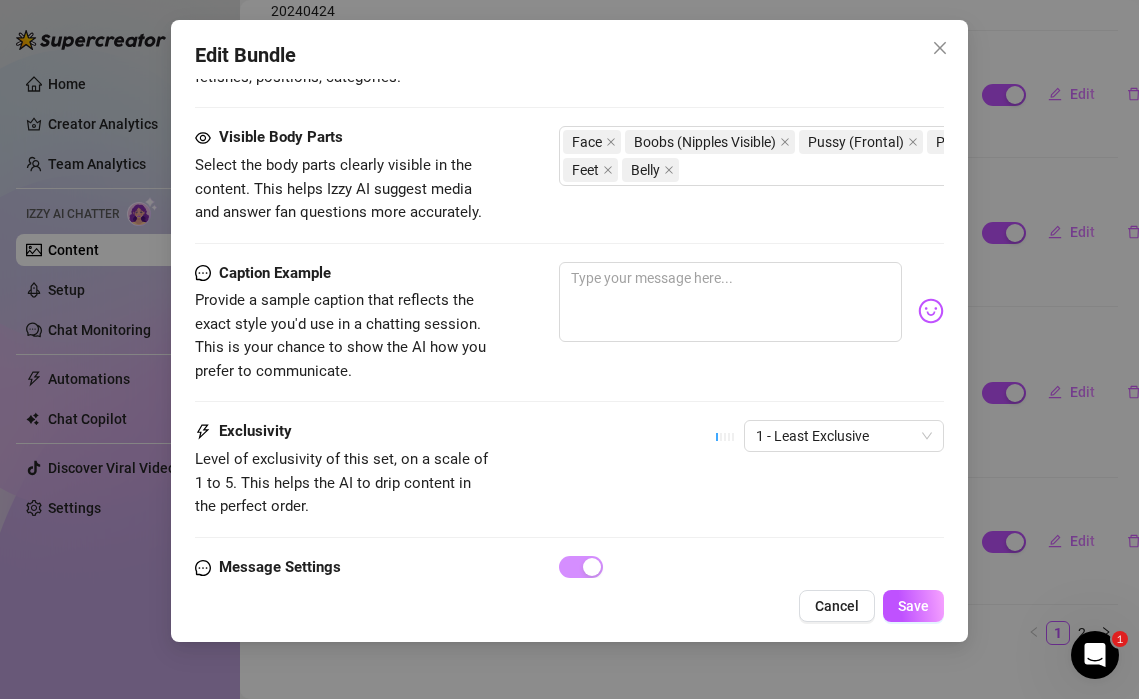 scroll, scrollTop: 1181, scrollLeft: 0, axis: vertical 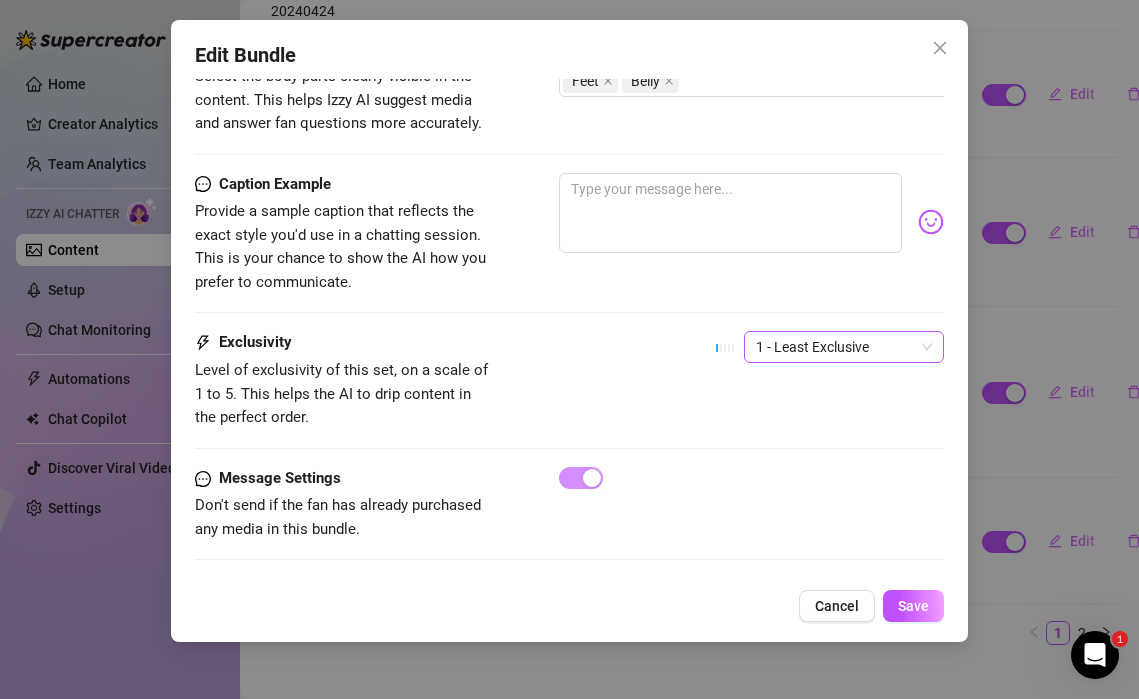 click on "1 - Least Exclusive" at bounding box center (844, 347) 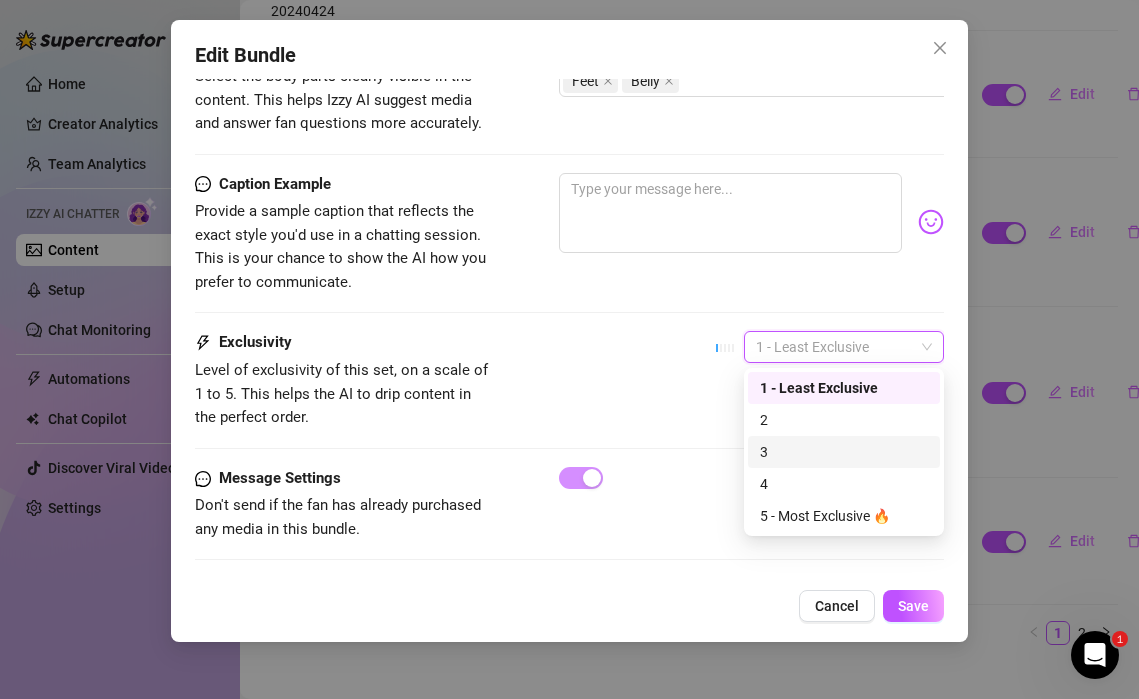 click on "3" at bounding box center (844, 452) 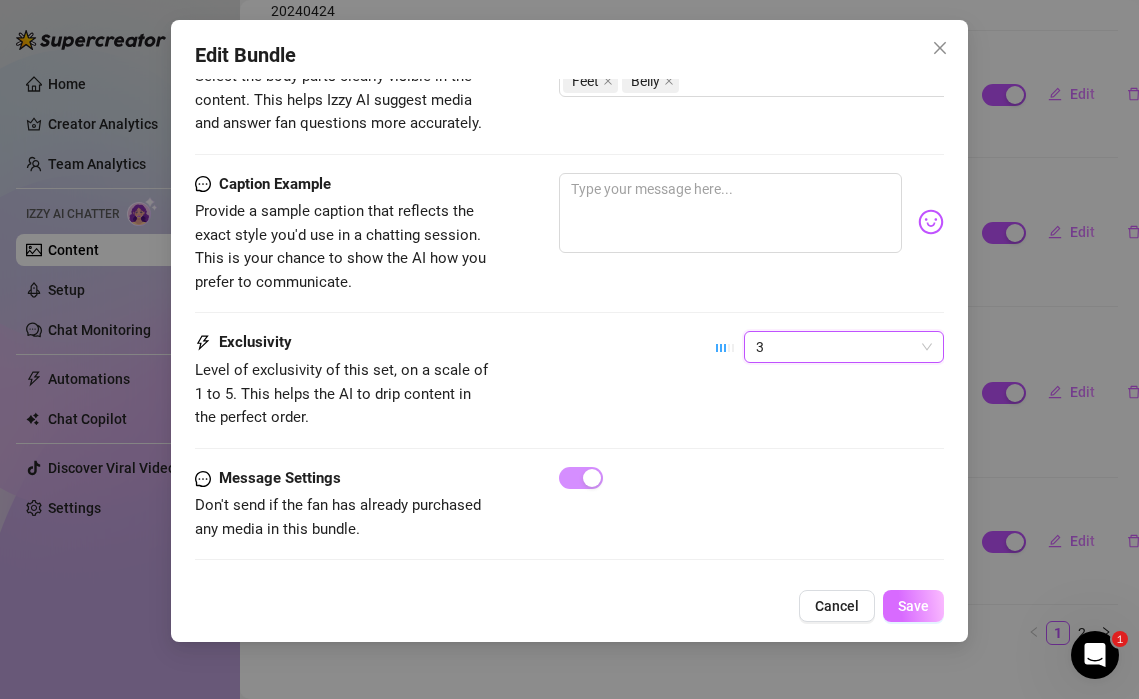 click on "Save" at bounding box center [913, 606] 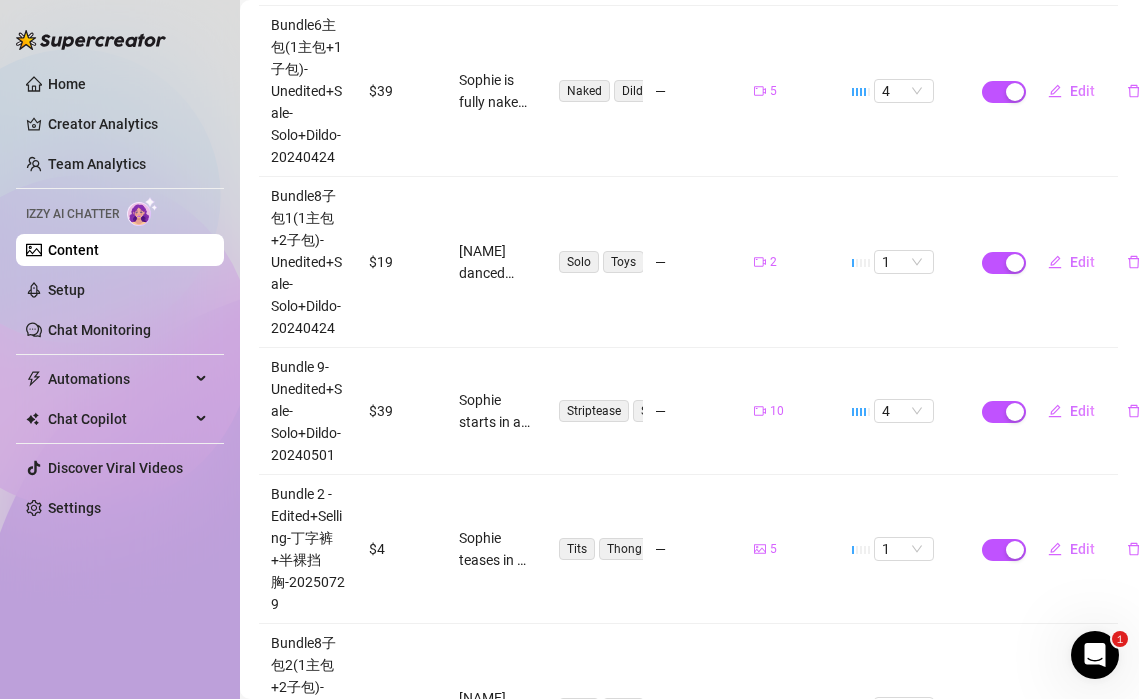 scroll, scrollTop: 930, scrollLeft: 1, axis: both 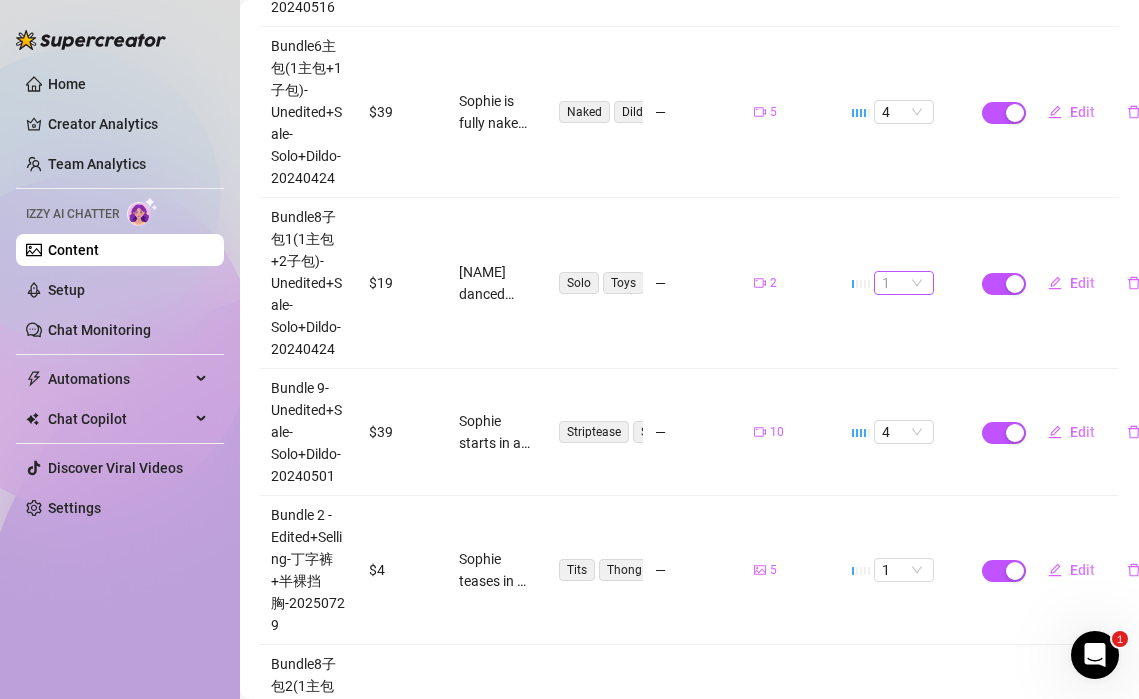 click on "1" at bounding box center [904, 283] 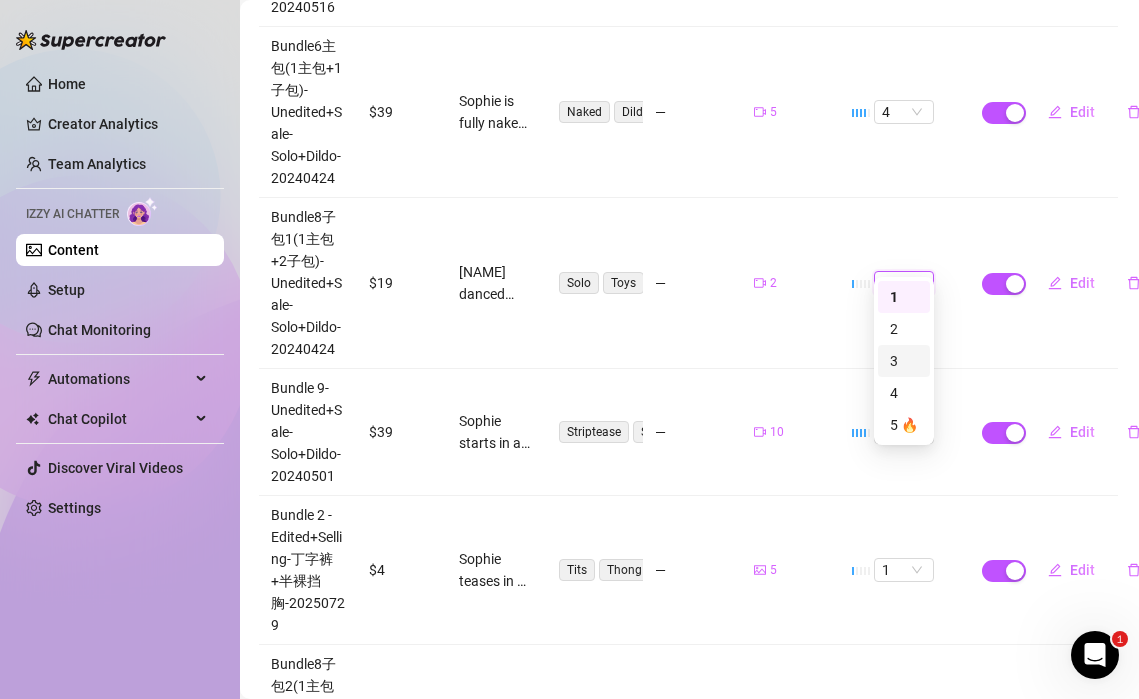 click on "3" at bounding box center [904, 361] 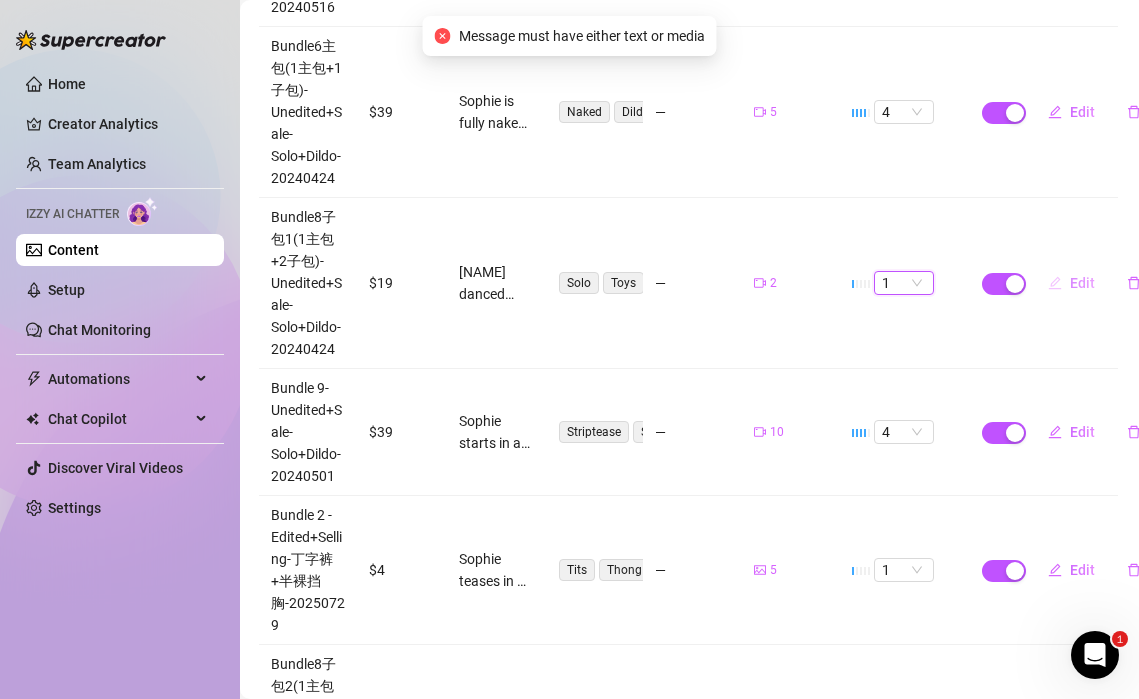 click on "Edit" at bounding box center (1082, 283) 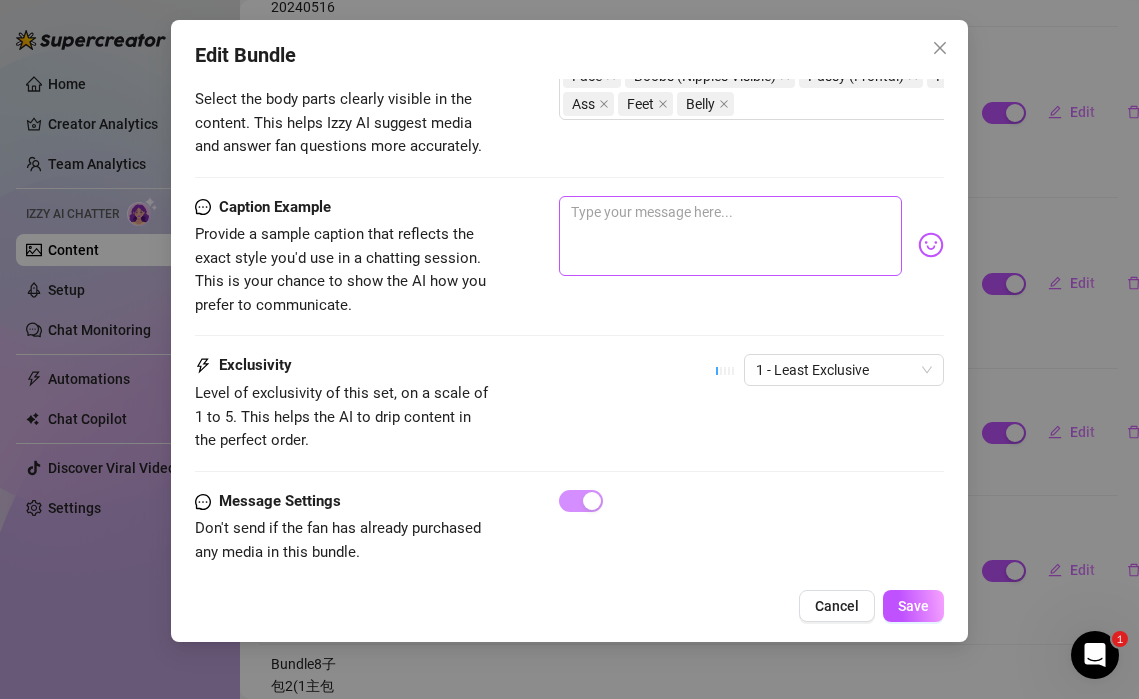 scroll, scrollTop: 1181, scrollLeft: 0, axis: vertical 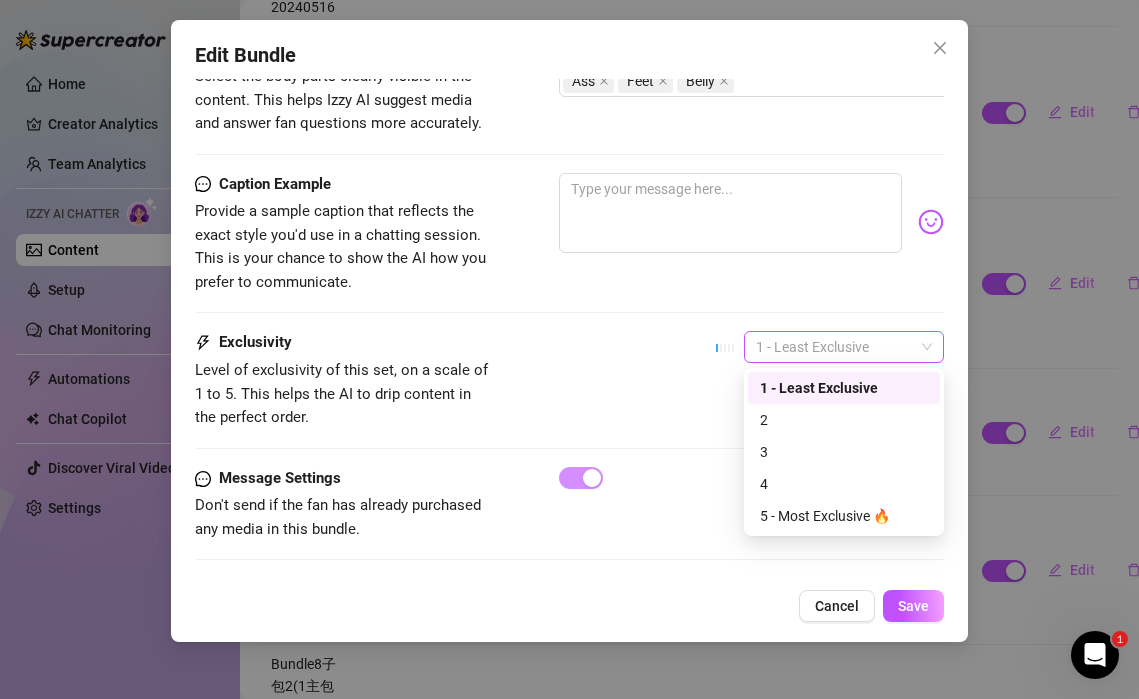 click on "1 - Least Exclusive" at bounding box center (844, 347) 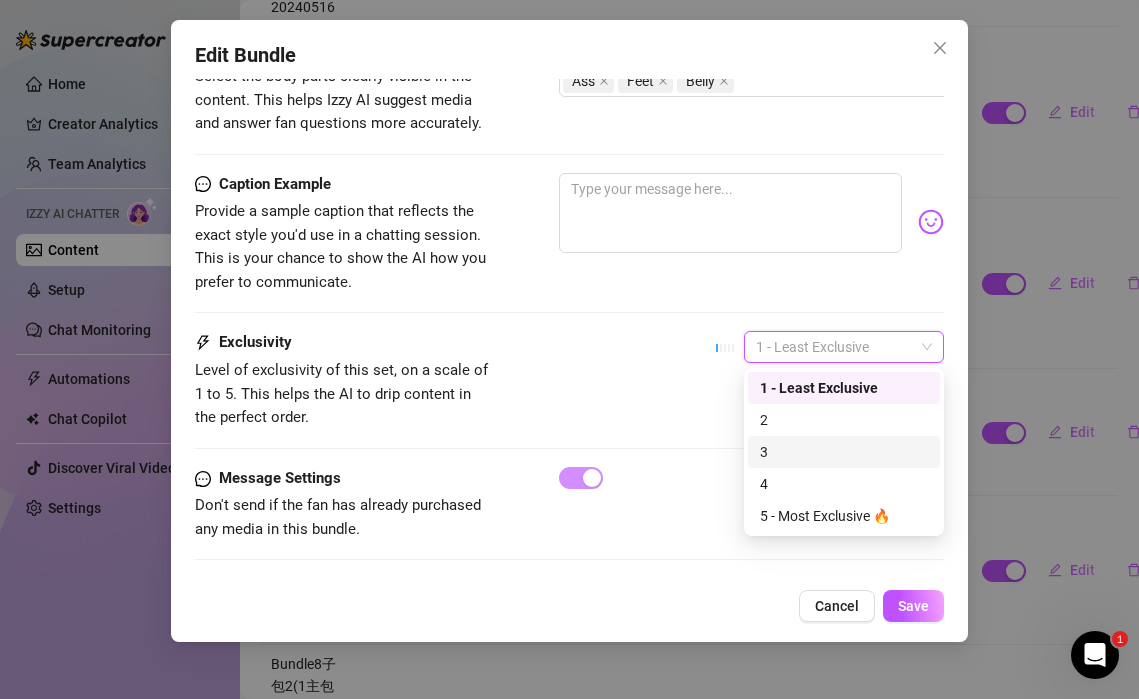 click on "3" at bounding box center (844, 452) 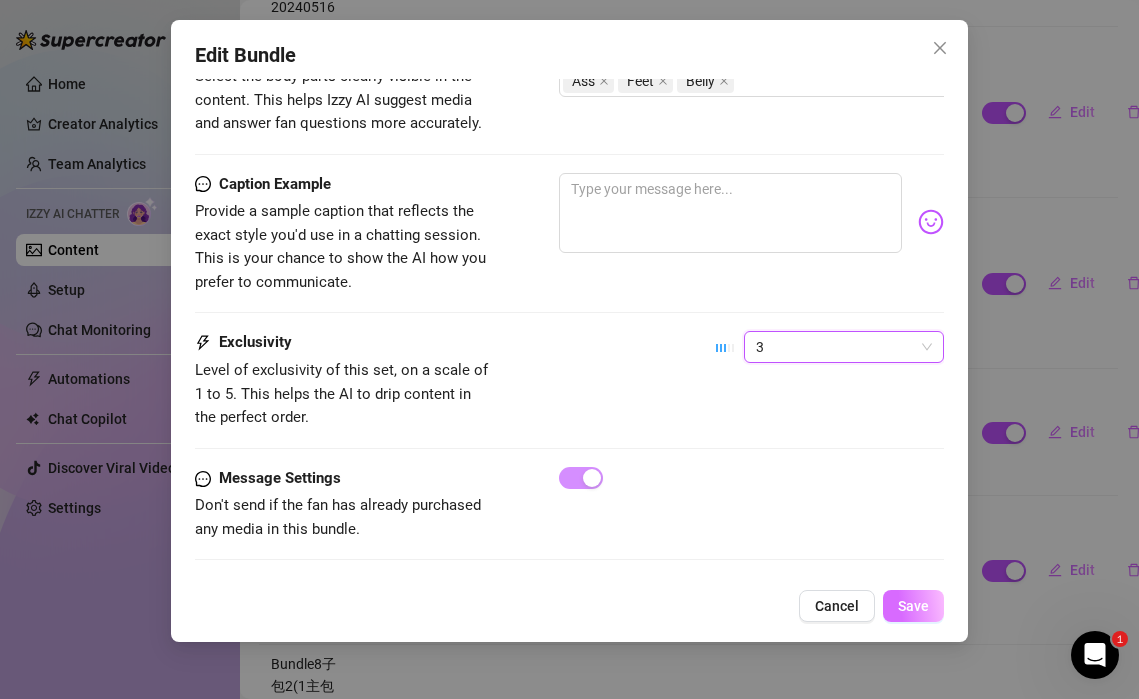 click on "Save" at bounding box center [913, 606] 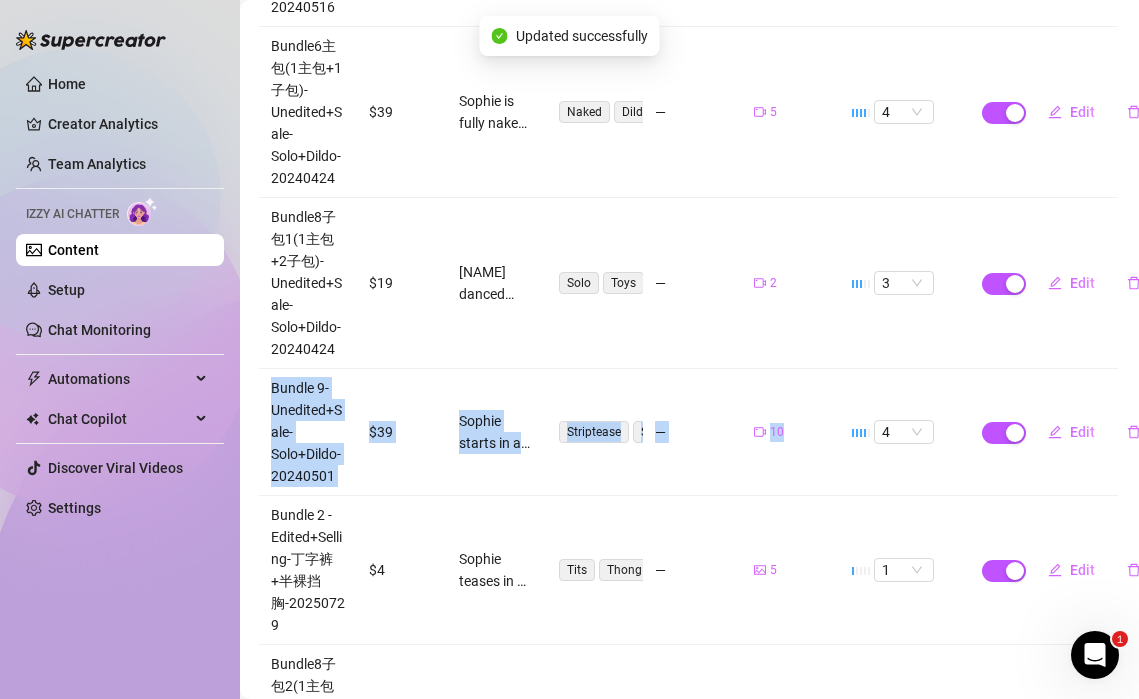 drag, startPoint x: 828, startPoint y: 454, endPoint x: 828, endPoint y: 339, distance: 115 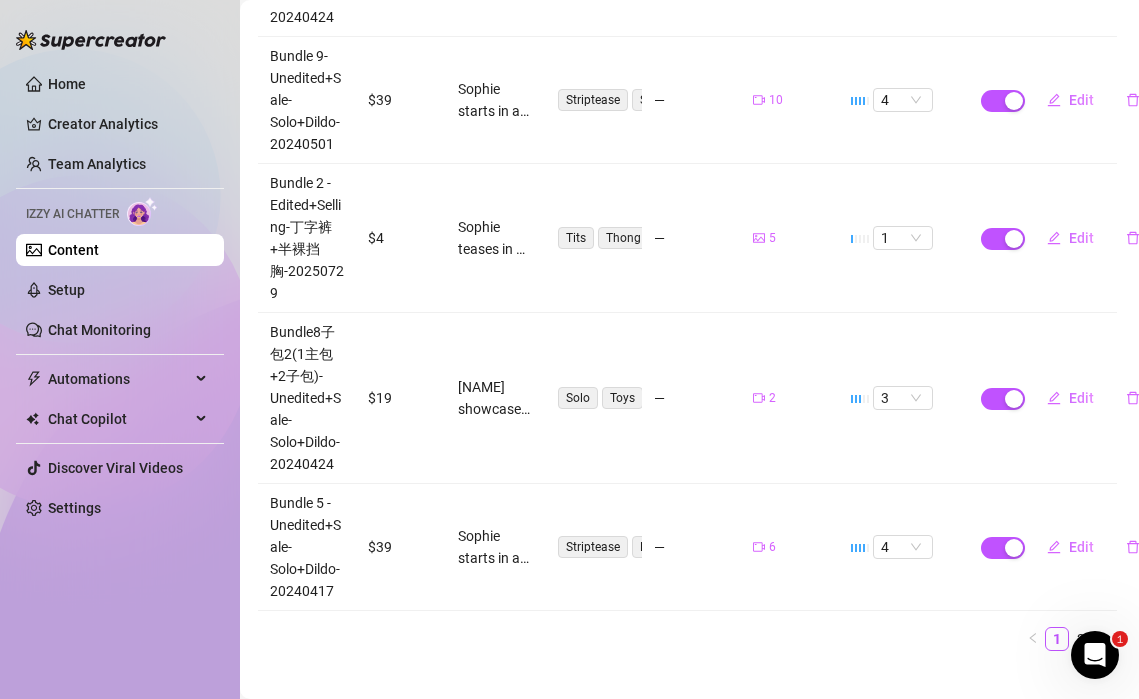 scroll, scrollTop: 1268, scrollLeft: 4, axis: both 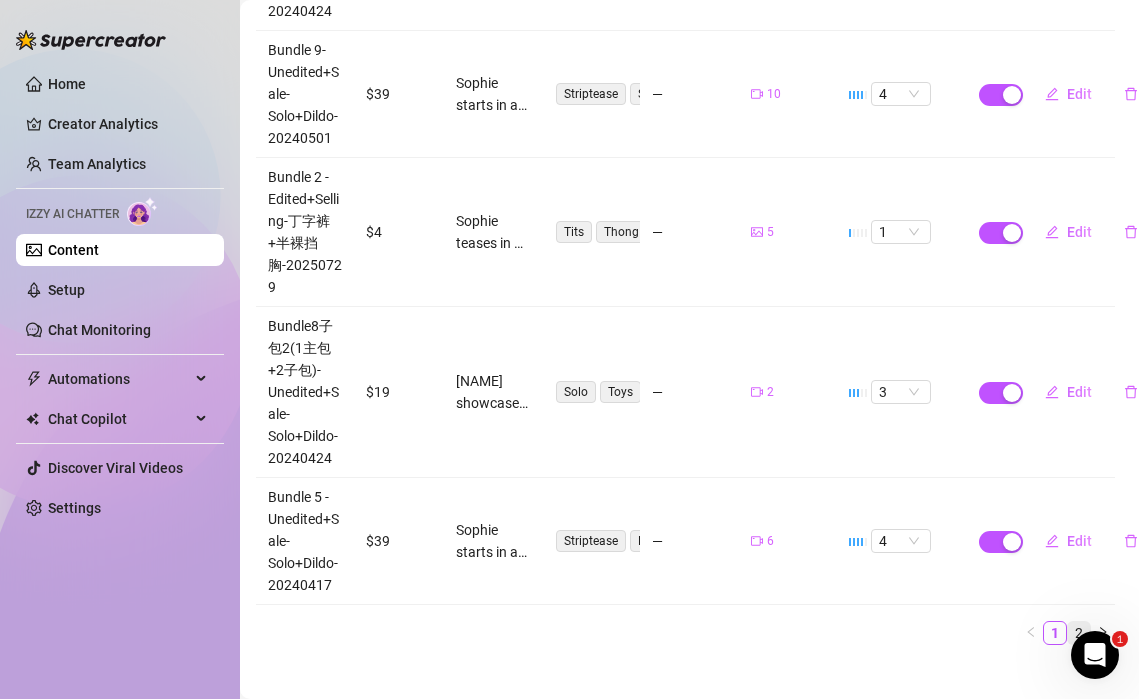 click on "2" at bounding box center [1079, 633] 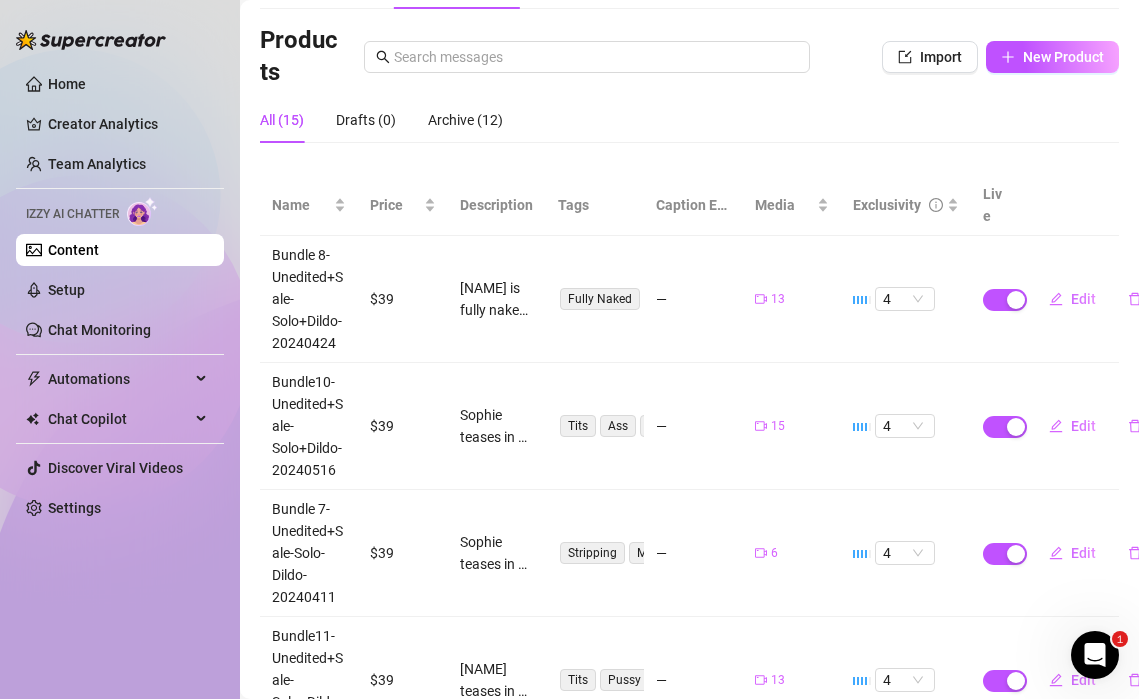 scroll, scrollTop: 126, scrollLeft: 0, axis: vertical 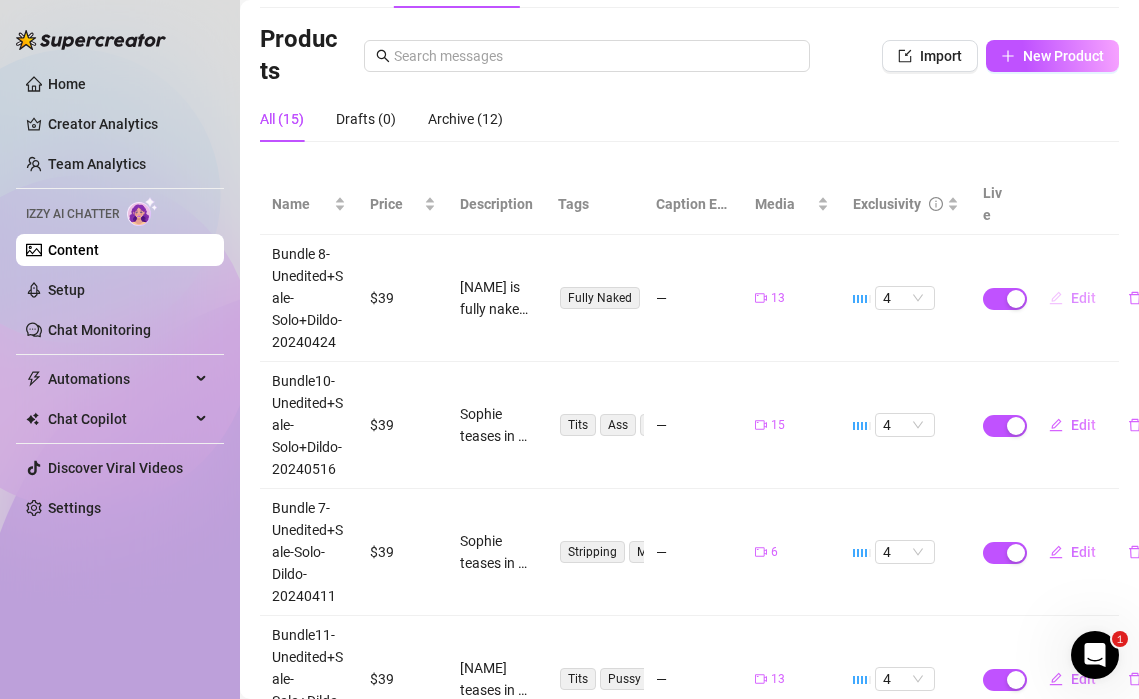 click on "Edit" at bounding box center [1083, 298] 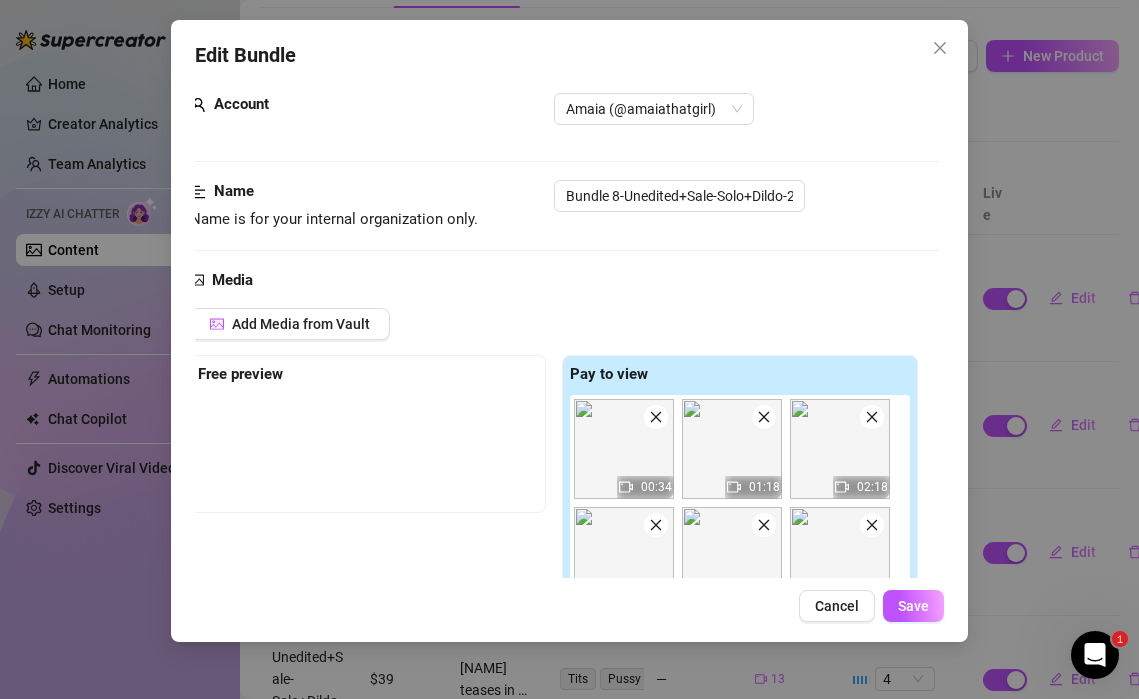 scroll, scrollTop: 53, scrollLeft: 5, axis: both 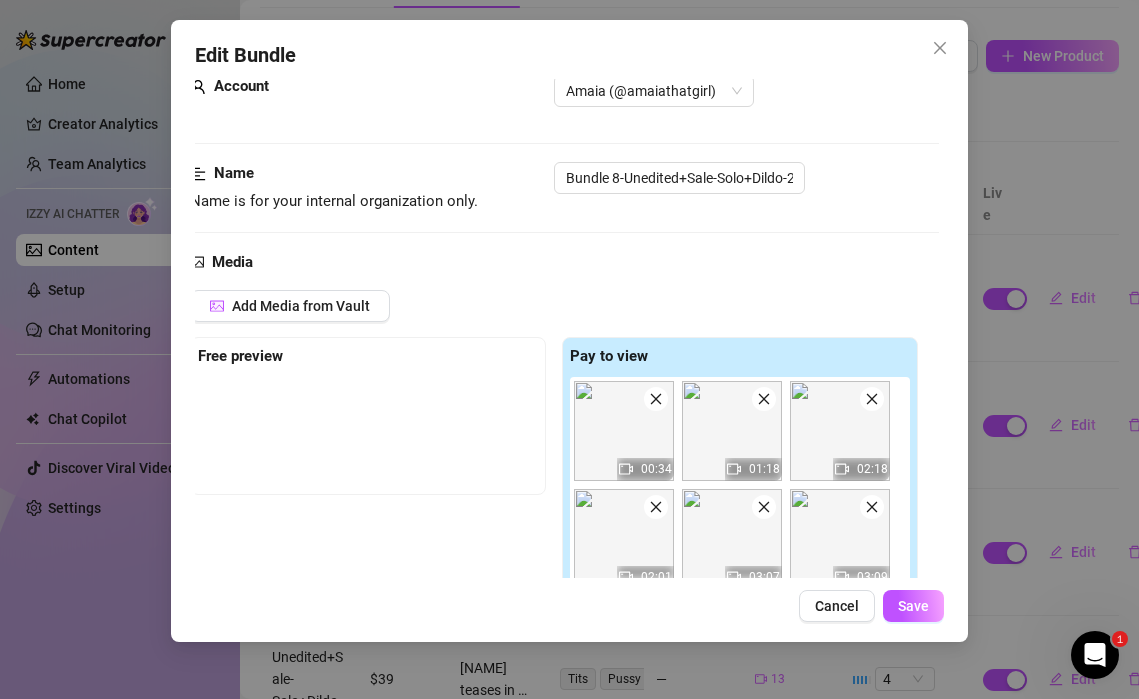 click at bounding box center [656, 399] 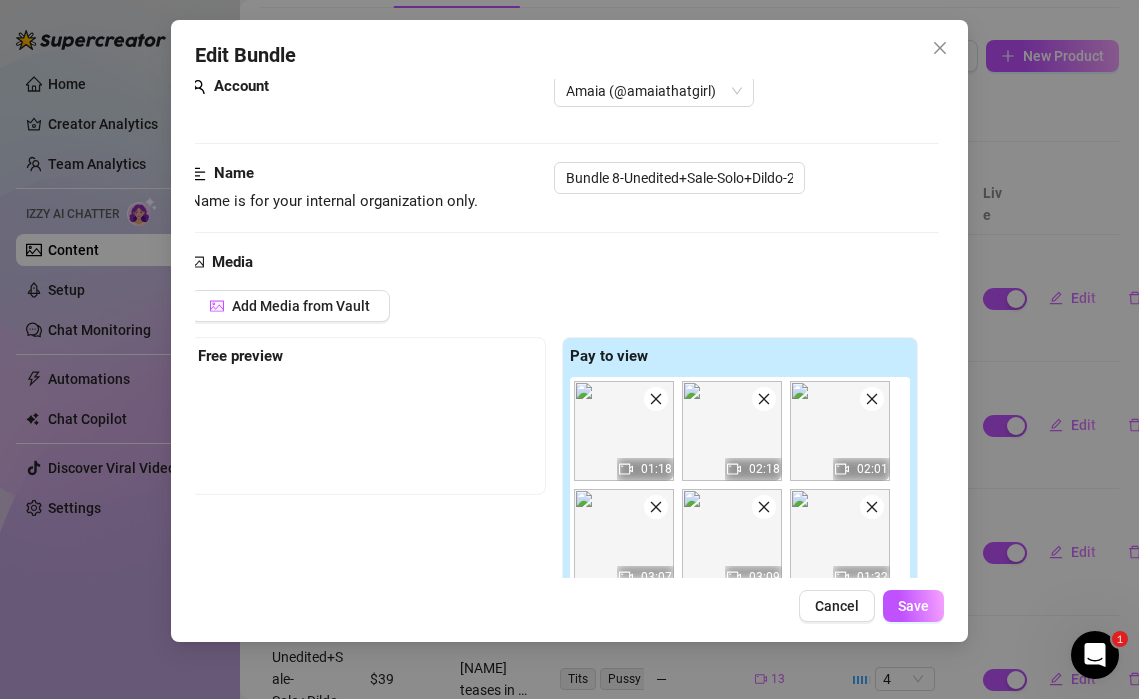 click 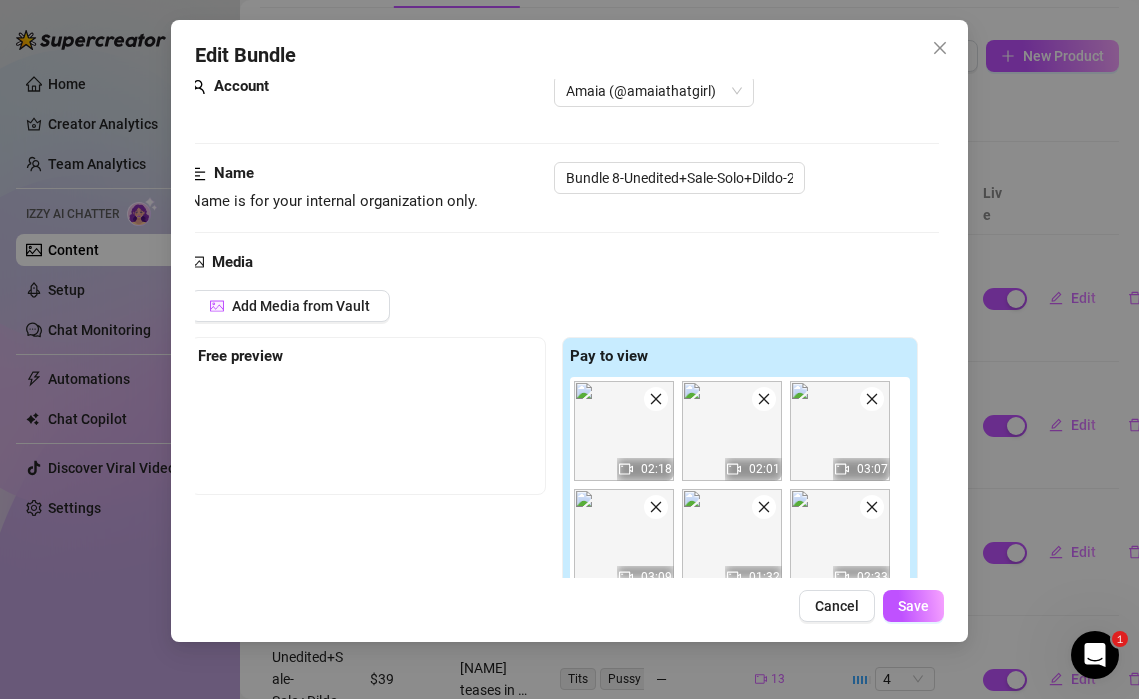 click 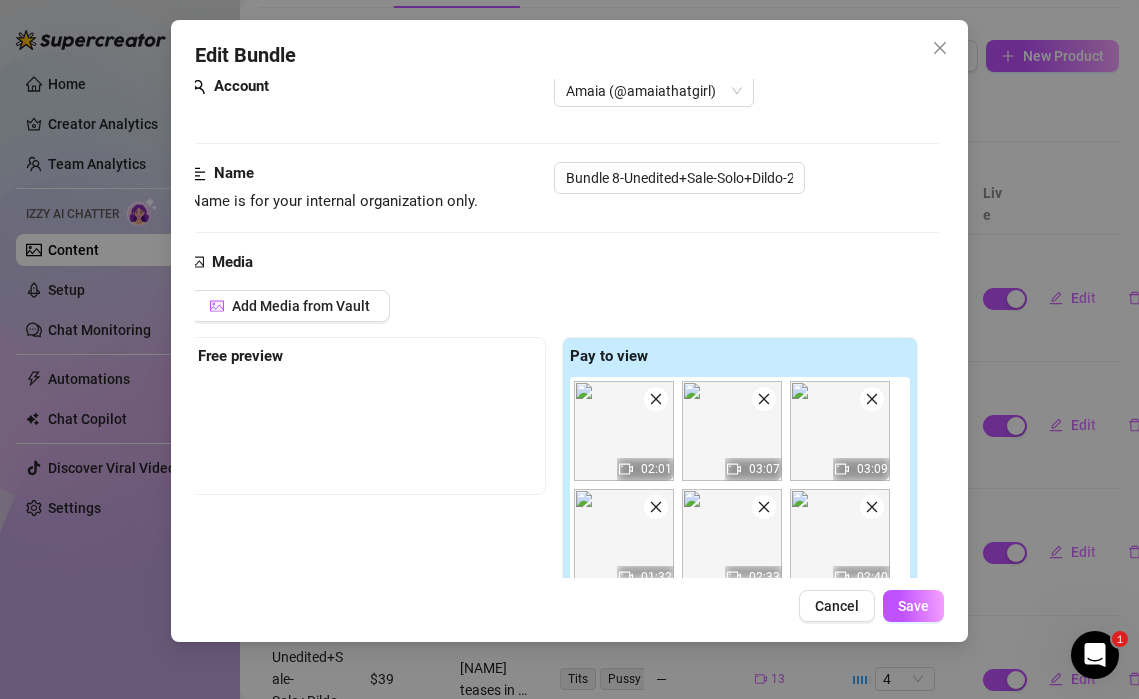 click 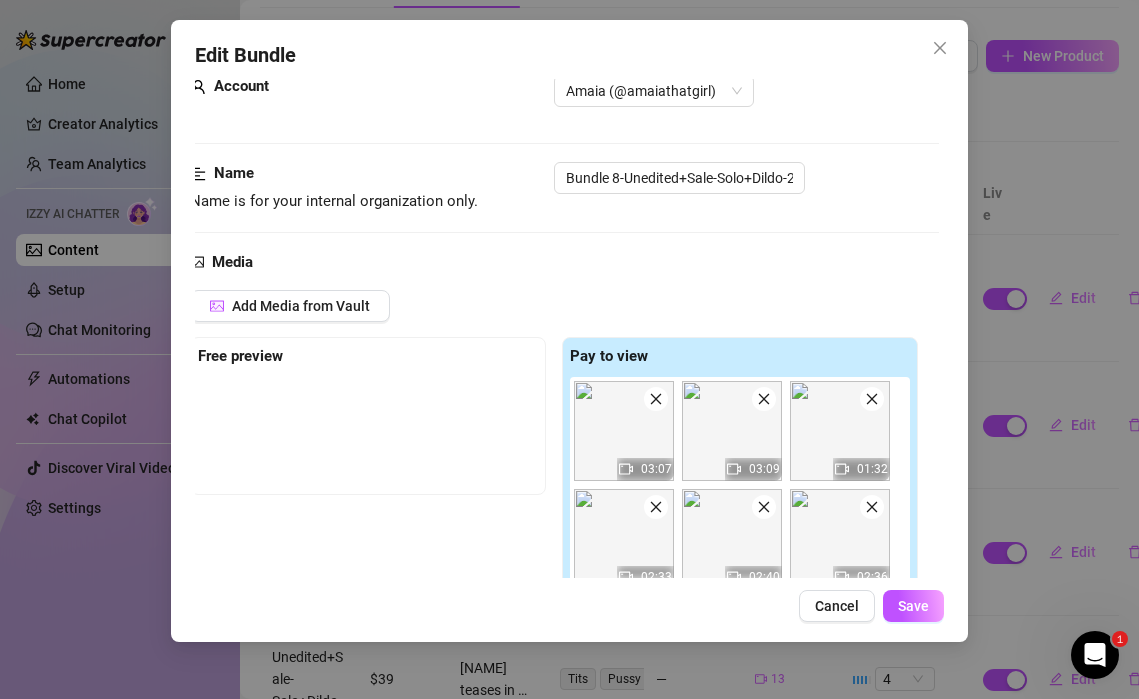 click 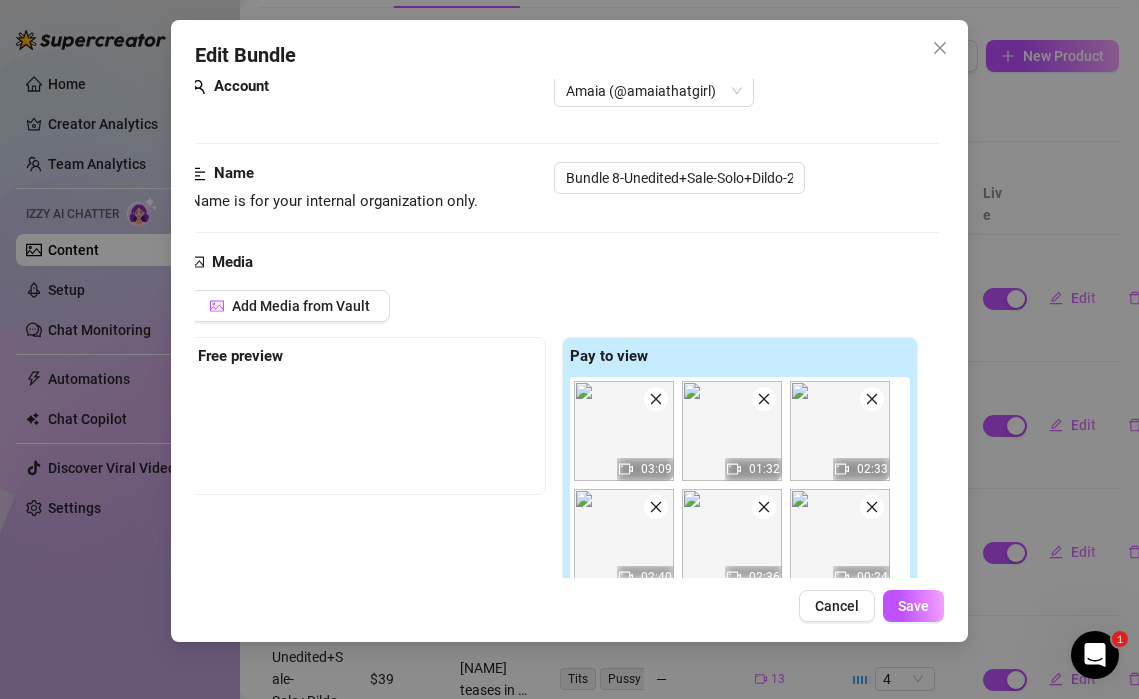 click 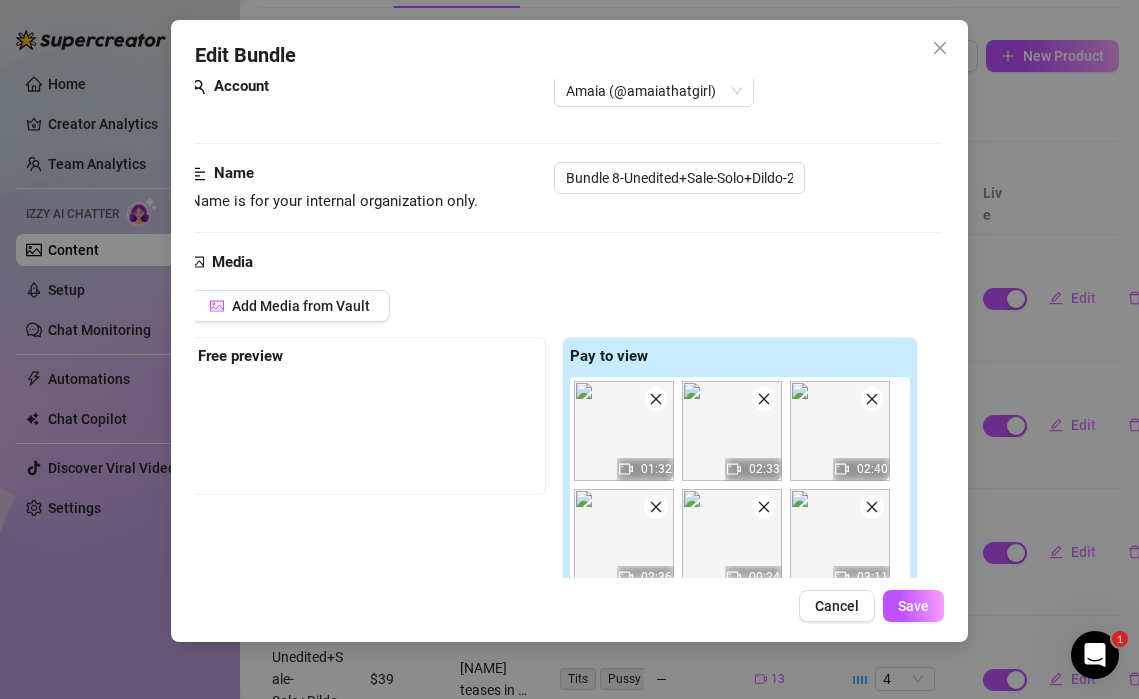 click 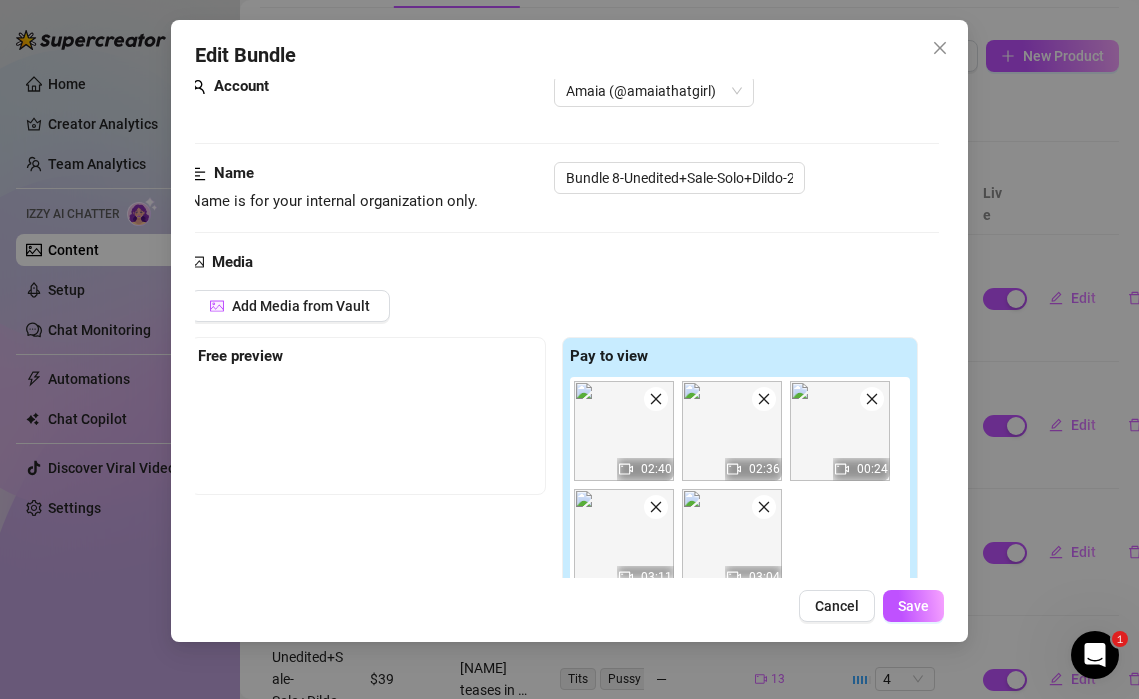 click 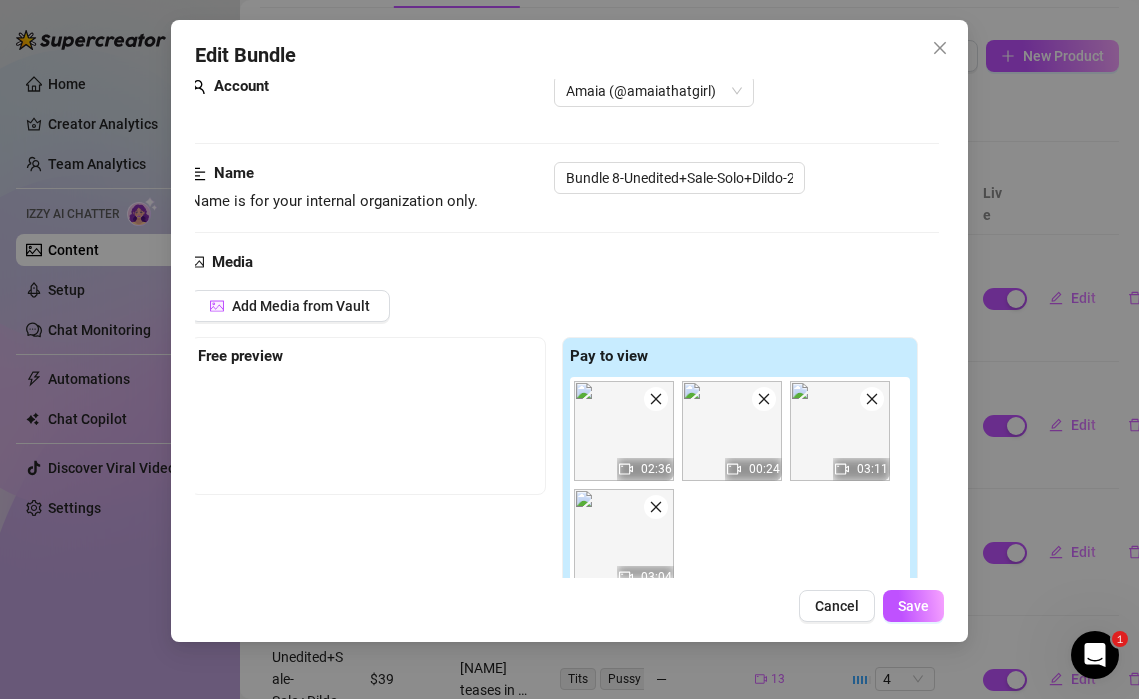 click 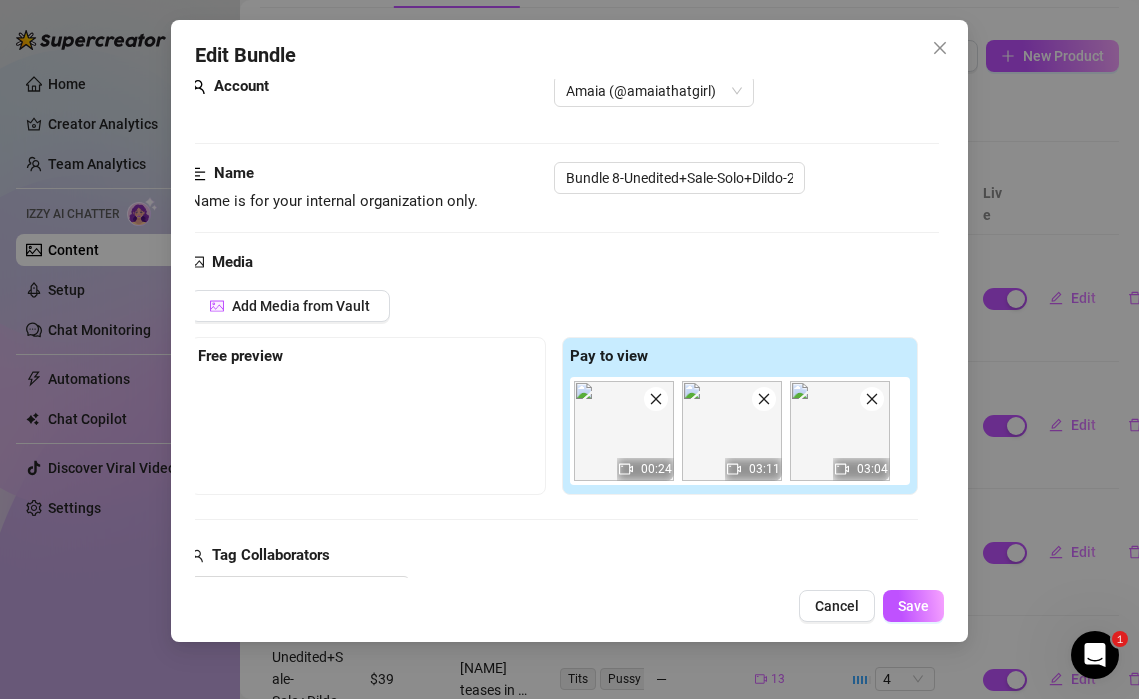 click 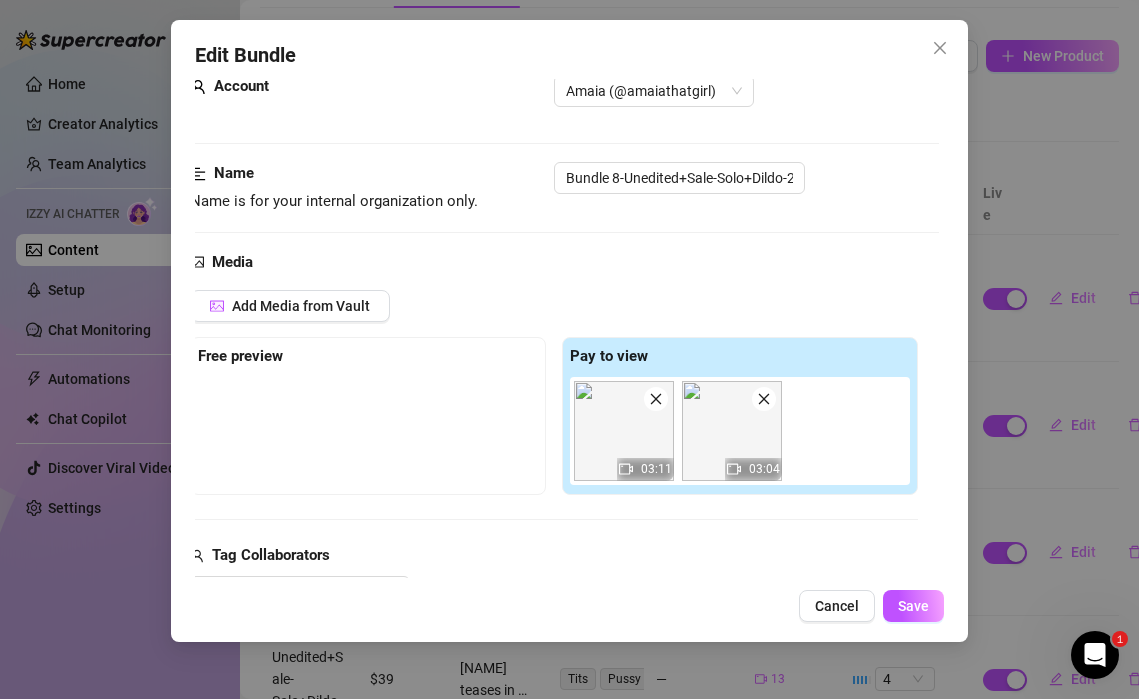 click 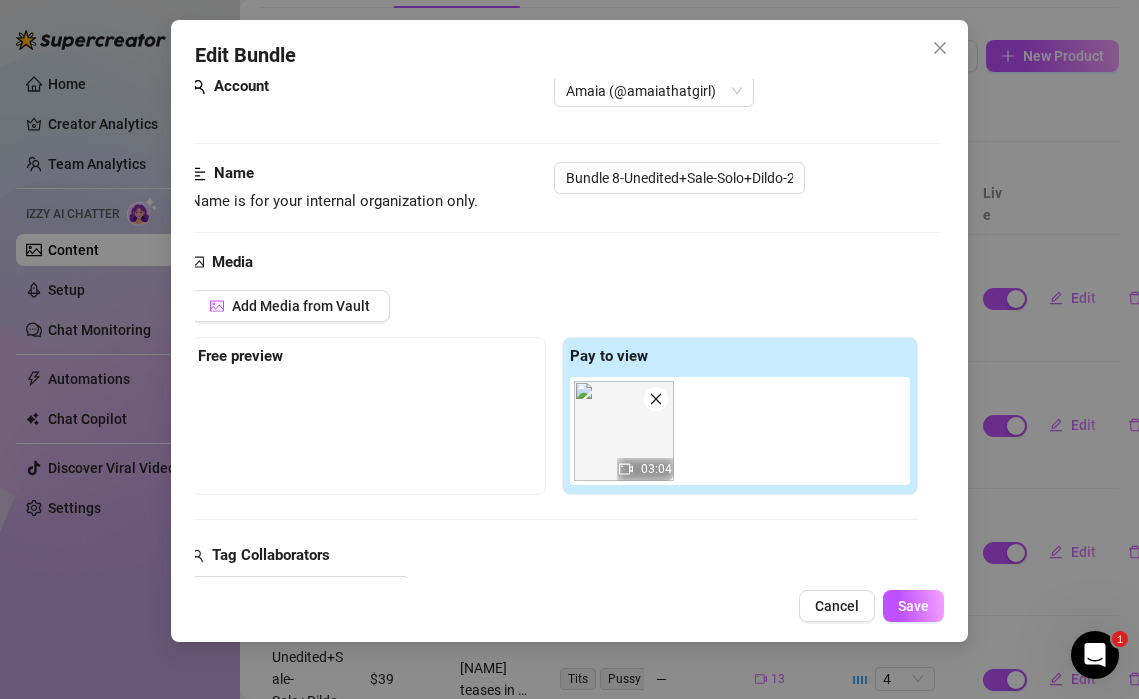 click 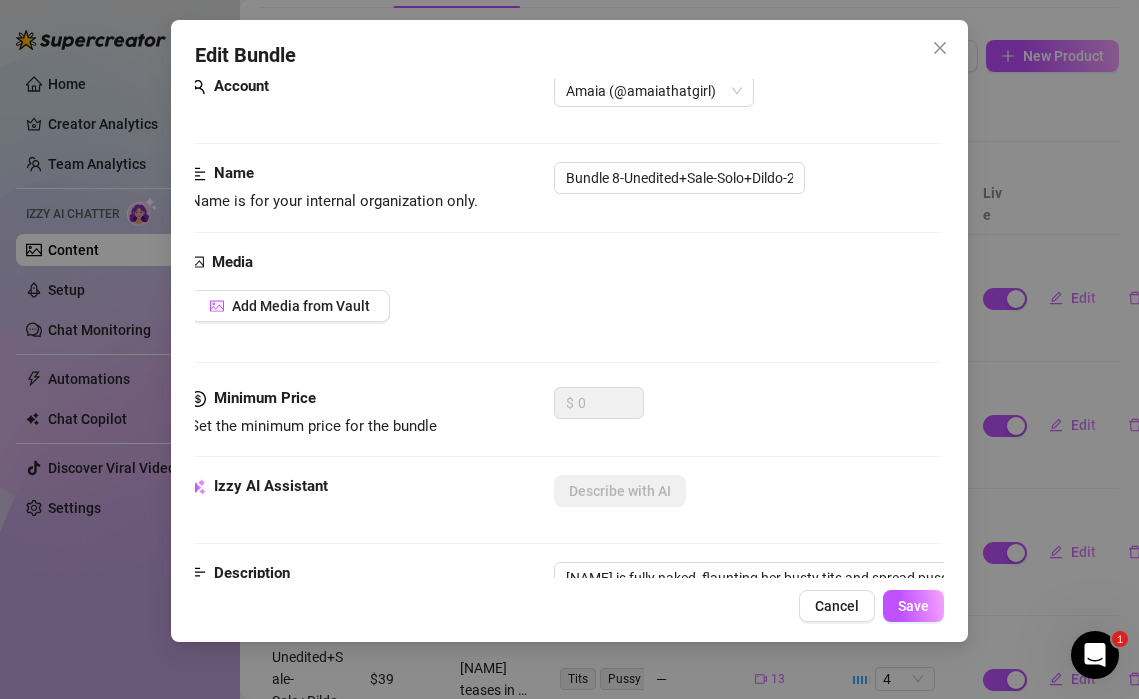 click on "Media Add Media from Vault" at bounding box center [564, 319] 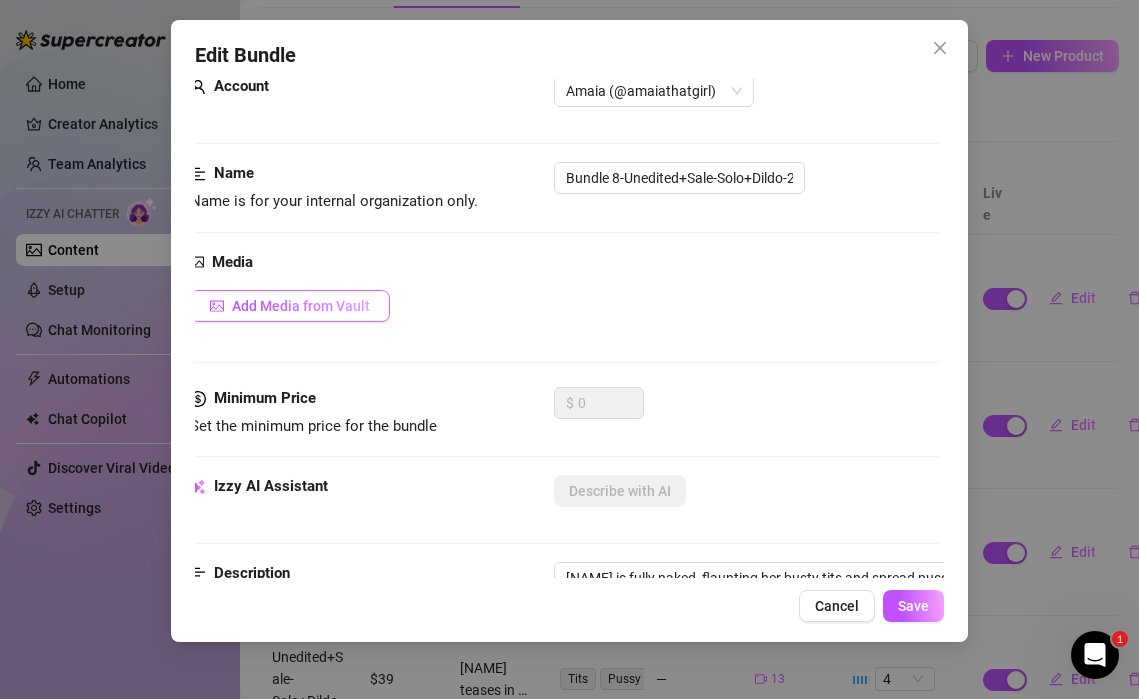 click on "Add Media from Vault" at bounding box center [301, 306] 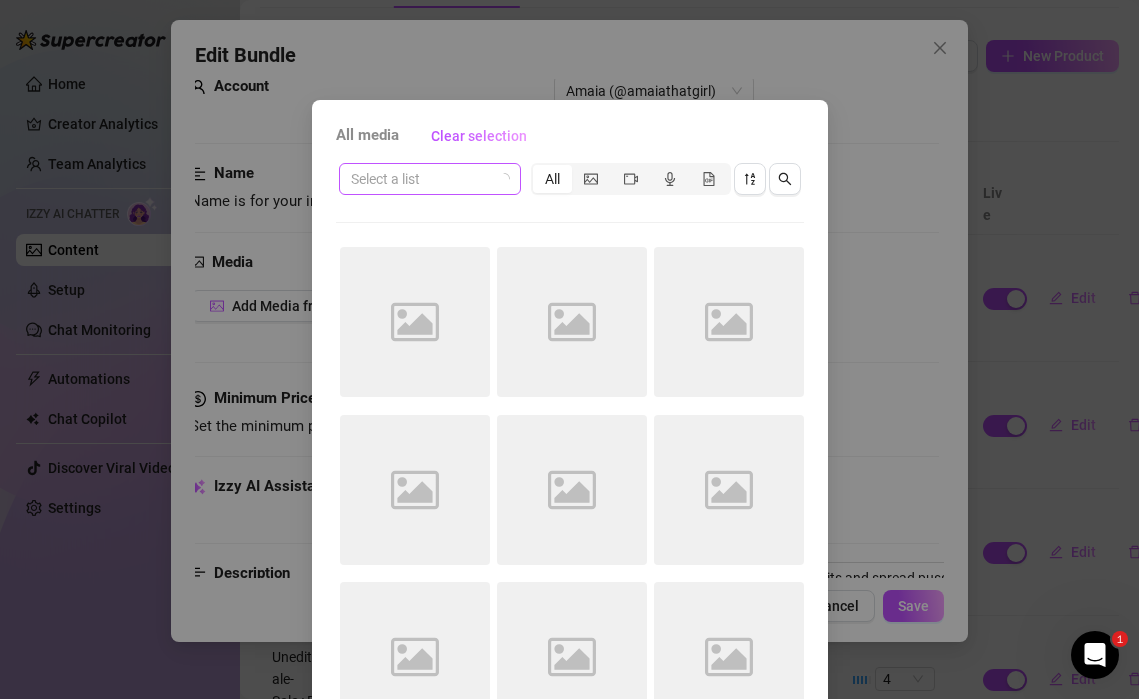 click at bounding box center [421, 179] 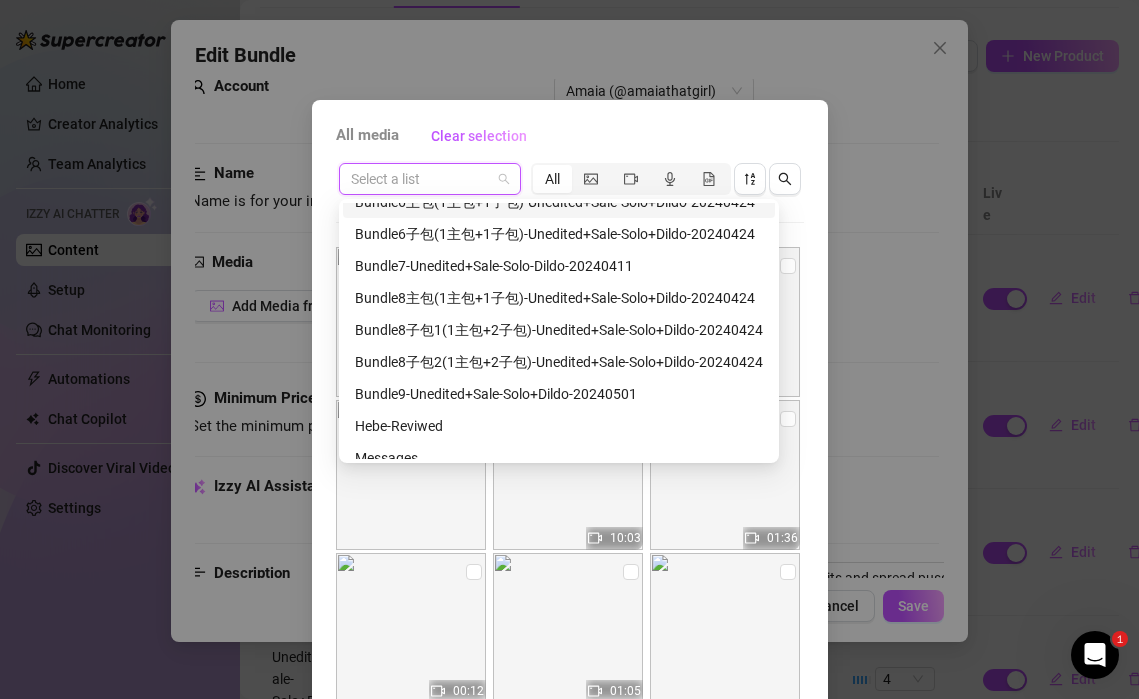 scroll, scrollTop: 274, scrollLeft: 0, axis: vertical 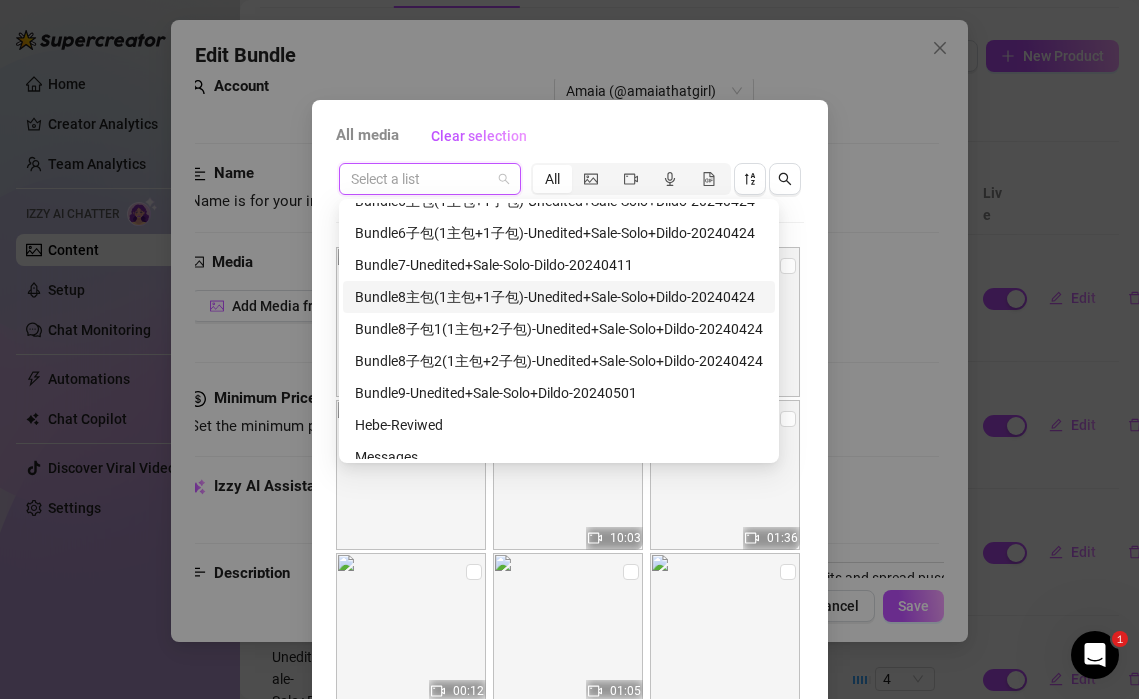 click on "Bundle8主包(1主包+1子包)-Unedited+Sale-Solo+Dildo-20240424" at bounding box center [559, 297] 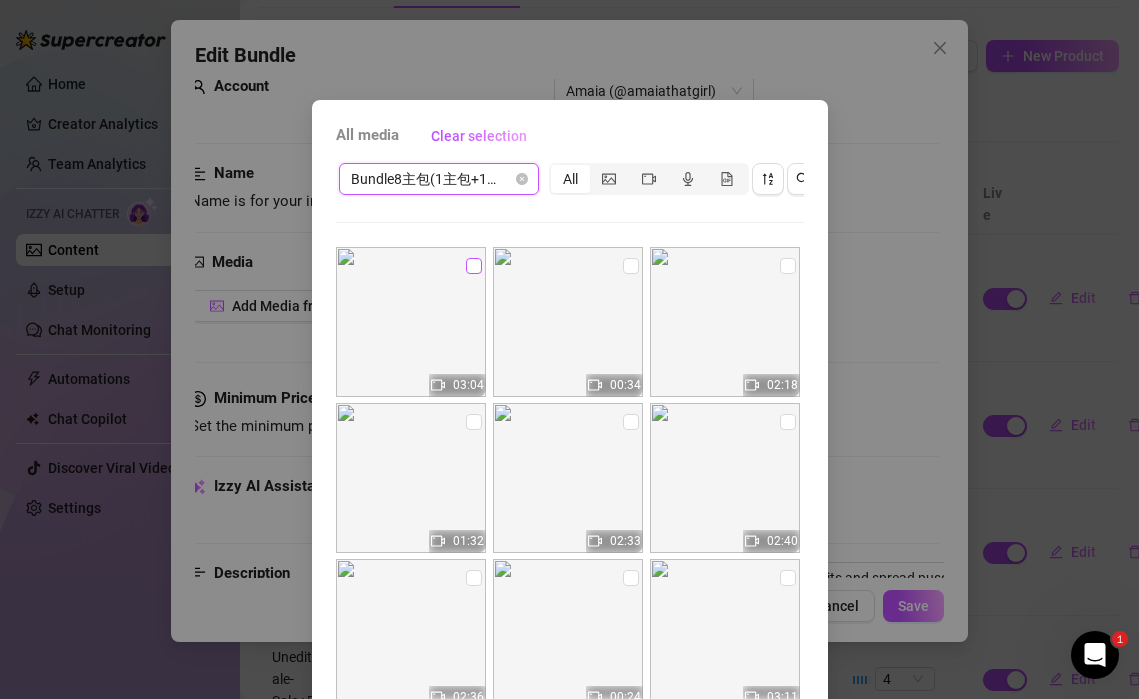click at bounding box center (474, 266) 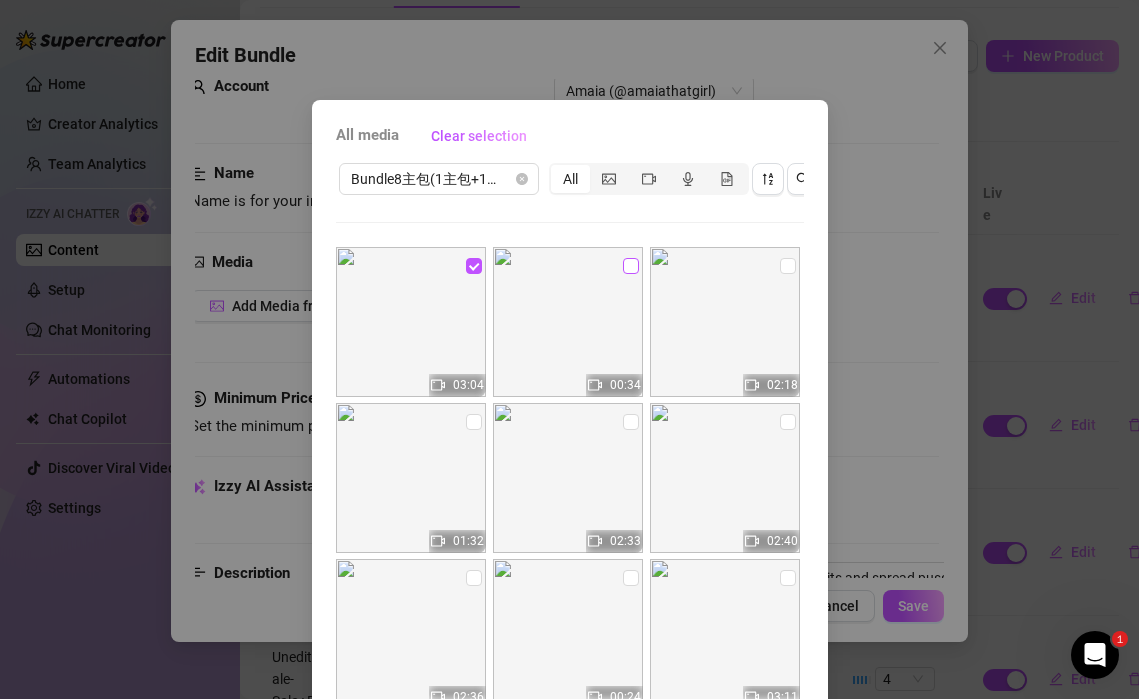 click at bounding box center (631, 266) 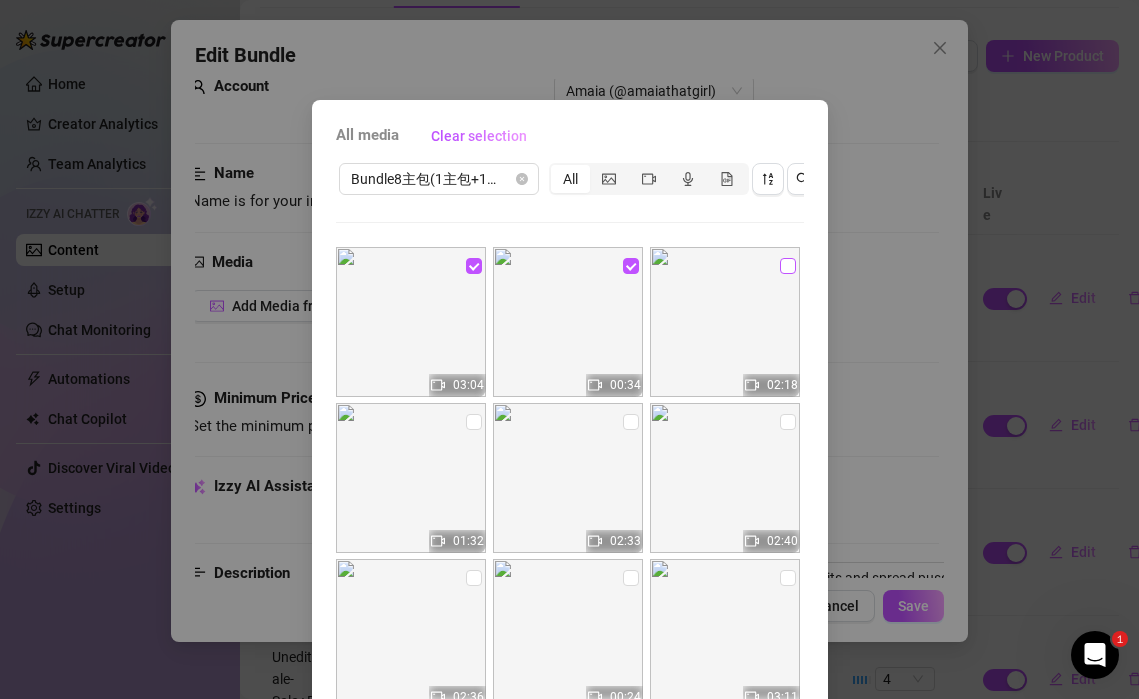 click at bounding box center (788, 266) 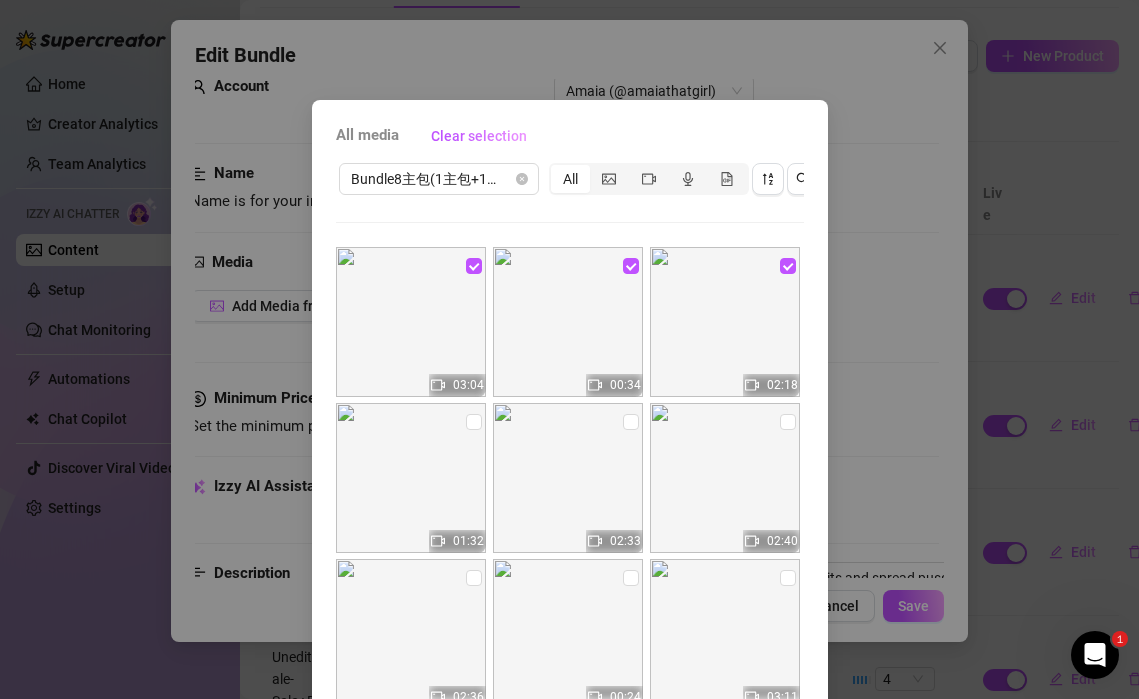 scroll, scrollTop: 136, scrollLeft: 0, axis: vertical 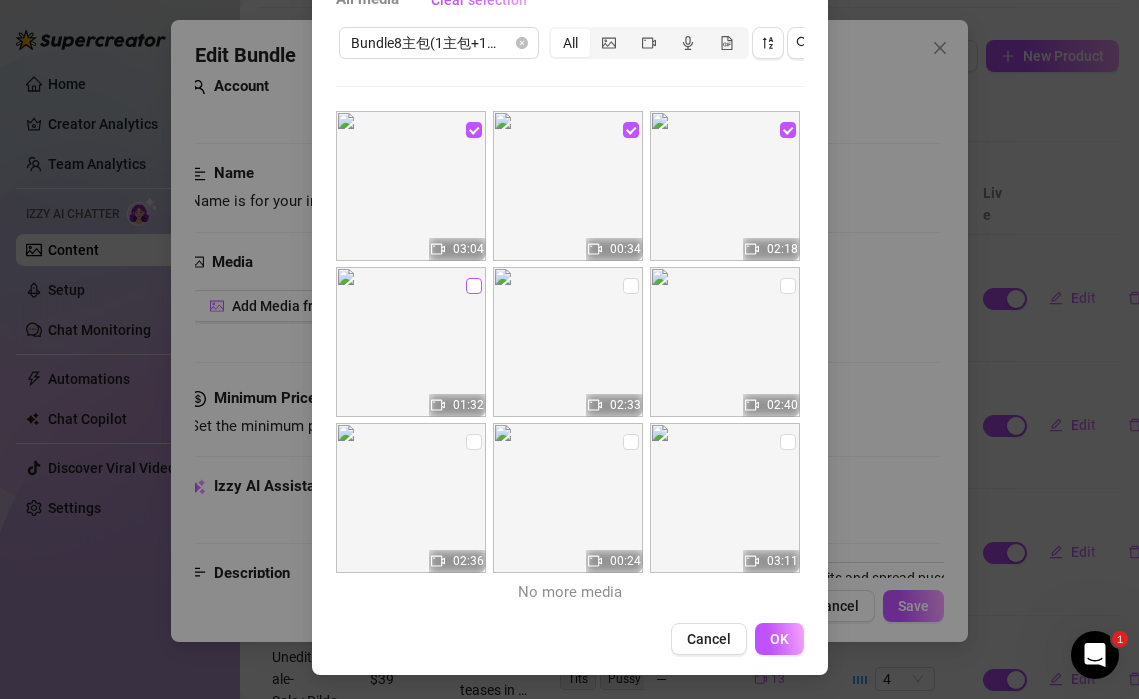 click at bounding box center (474, 286) 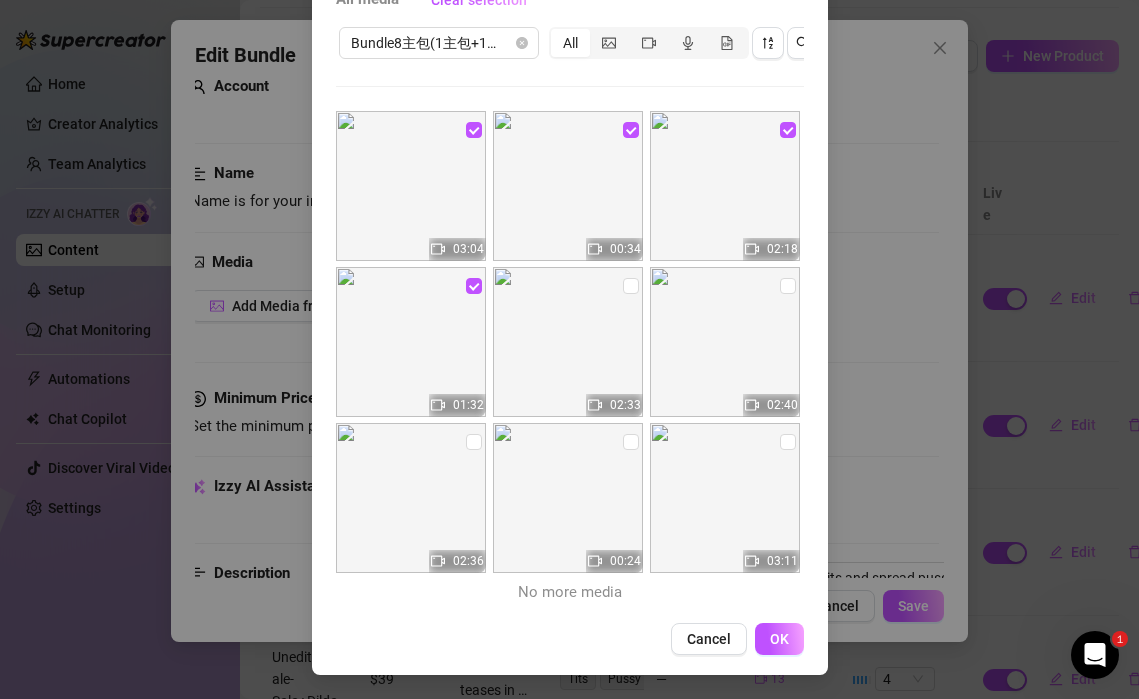 click at bounding box center [568, 342] 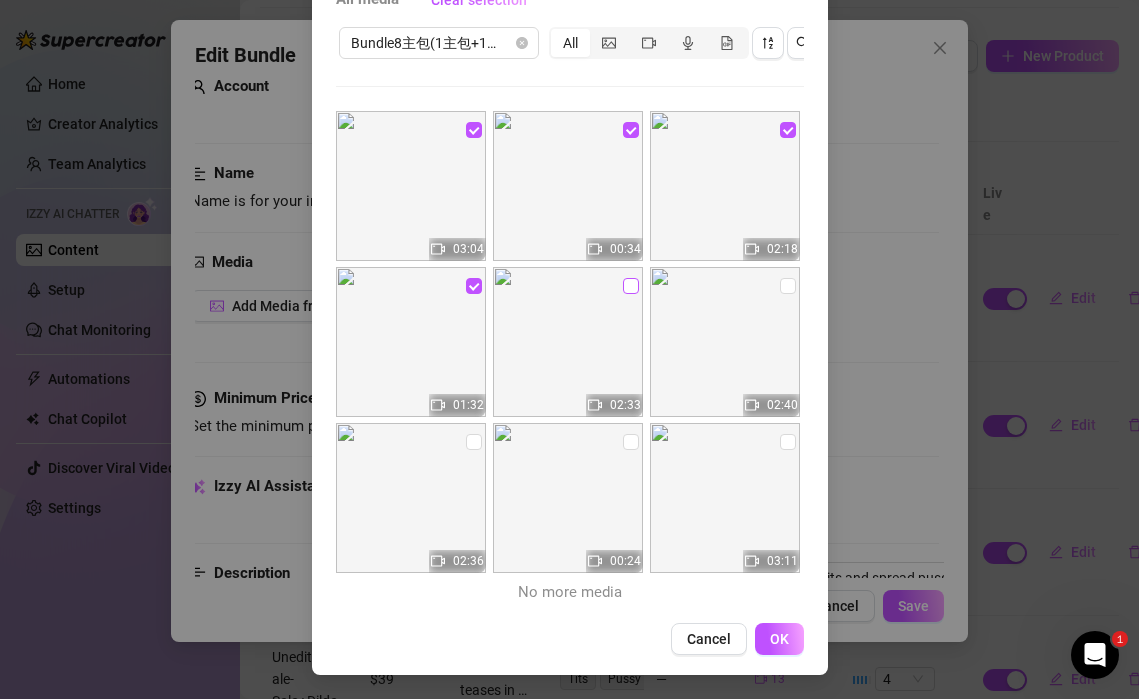 click at bounding box center [631, 286] 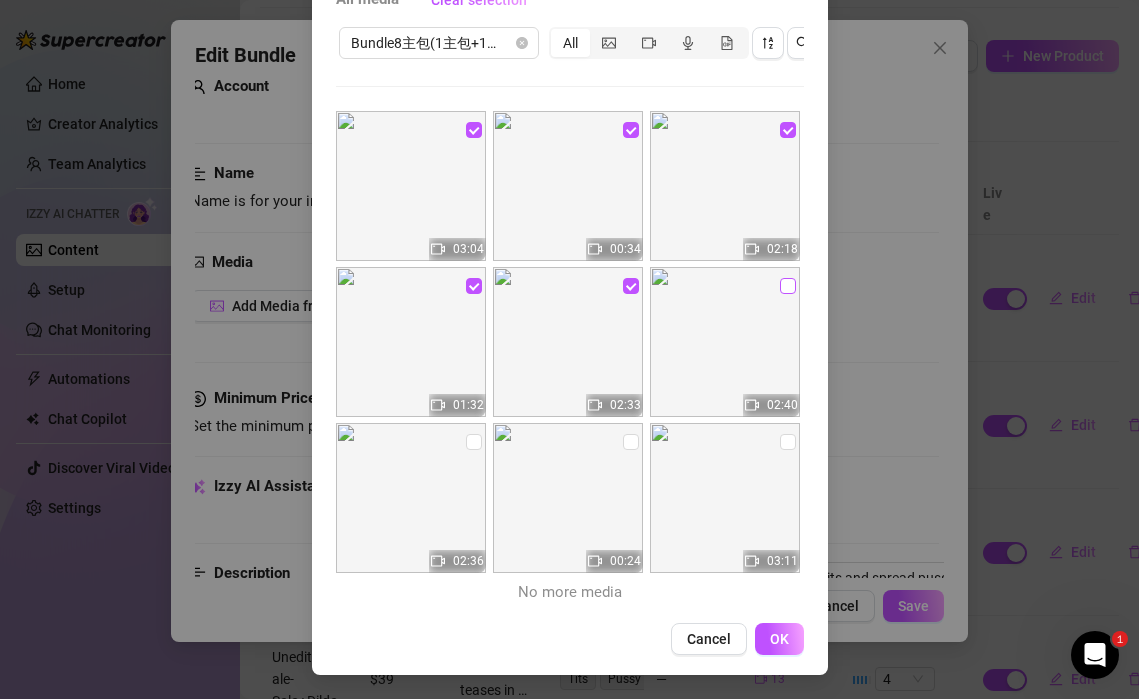 click at bounding box center (788, 286) 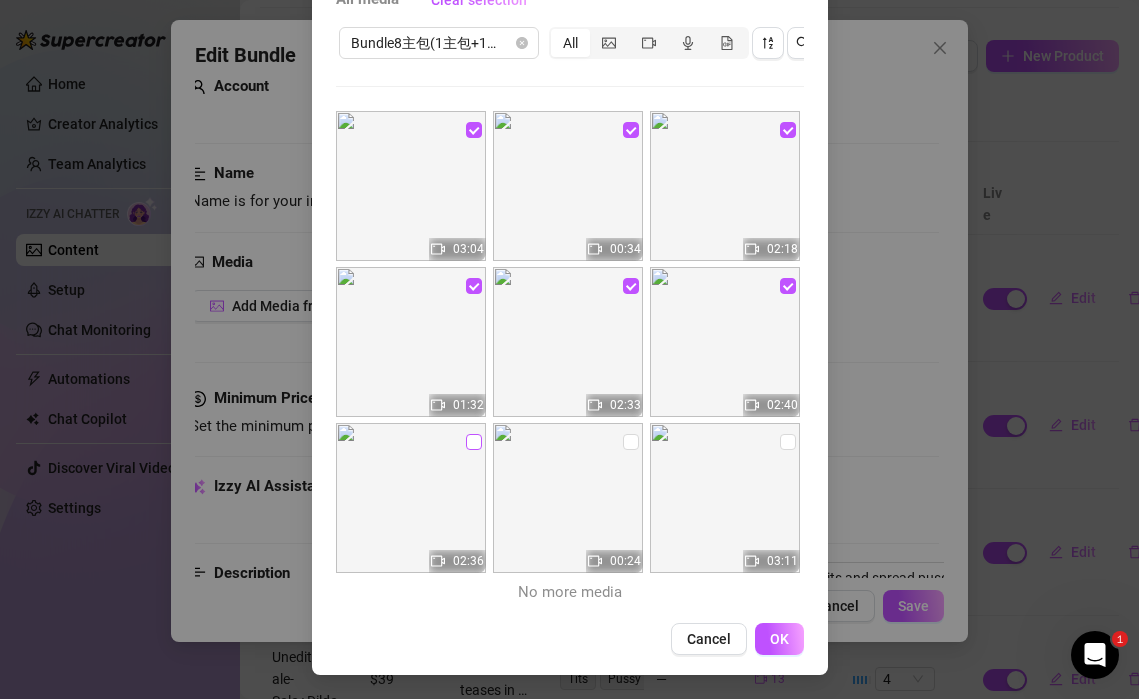 click at bounding box center (474, 442) 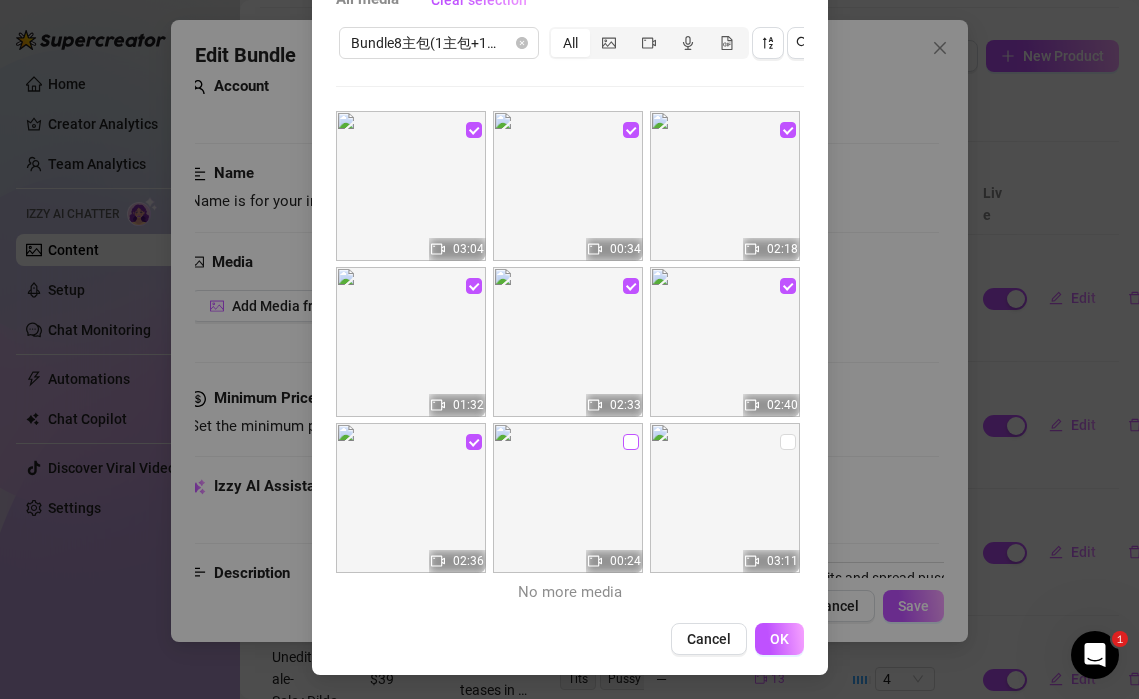 drag, startPoint x: 634, startPoint y: 437, endPoint x: 622, endPoint y: 437, distance: 12 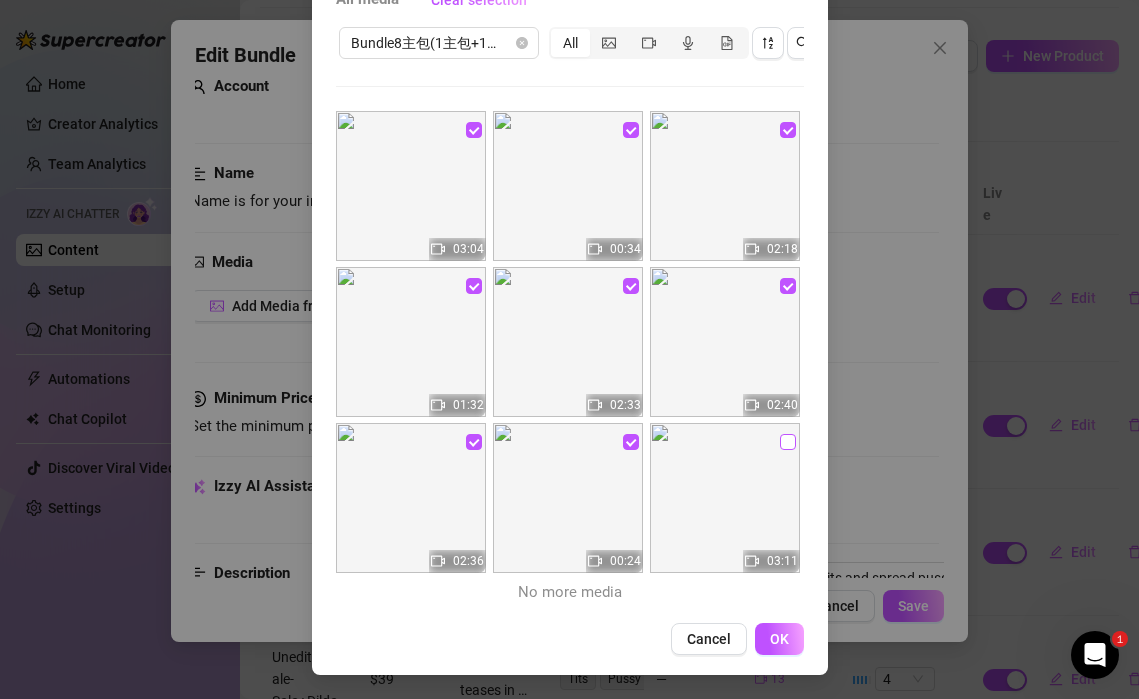 click at bounding box center (788, 442) 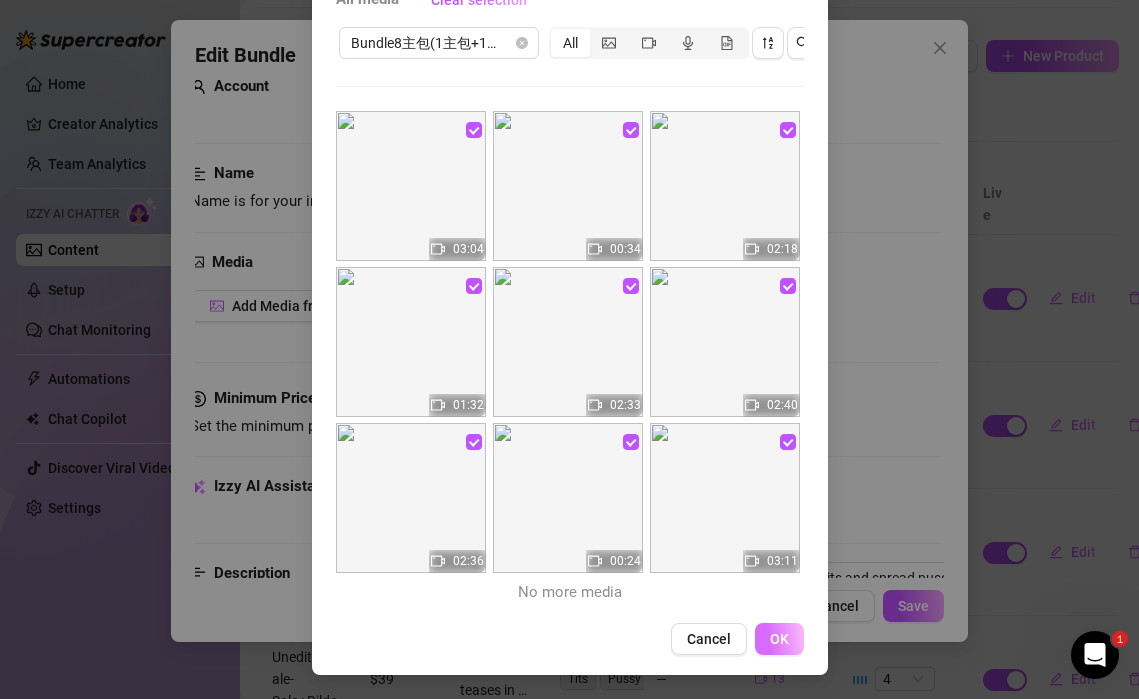 click on "OK" at bounding box center [779, 639] 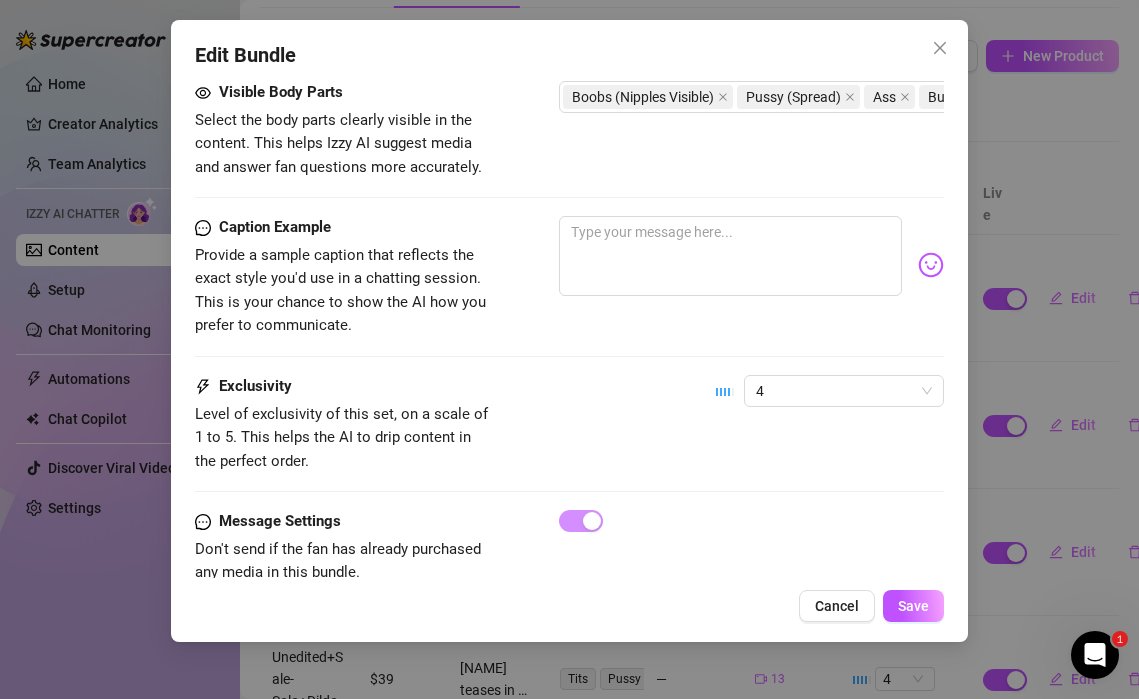 scroll, scrollTop: 1394, scrollLeft: 7, axis: both 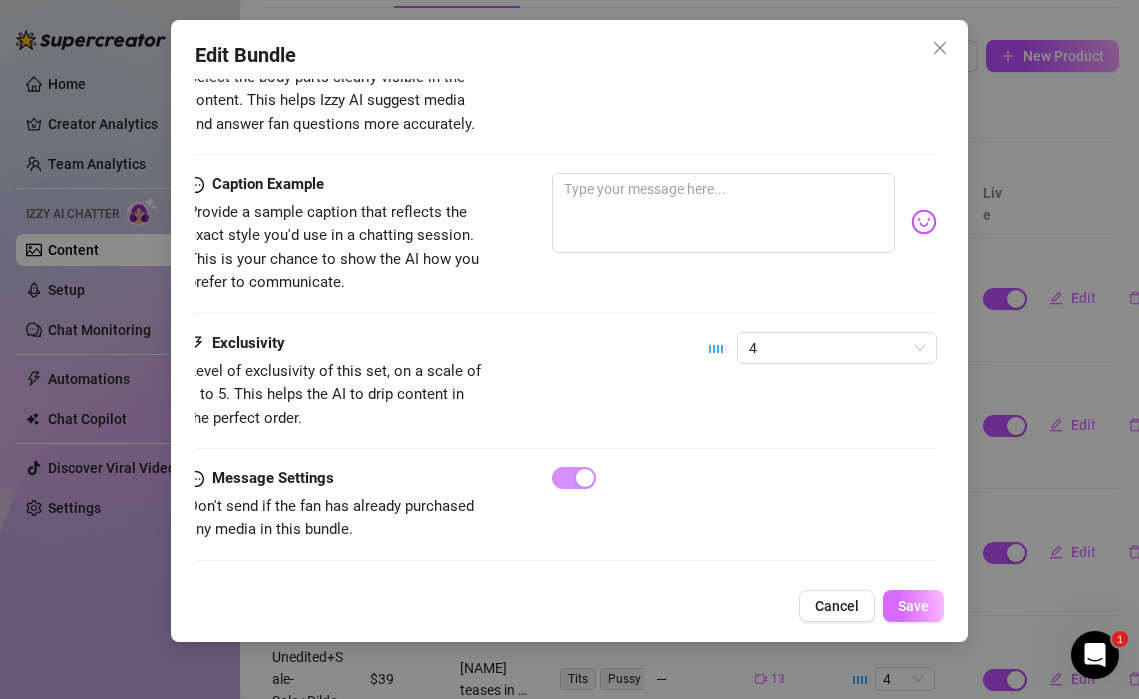 click on "Save" at bounding box center (913, 606) 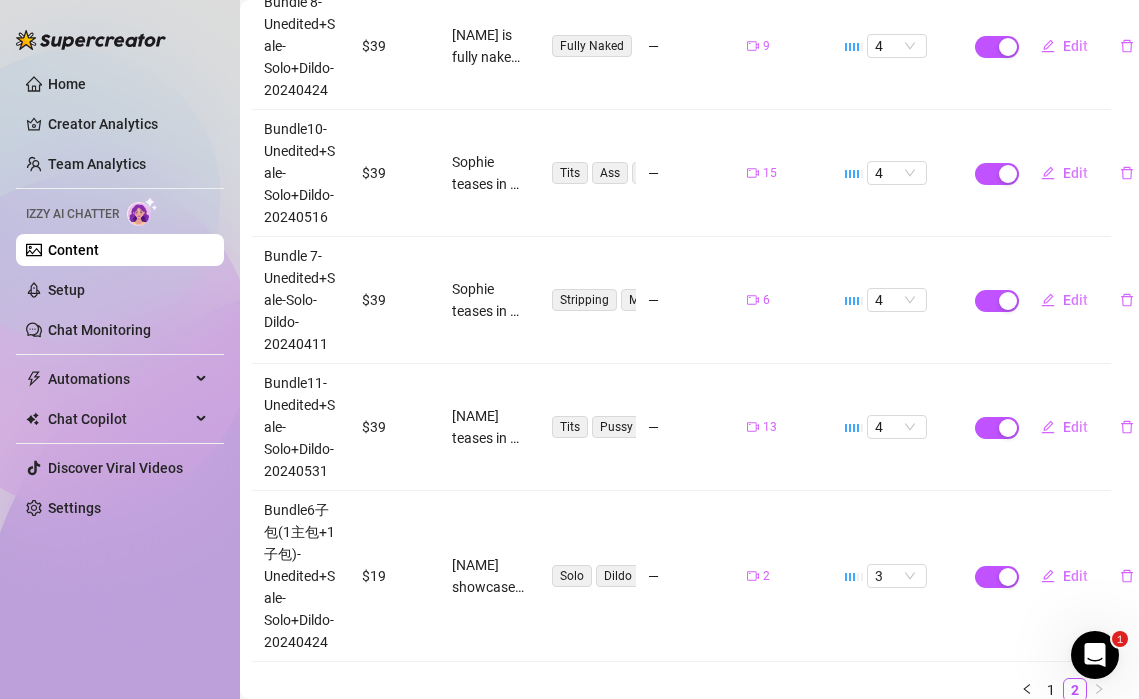 scroll, scrollTop: 435, scrollLeft: 8, axis: both 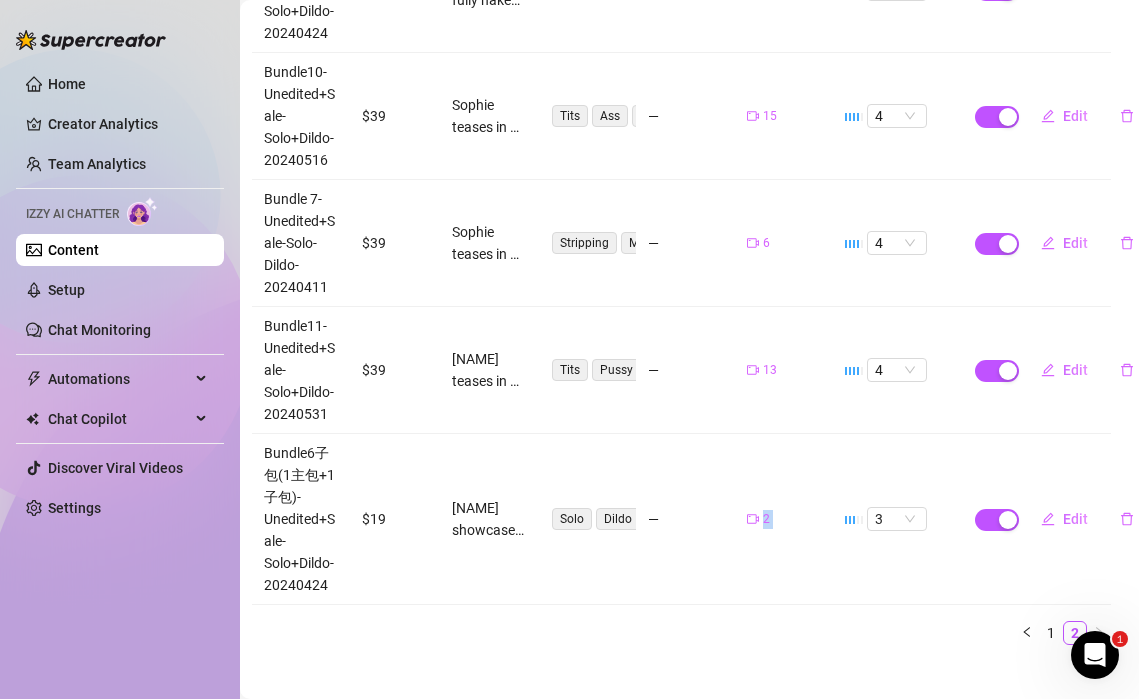 drag, startPoint x: 779, startPoint y: 450, endPoint x: 750, endPoint y: 641, distance: 193.18903 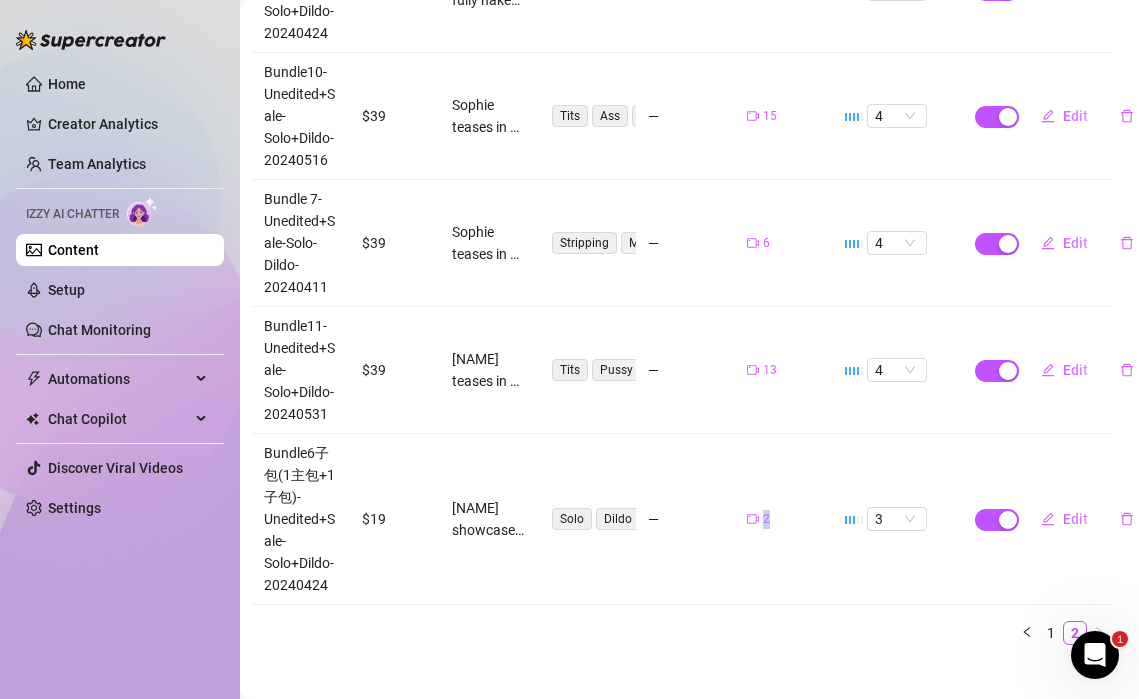 drag, startPoint x: 751, startPoint y: 570, endPoint x: 751, endPoint y: 418, distance: 152 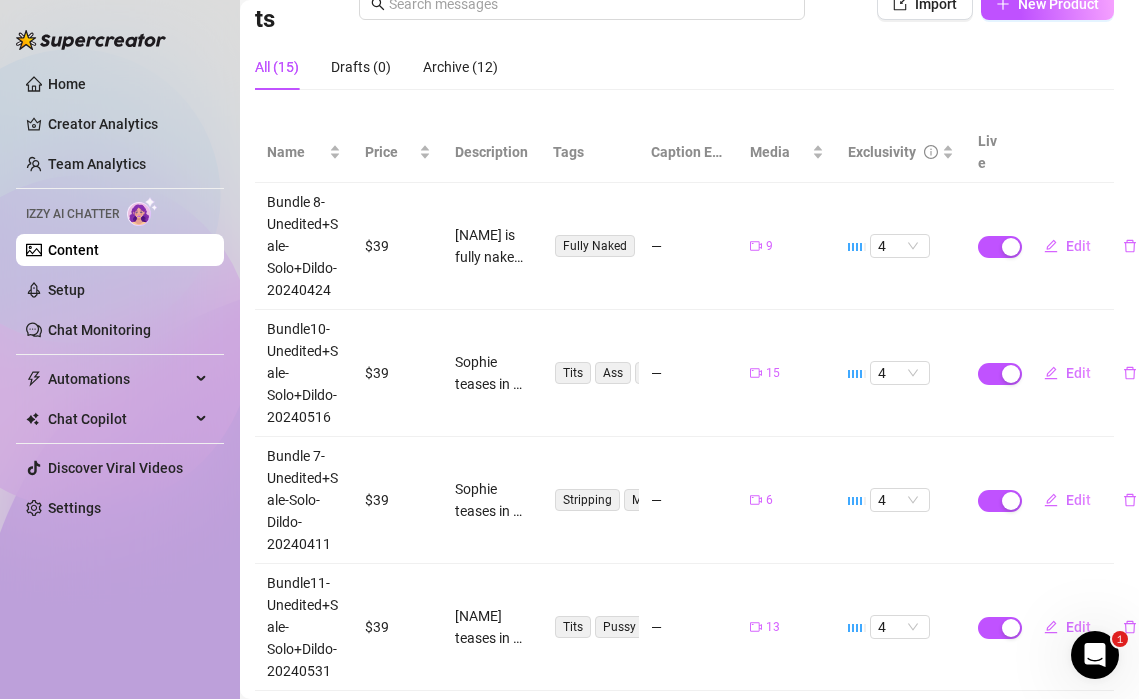 scroll, scrollTop: 174, scrollLeft: 13, axis: both 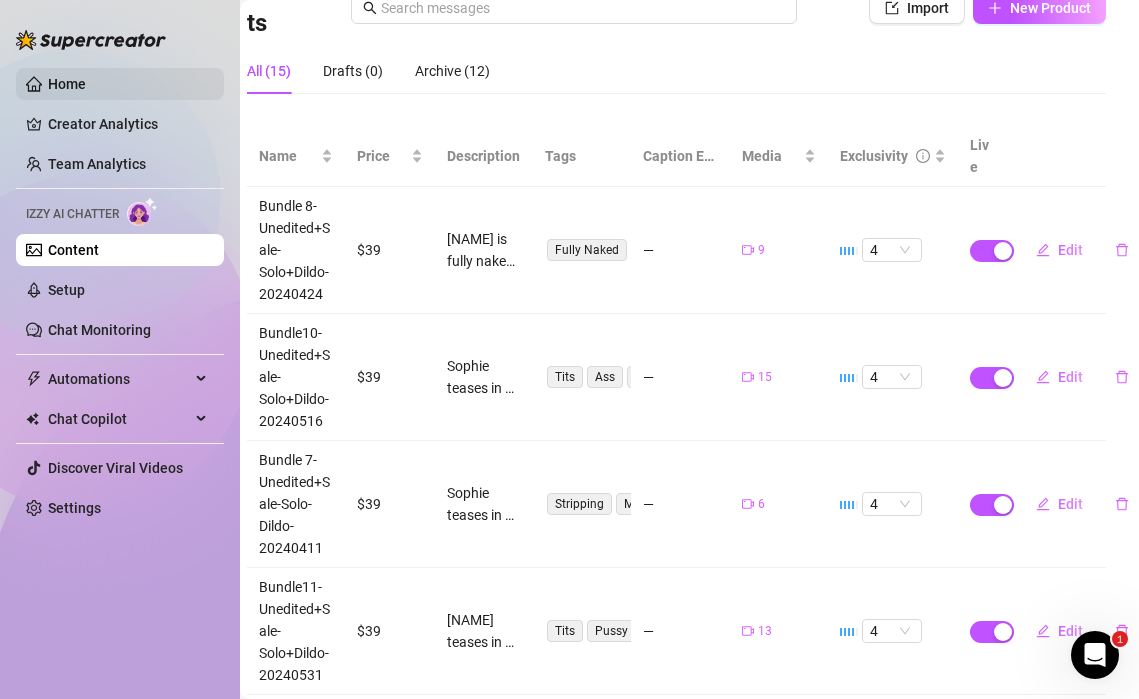 click on "Home" at bounding box center (67, 84) 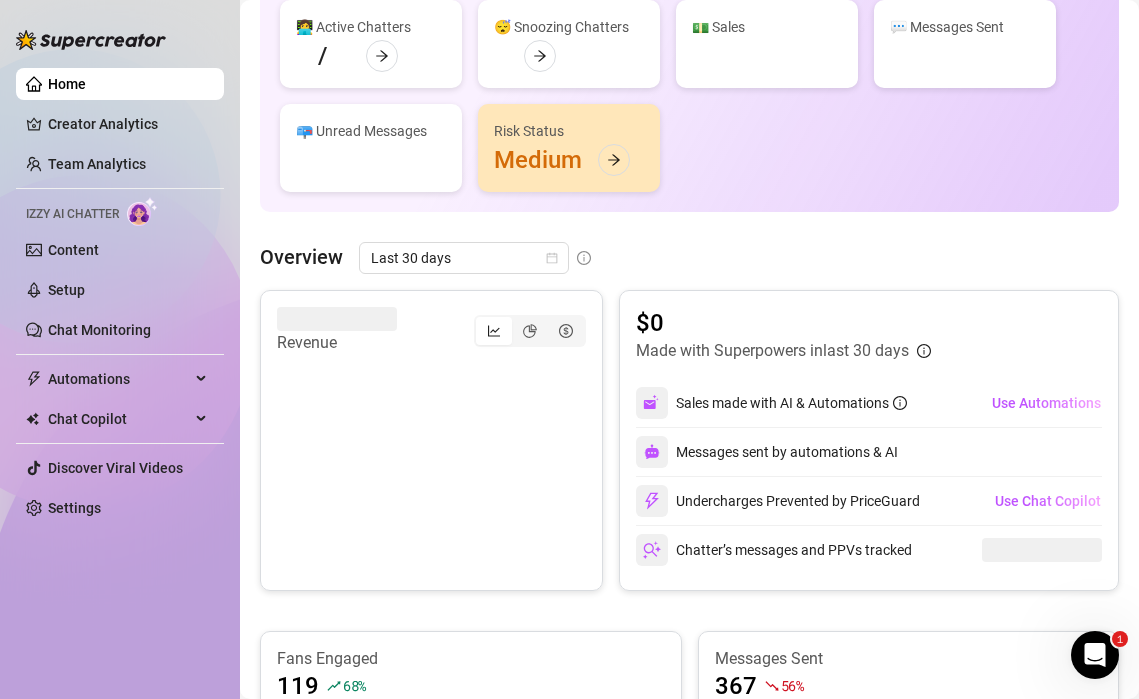 scroll, scrollTop: 174, scrollLeft: 0, axis: vertical 